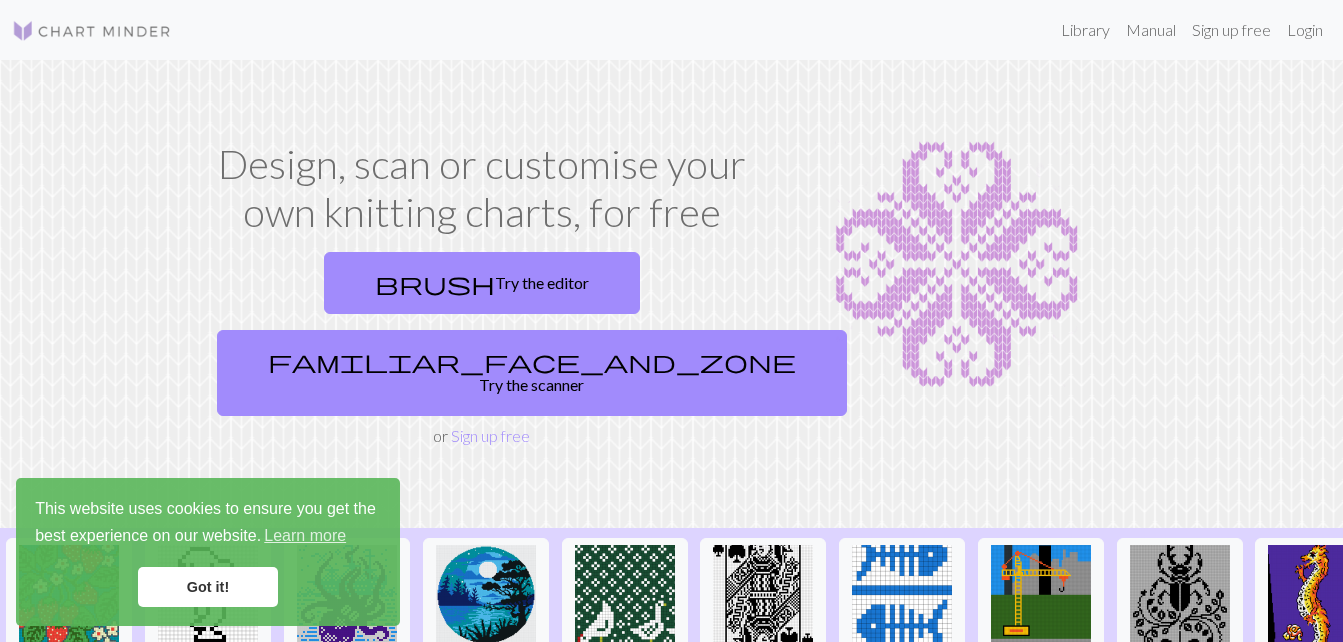 scroll, scrollTop: 0, scrollLeft: 0, axis: both 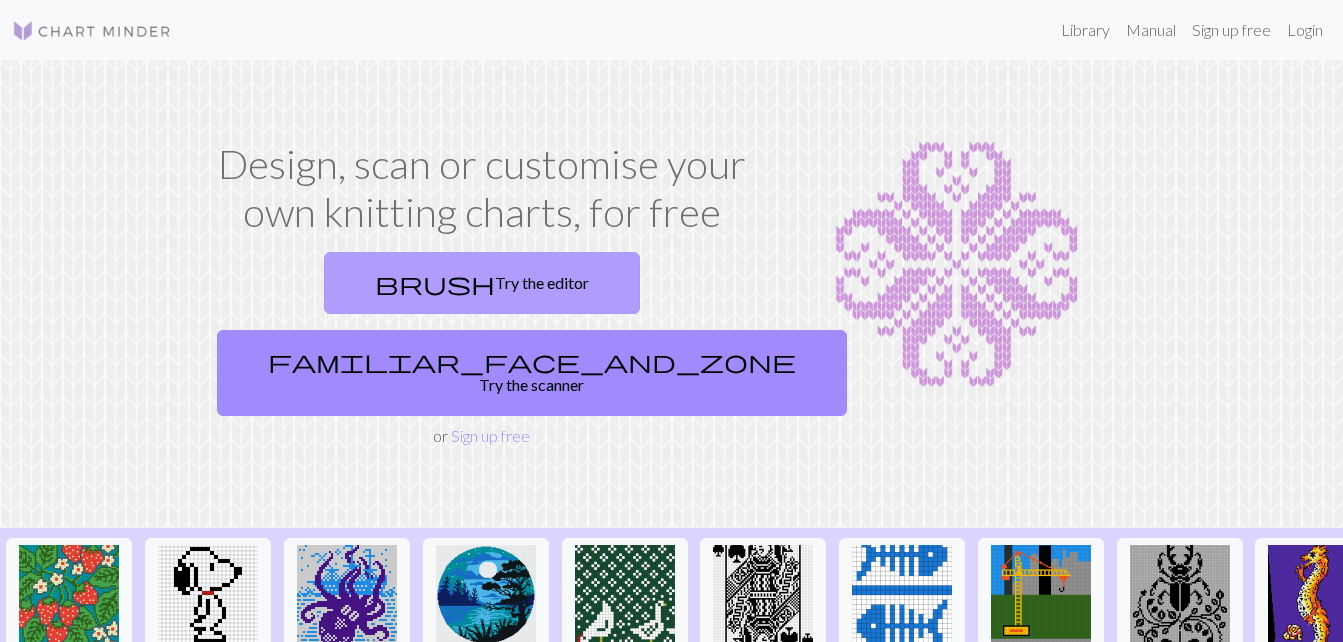 click on "brush  Try the editor" at bounding box center (482, 283) 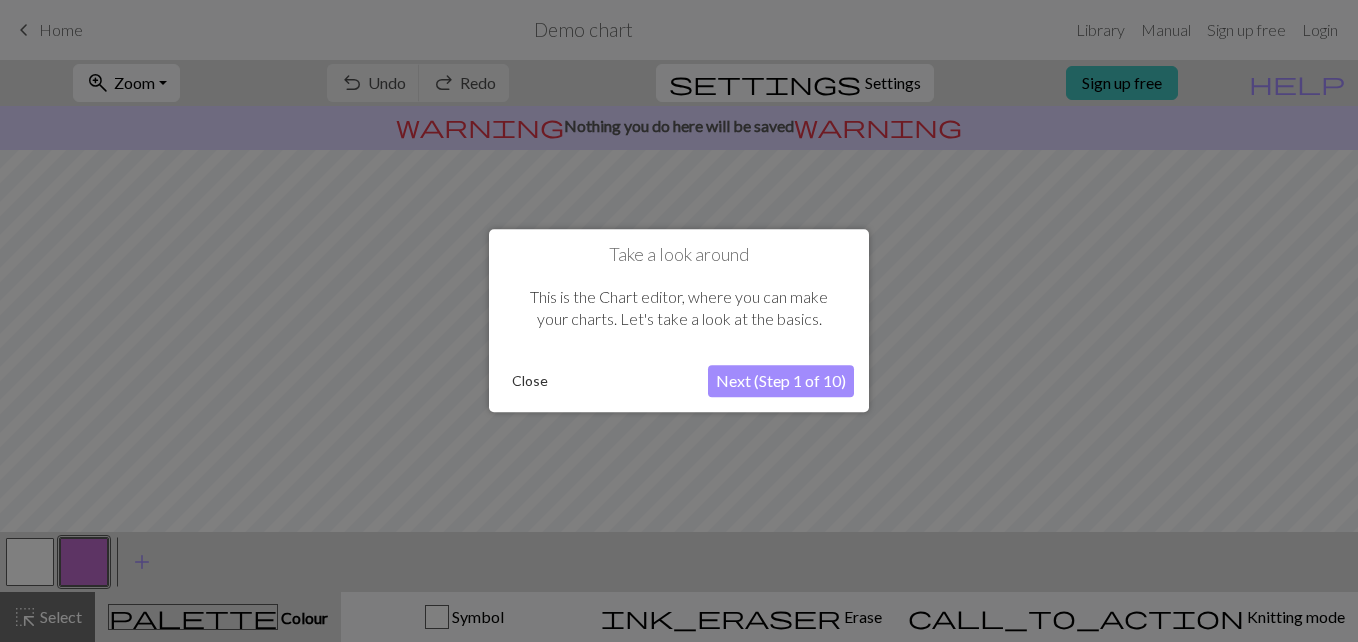 click on "Close" at bounding box center (530, 382) 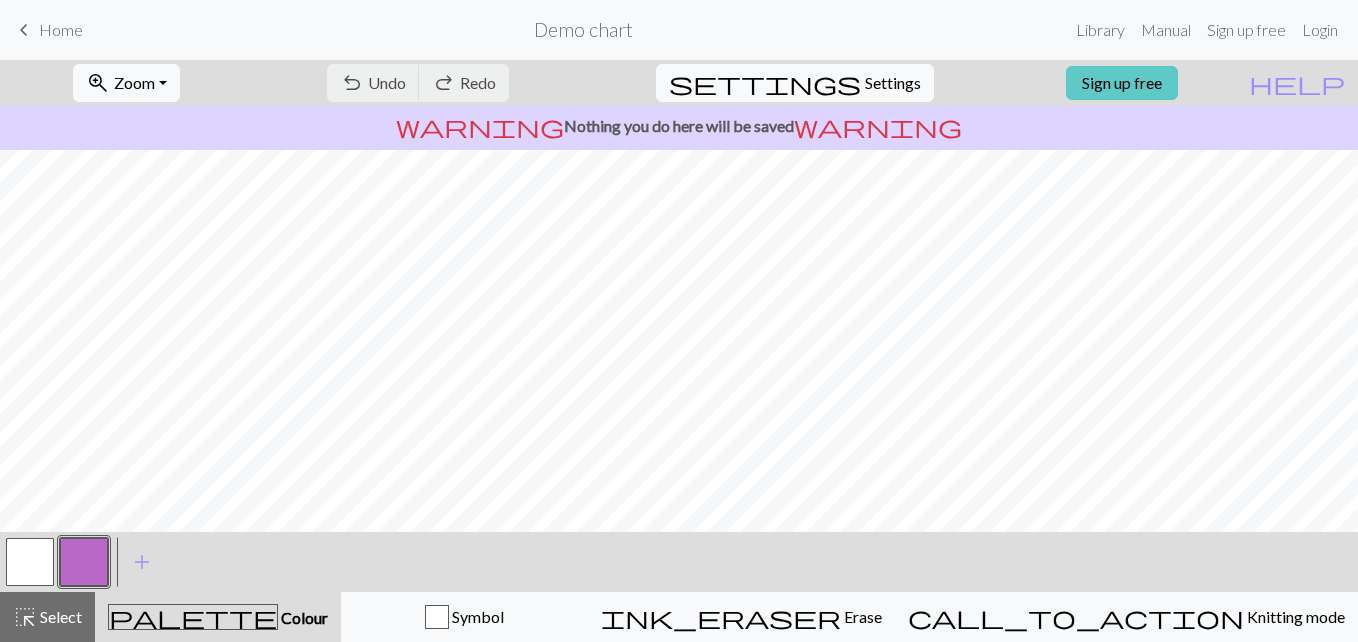 click on "Sign up free" at bounding box center [1122, 83] 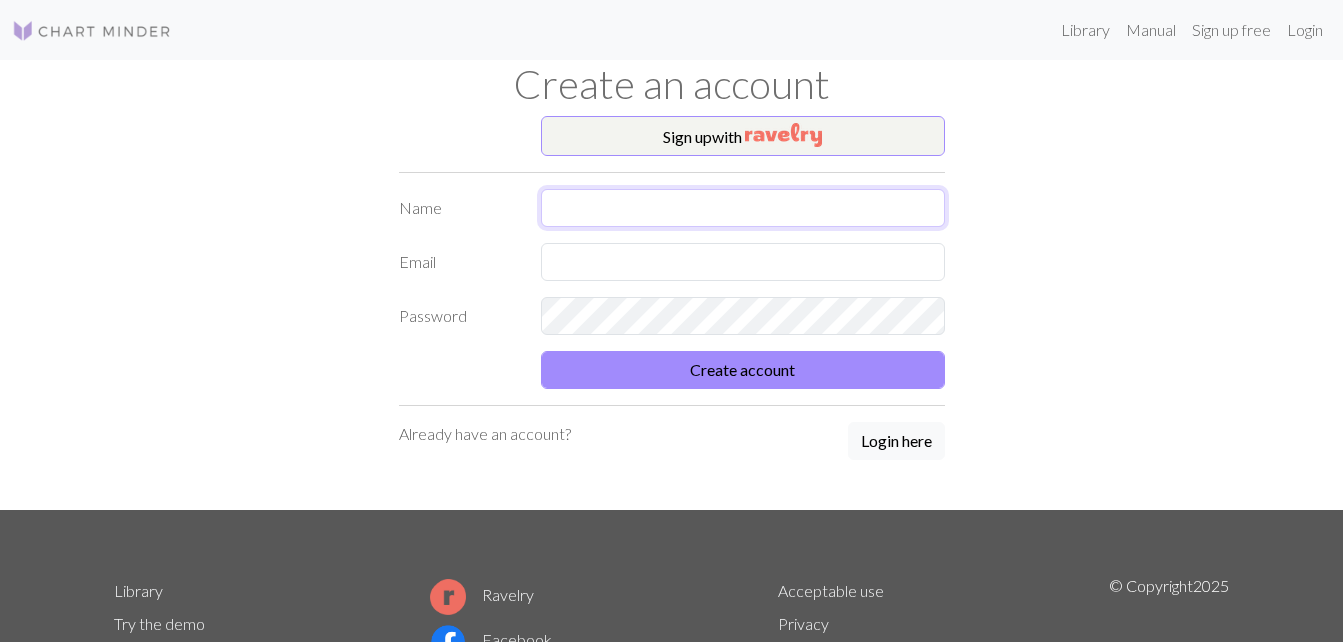 click at bounding box center [743, 208] 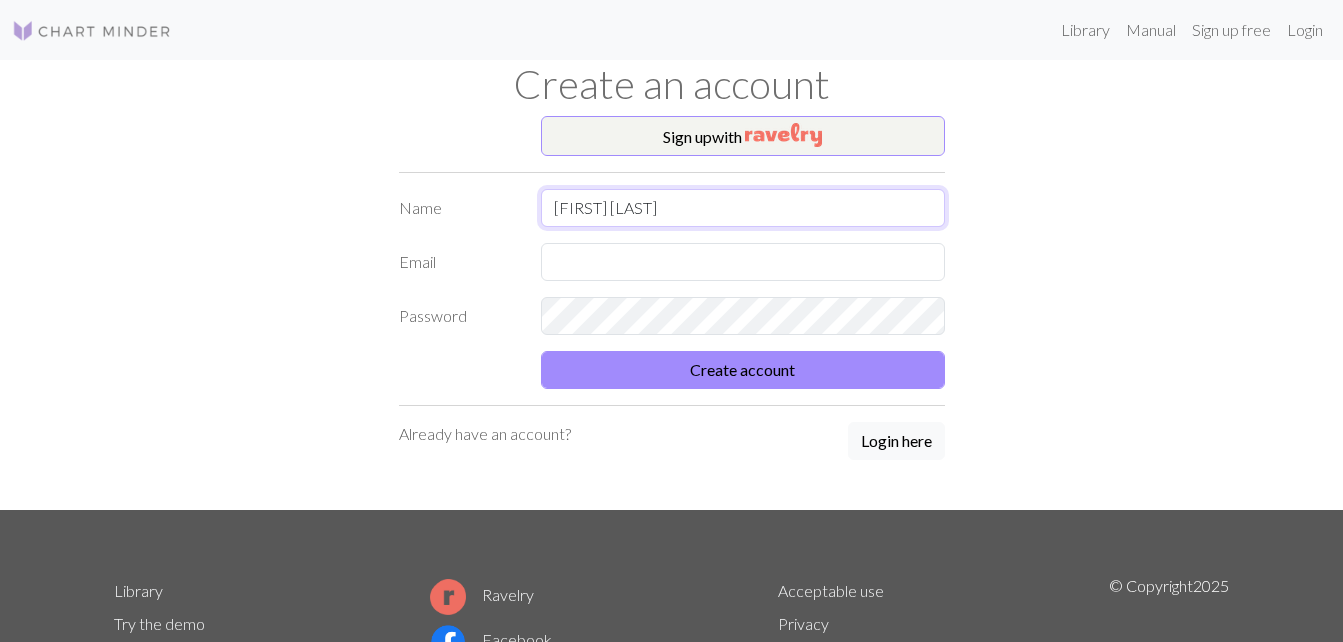 type on "angelica espi" 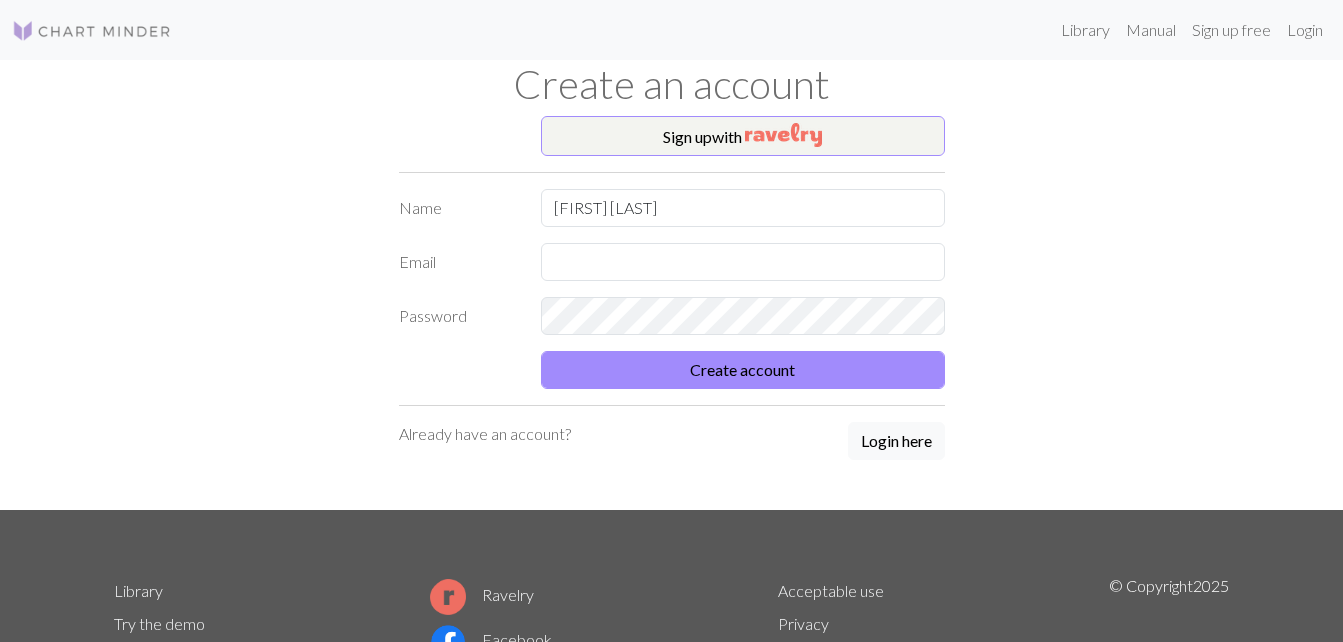 click on "Name angelica espi Email Password Create account" at bounding box center (672, 289) 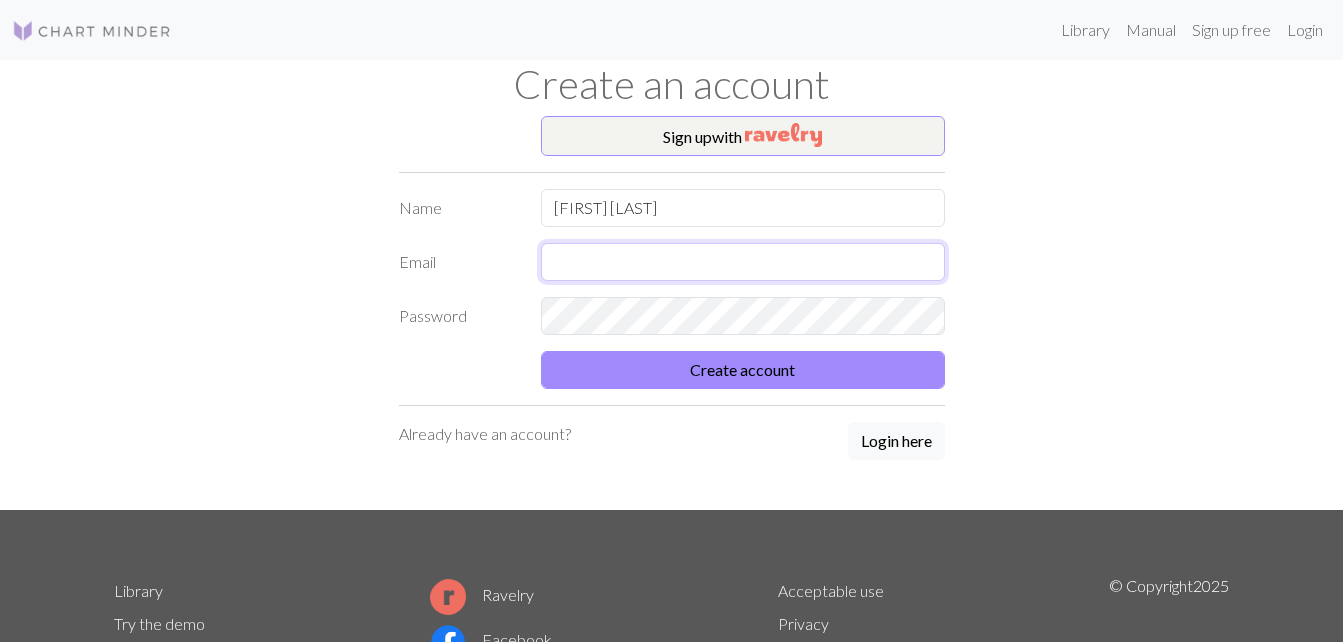 click at bounding box center [743, 262] 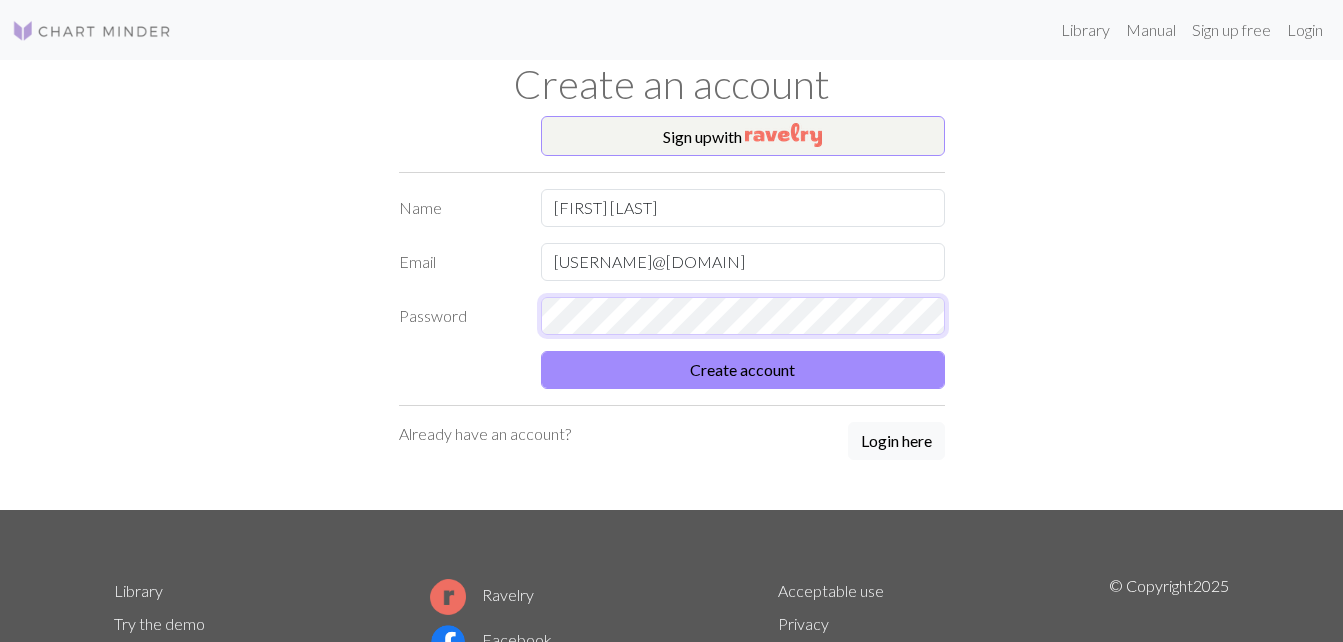 click on "Create account" at bounding box center (743, 370) 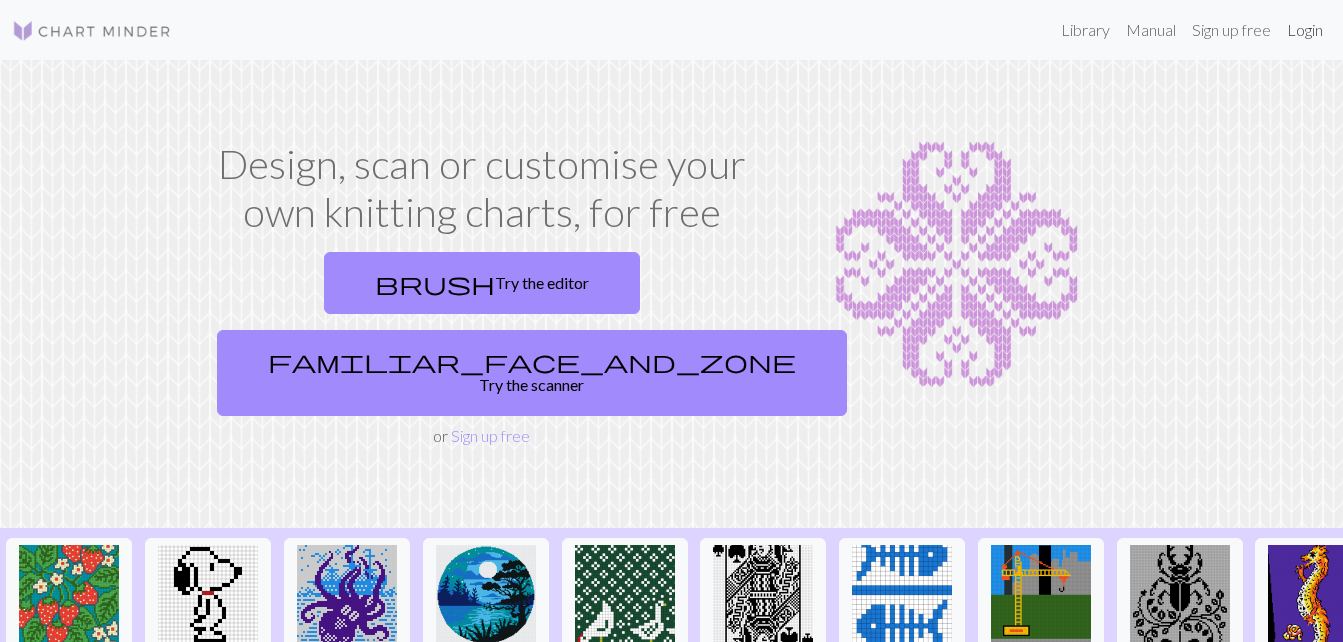 click on "Login" at bounding box center (1305, 30) 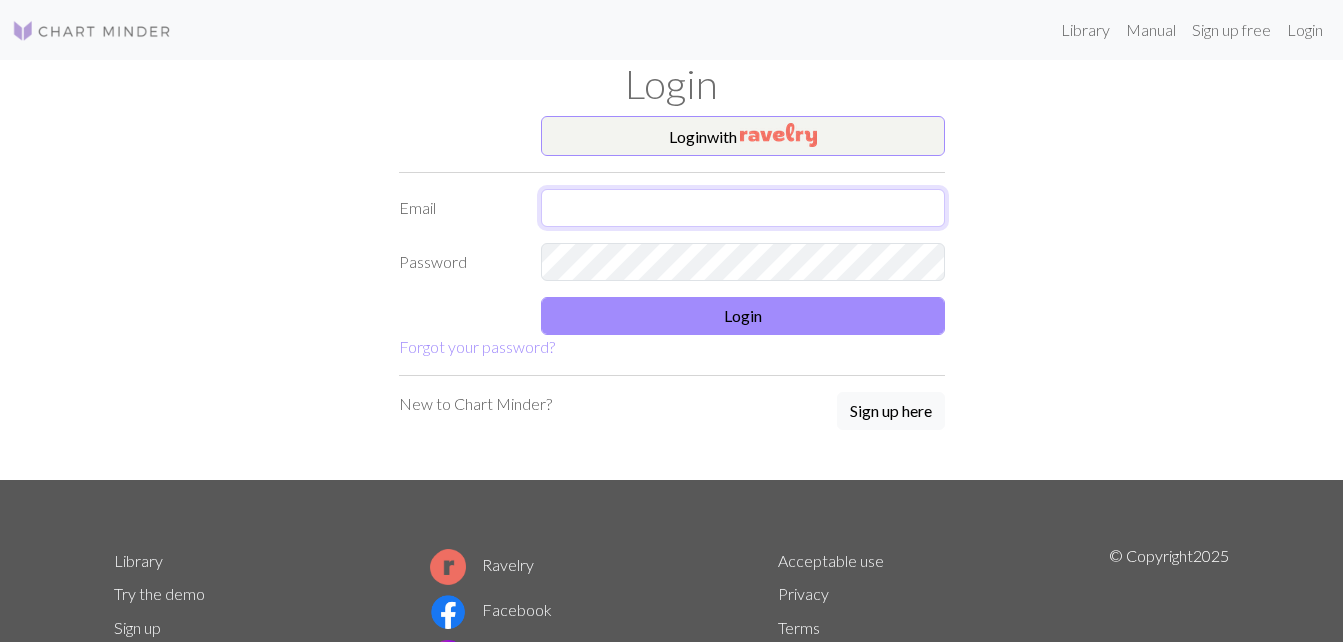click at bounding box center (743, 208) 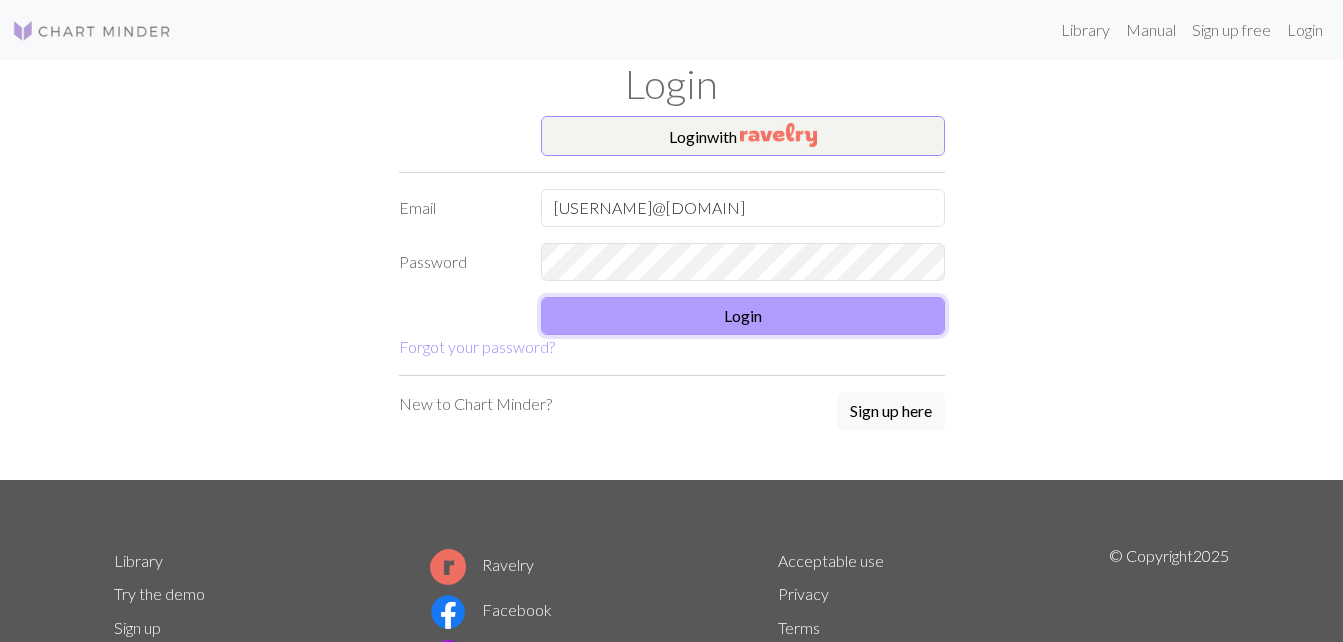 click on "Login" at bounding box center (743, 316) 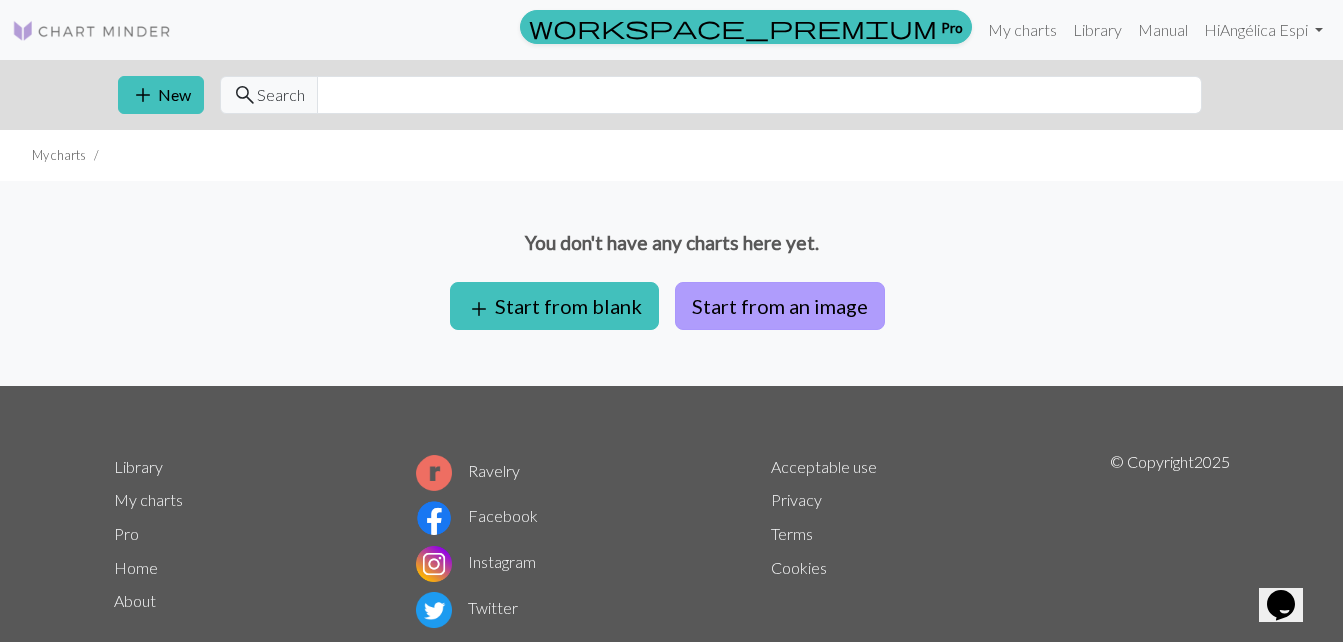click on "Start from an image" at bounding box center [780, 306] 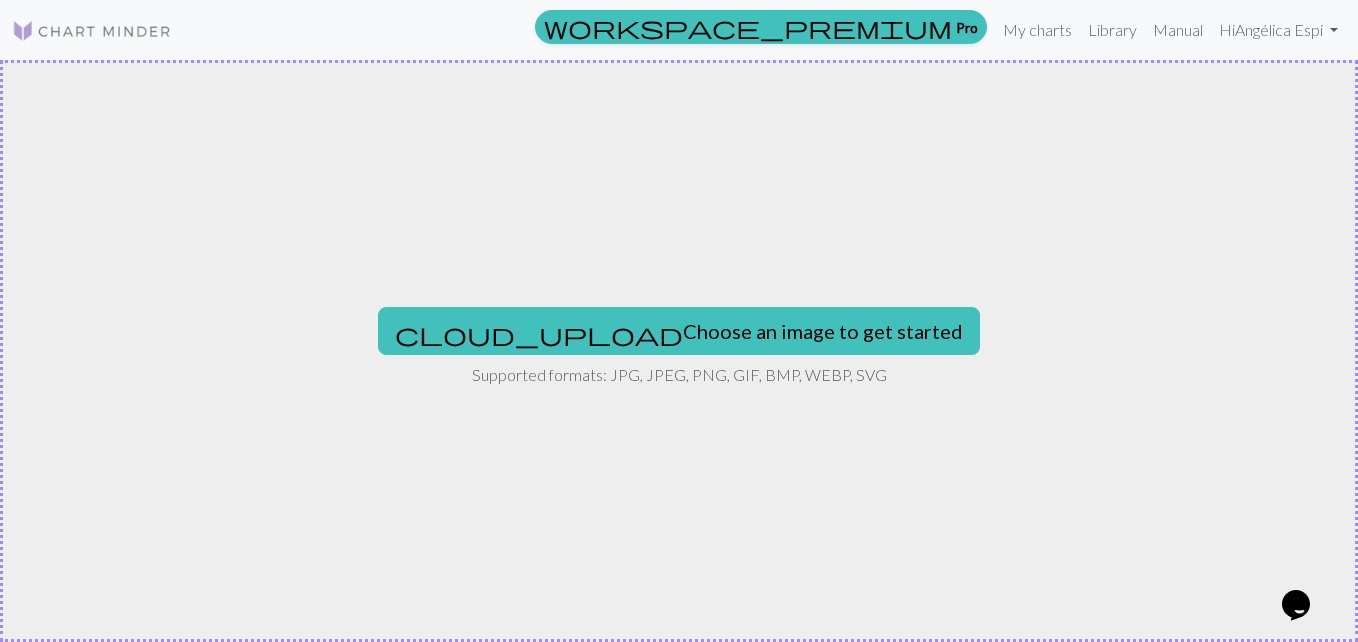 click on "cloud_upload  Choose an image to get started" at bounding box center (679, 331) 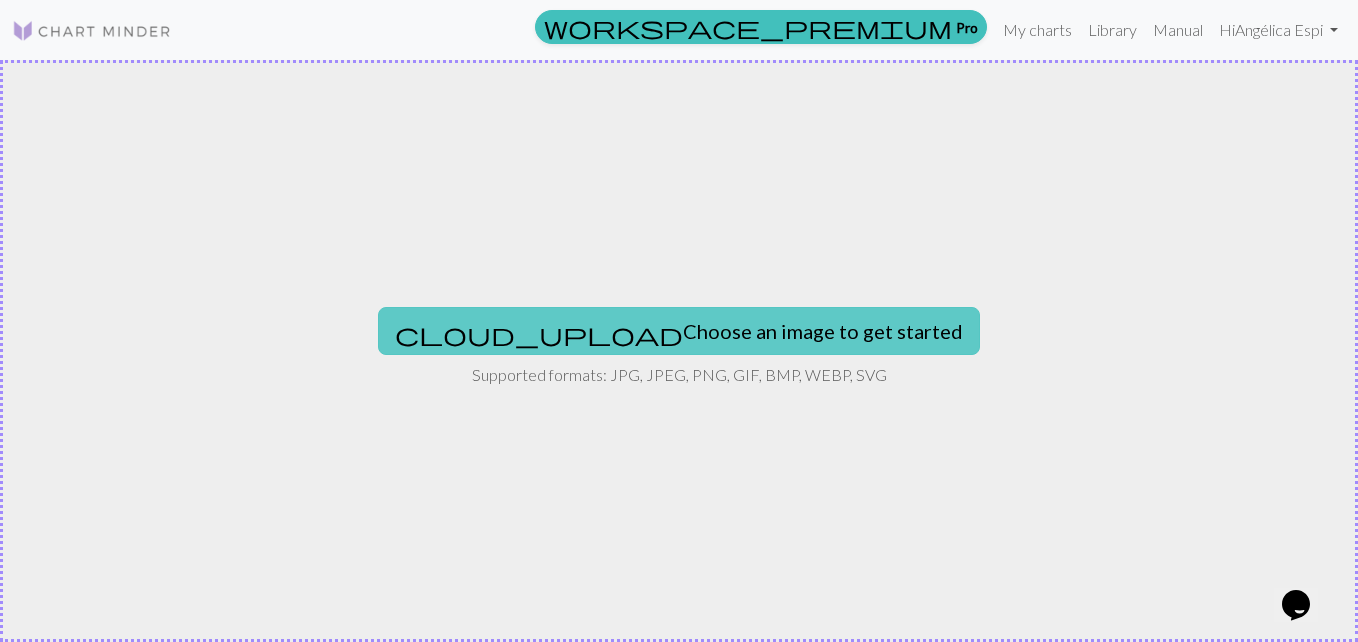 click on "cloud_upload  Choose an image to get started" at bounding box center [679, 331] 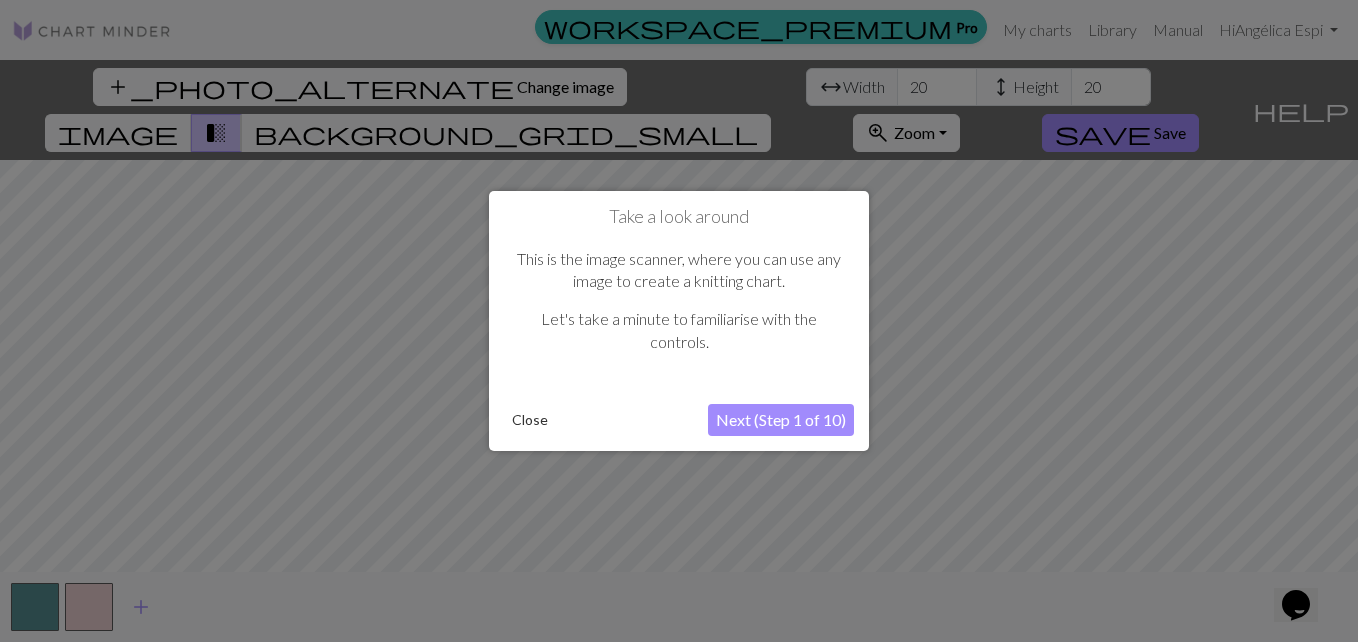 click on "Close" at bounding box center [530, 420] 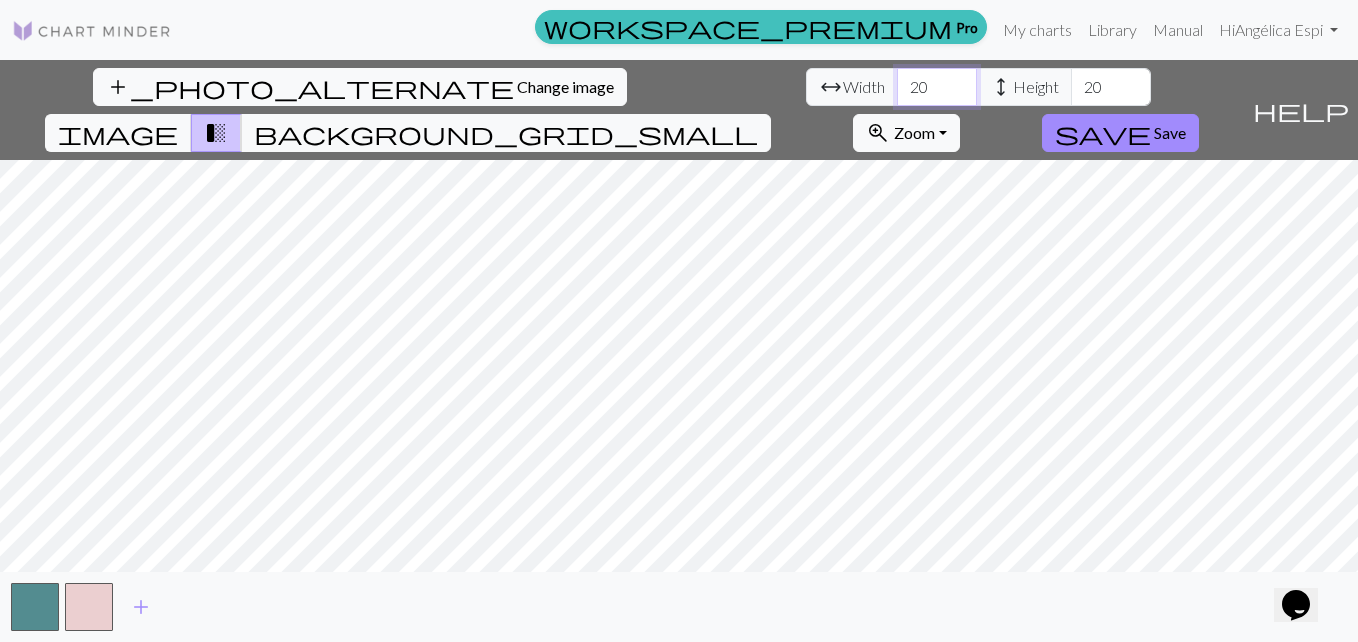 click on "20" at bounding box center [937, 87] 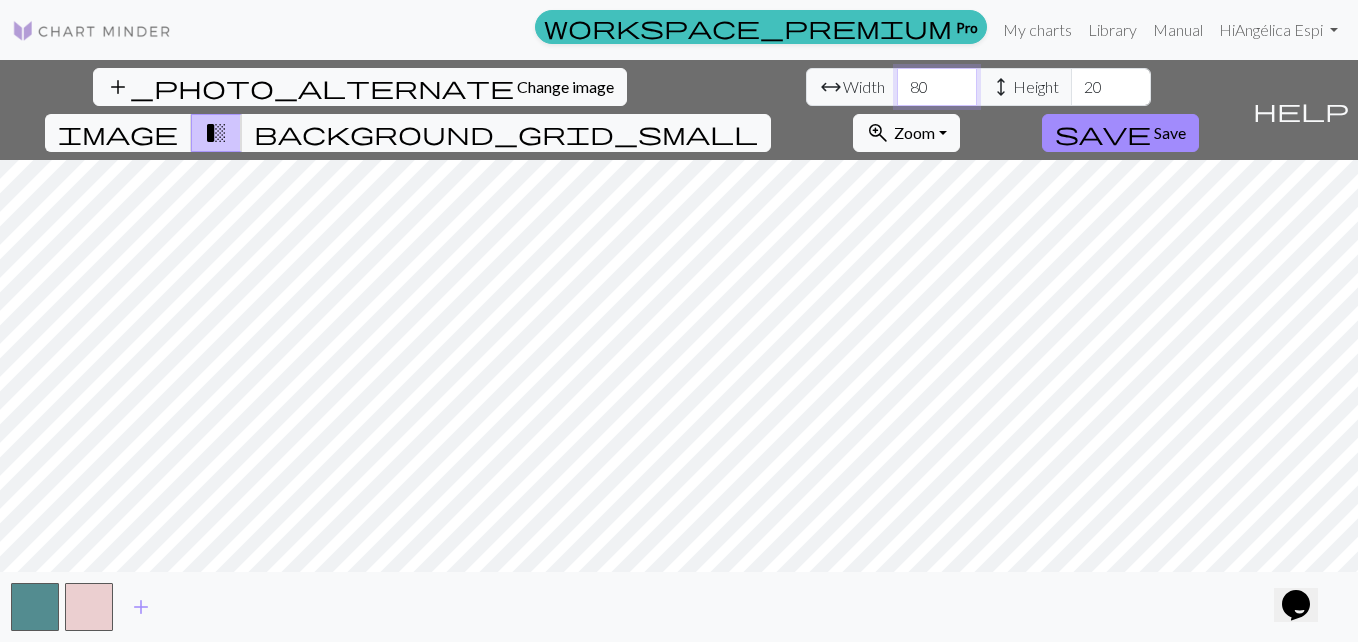 type on "80" 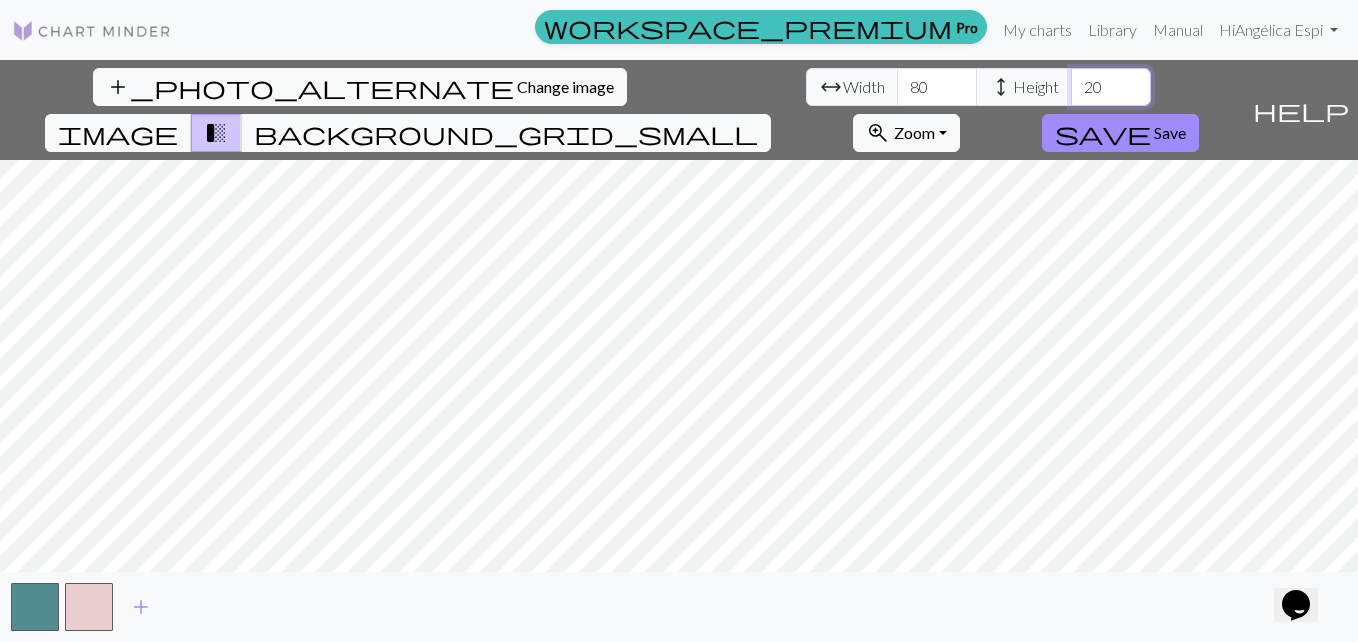 click on "20" at bounding box center [1111, 87] 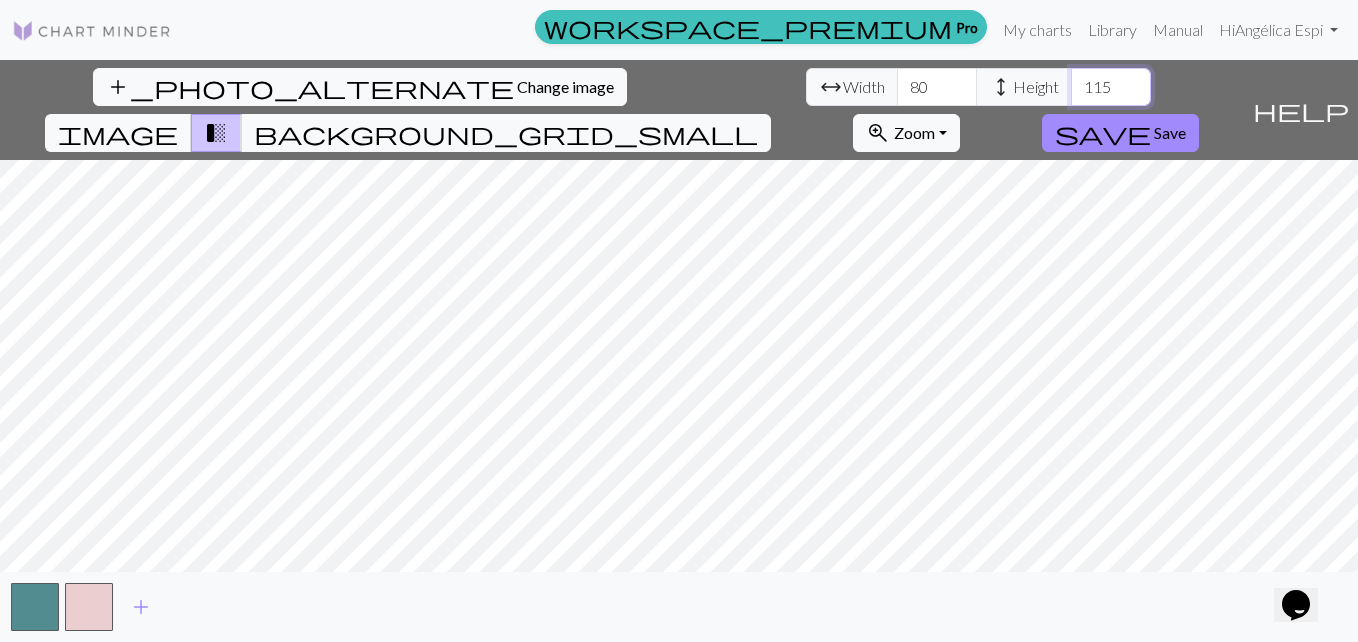 type on "115" 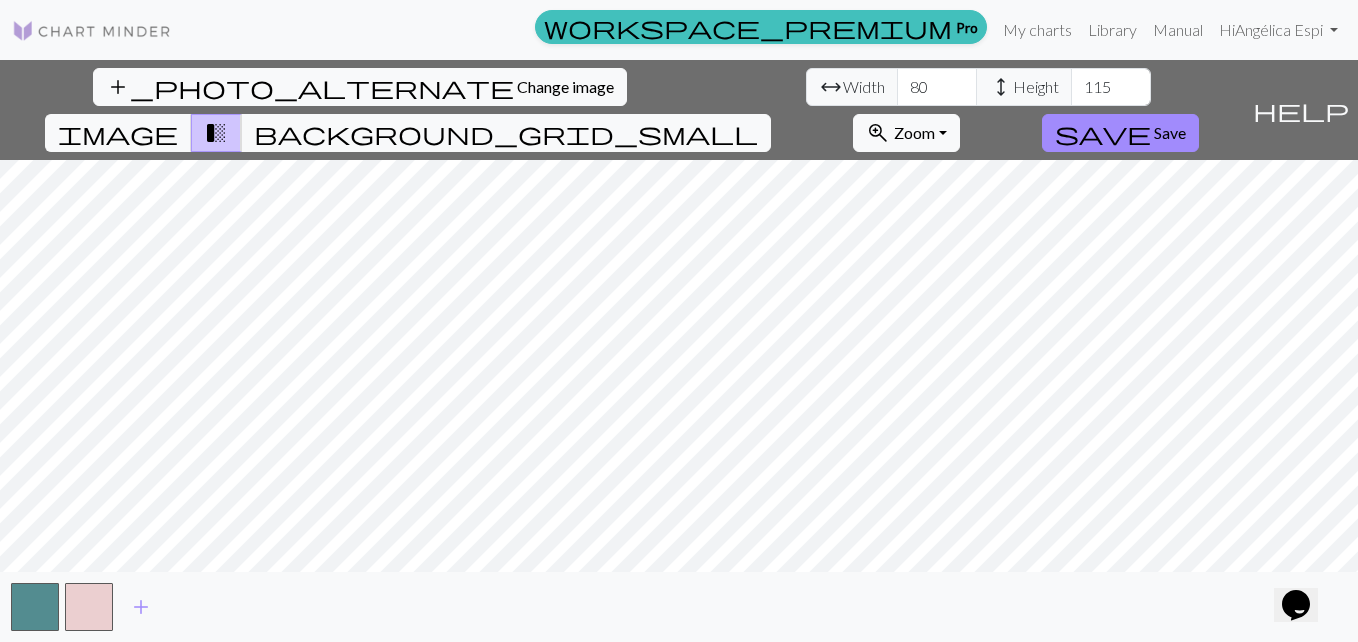 click on "add_photo_alternate   Change image arrow_range   Width 80 height   Height 115 image transition_fade background_grid_small zoom_in Zoom Zoom Fit all Fit width Fit height 50% 100% 150% 200% save   Save help Show me around add" at bounding box center [679, 351] 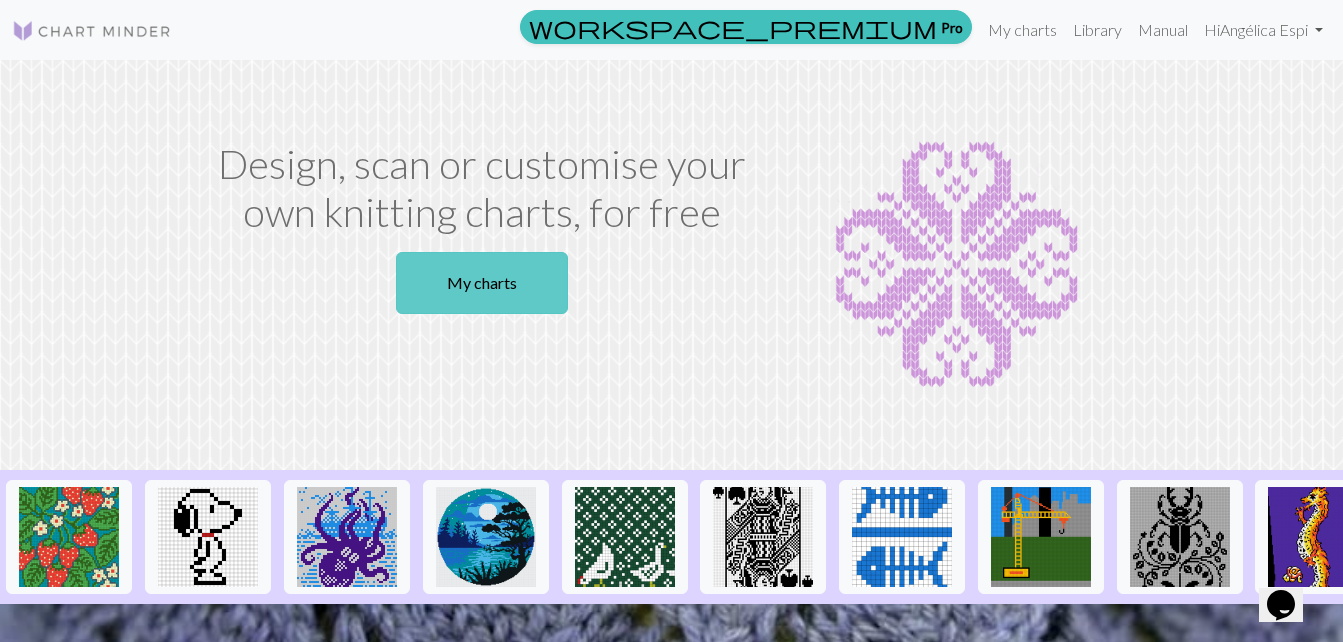 click on "My charts" at bounding box center (482, 283) 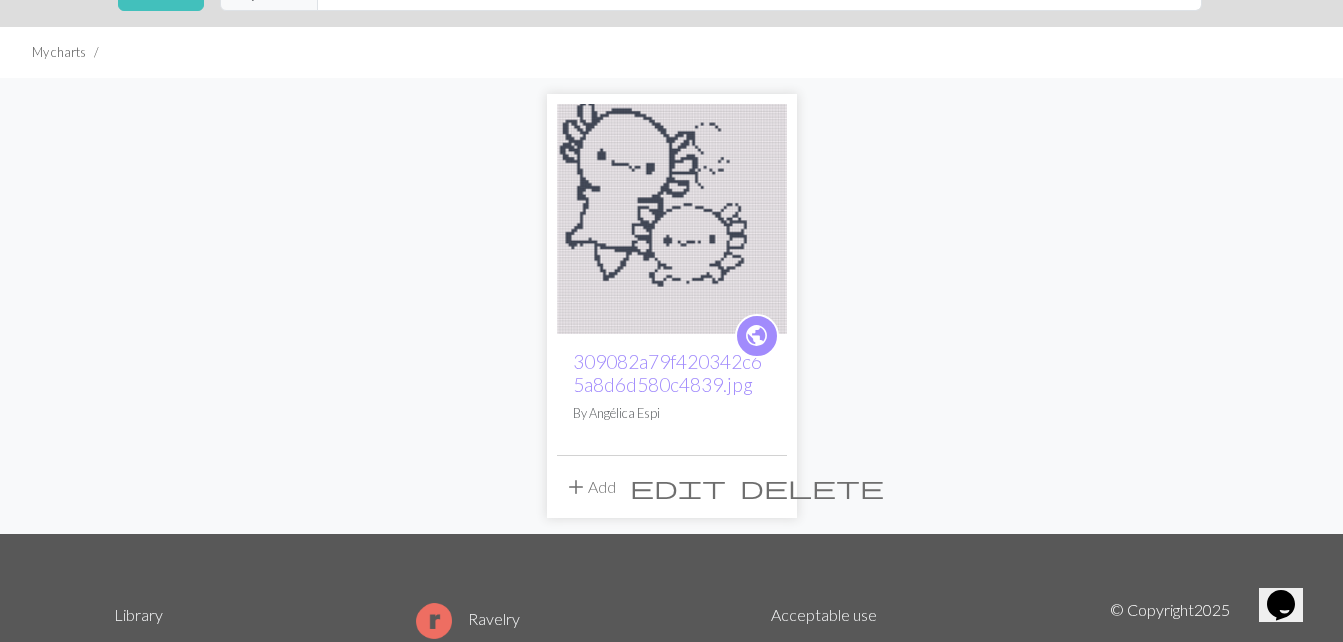 scroll, scrollTop: 120, scrollLeft: 0, axis: vertical 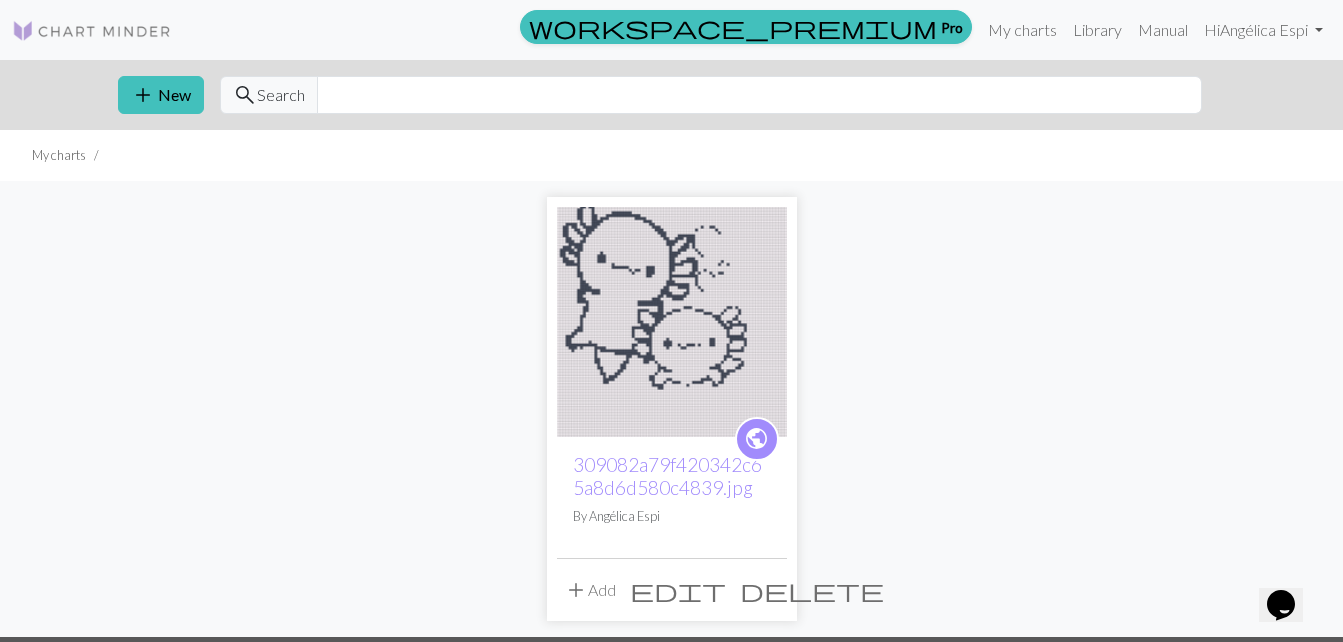 click on "edit" at bounding box center (678, 590) 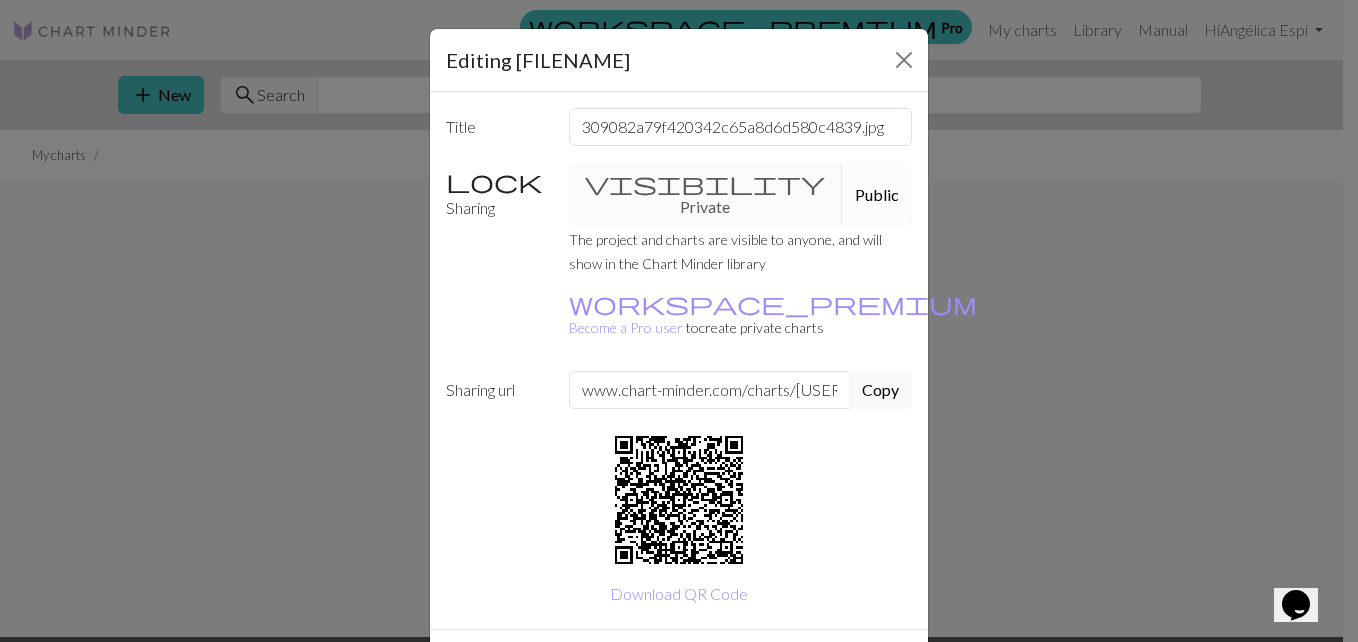 drag, startPoint x: 699, startPoint y: 224, endPoint x: 699, endPoint y: 211, distance: 13 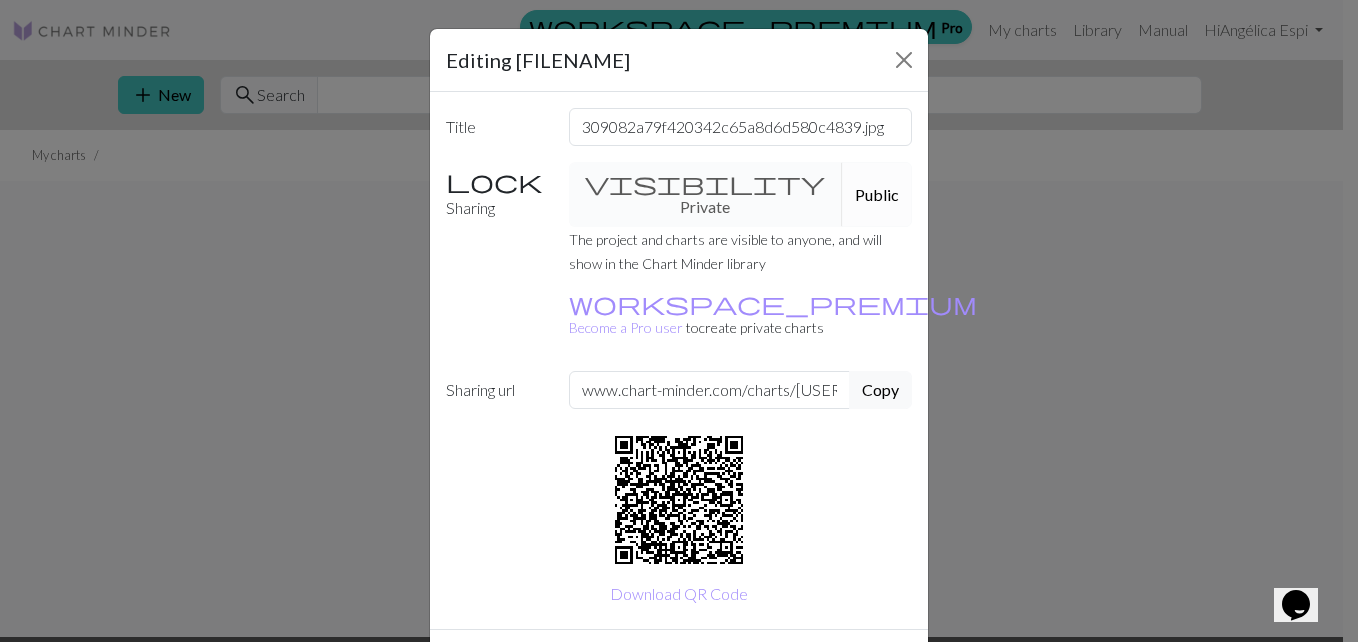 scroll, scrollTop: 40, scrollLeft: 0, axis: vertical 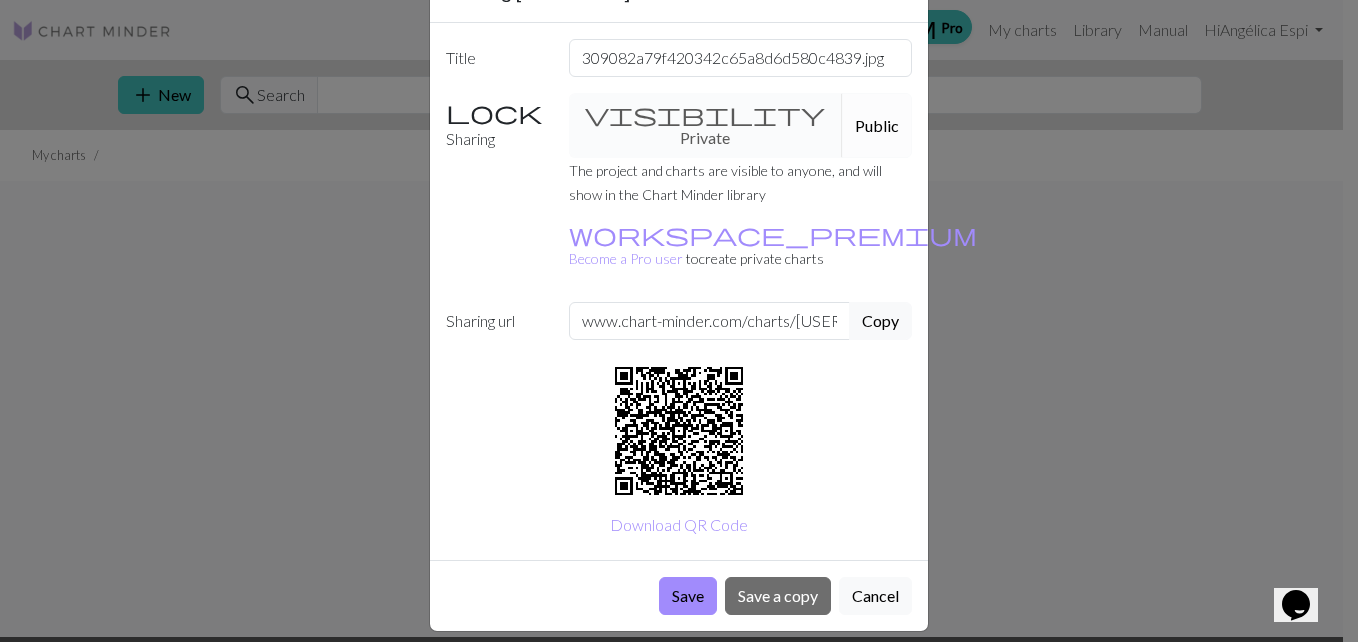click on "Editing 309082a79f420342c65a8d6d580c4839.jpg Title 309082a79f420342c65a8d6d580c4839.jpg Sharing visibility  Private Public The project and charts are visible to anyone, and will show in the Chart Minder library workspace_premium Become a Pro user   to  create private charts Sharing url www.chart-minder.com/charts/angelica-espi/309082a79f420342c65a8d6d580c4839-jpg Copy Download QR Code Save Save a copy Cancel" at bounding box center [679, 321] 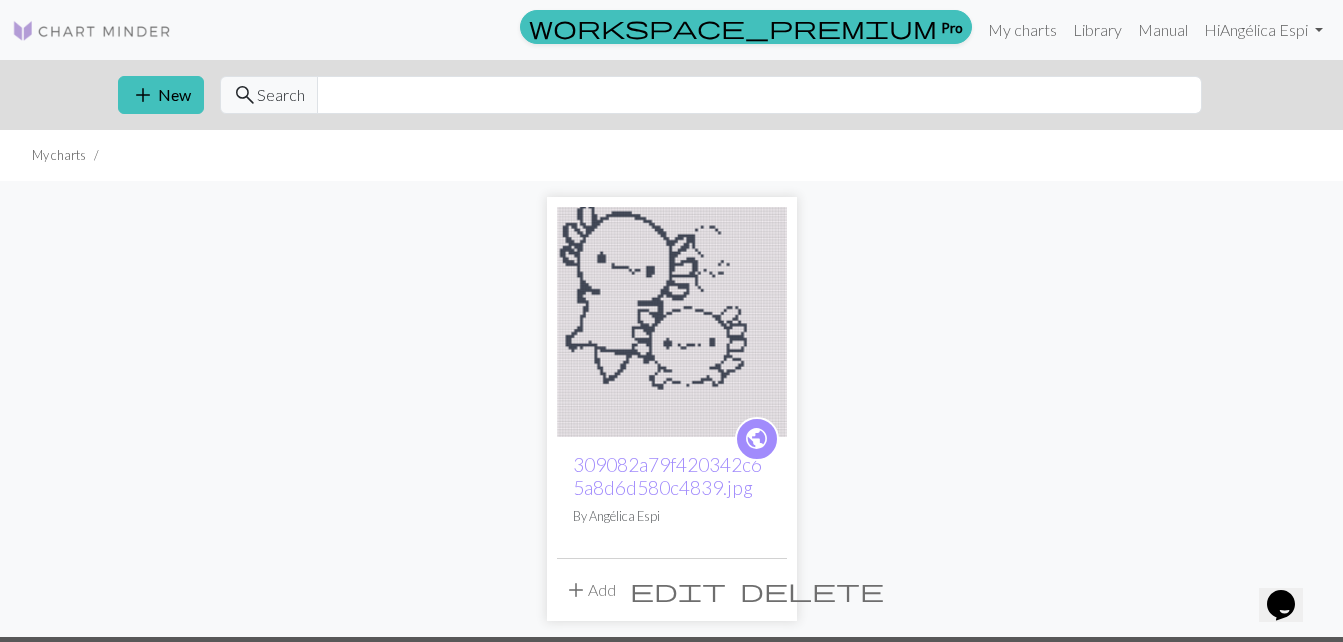 click at bounding box center [672, 322] 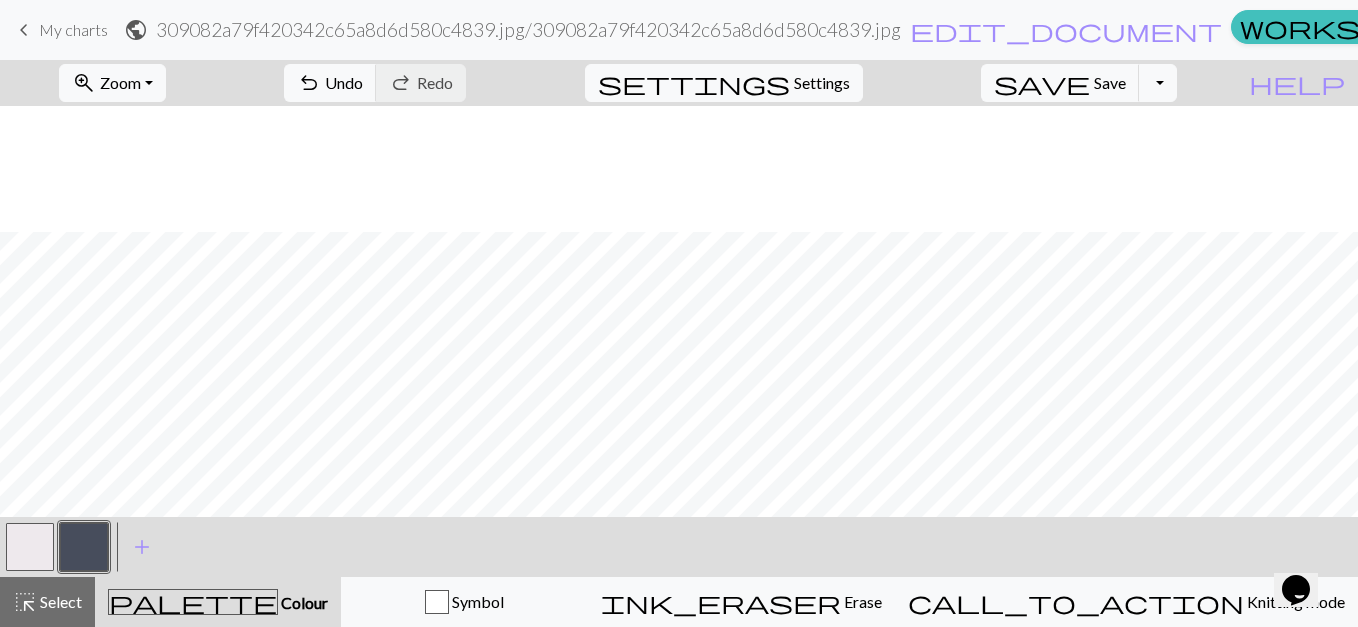scroll, scrollTop: 240, scrollLeft: 0, axis: vertical 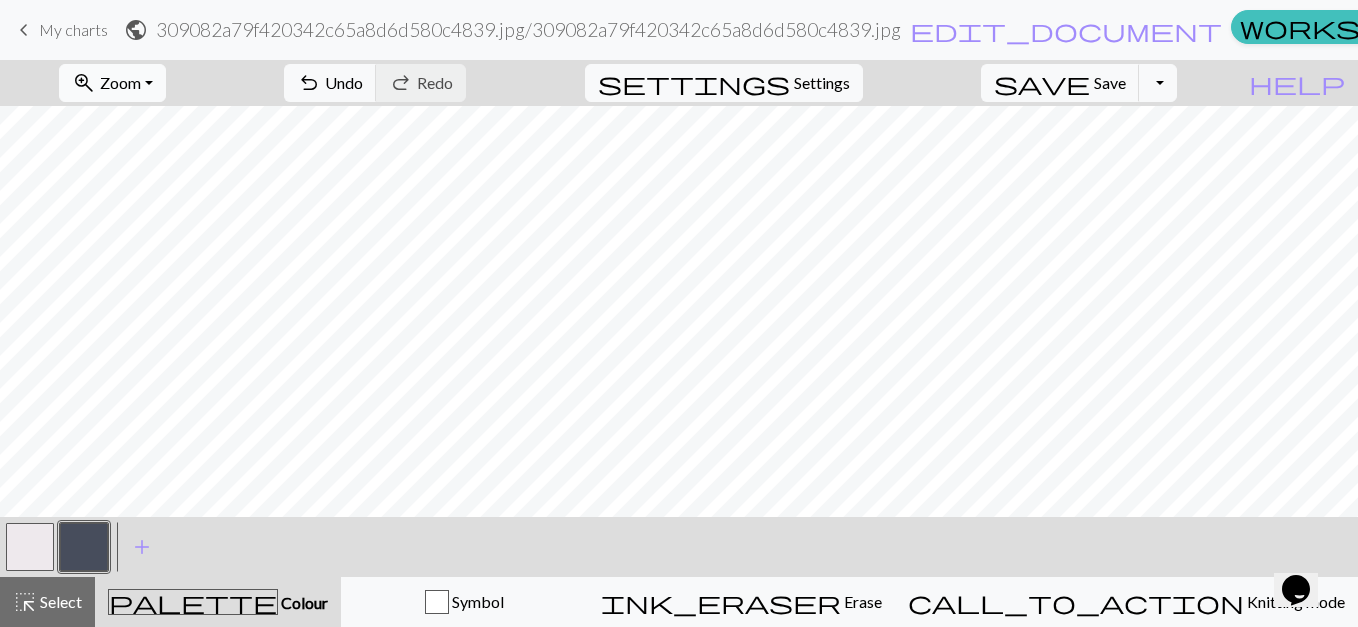 click on "zoom_in Zoom Zoom" at bounding box center [112, 83] 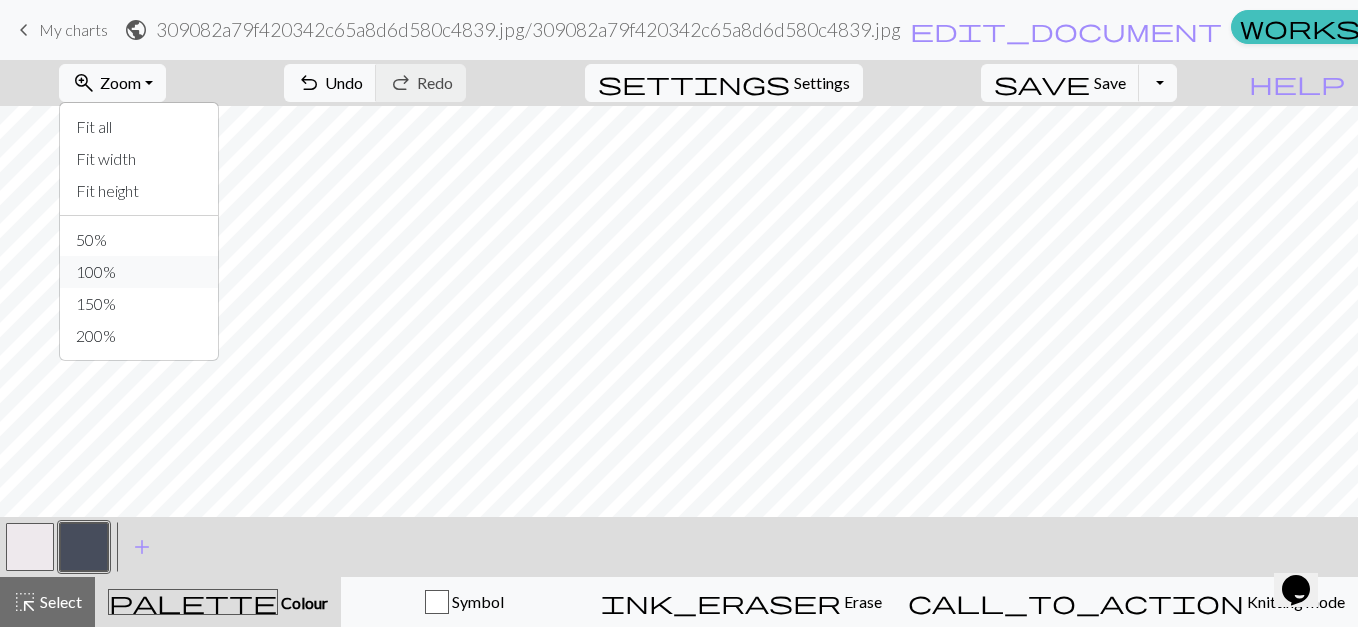 click on "100%" at bounding box center [139, 272] 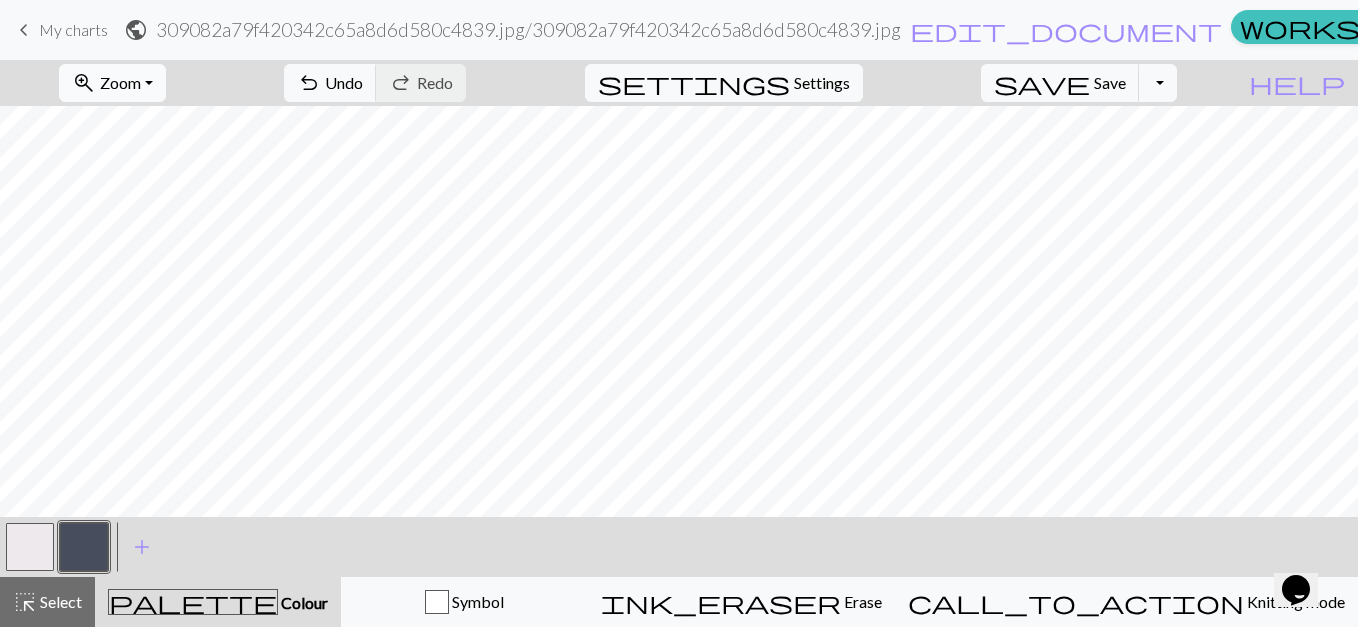 click on "zoom_in Zoom Zoom" at bounding box center [112, 83] 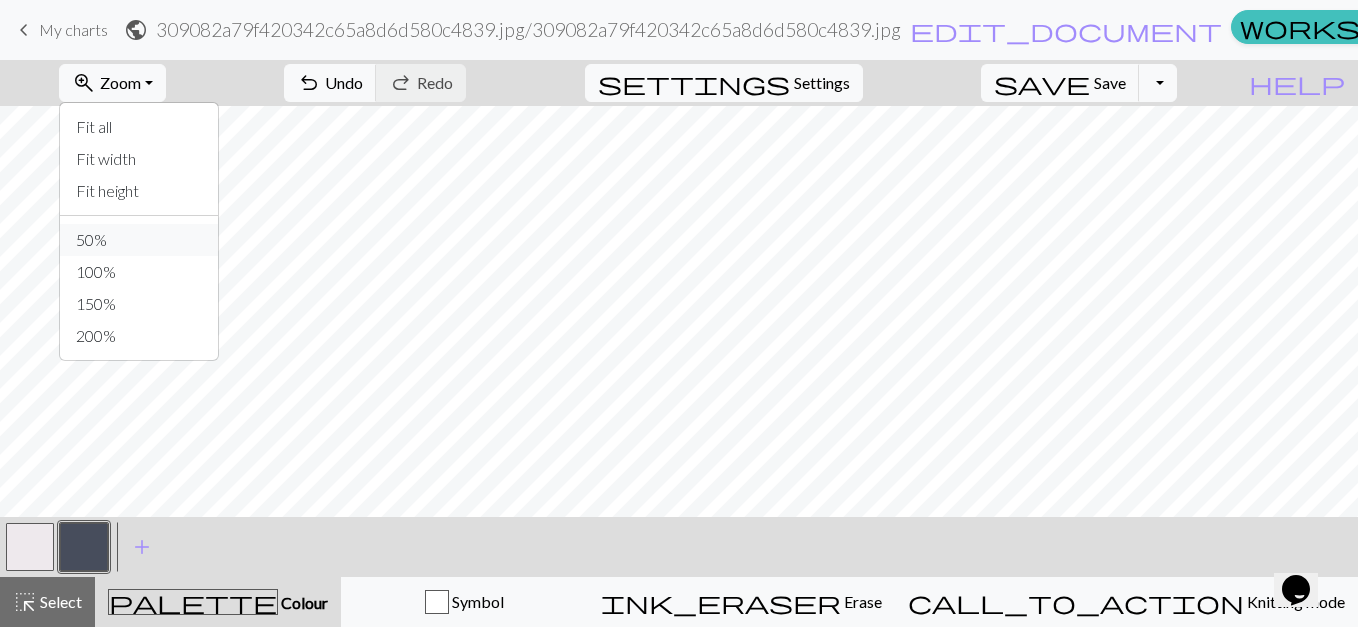 click on "50%" at bounding box center (139, 240) 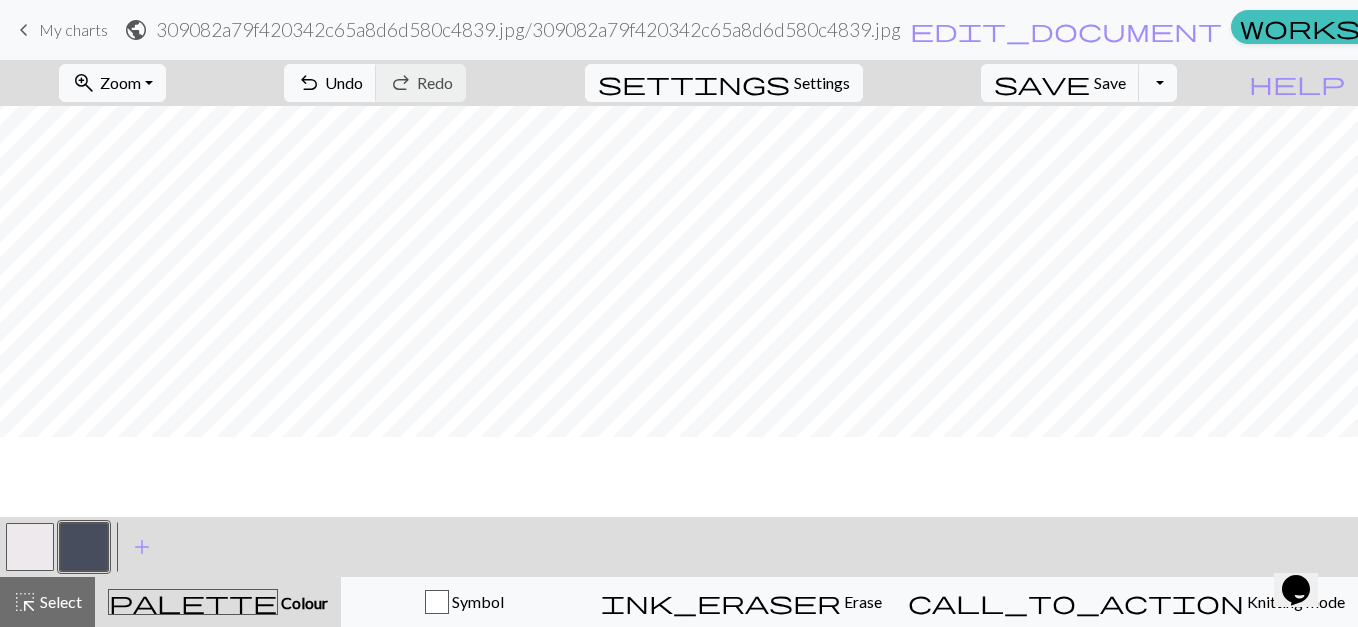 scroll, scrollTop: 0, scrollLeft: 0, axis: both 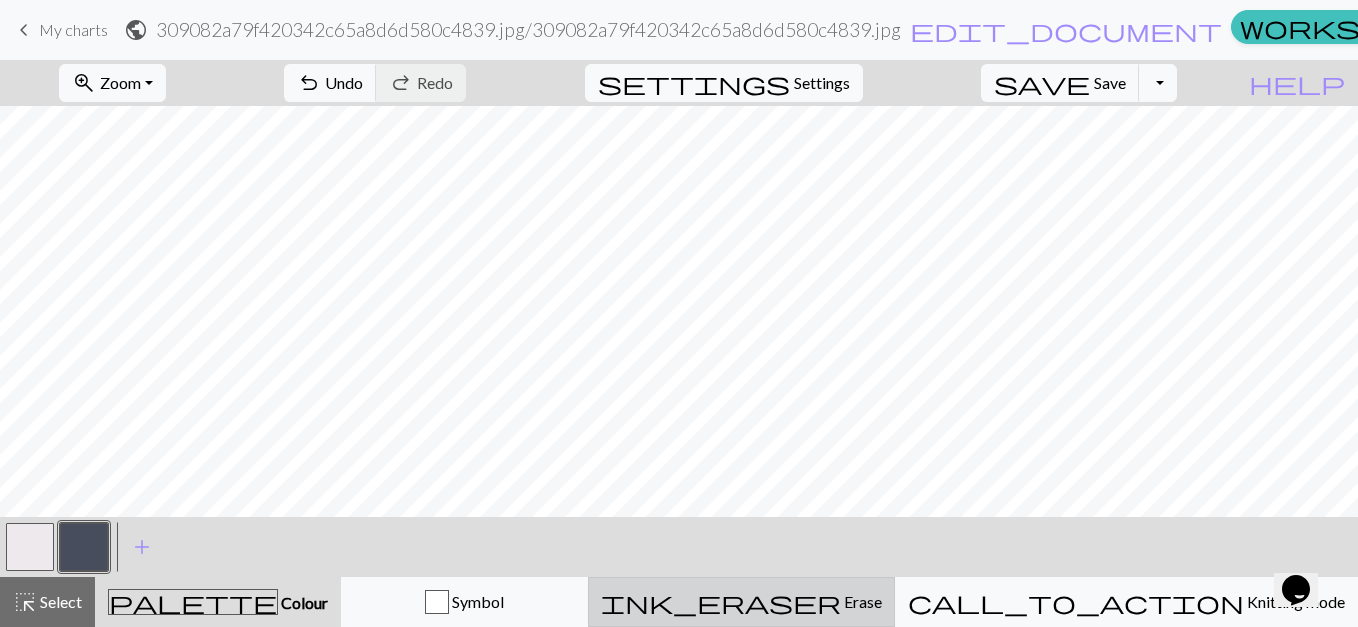 click on "Erase" at bounding box center [861, 601] 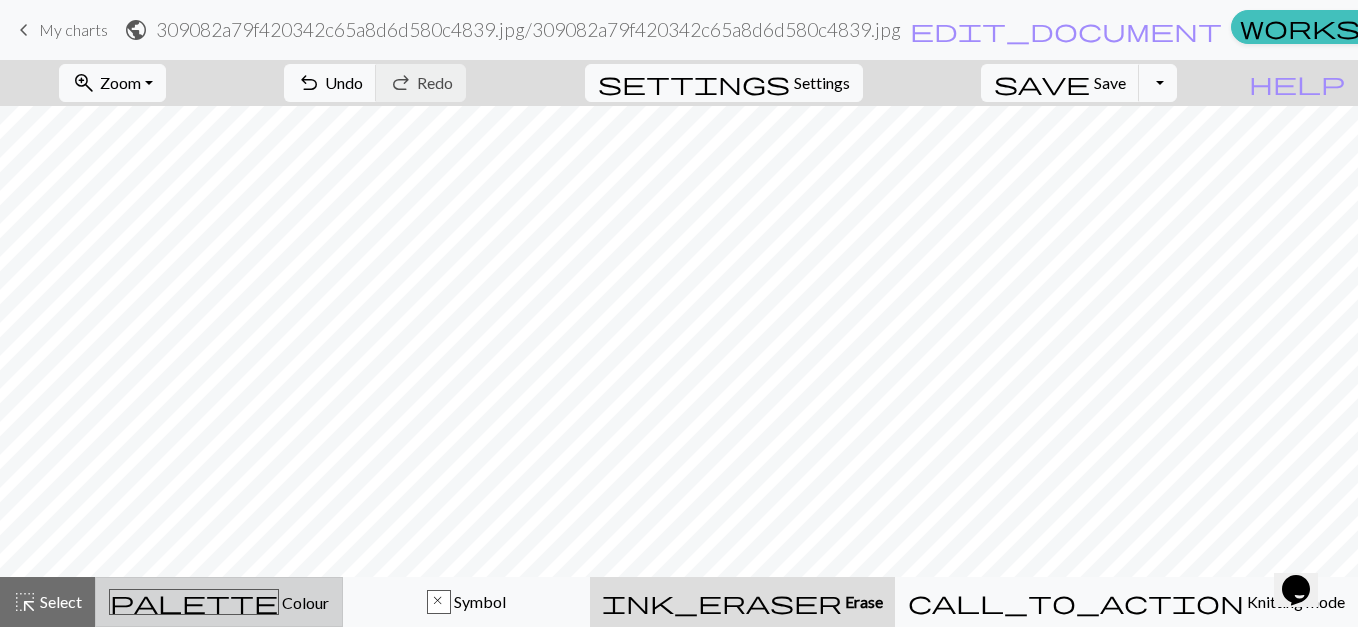 click on "palette   Colour   Colour" at bounding box center [219, 602] 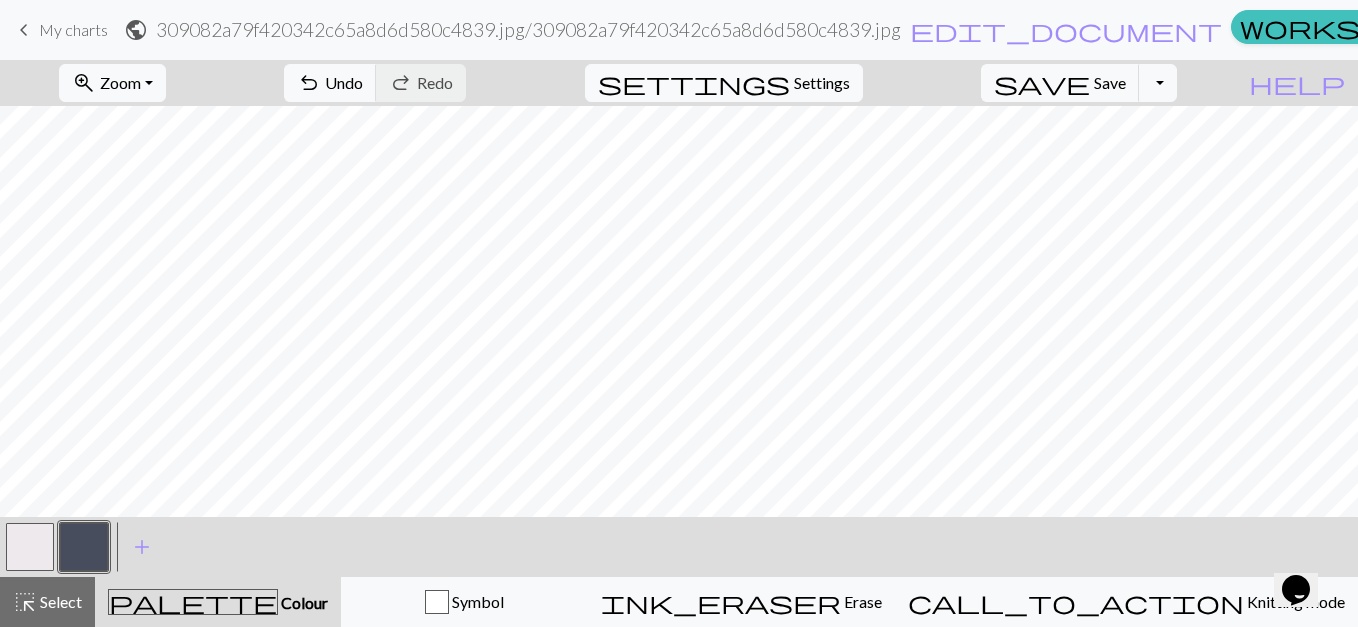 click at bounding box center [84, 547] 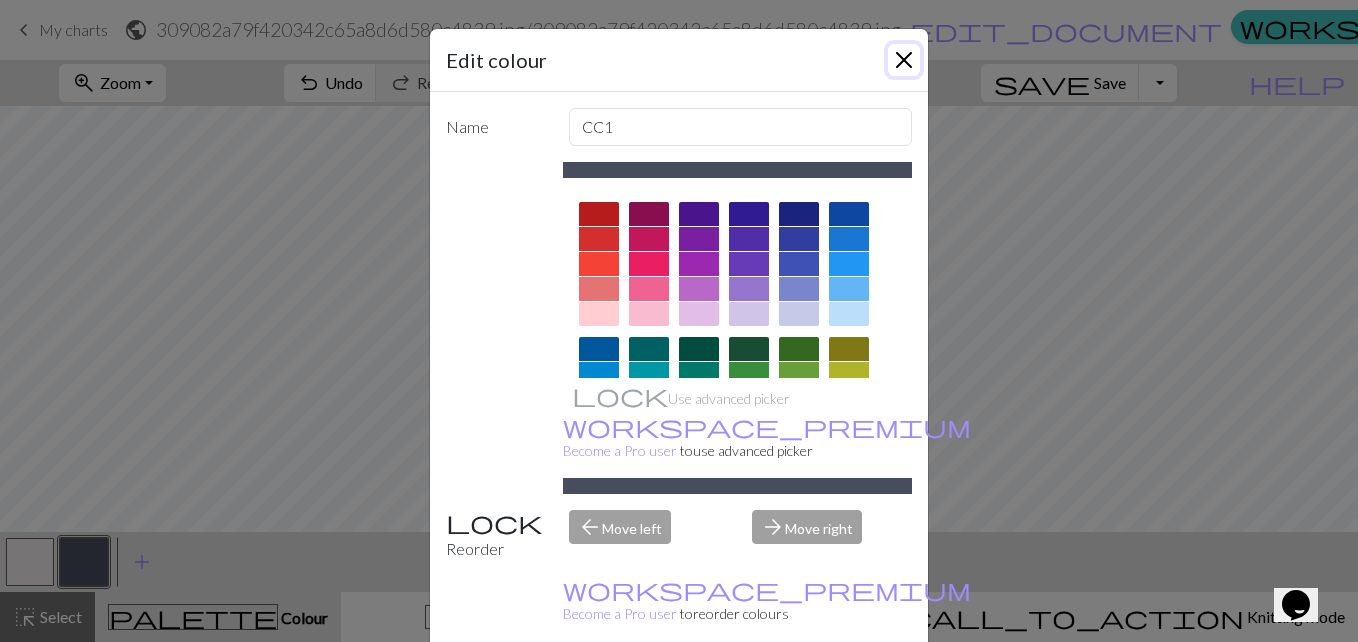 click at bounding box center [904, 60] 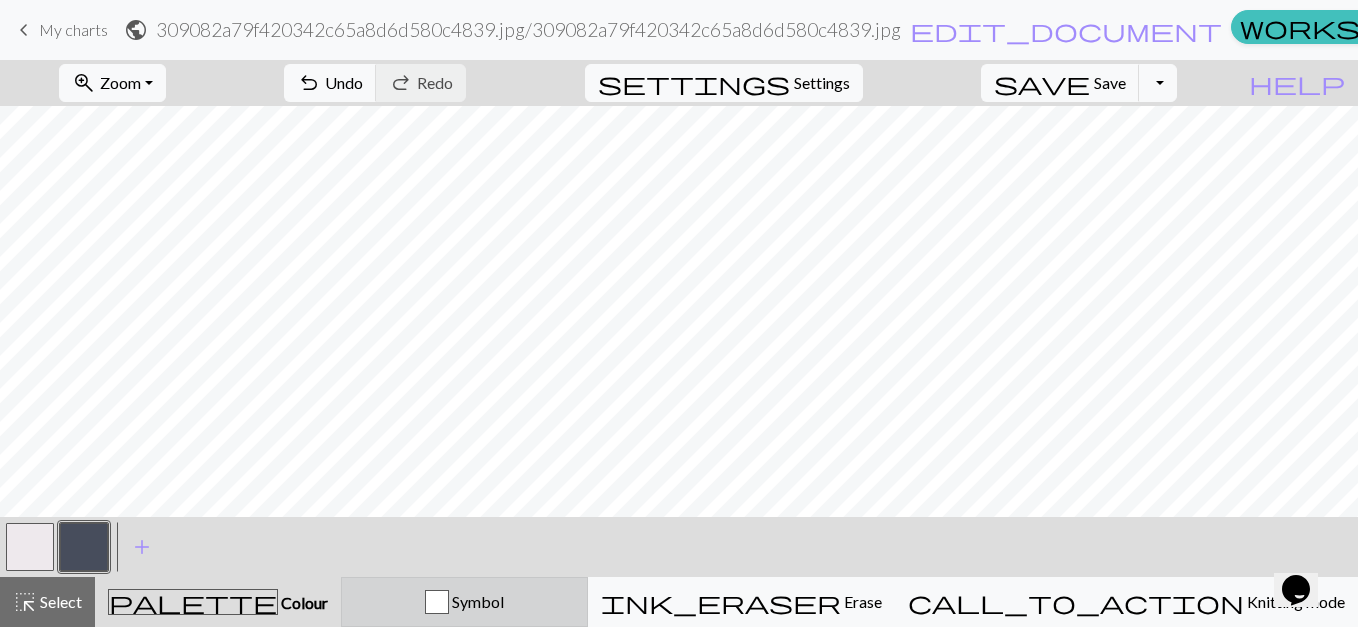 click at bounding box center (437, 602) 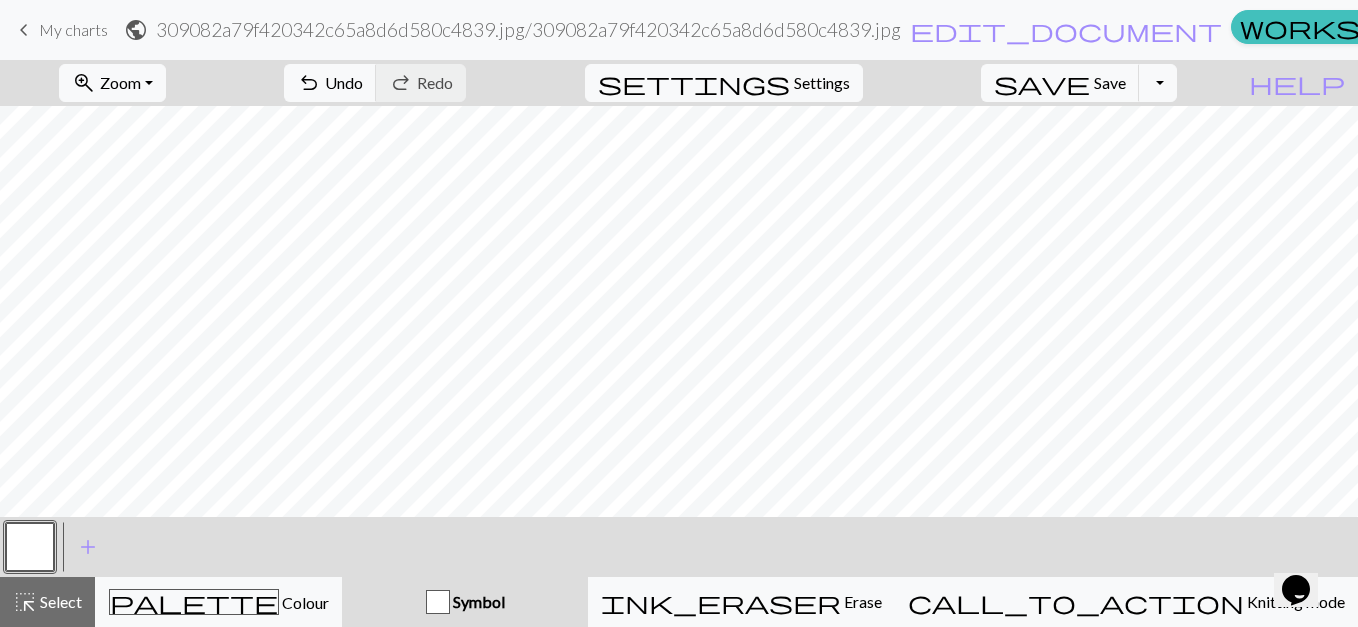 click on "< > add Add a  symbol" at bounding box center [679, 547] 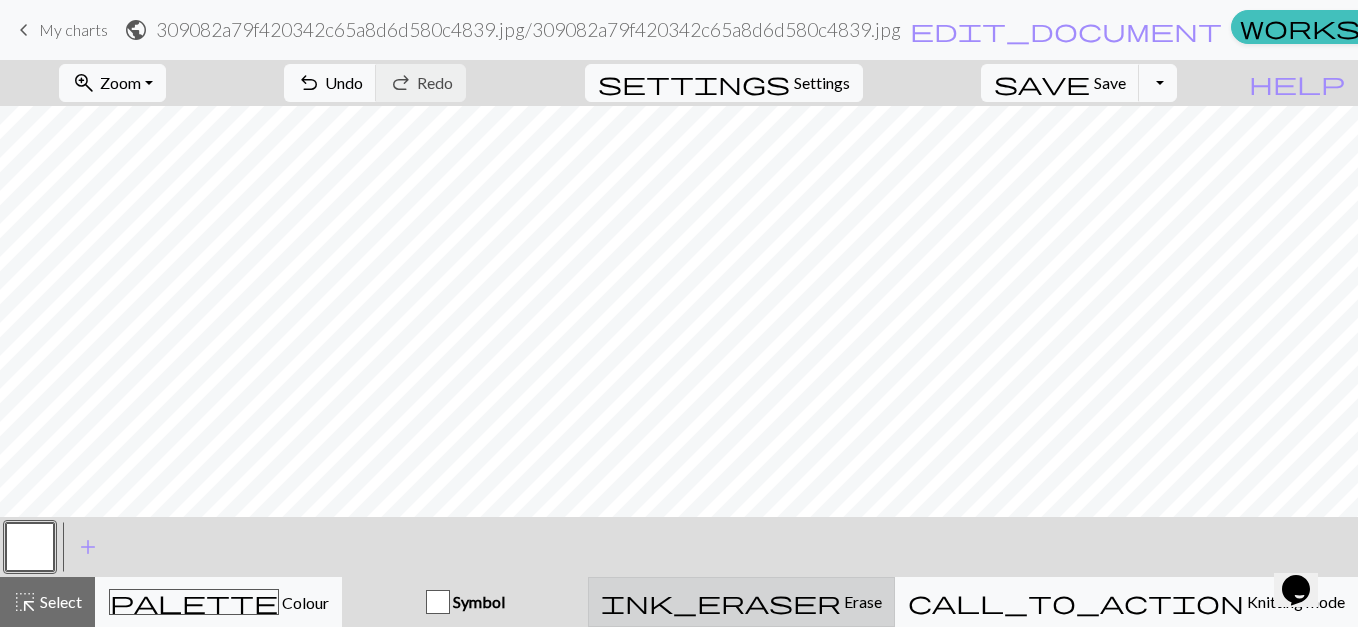 click on "ink_eraser" at bounding box center [721, 602] 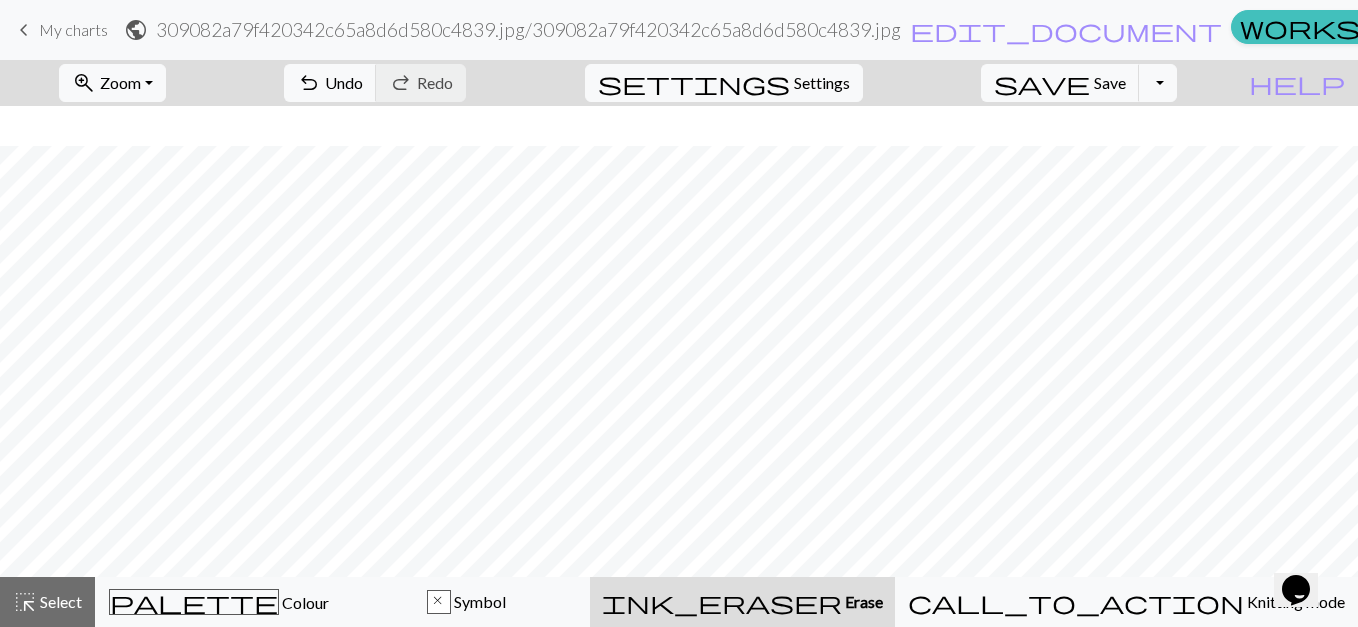 scroll, scrollTop: 160, scrollLeft: 0, axis: vertical 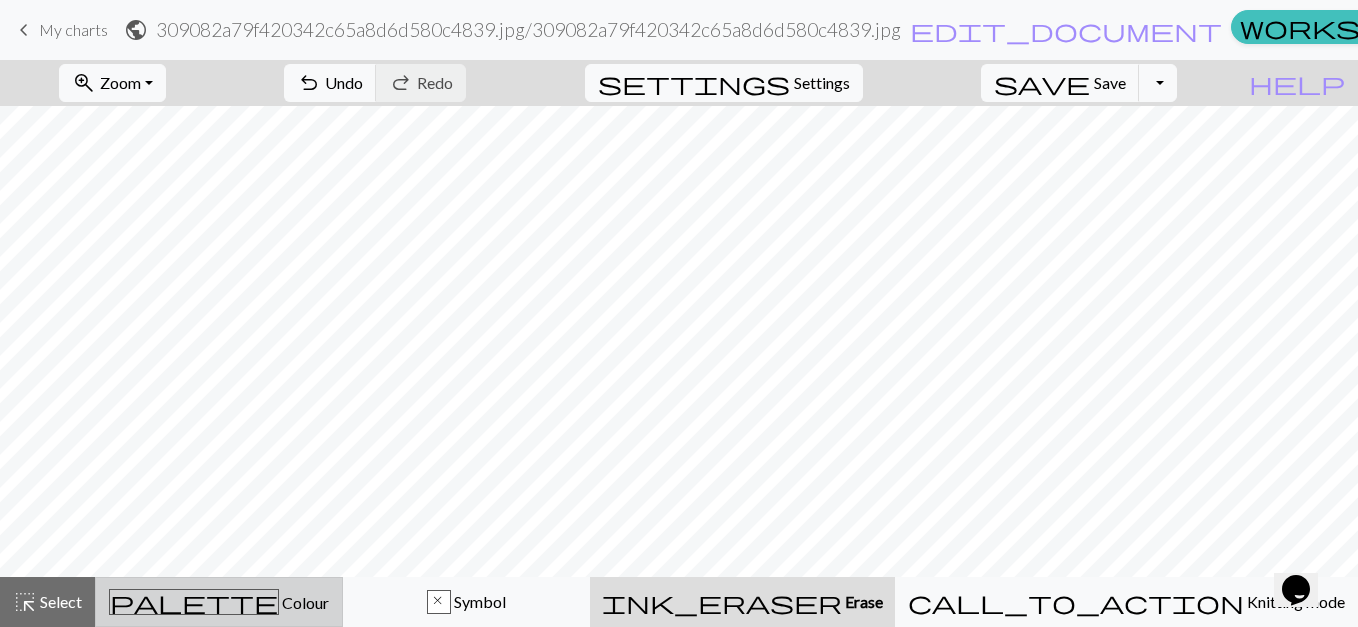 click on "Colour" at bounding box center [304, 602] 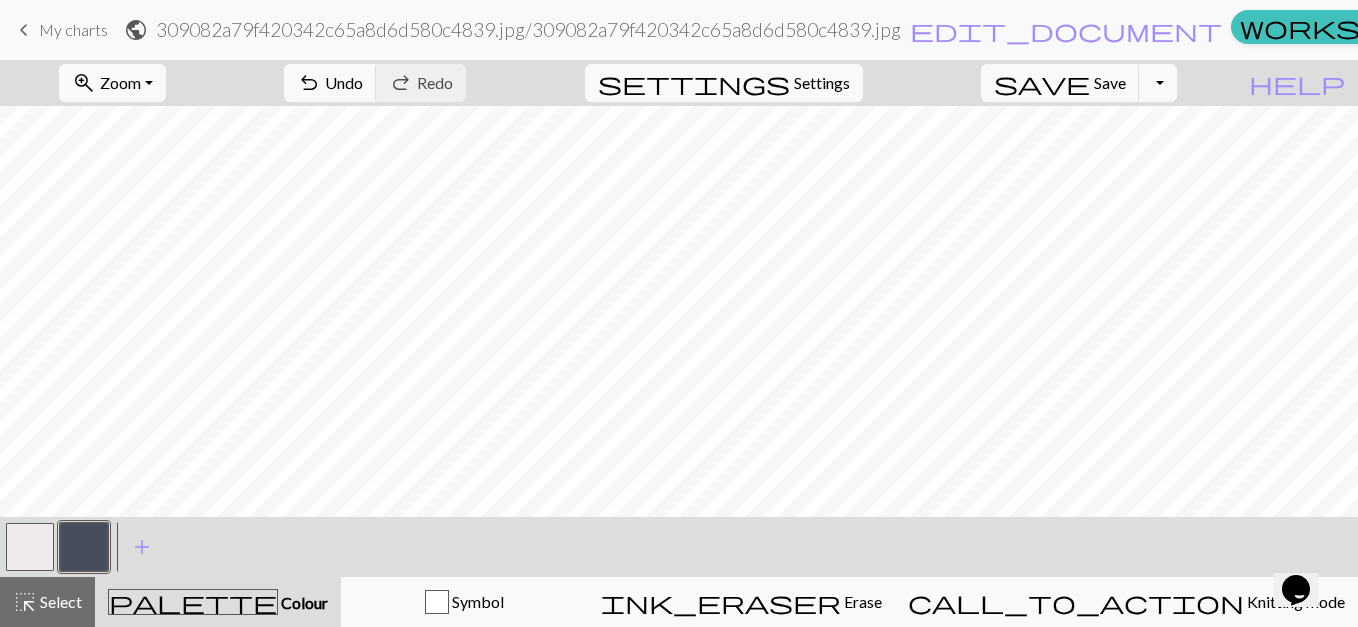 click on "palette" at bounding box center [193, 602] 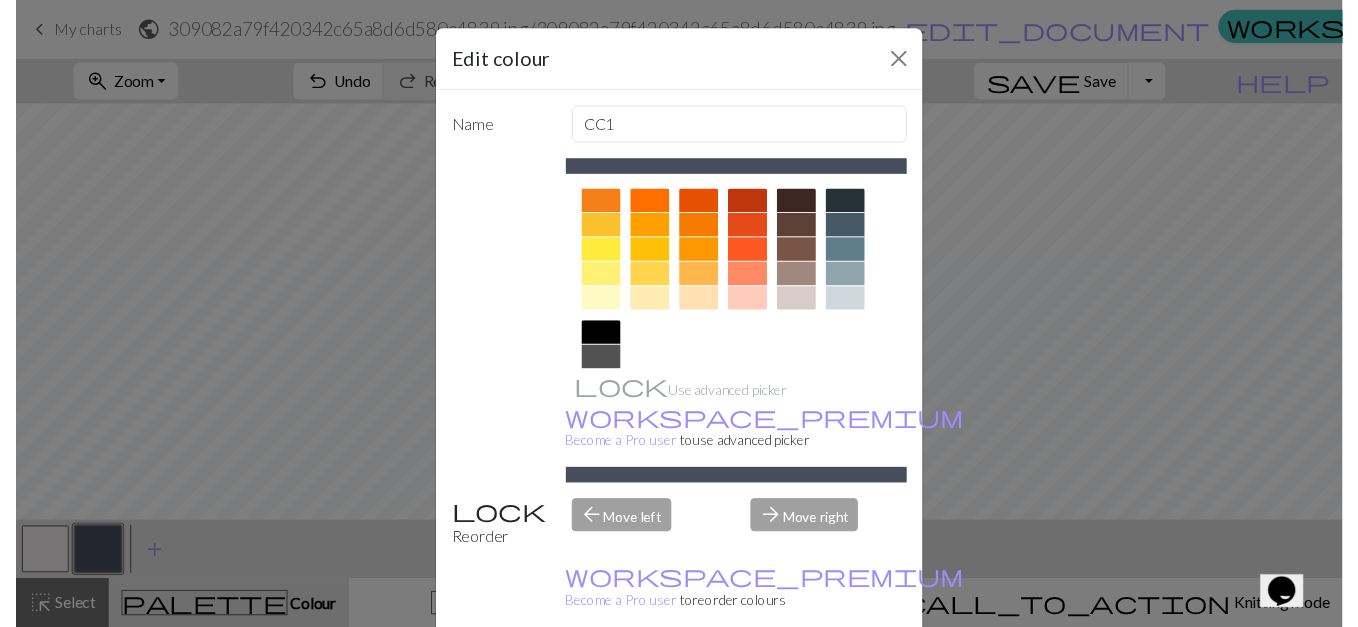 scroll, scrollTop: 280, scrollLeft: 0, axis: vertical 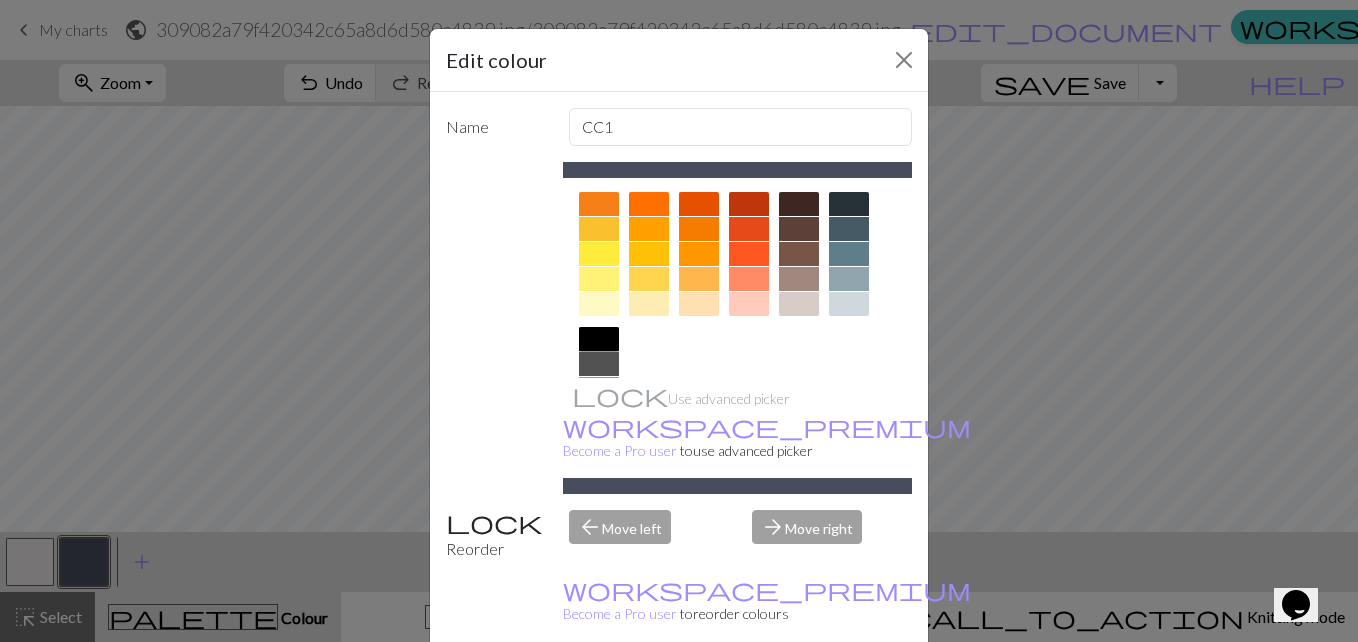 click at bounding box center [599, 339] 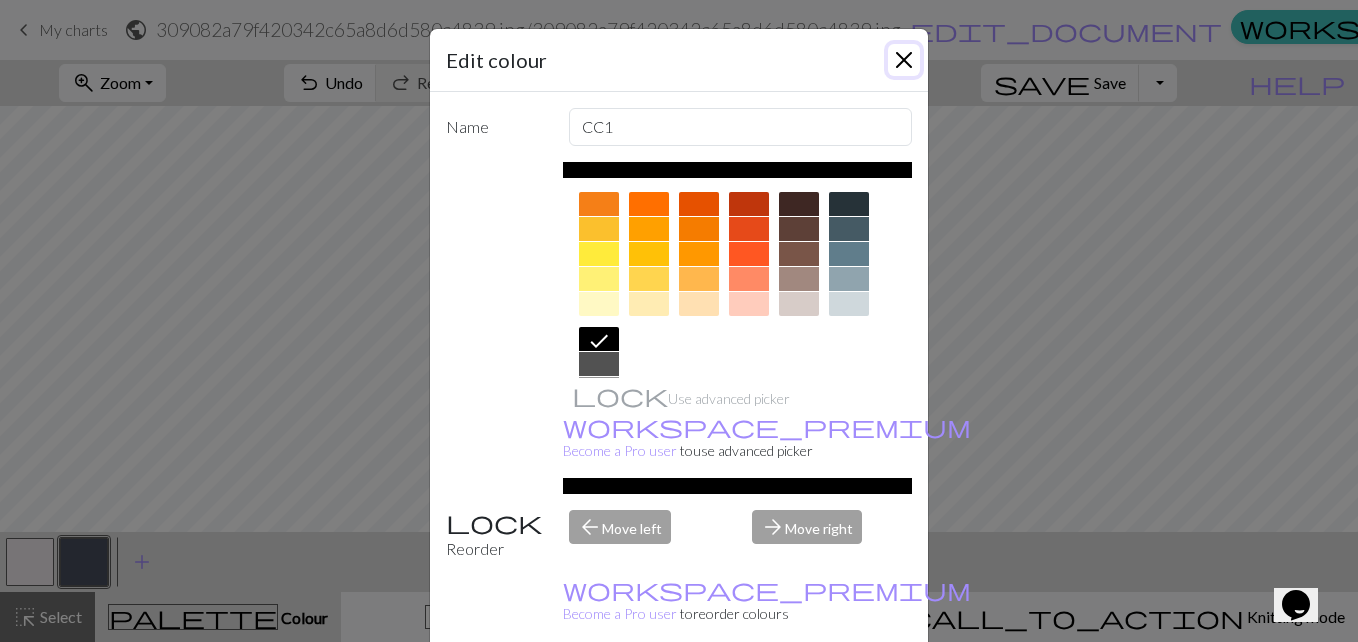 click at bounding box center [904, 60] 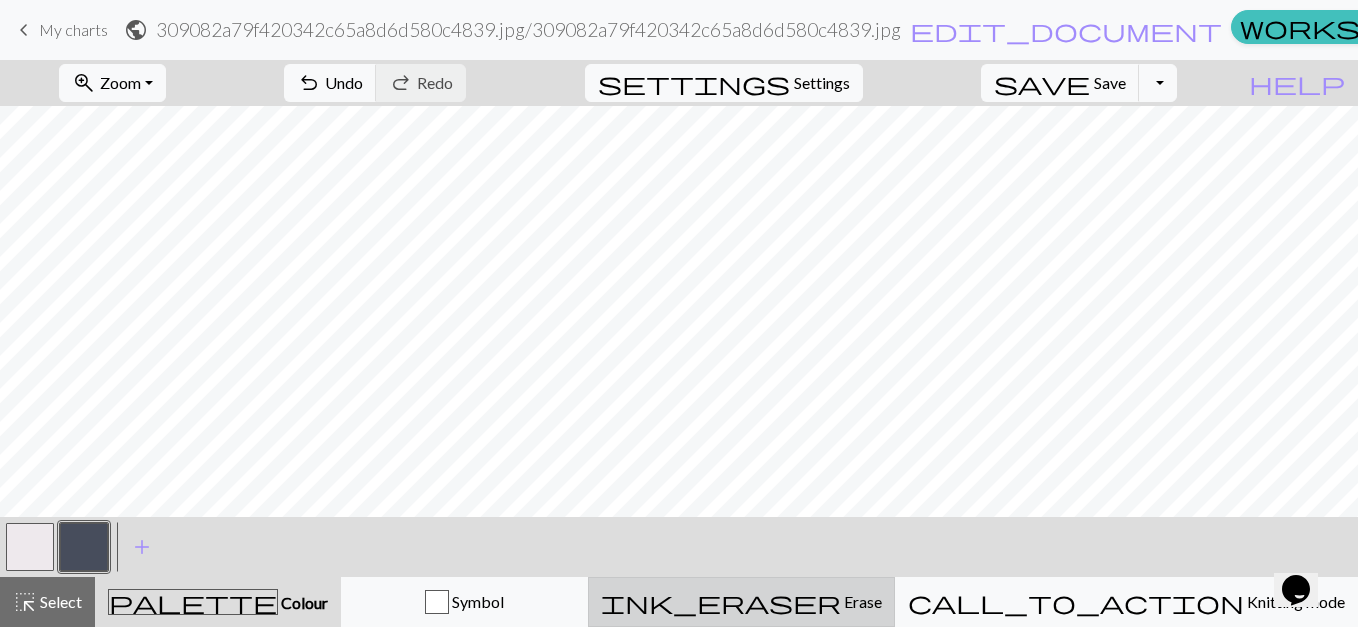click on "Erase" at bounding box center (861, 601) 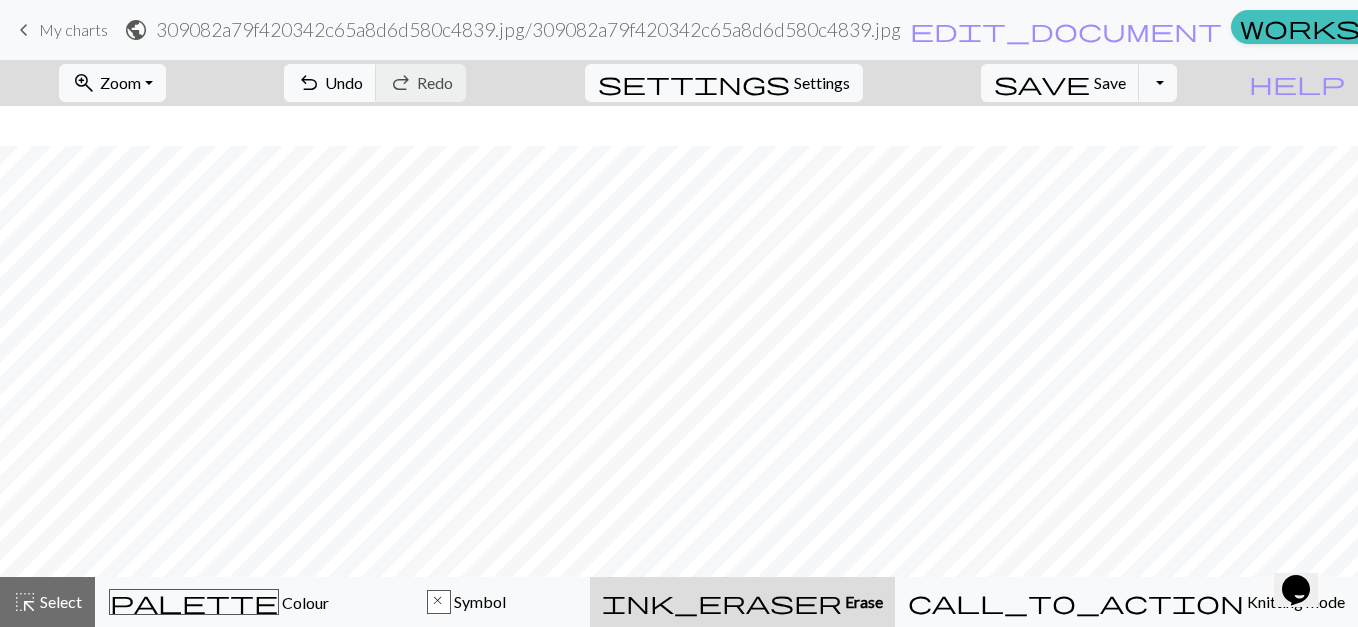 scroll, scrollTop: 240, scrollLeft: 0, axis: vertical 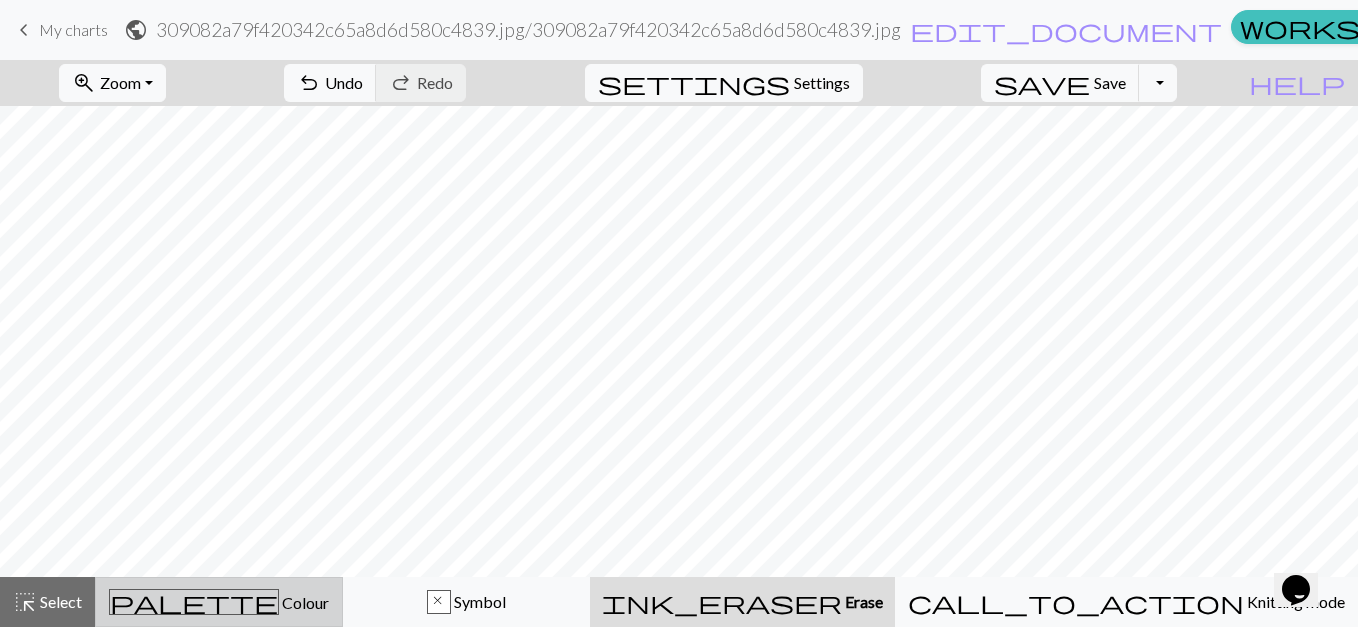 click on "Colour" at bounding box center [304, 602] 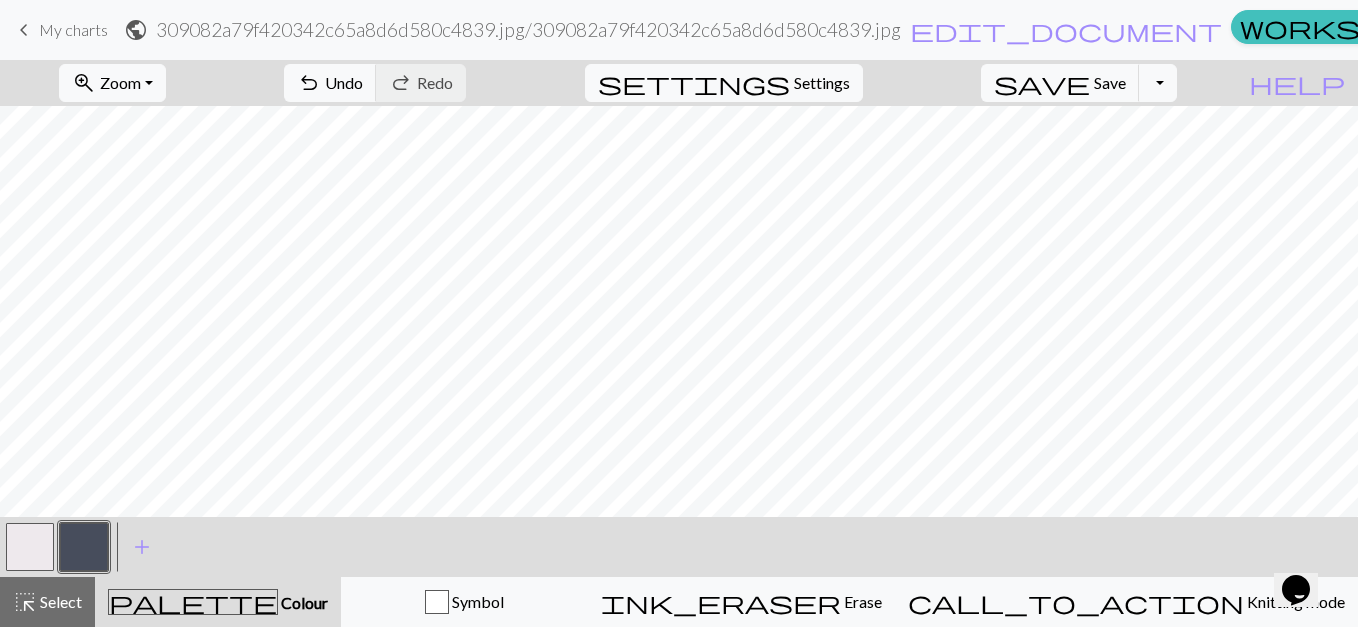 click at bounding box center (84, 547) 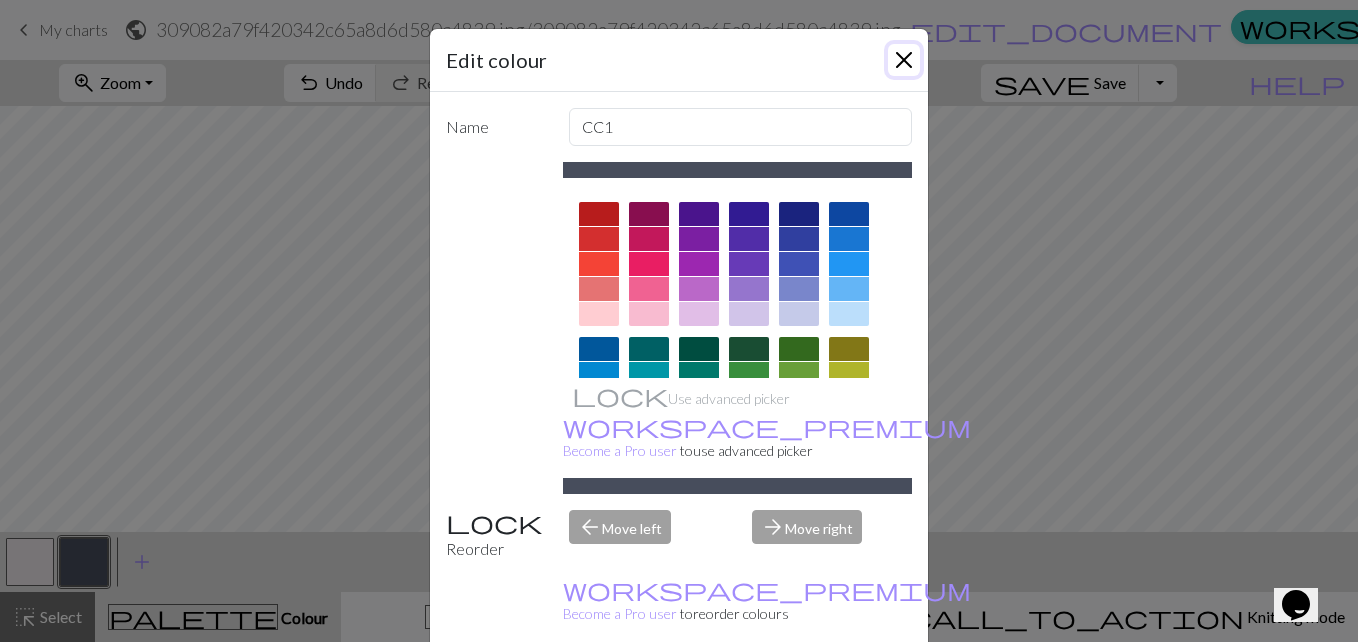 click at bounding box center [904, 60] 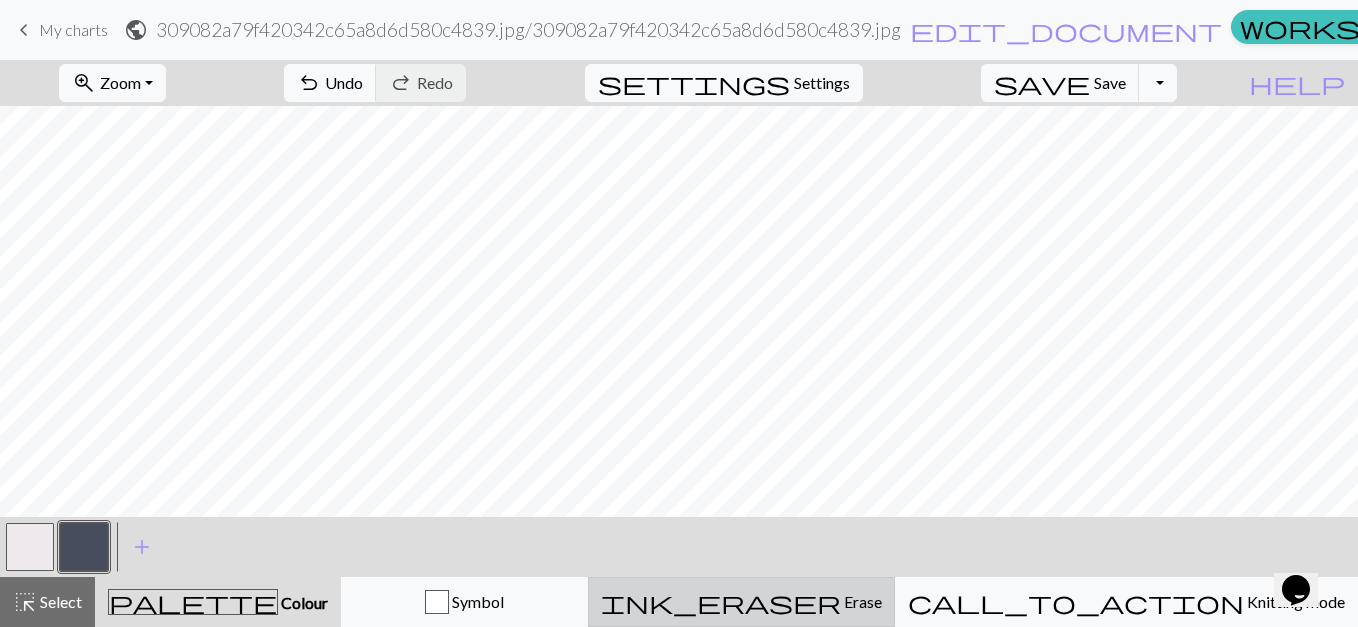 click on "ink_eraser" at bounding box center [721, 602] 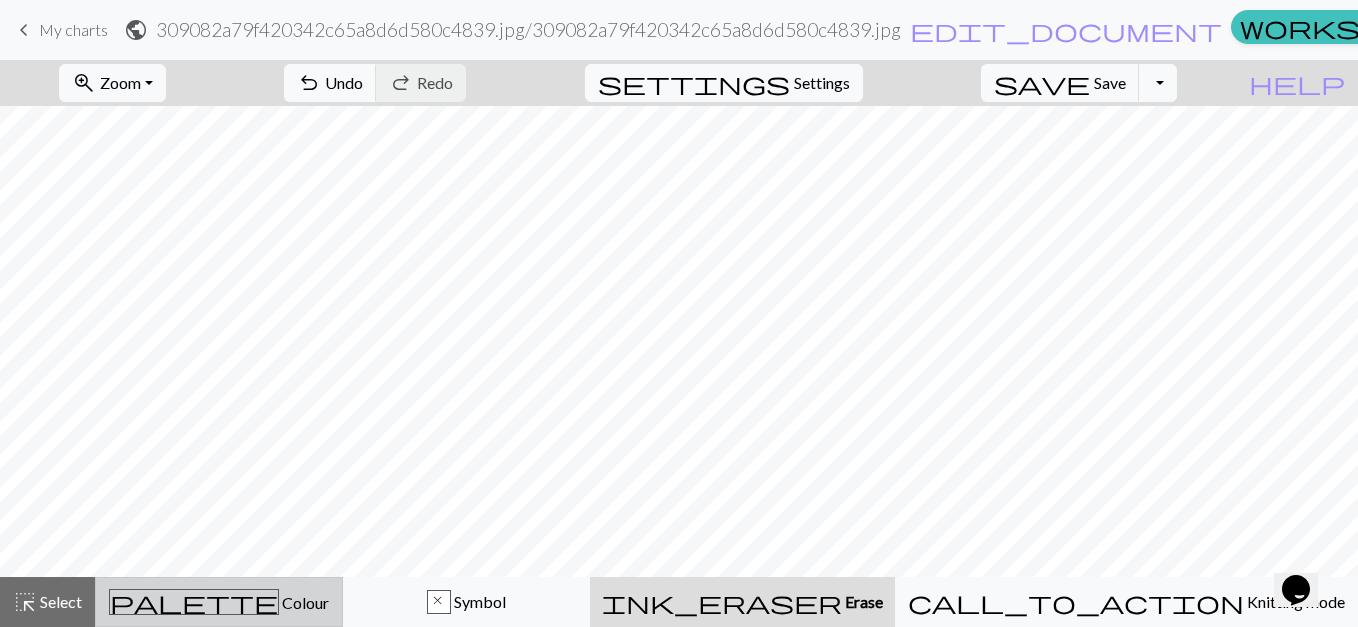 click on "palette" at bounding box center (194, 602) 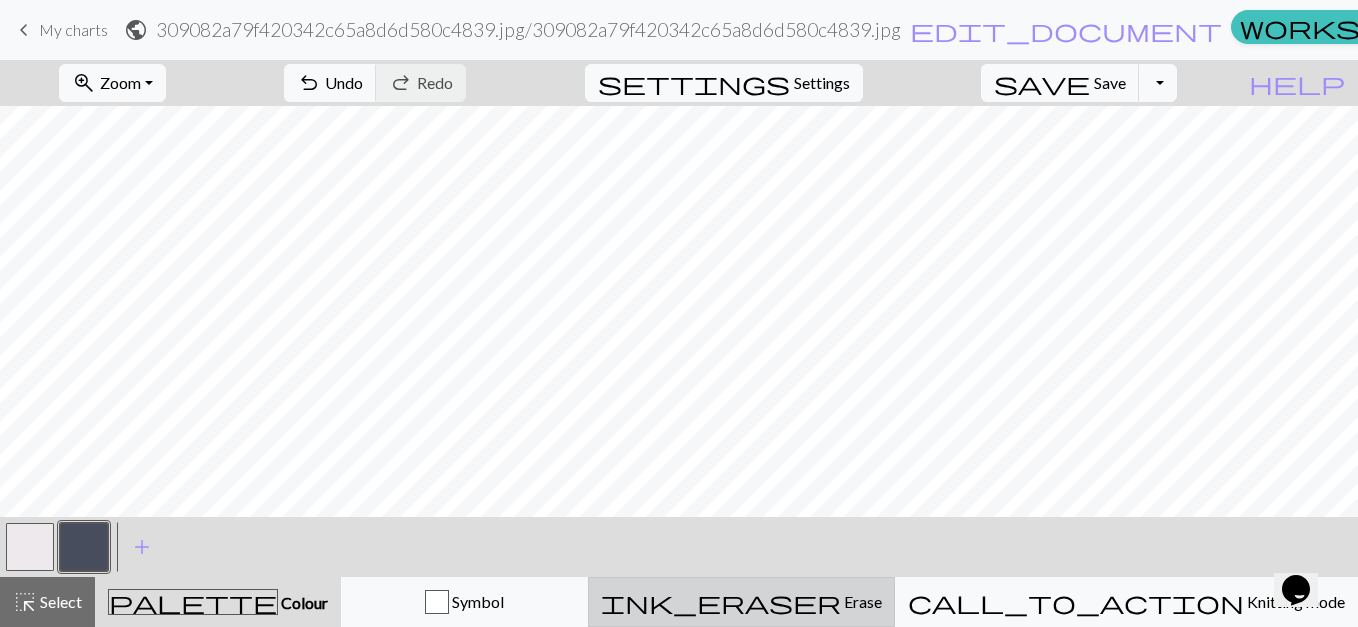 click on "ink_eraser" at bounding box center (721, 602) 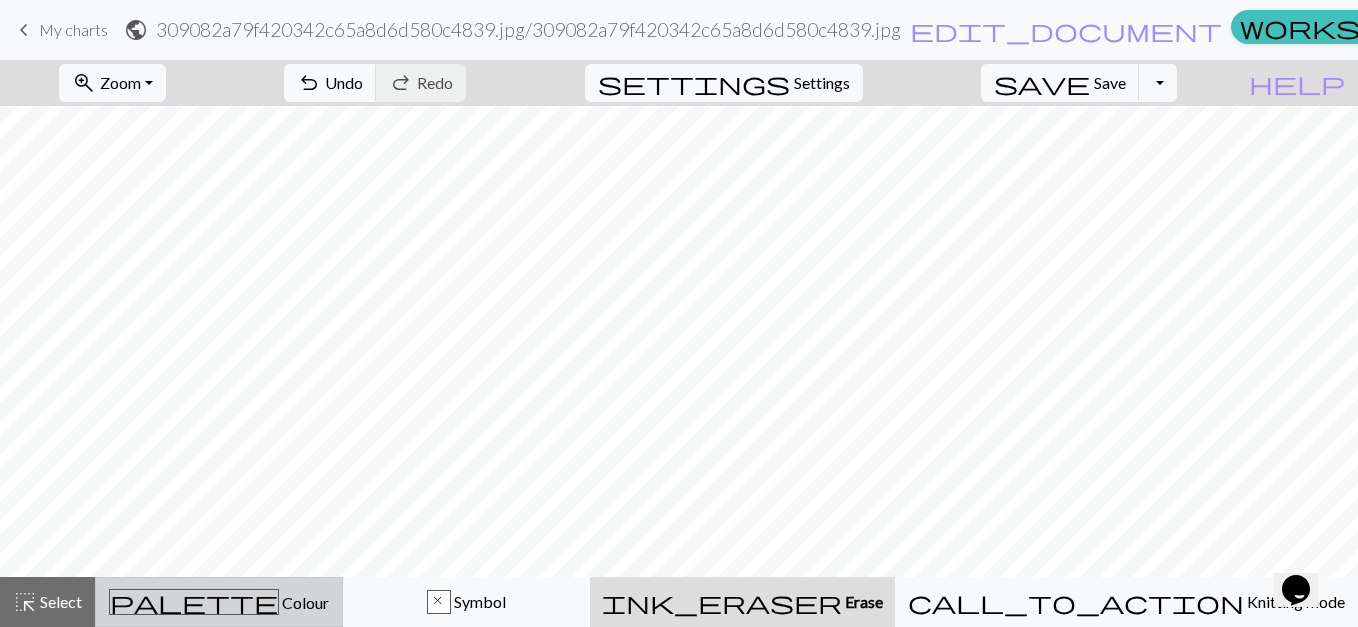 click on "palette   Colour   Colour" at bounding box center [219, 602] 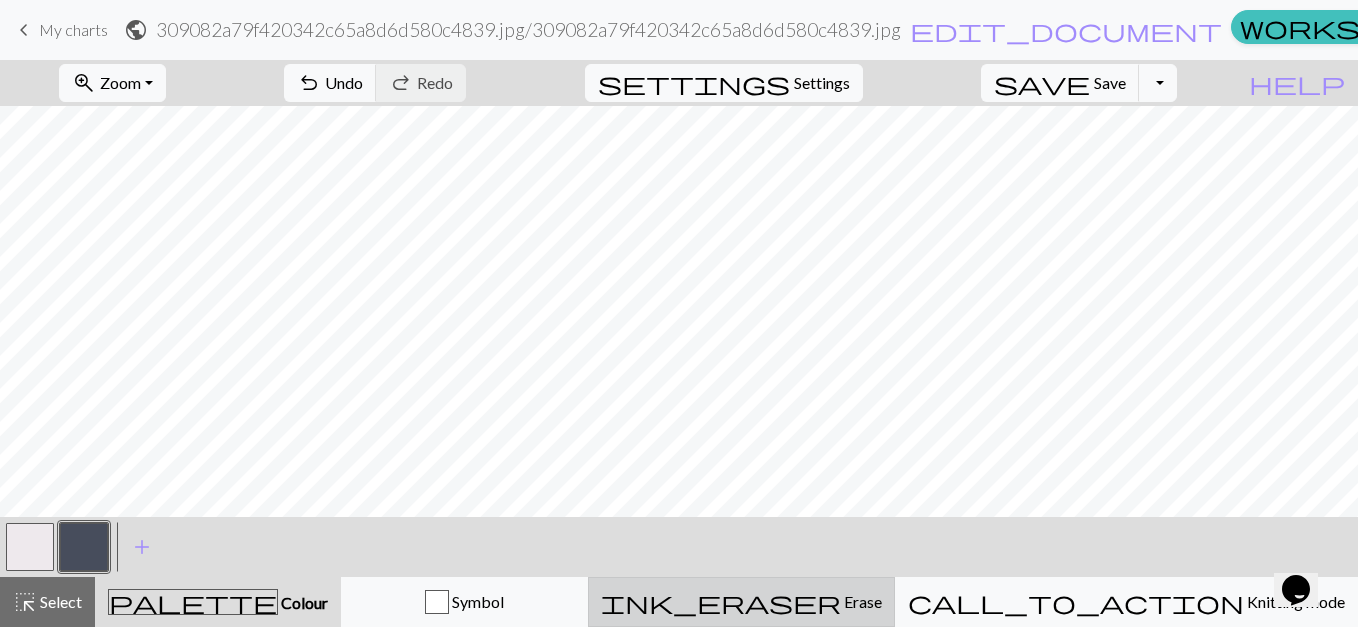 click on "Erase" at bounding box center (861, 601) 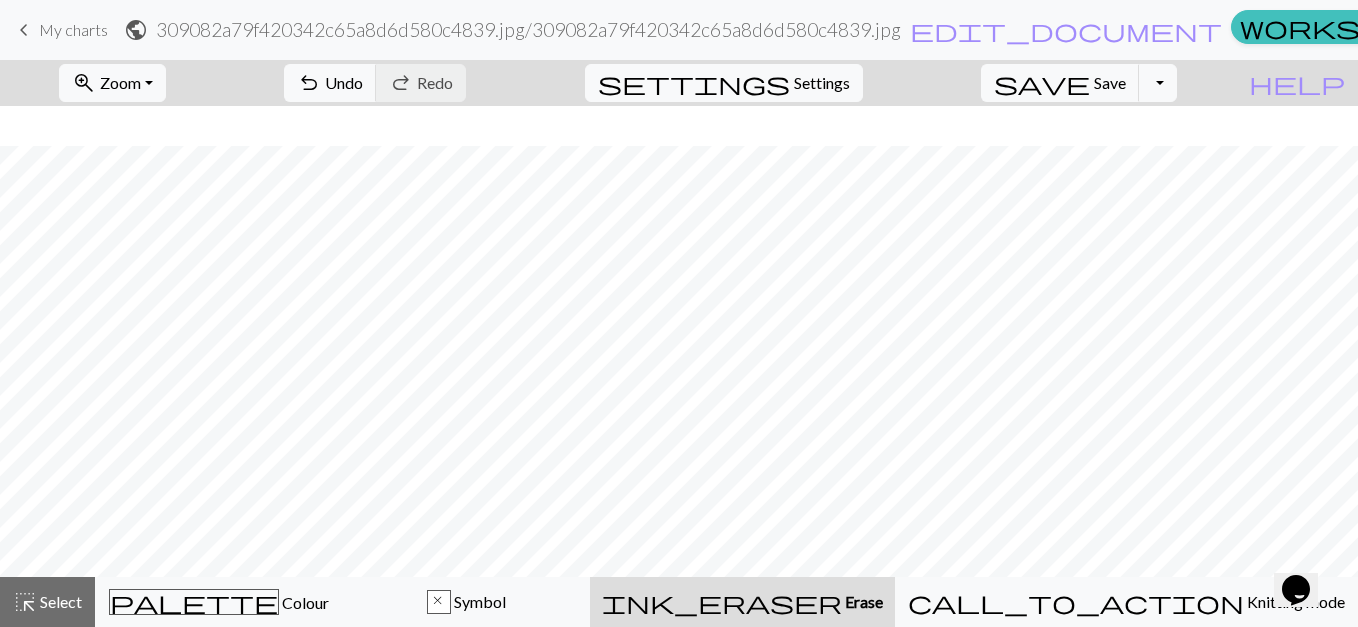 scroll, scrollTop: 360, scrollLeft: 0, axis: vertical 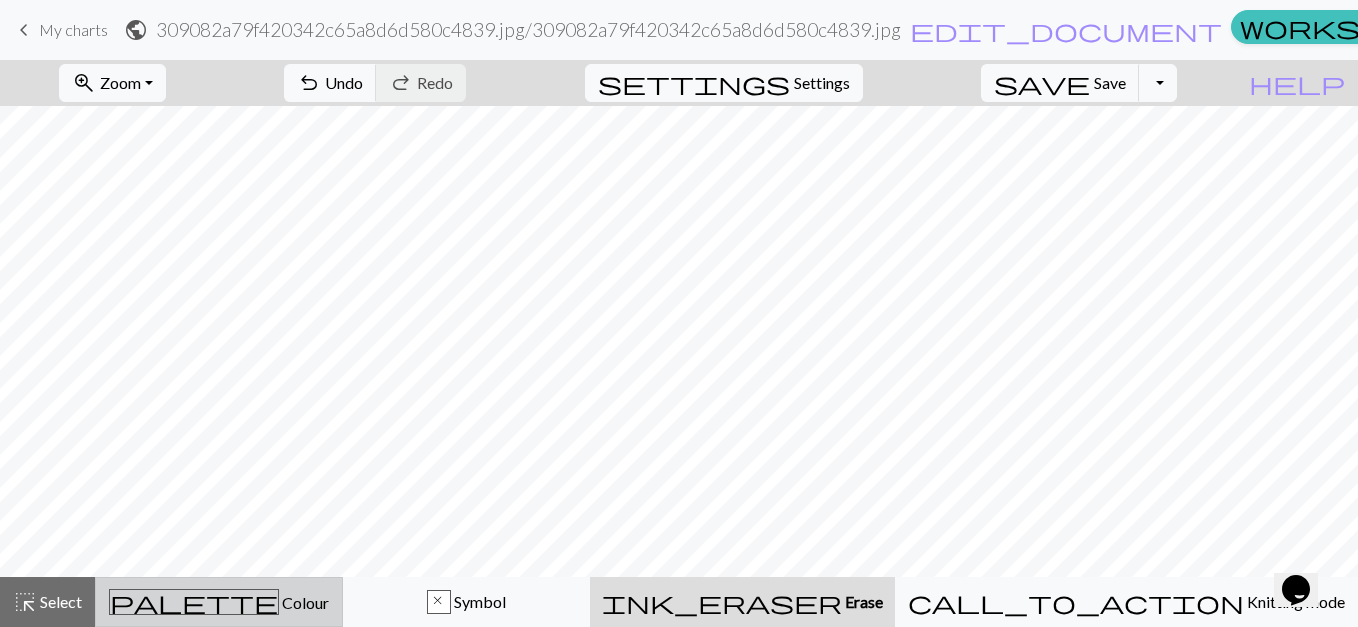 click on "palette   Colour   Colour" at bounding box center [219, 602] 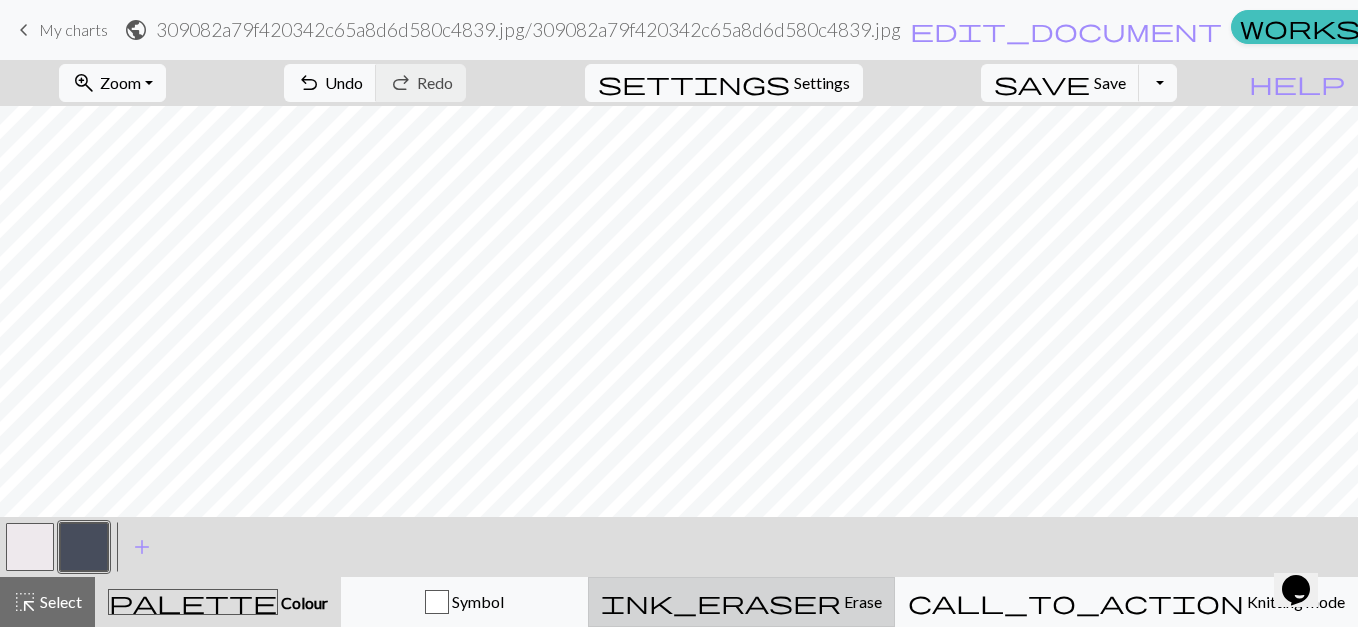 click on "Erase" at bounding box center [861, 601] 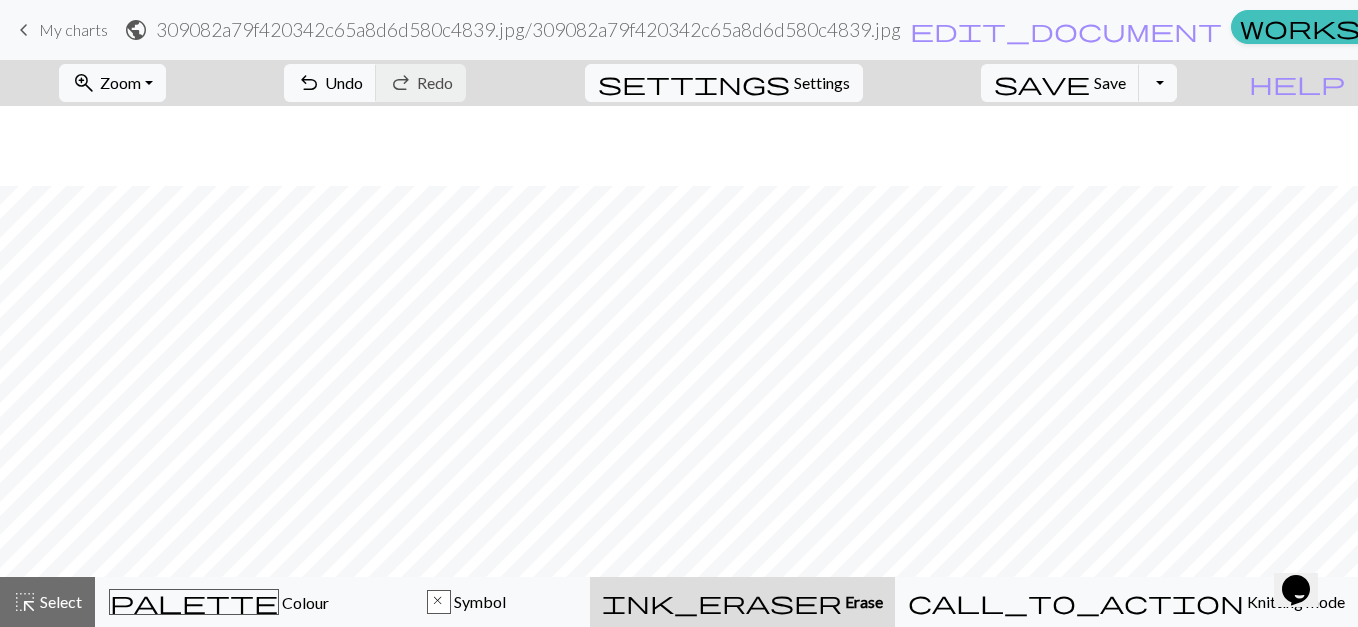 scroll, scrollTop: 440, scrollLeft: 0, axis: vertical 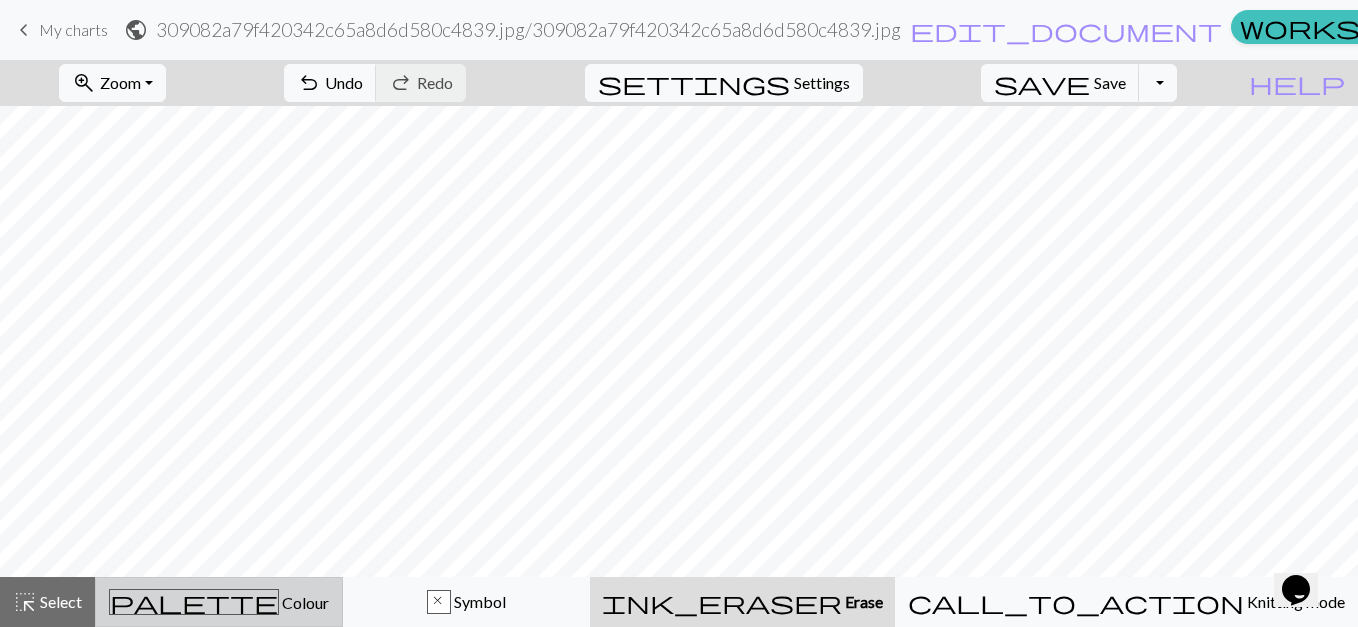 click on "Colour" at bounding box center (304, 602) 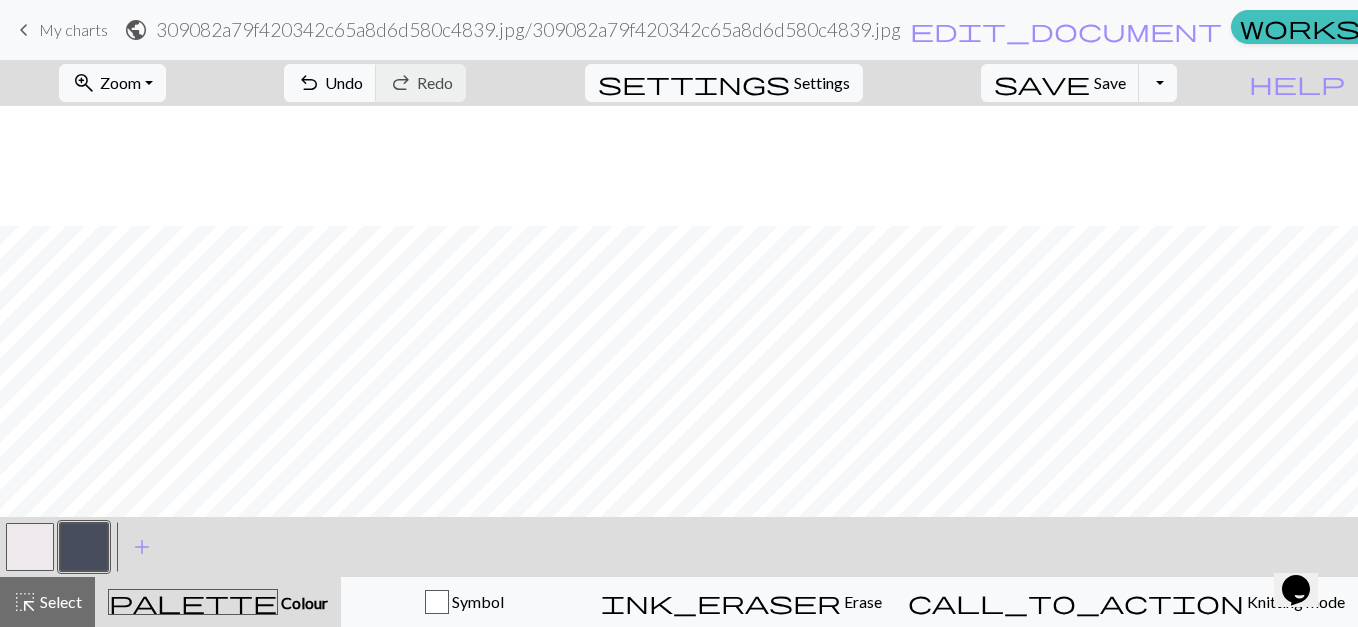 scroll, scrollTop: 560, scrollLeft: 0, axis: vertical 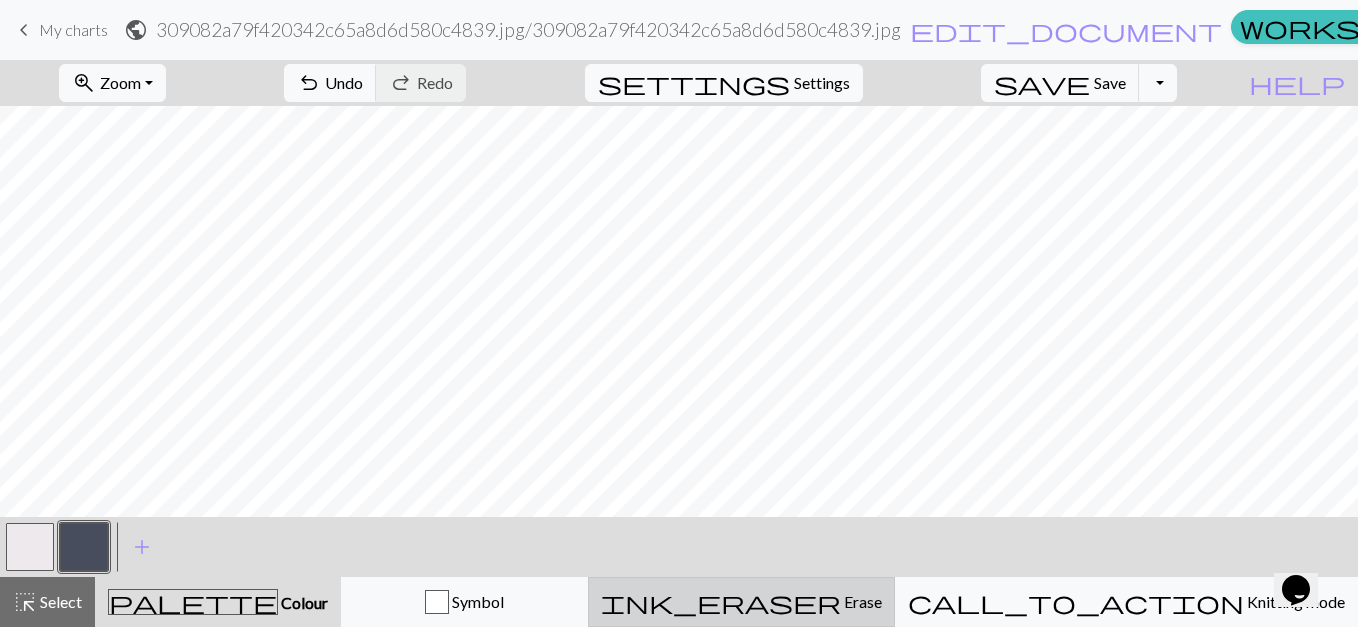click on "ink_eraser" at bounding box center [721, 602] 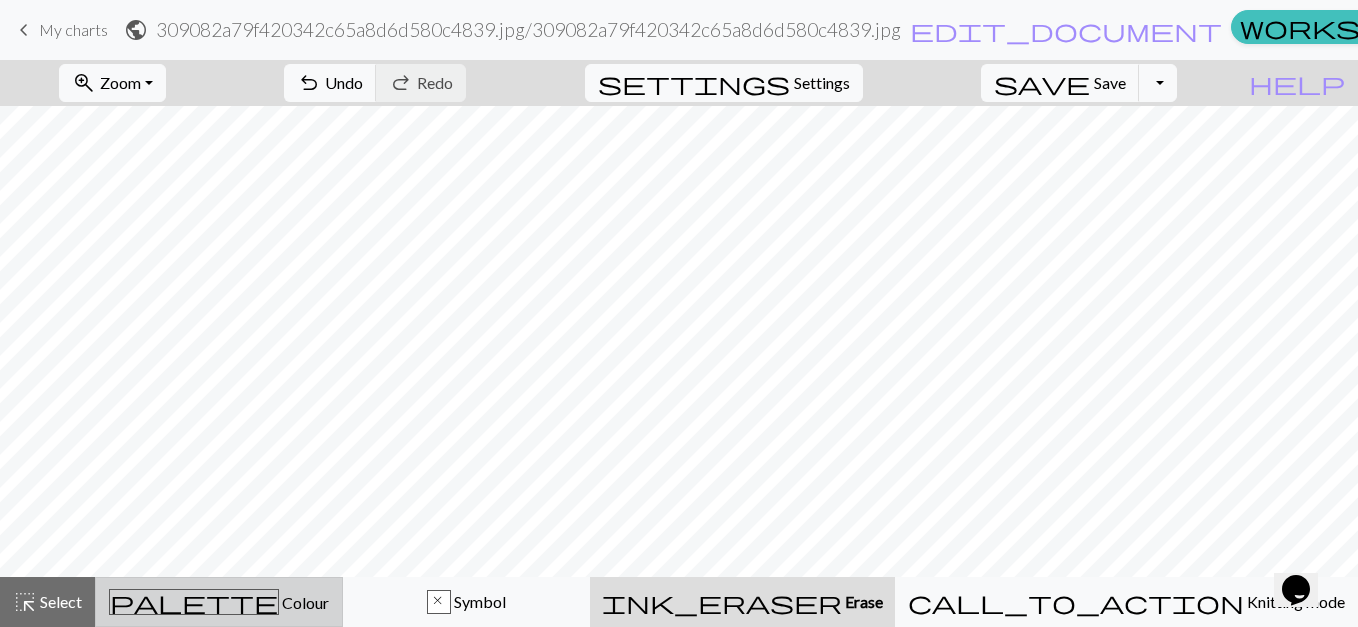 click on "Colour" at bounding box center [304, 602] 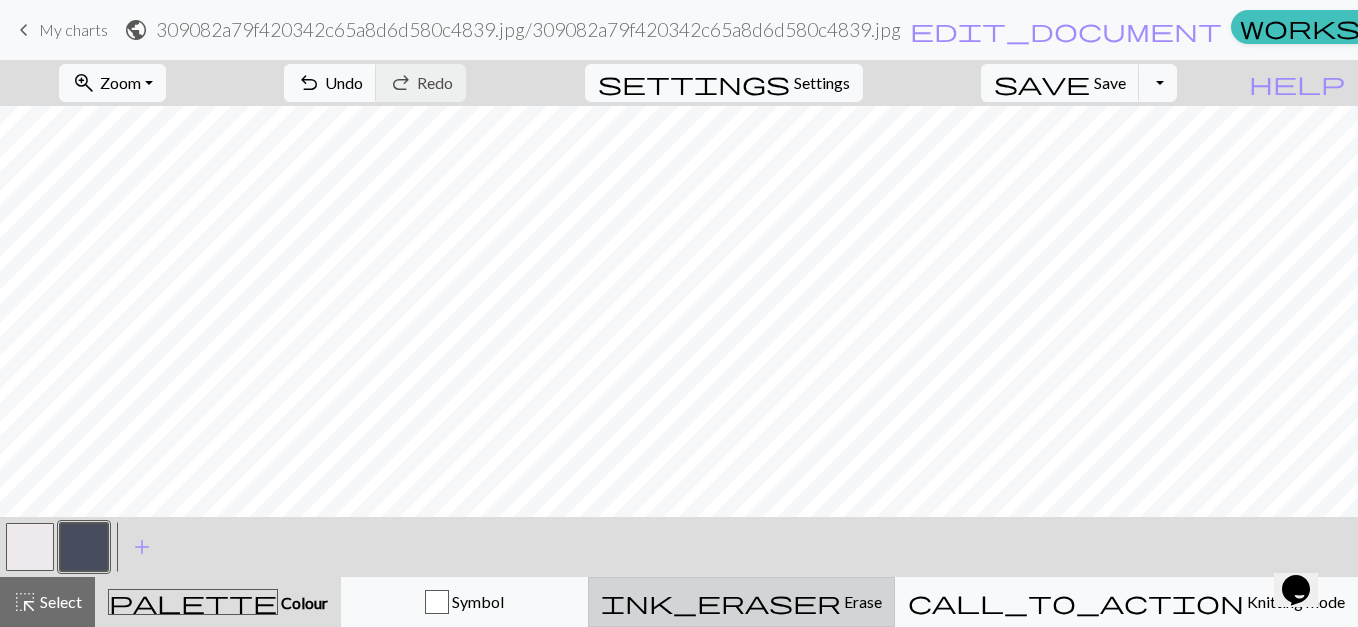 click on "ink_eraser   Erase   Erase" at bounding box center [741, 602] 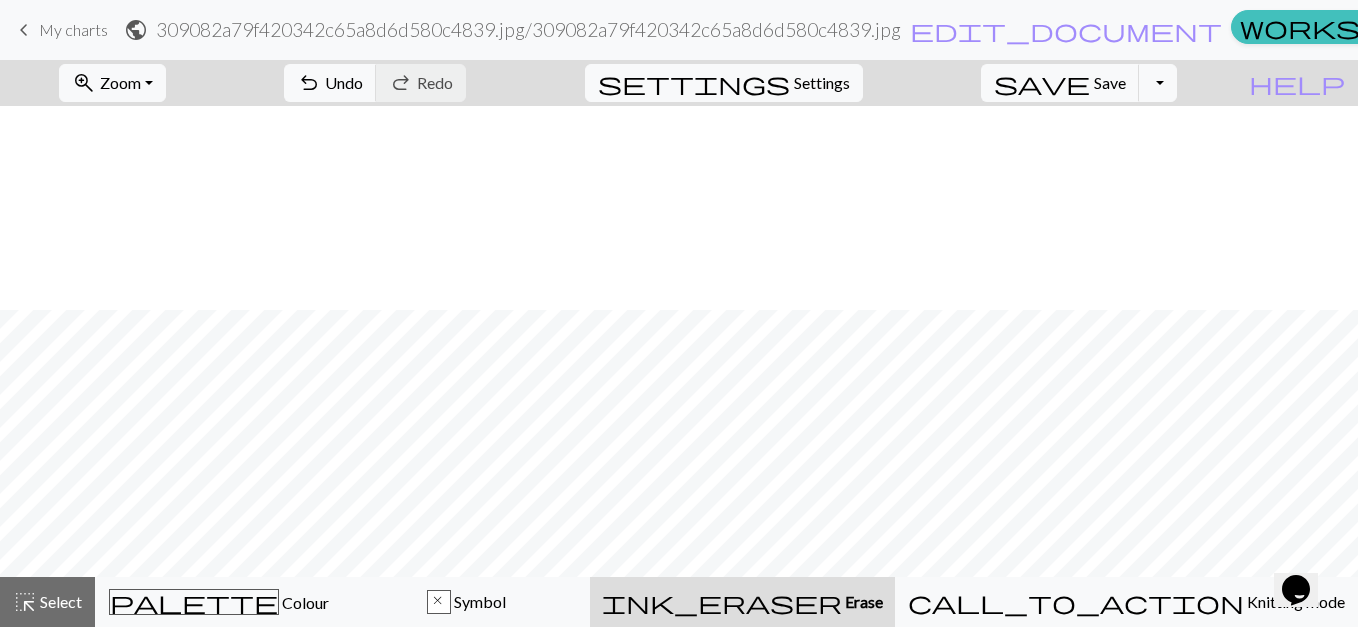 scroll, scrollTop: 764, scrollLeft: 0, axis: vertical 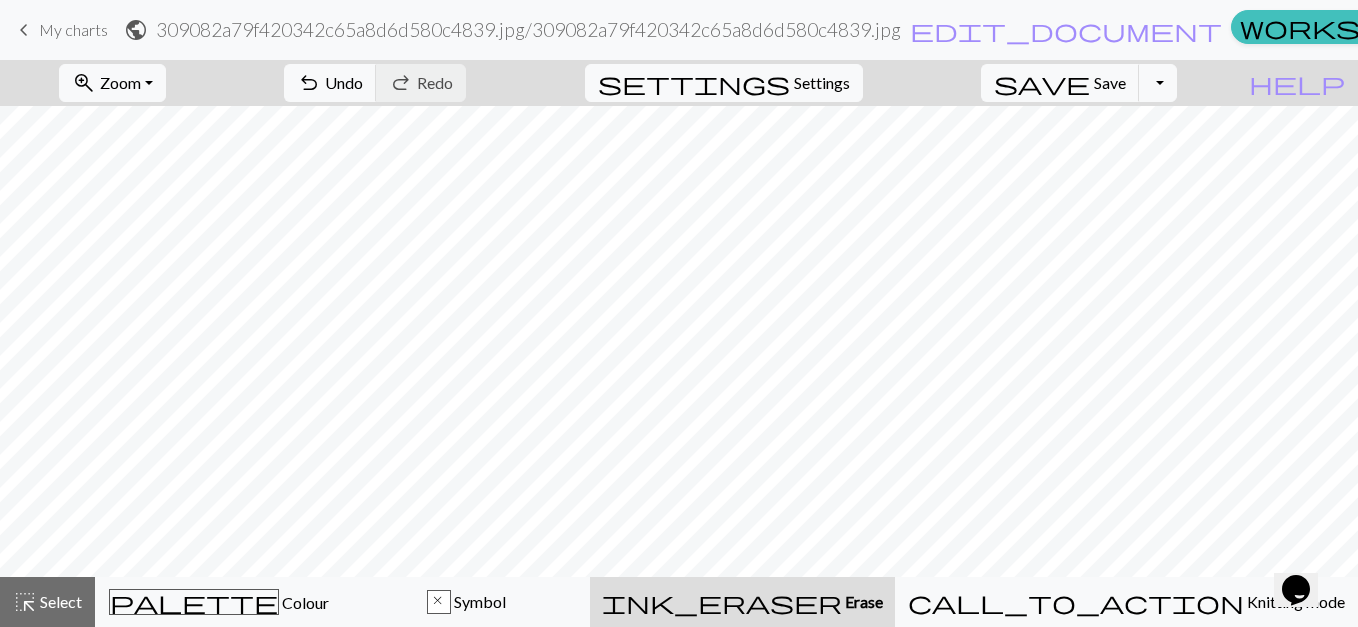click on "ink_eraser   Erase   Erase" at bounding box center (742, 602) 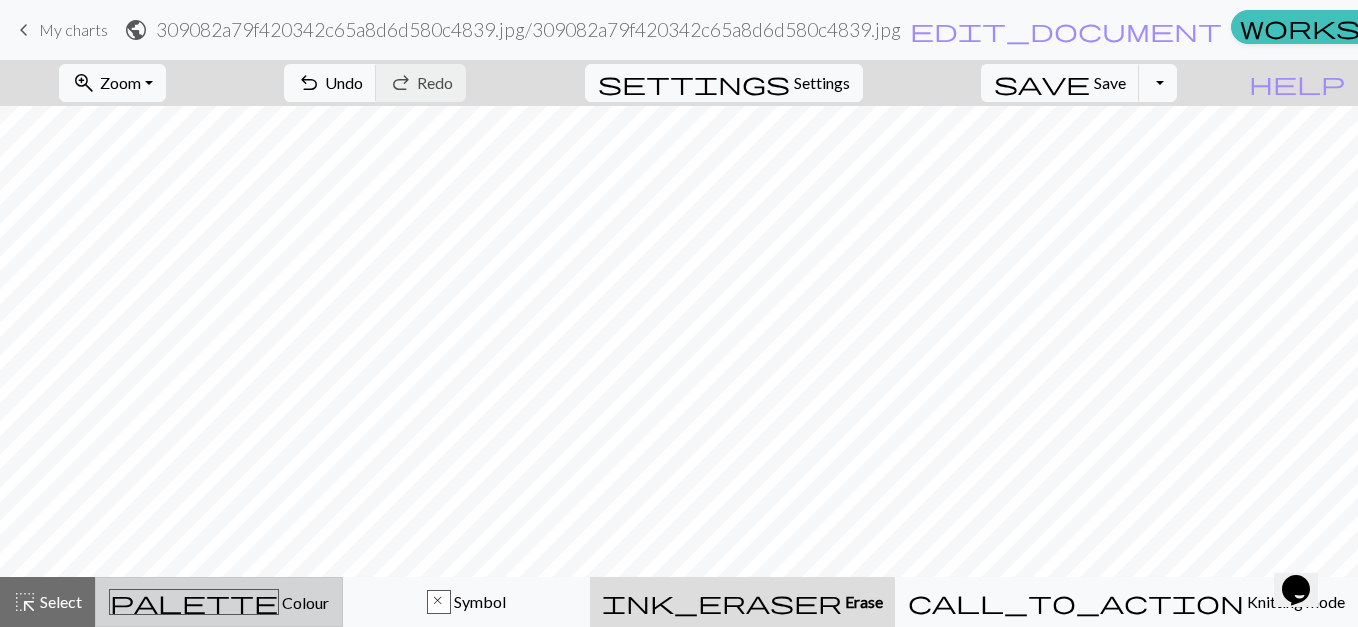 click on "palette" at bounding box center (194, 602) 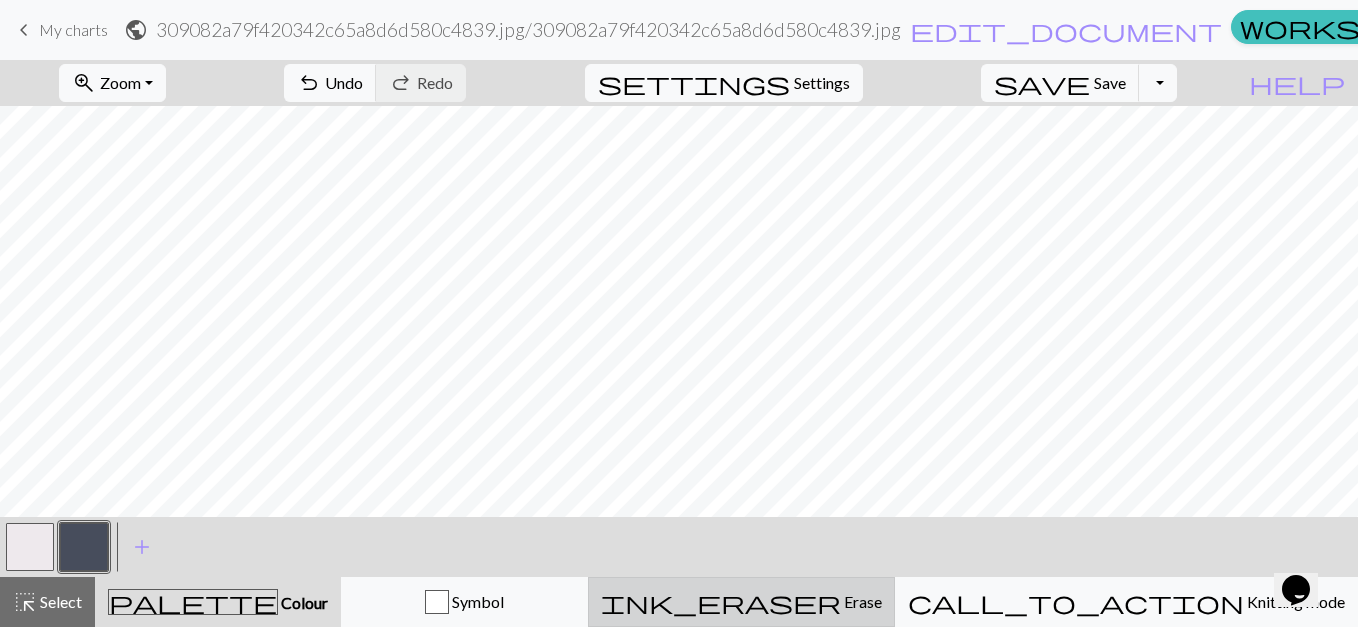 click on "ink_eraser   Erase   Erase" at bounding box center (741, 602) 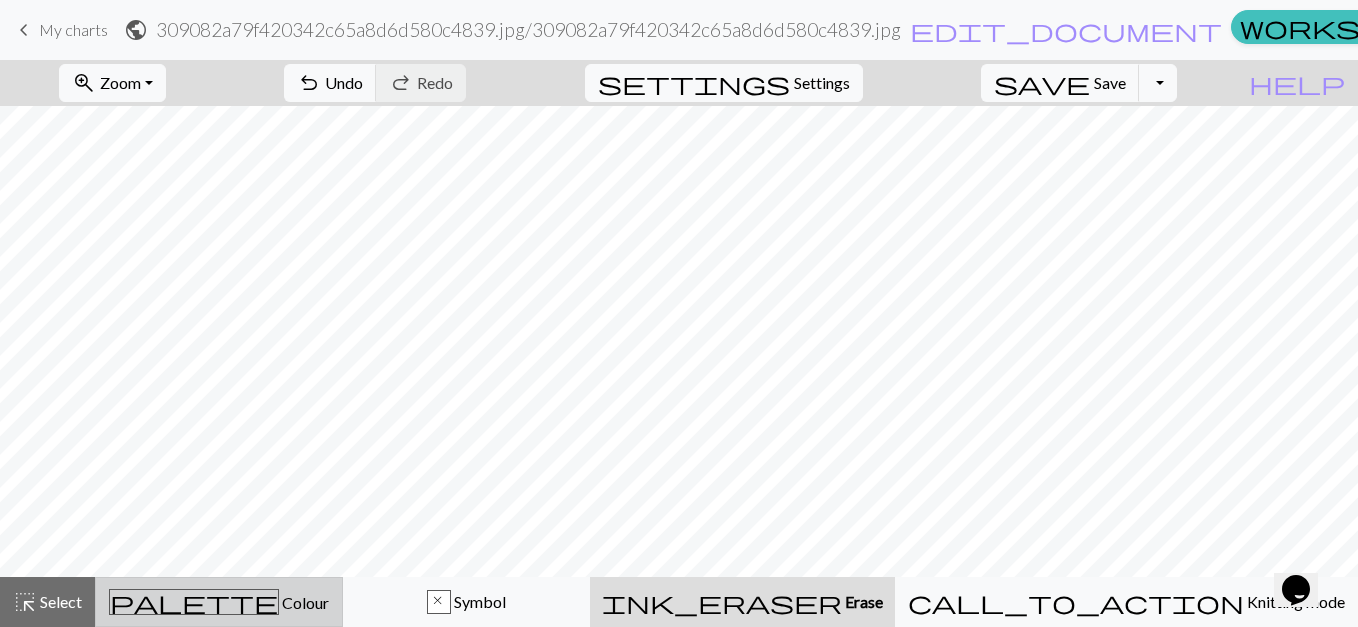 click on "palette" at bounding box center [194, 602] 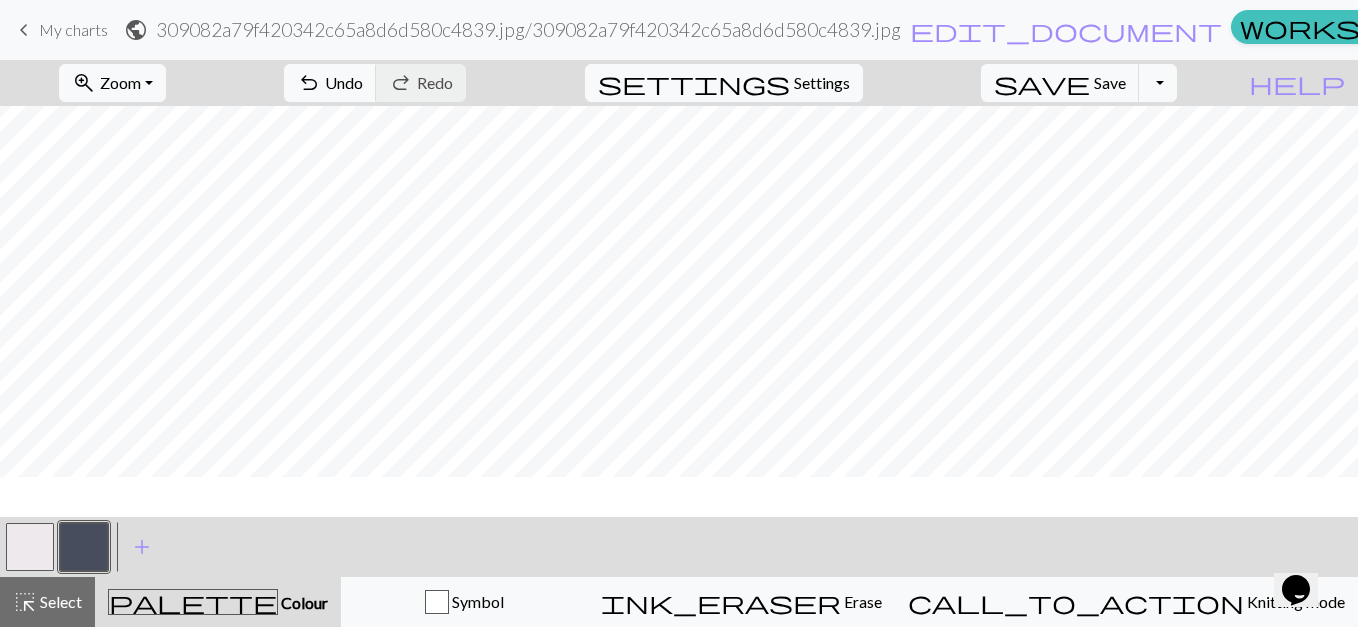 scroll, scrollTop: 324, scrollLeft: 0, axis: vertical 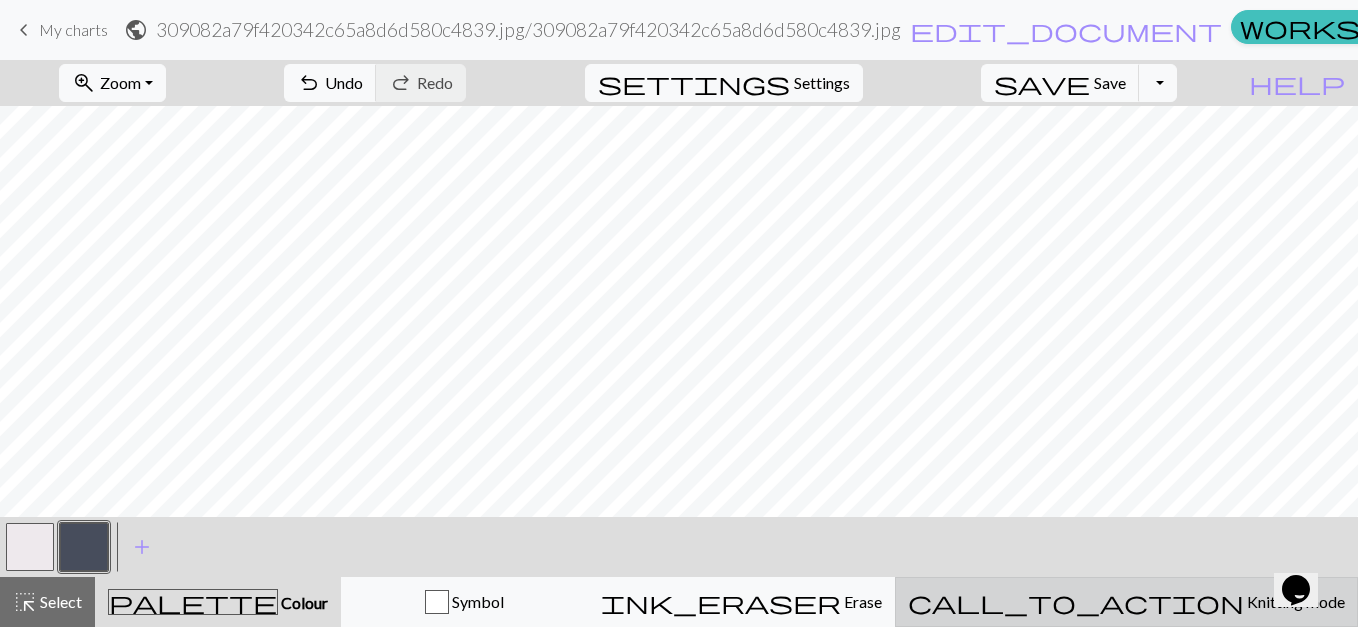 click on "call_to_action" at bounding box center (1076, 602) 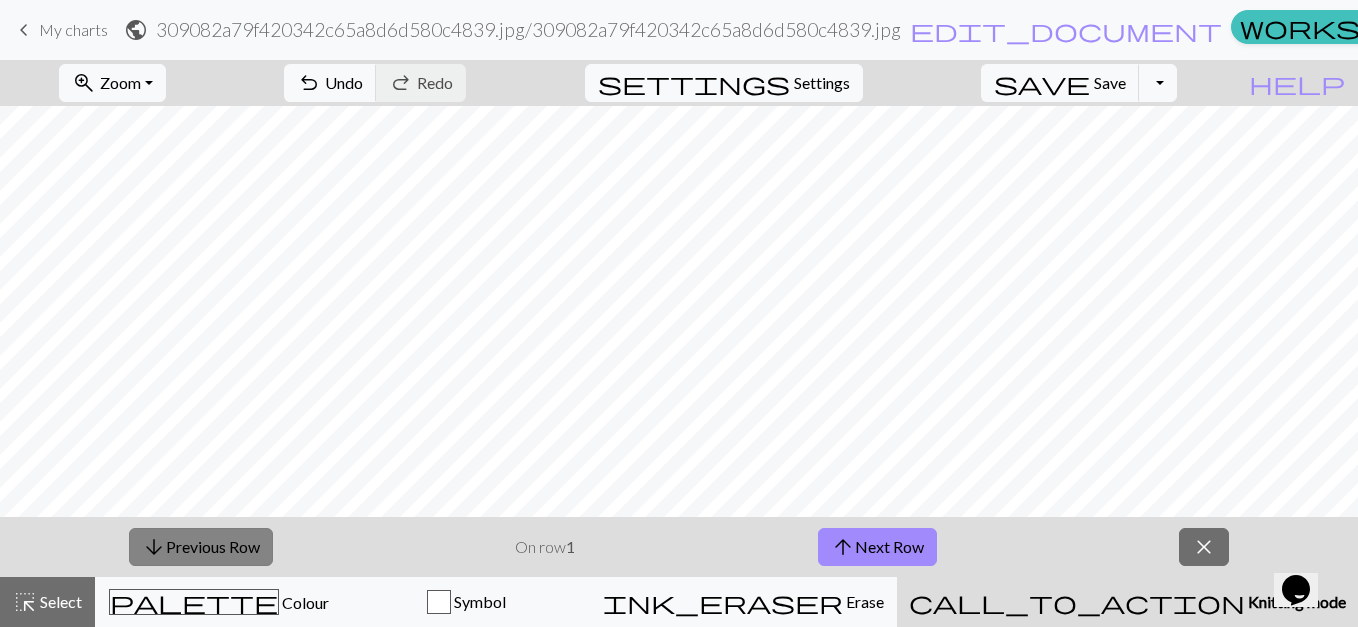 click on "arrow_downward Previous Row" at bounding box center [201, 547] 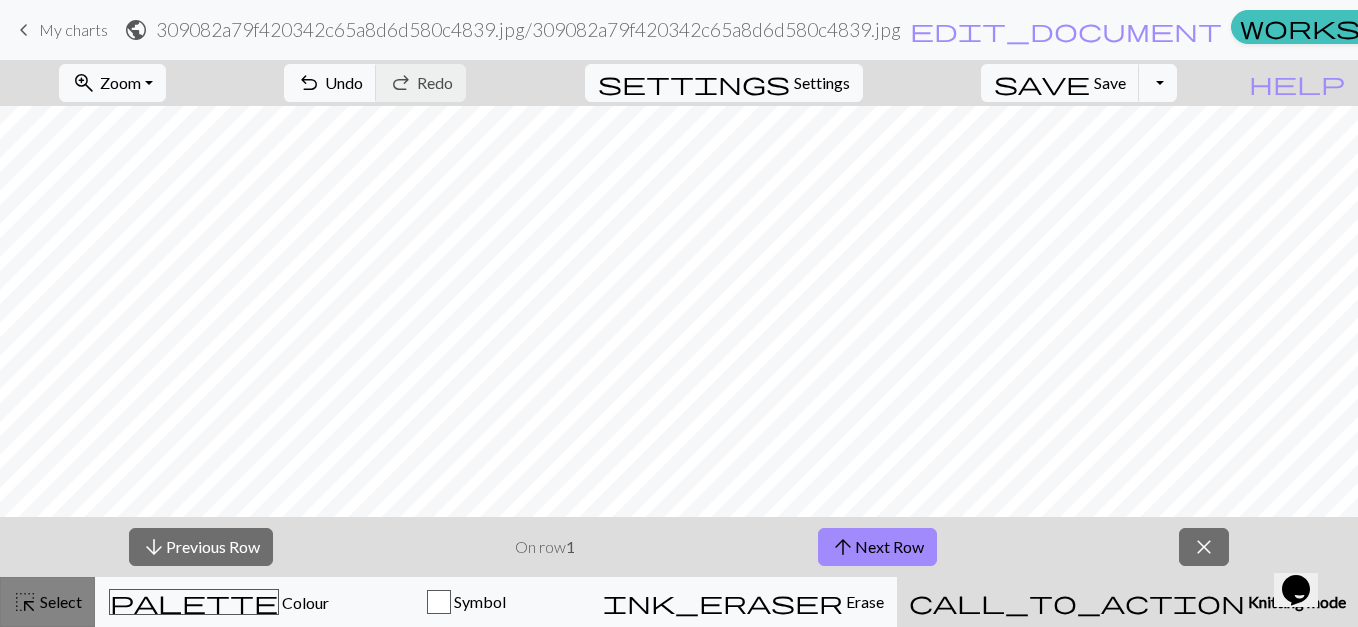 click on "Select" at bounding box center [59, 601] 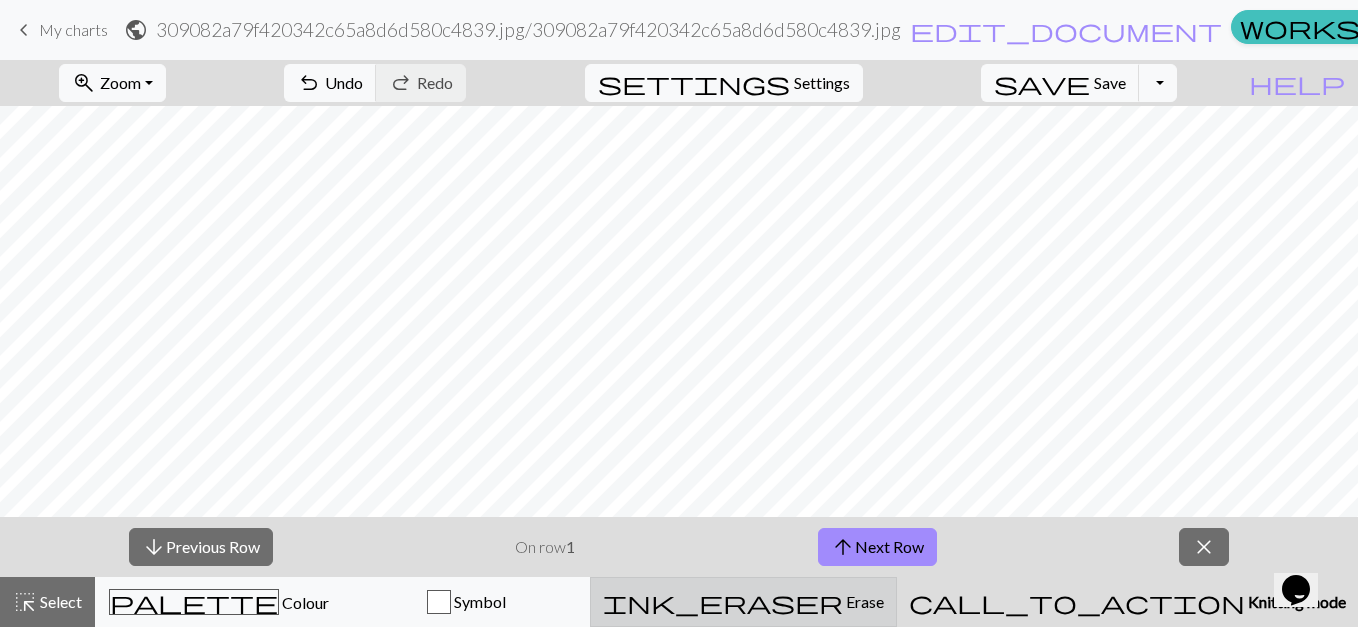 click on "ink_eraser   Erase   Erase" at bounding box center (743, 602) 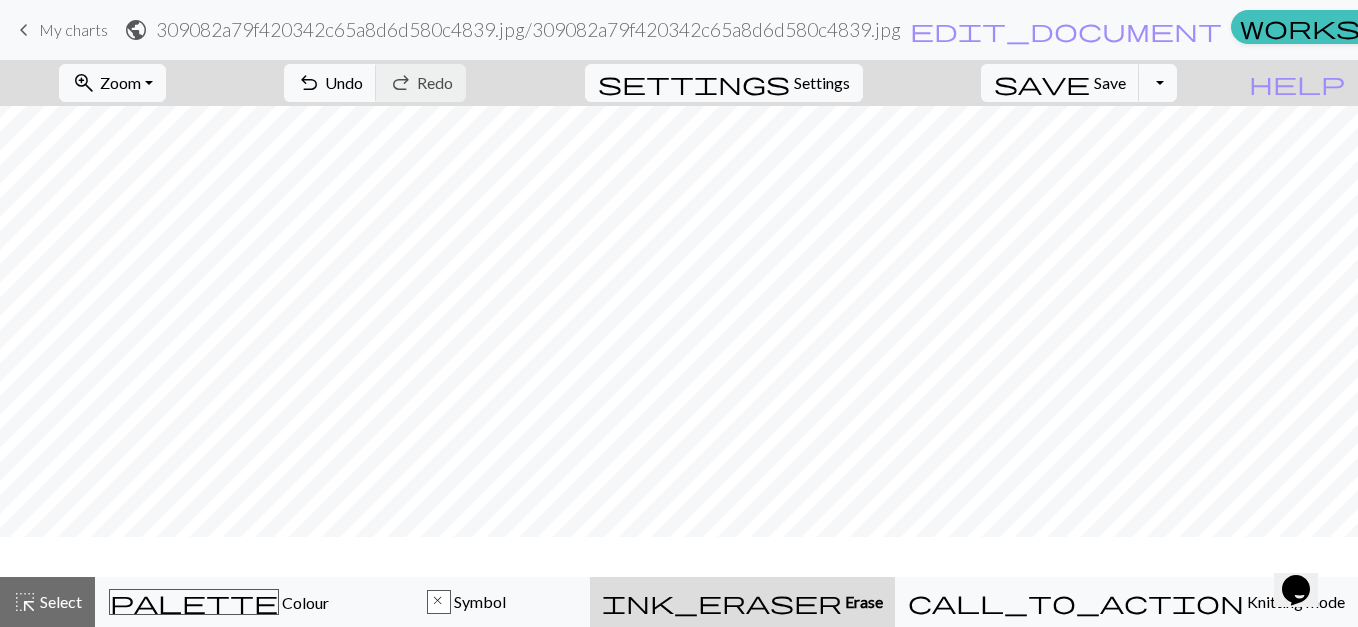 scroll, scrollTop: 144, scrollLeft: 0, axis: vertical 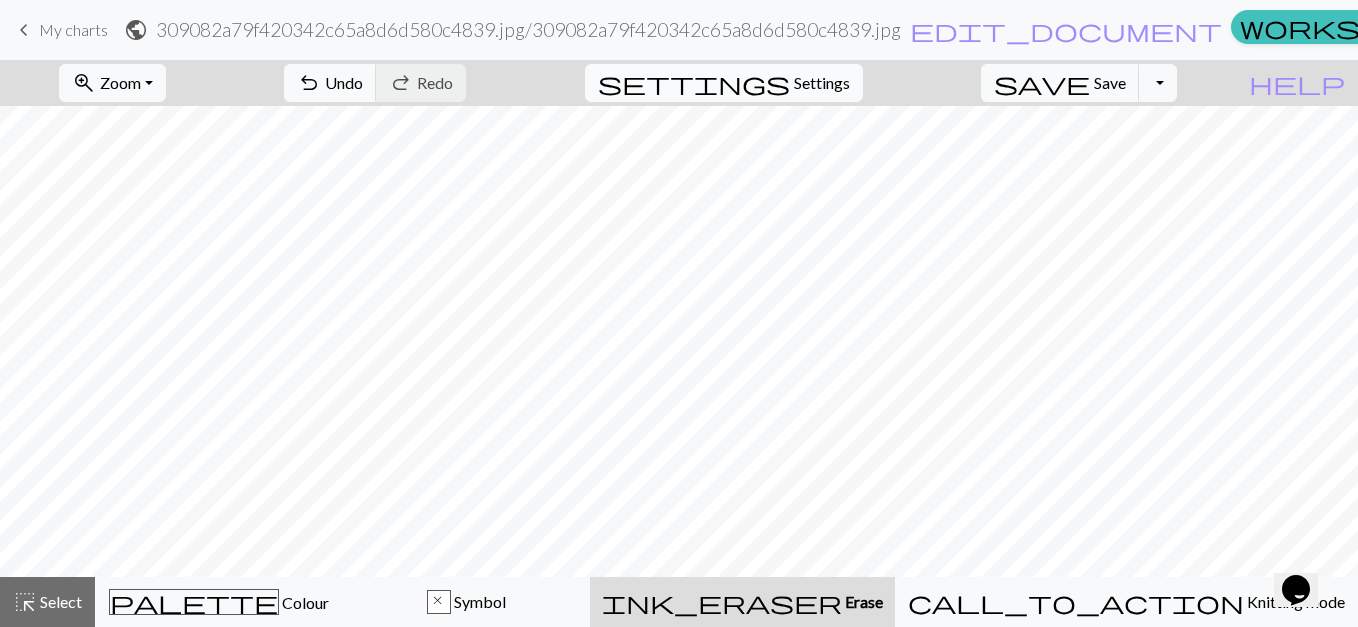 click on "Settings" at bounding box center (822, 83) 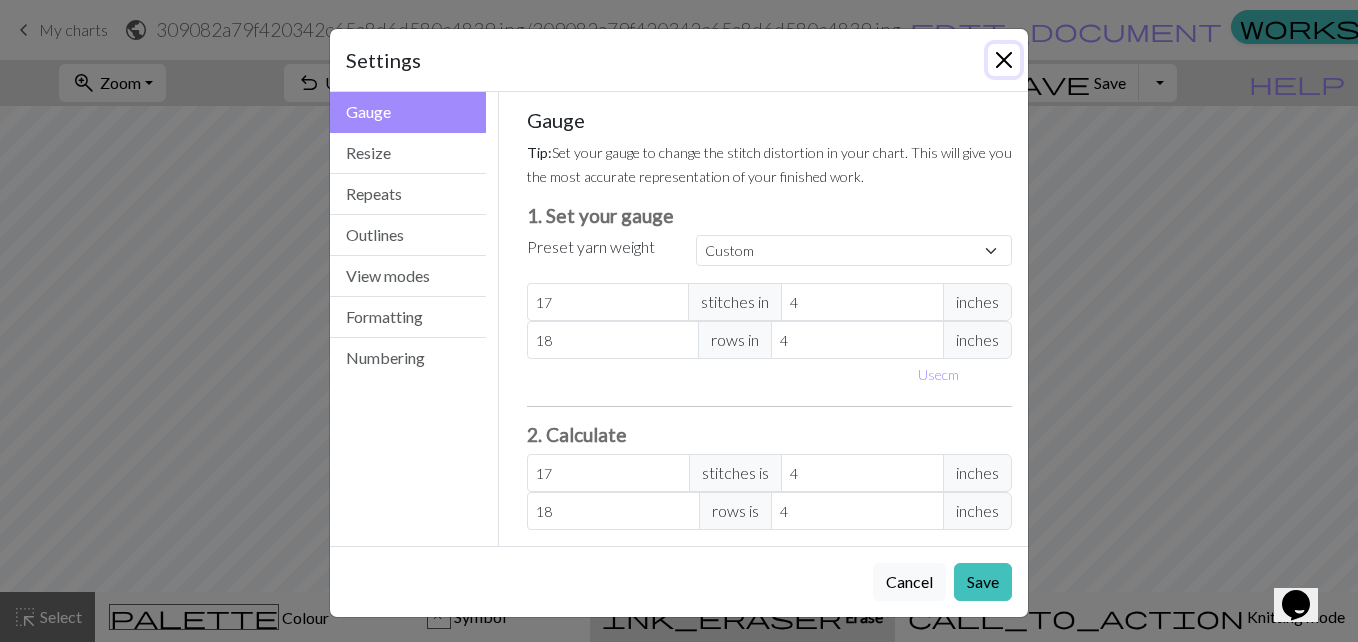 click at bounding box center [1004, 60] 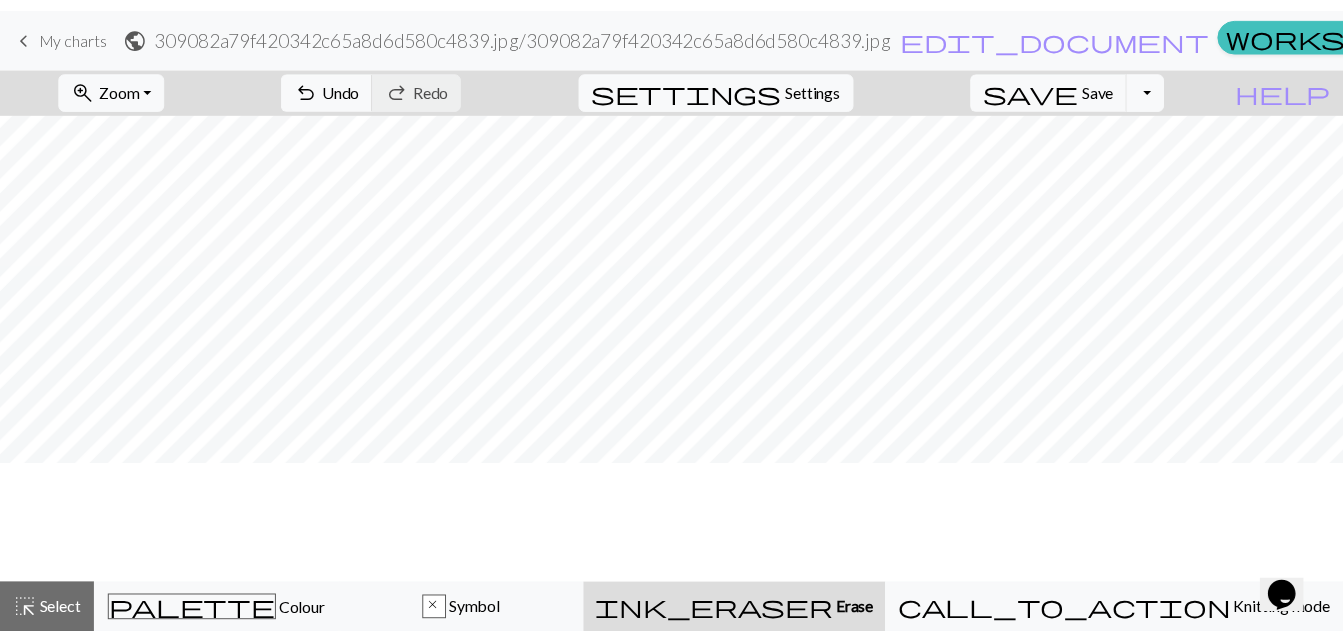 scroll, scrollTop: 24, scrollLeft: 0, axis: vertical 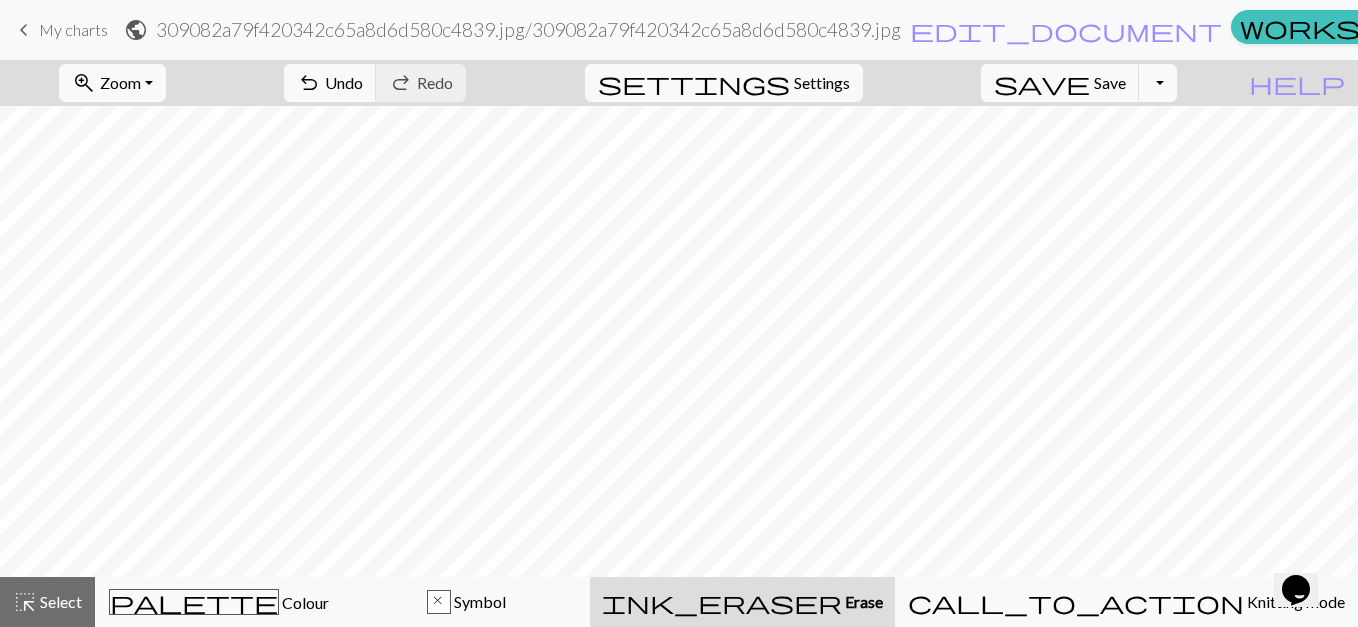 click on "Toggle Dropdown" at bounding box center (1158, 83) 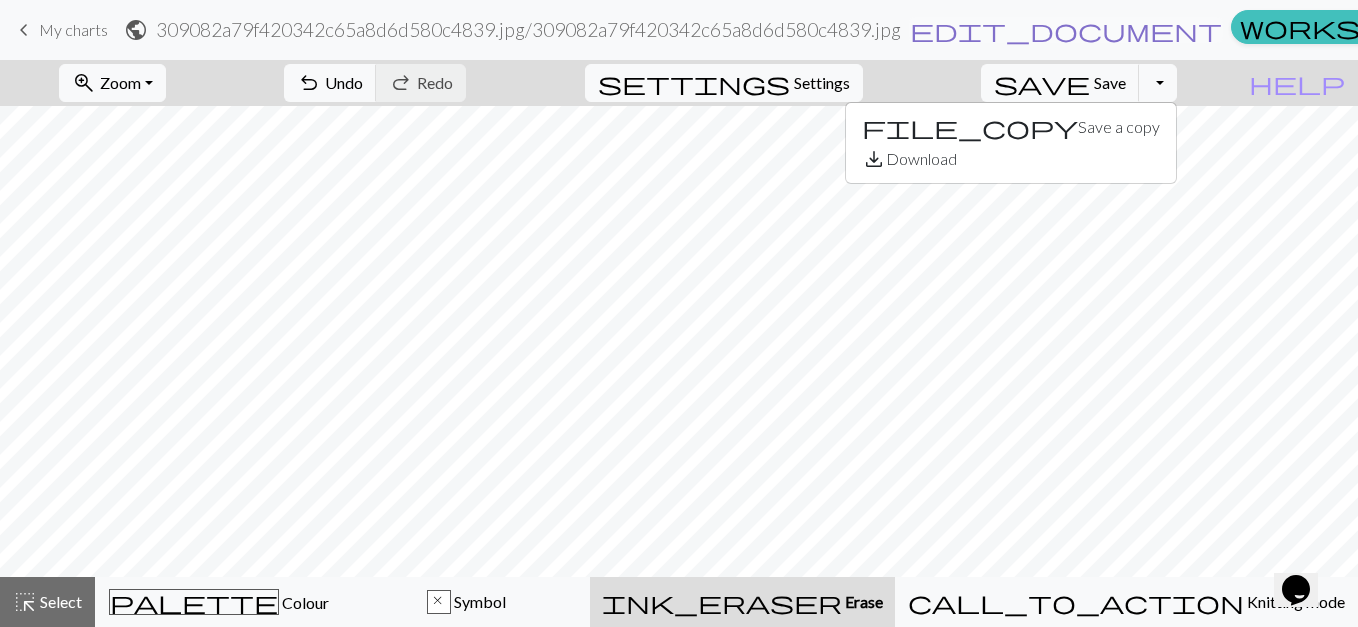 click on "edit_document" at bounding box center (1066, 30) 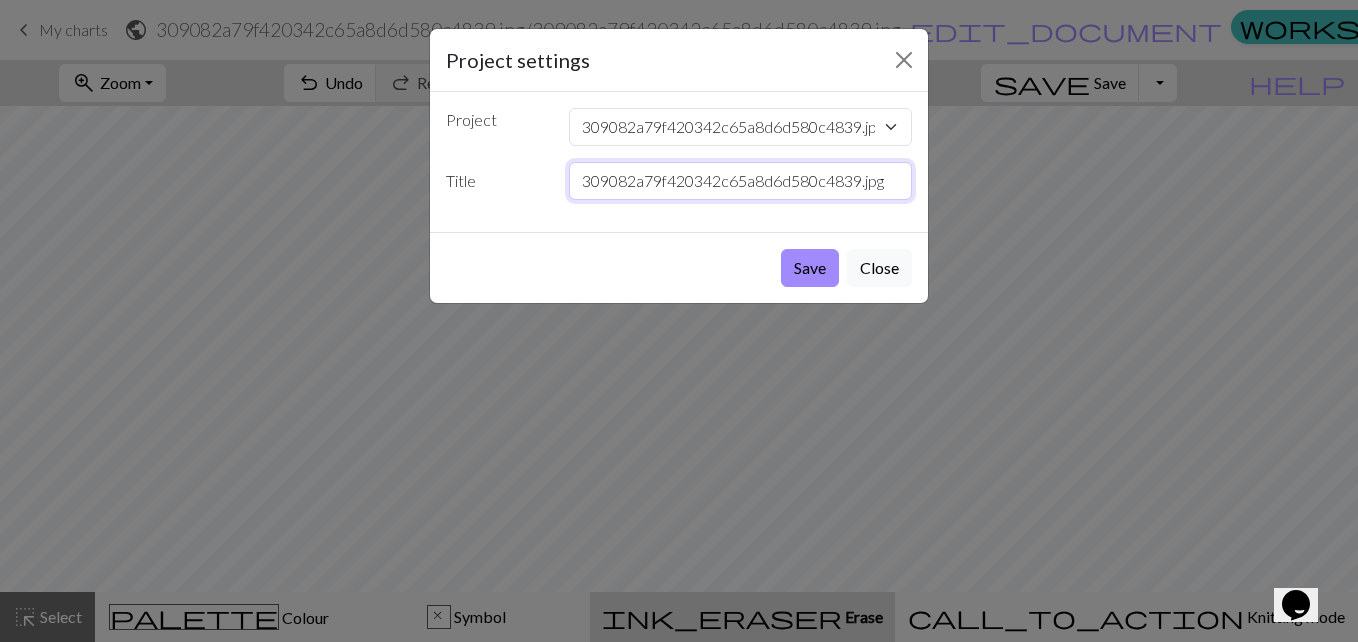 click on "309082a79f420342c65a8d6d580c4839.jpg" at bounding box center (741, 181) 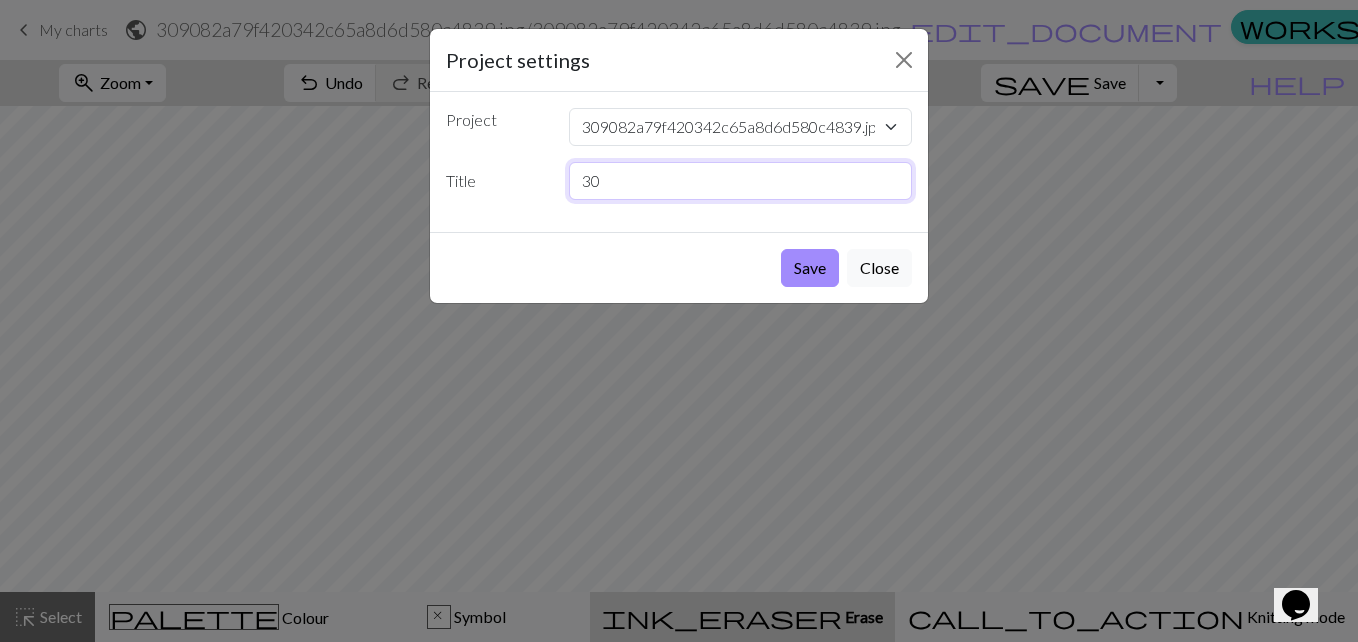 type on "3" 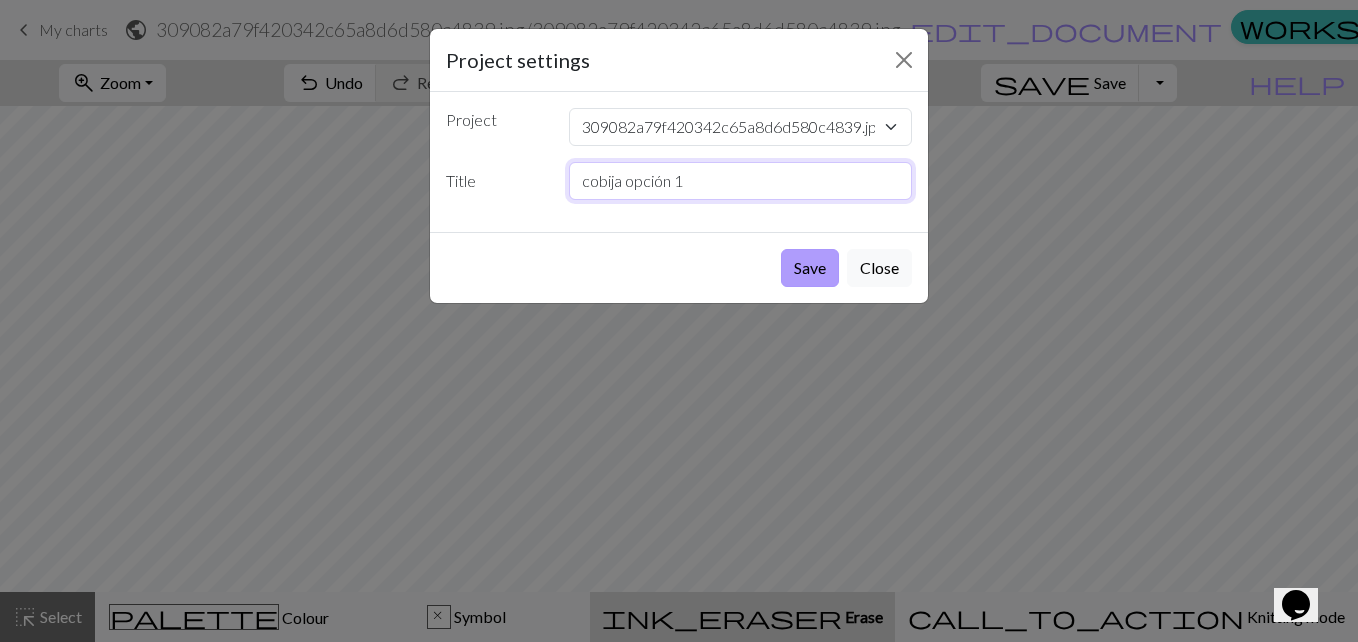 type on "cobija opción 1" 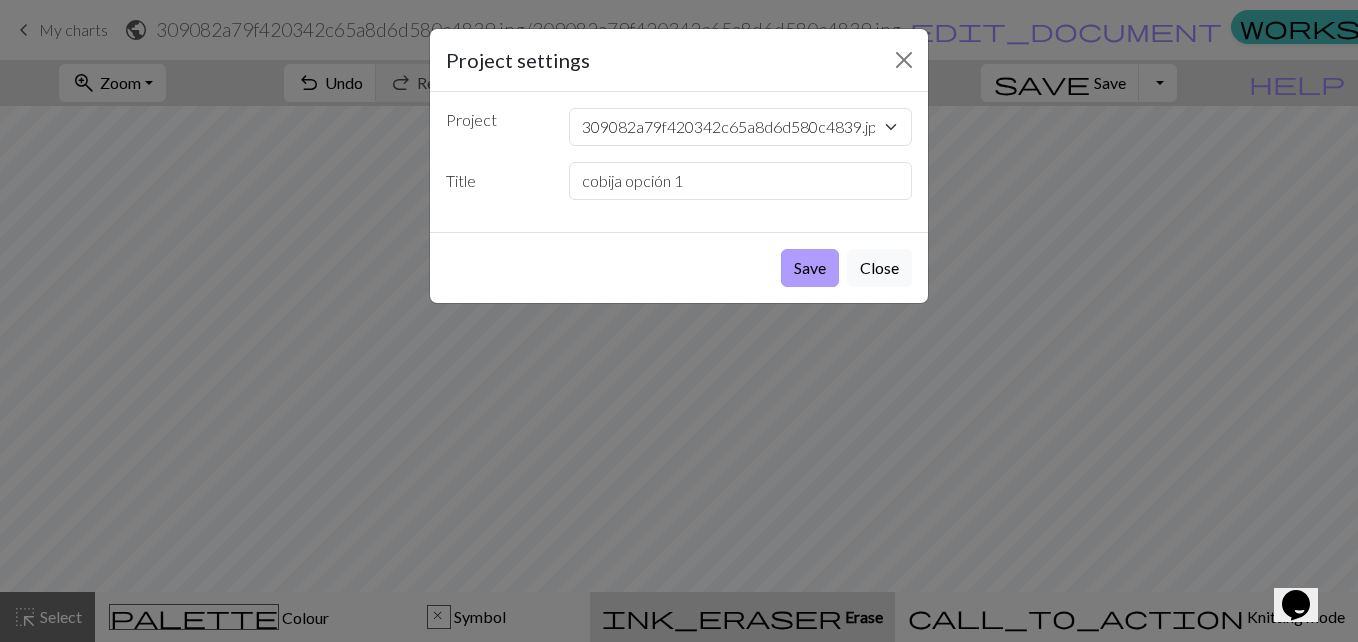 click on "Save" at bounding box center [810, 268] 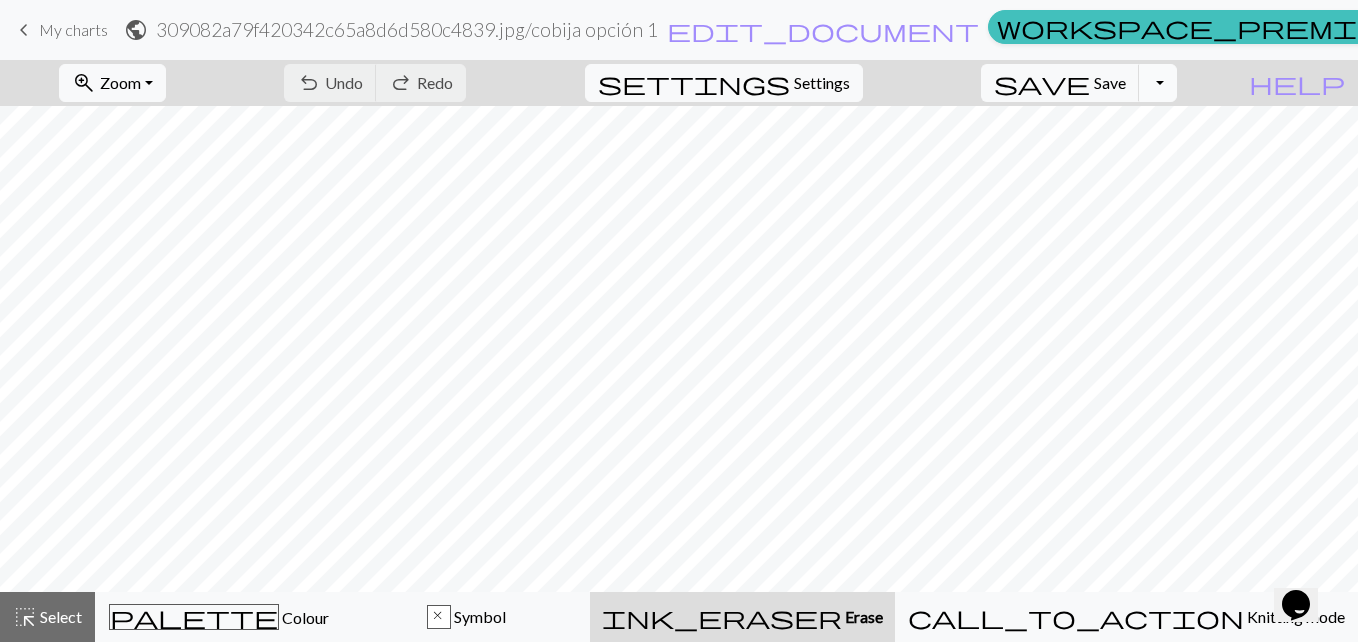 click on "Toggle Dropdown" at bounding box center [1158, 83] 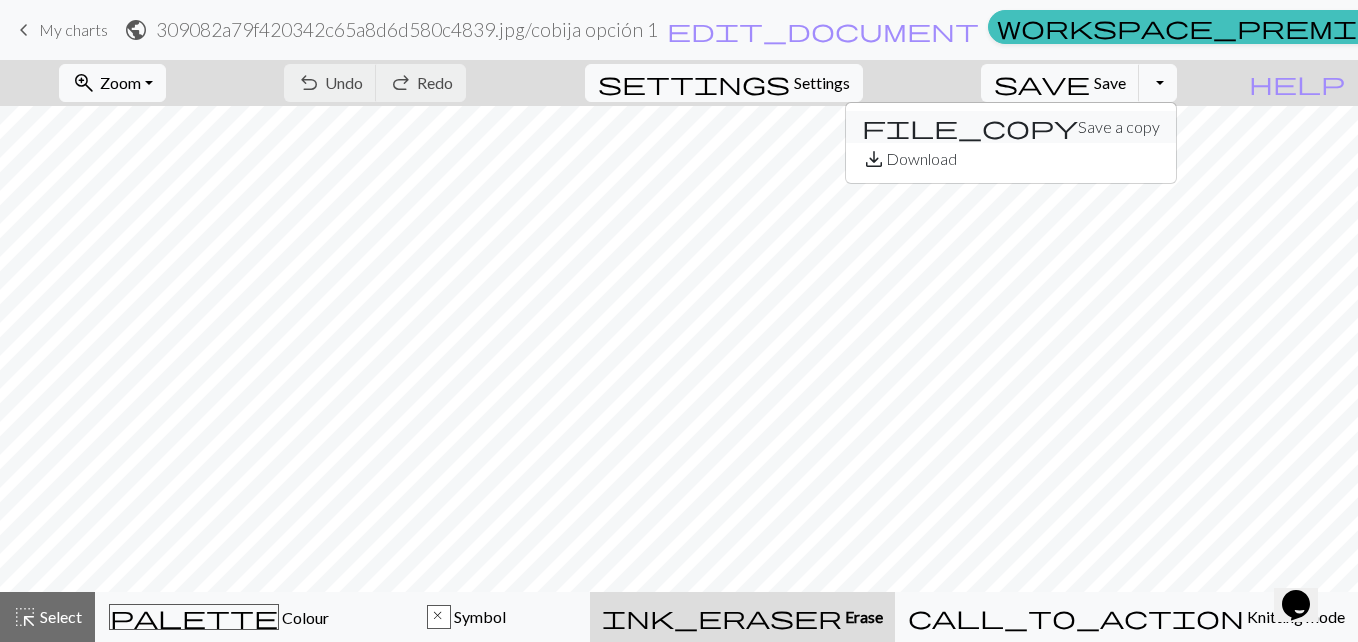 click on "file_copy  Save a copy" at bounding box center [1011, 127] 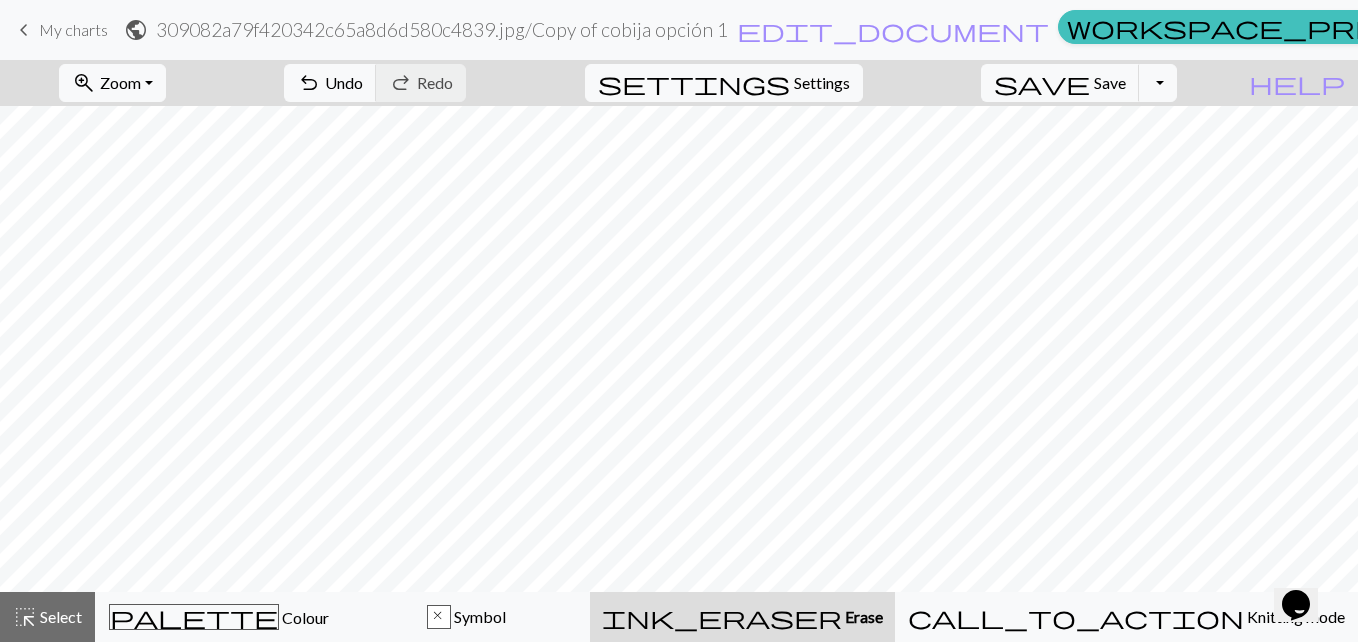 click on "keyboard_arrow_left" at bounding box center [24, 30] 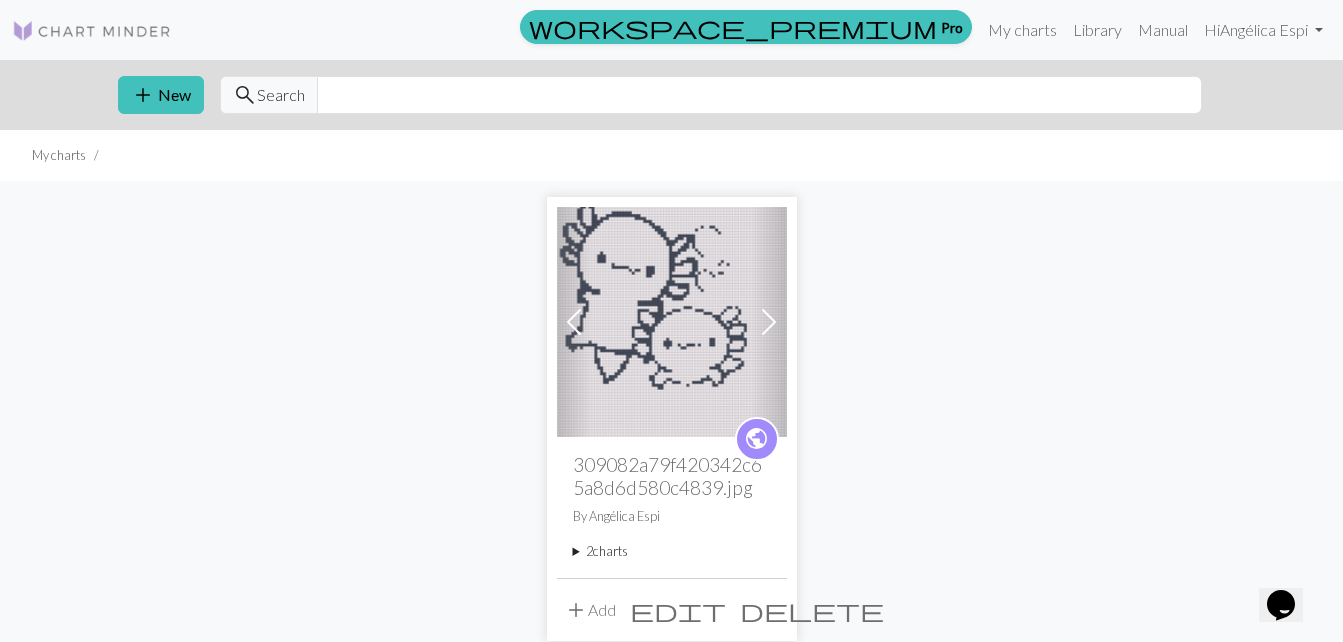 click on "Previous Next public 309082a79f420342c65a8d6d580c4839.jpg By   Angélica Espi 2  charts cobija opción 1 delete Copy of cobija opción 1 delete add  Add edit delete" at bounding box center [672, 418] 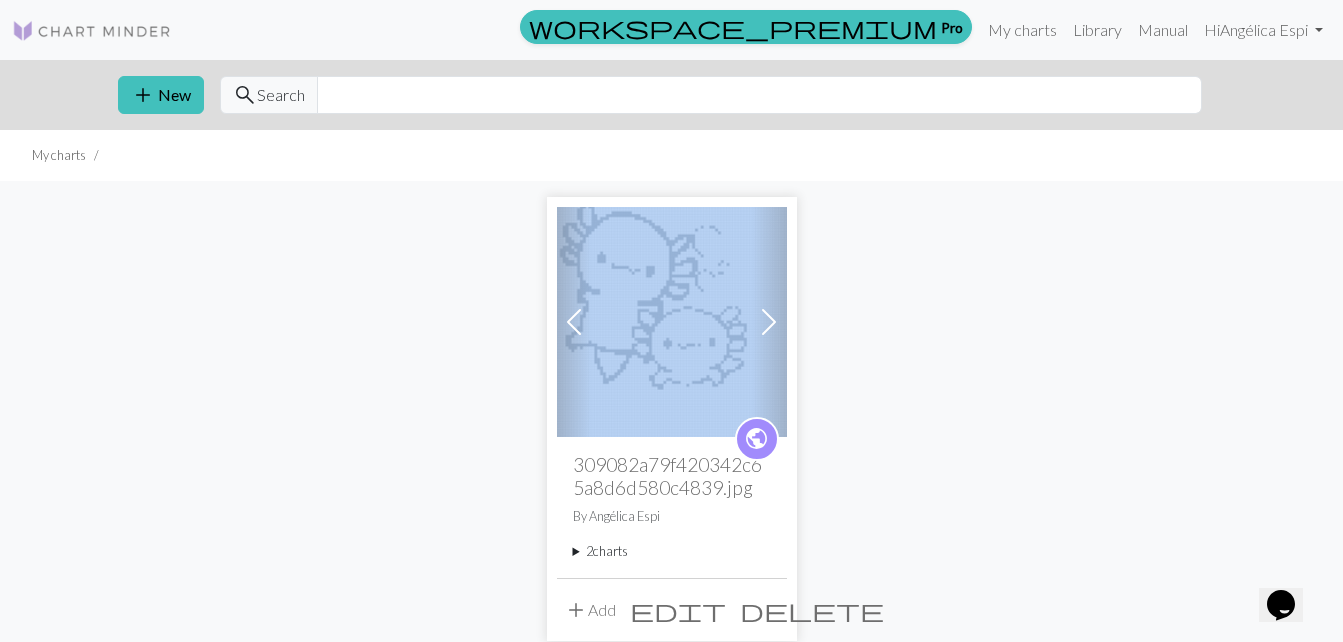 click on "Previous Next public 309082a79f420342c65a8d6d580c4839.jpg By   Angélica Espi 2  charts cobija opción 1 delete Copy of cobija opción 1 delete add  Add edit delete" at bounding box center [672, 418] 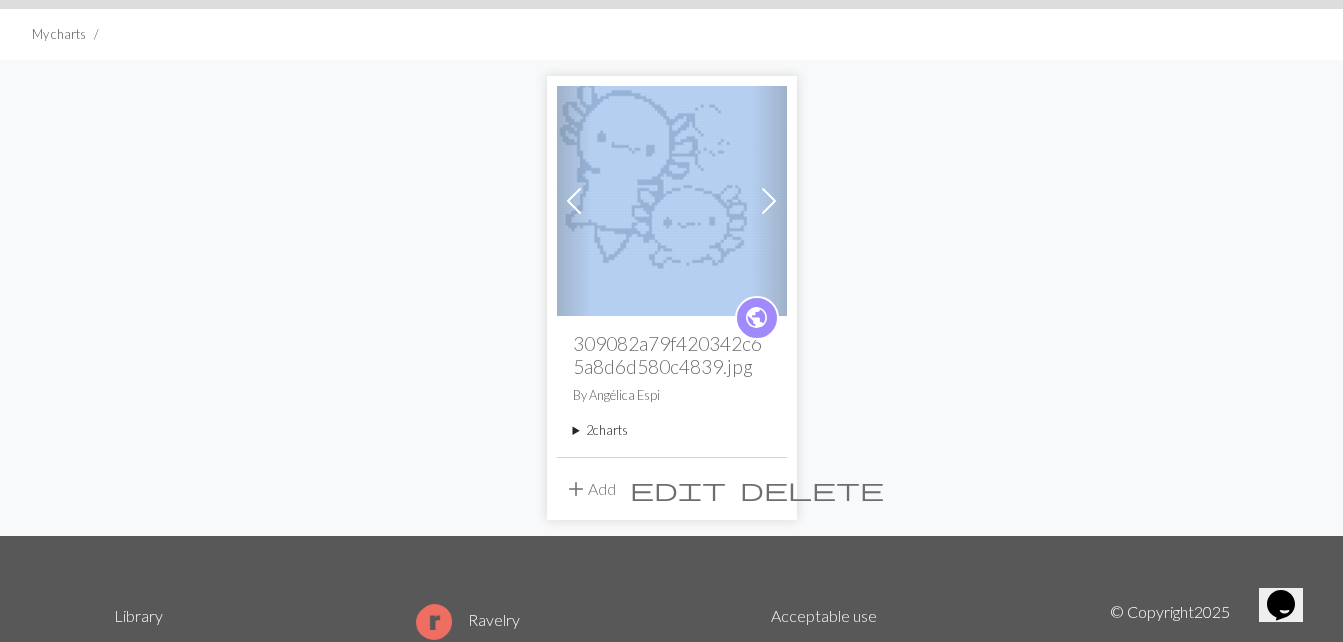 scroll, scrollTop: 160, scrollLeft: 0, axis: vertical 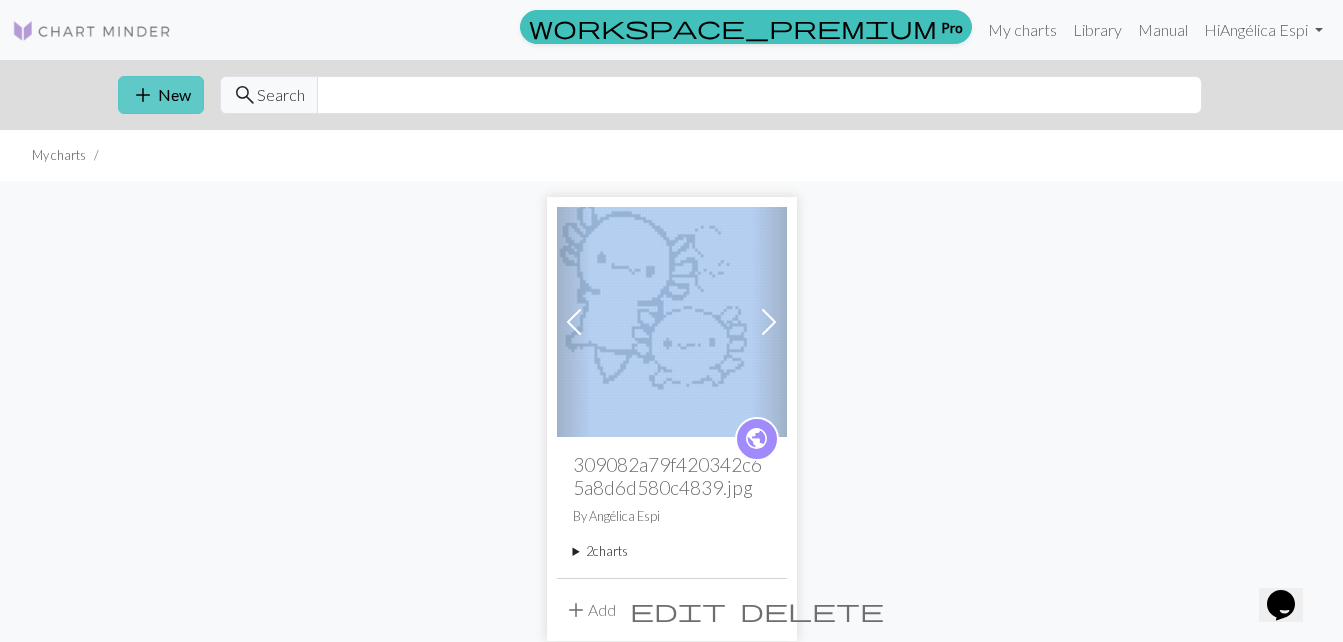 click on "add   New" at bounding box center [161, 95] 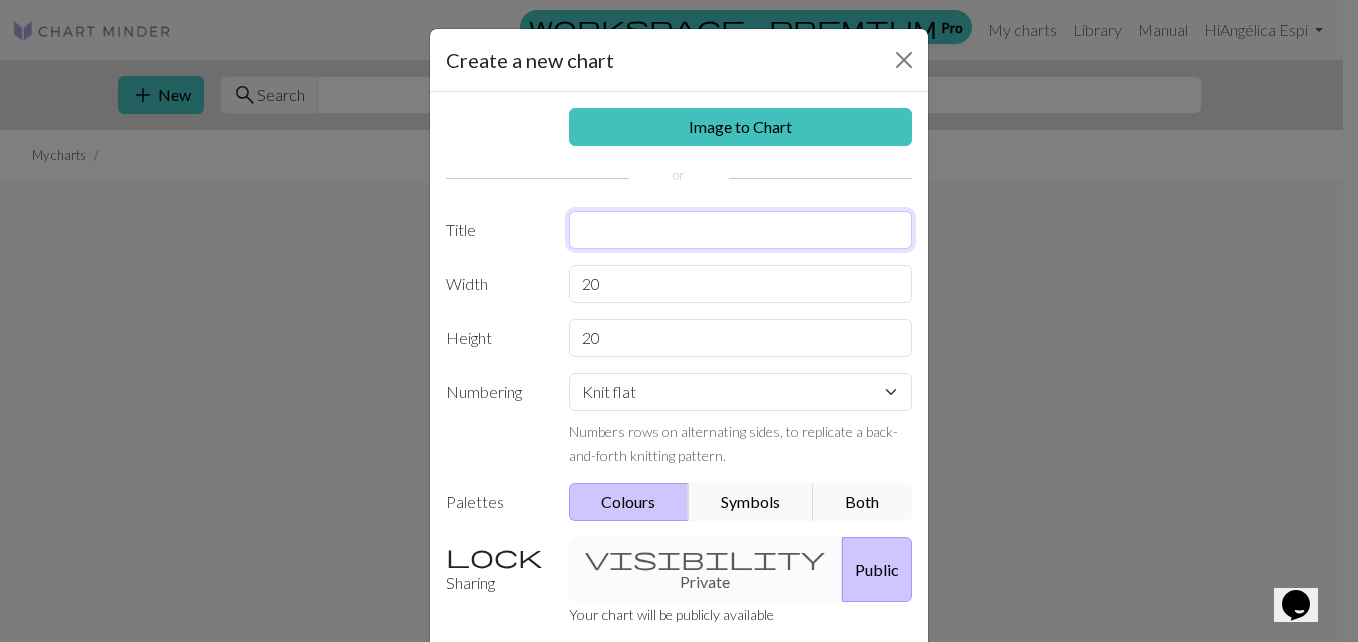 click at bounding box center (741, 230) 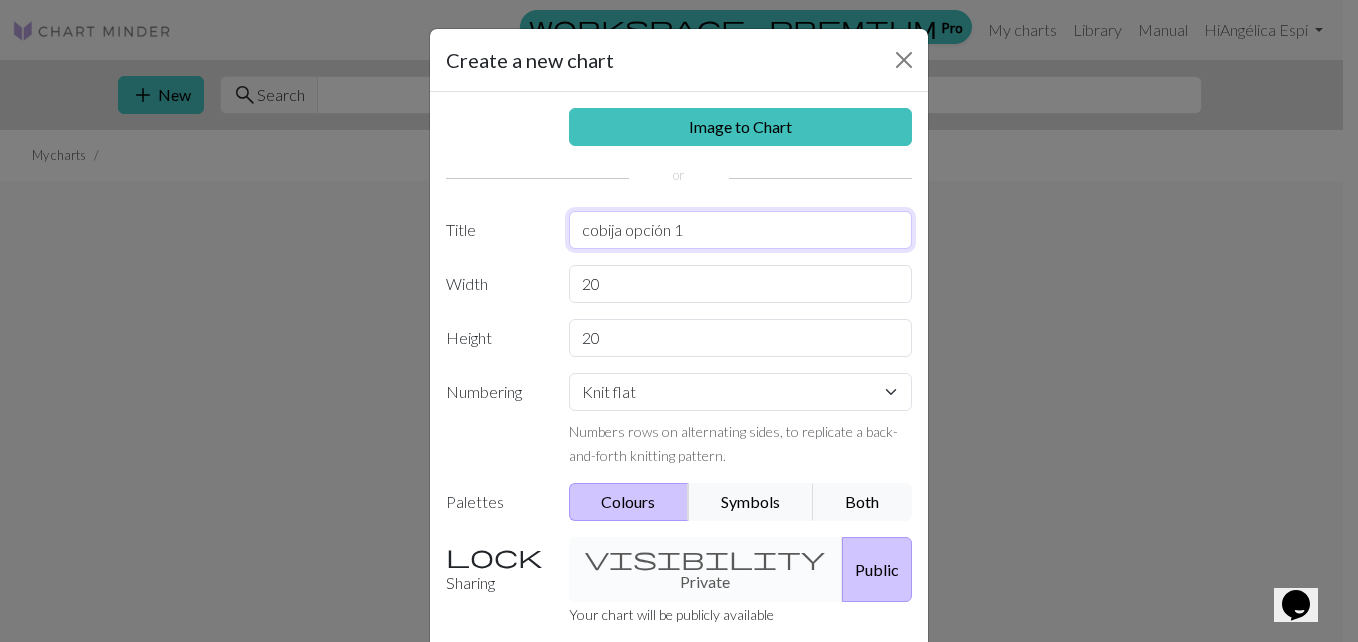 click on "cobija opción 1" at bounding box center [741, 230] 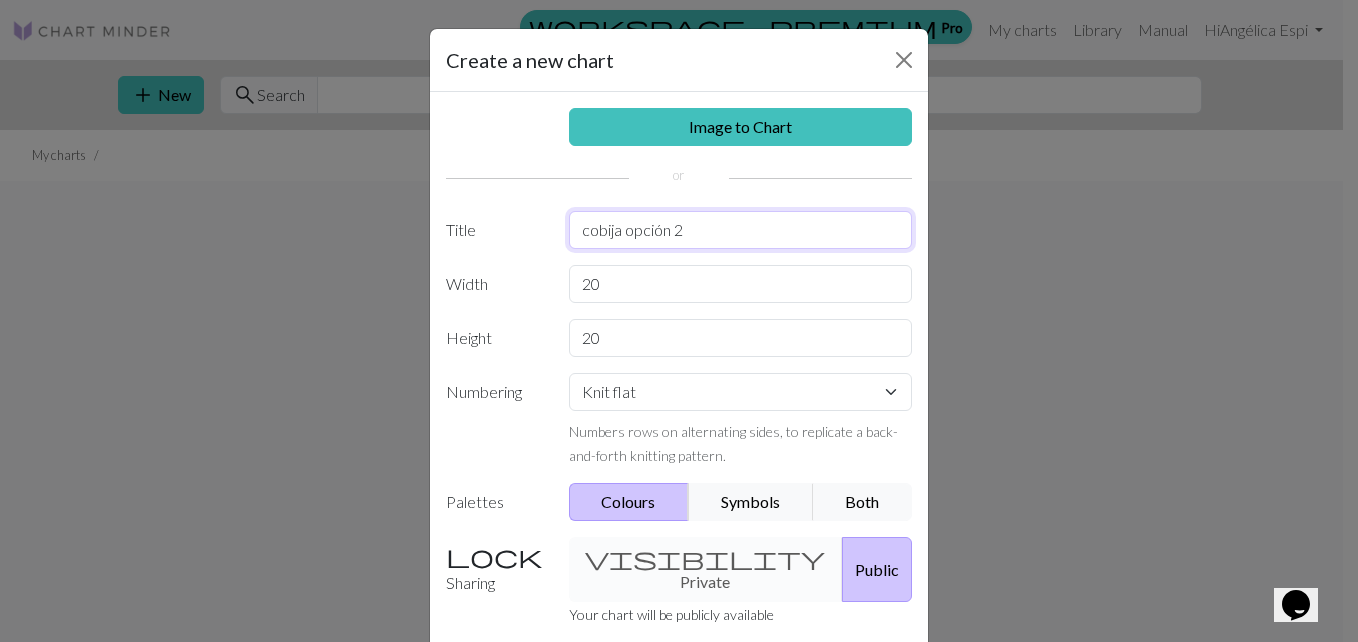 type on "cobija opción 2" 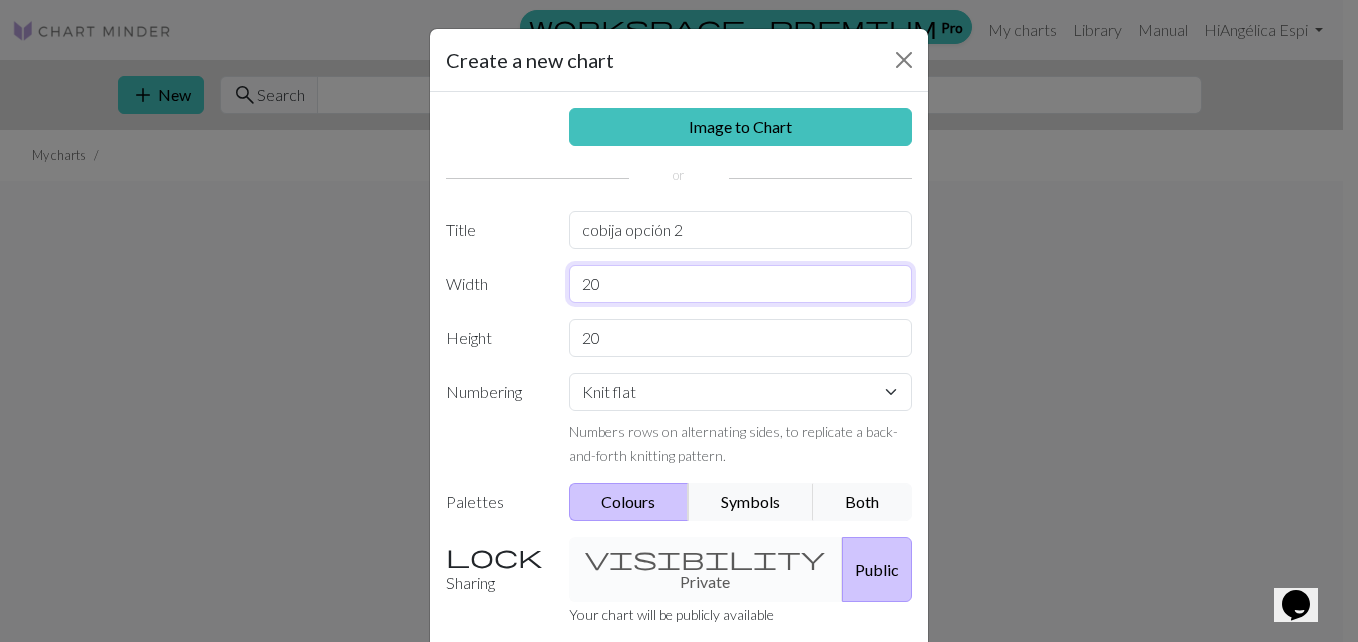 click on "20" at bounding box center (741, 284) 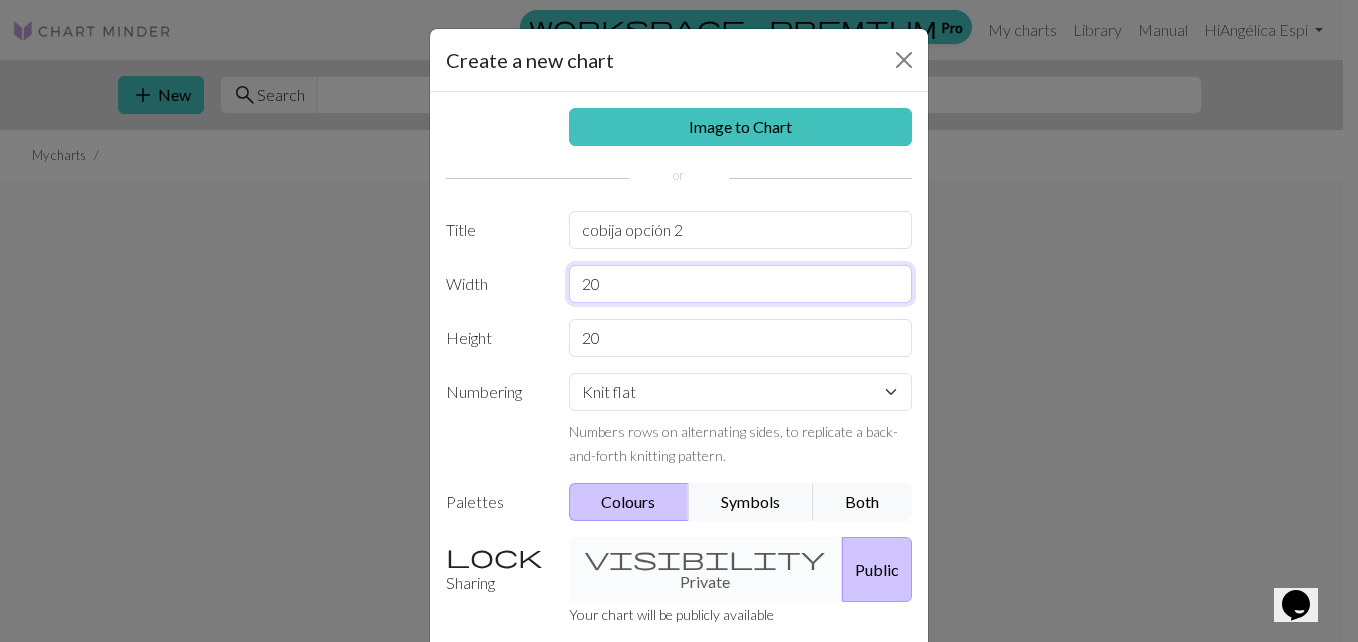 type on "2" 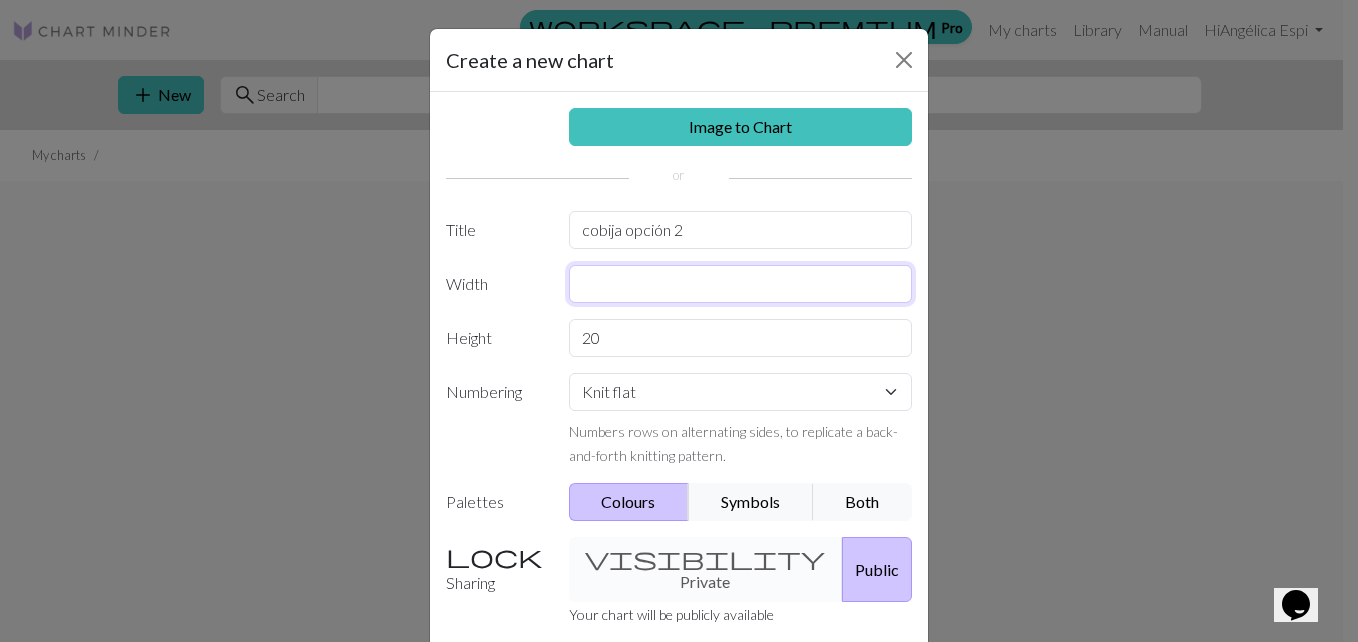 click at bounding box center [741, 284] 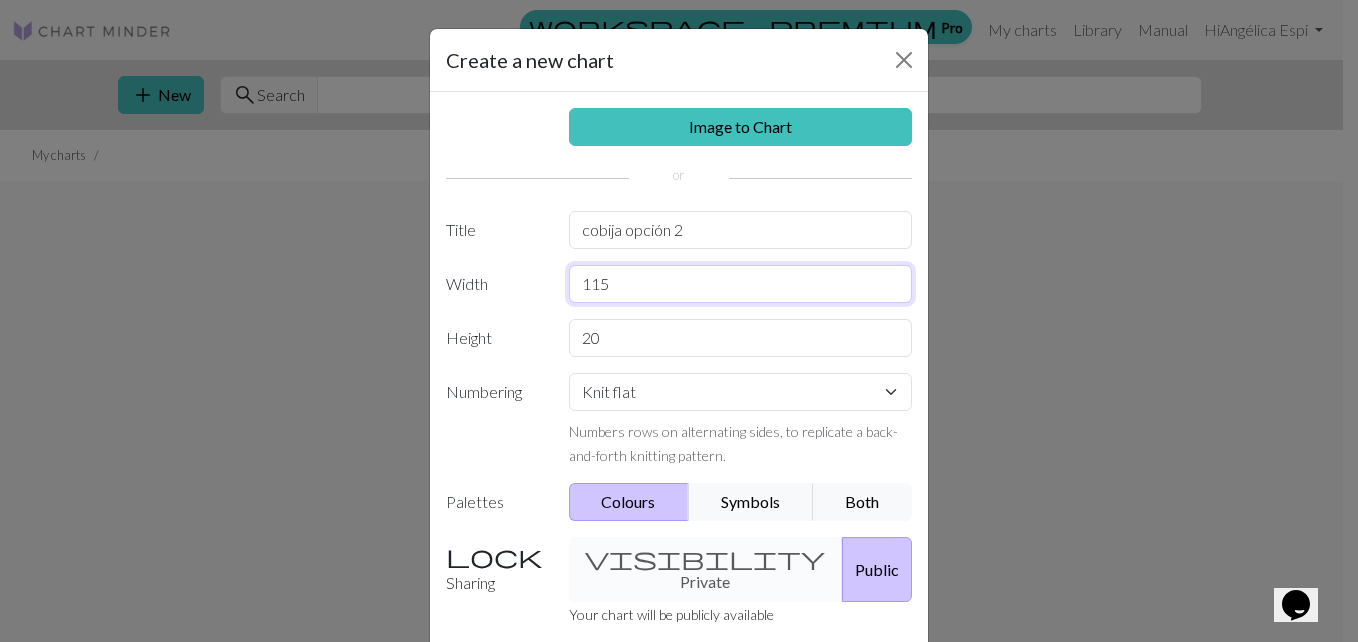 type on "115" 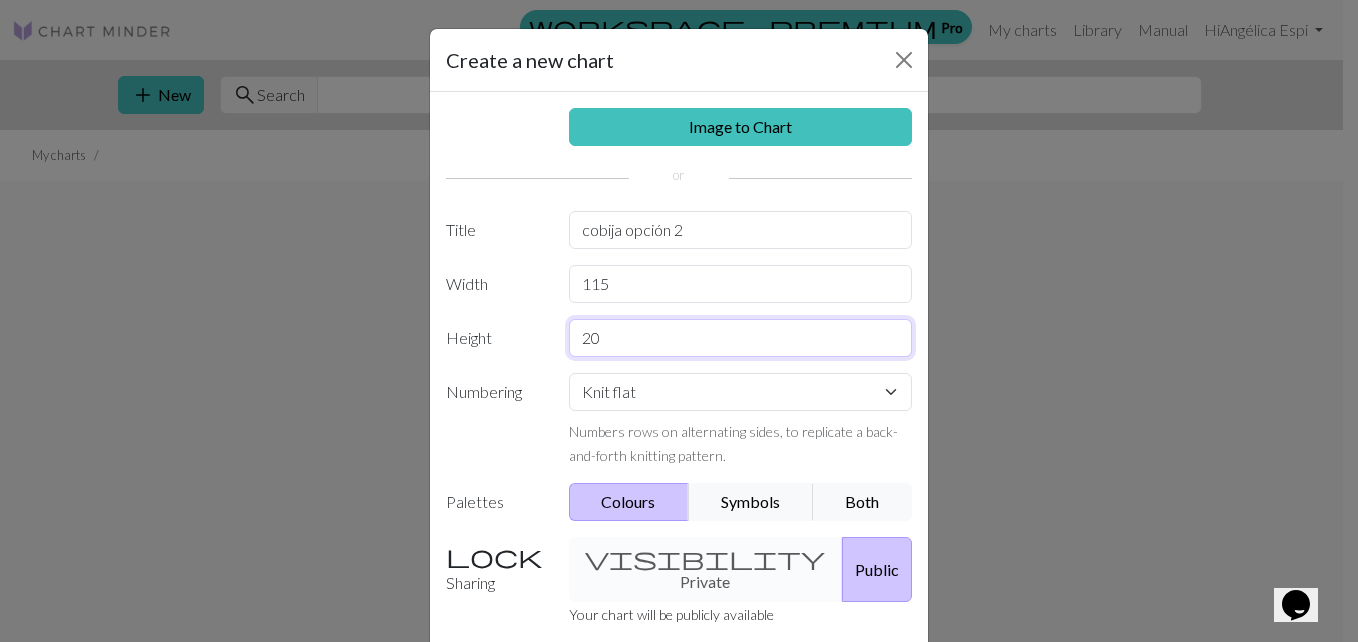 click on "20" at bounding box center [741, 338] 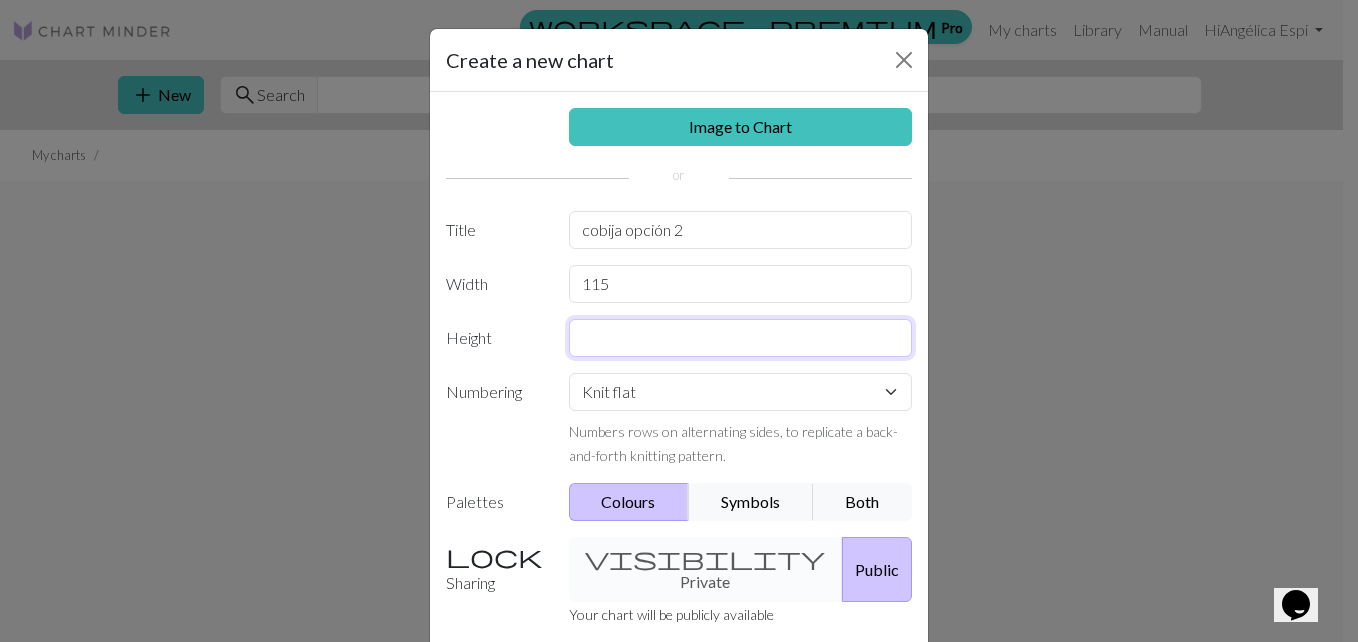 type on "6" 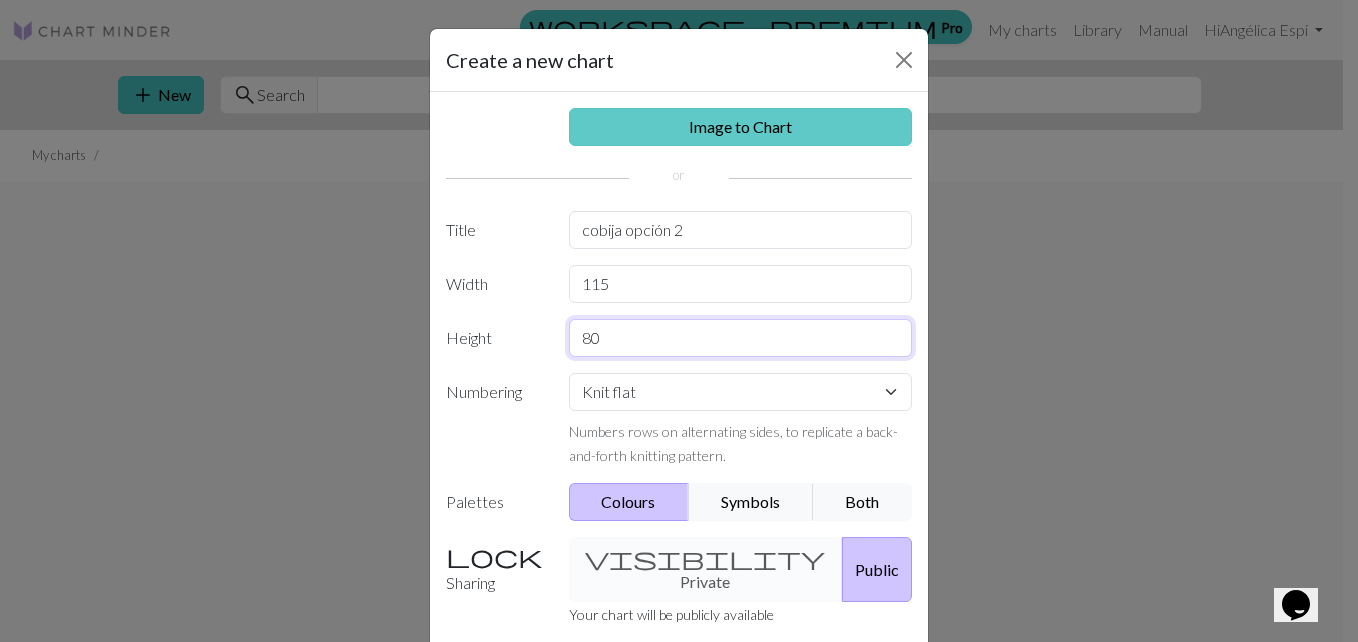 type on "80" 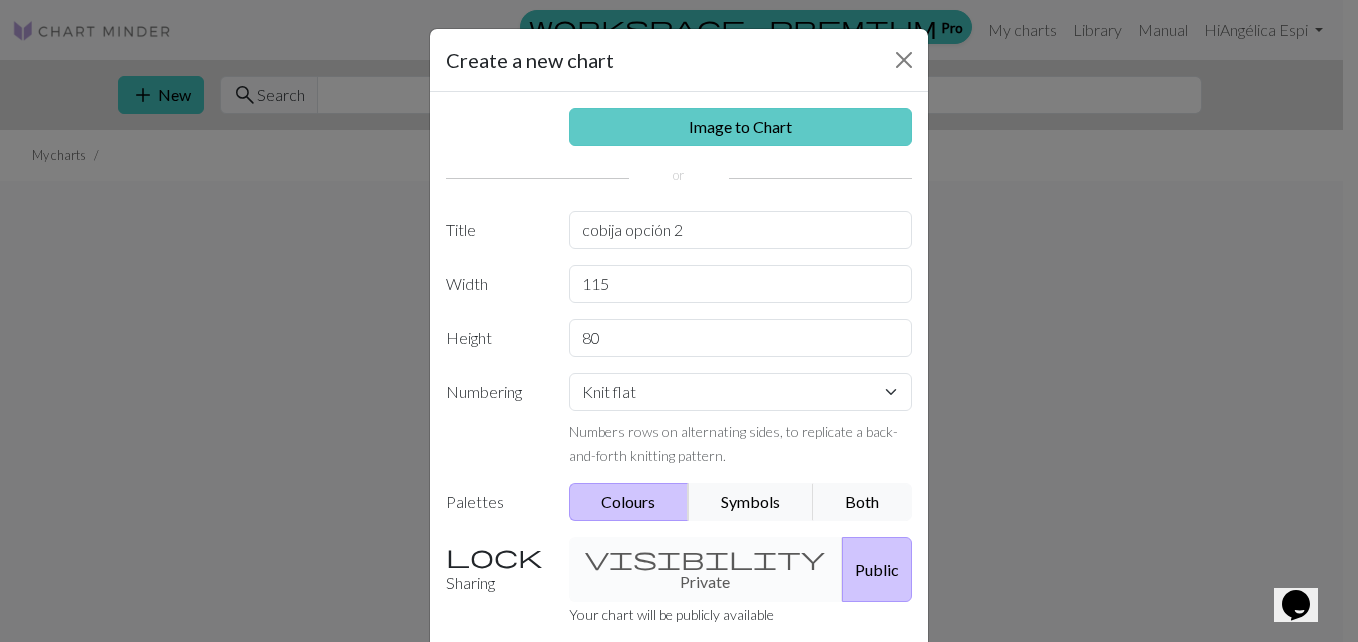 click on "Image to Chart" at bounding box center [741, 127] 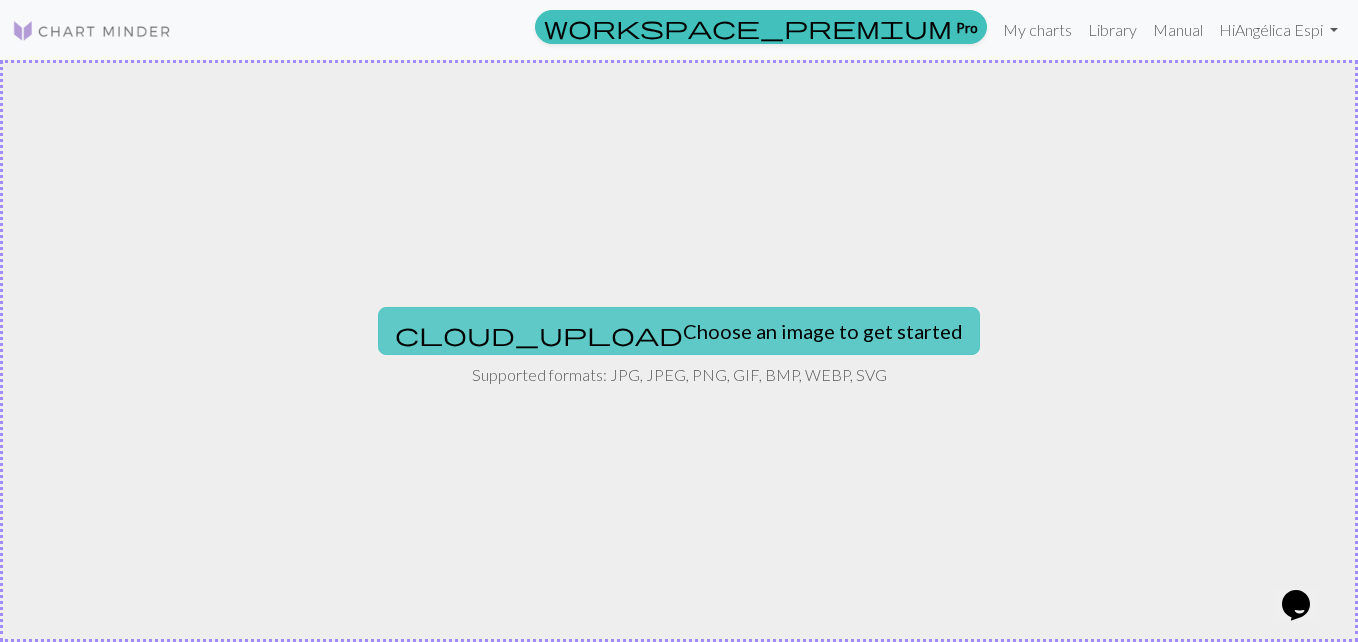 click on "cloud_upload  Choose an image to get started" at bounding box center (679, 331) 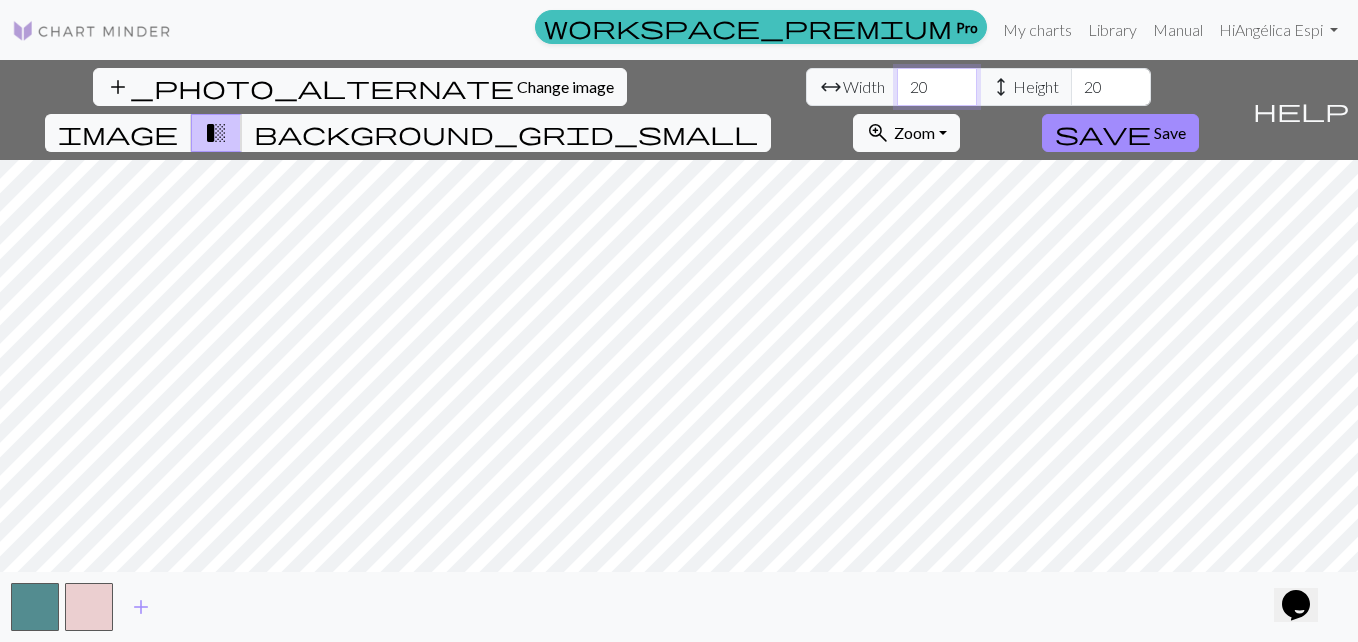 click on "20" at bounding box center (937, 87) 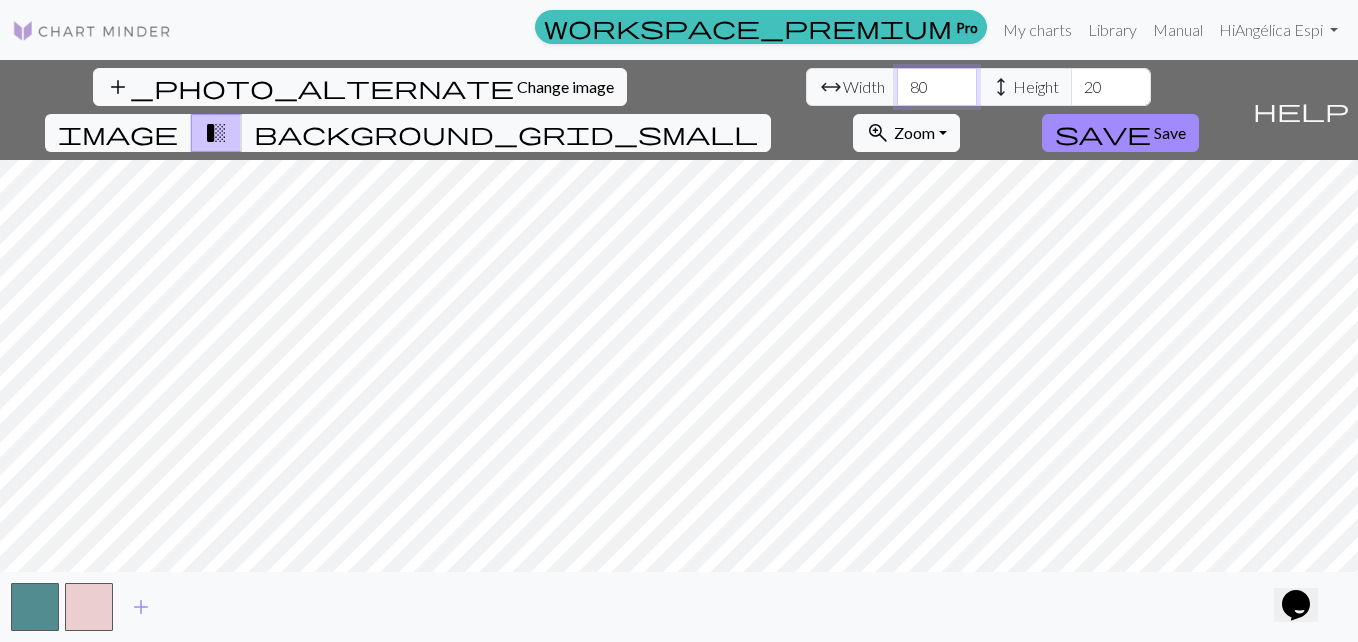type on "80" 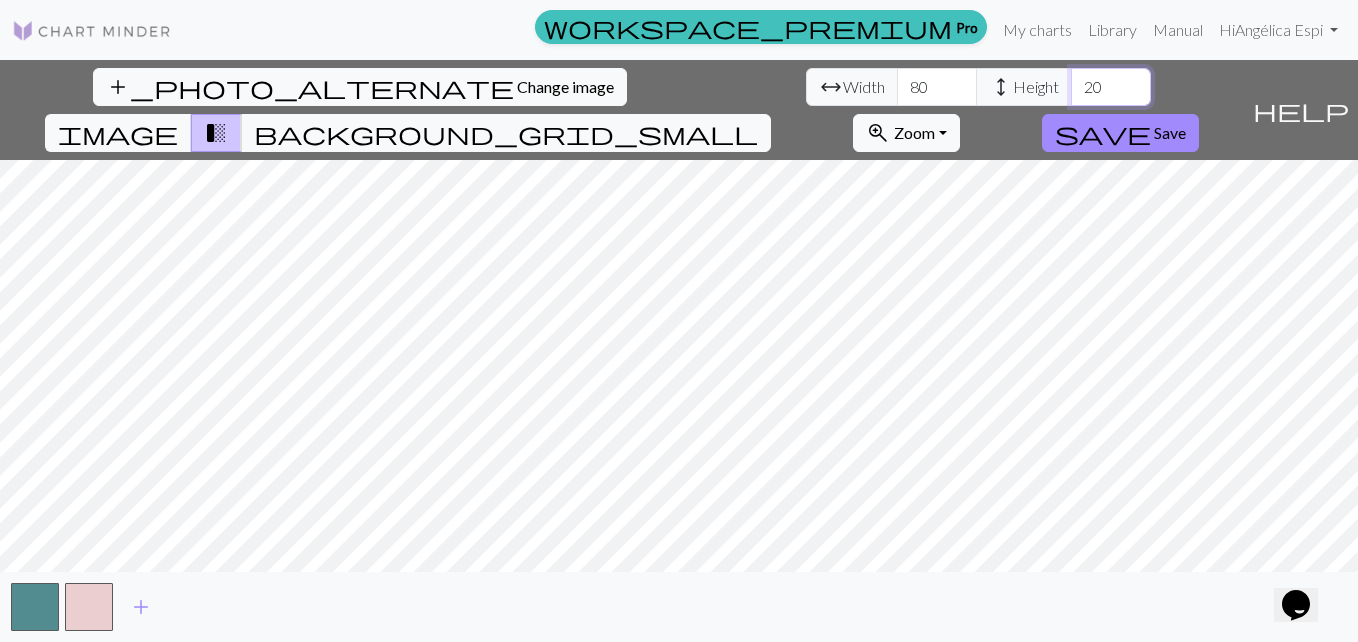 click on "20" at bounding box center [1111, 87] 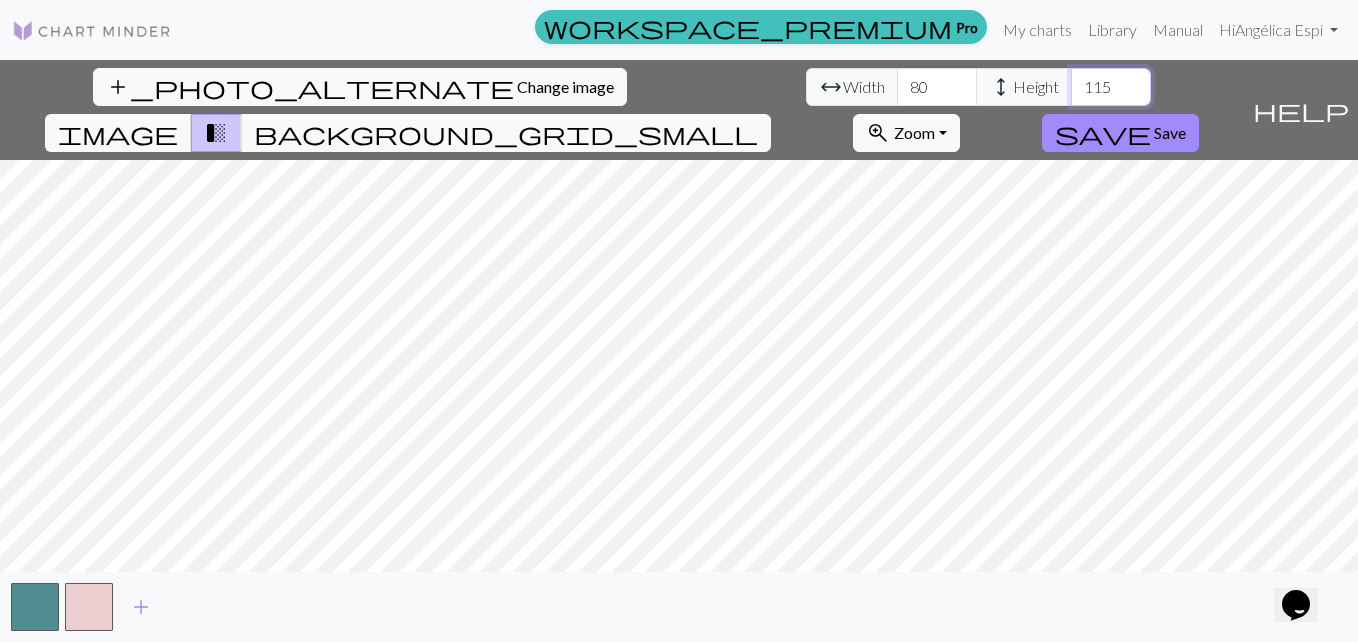 type on "115" 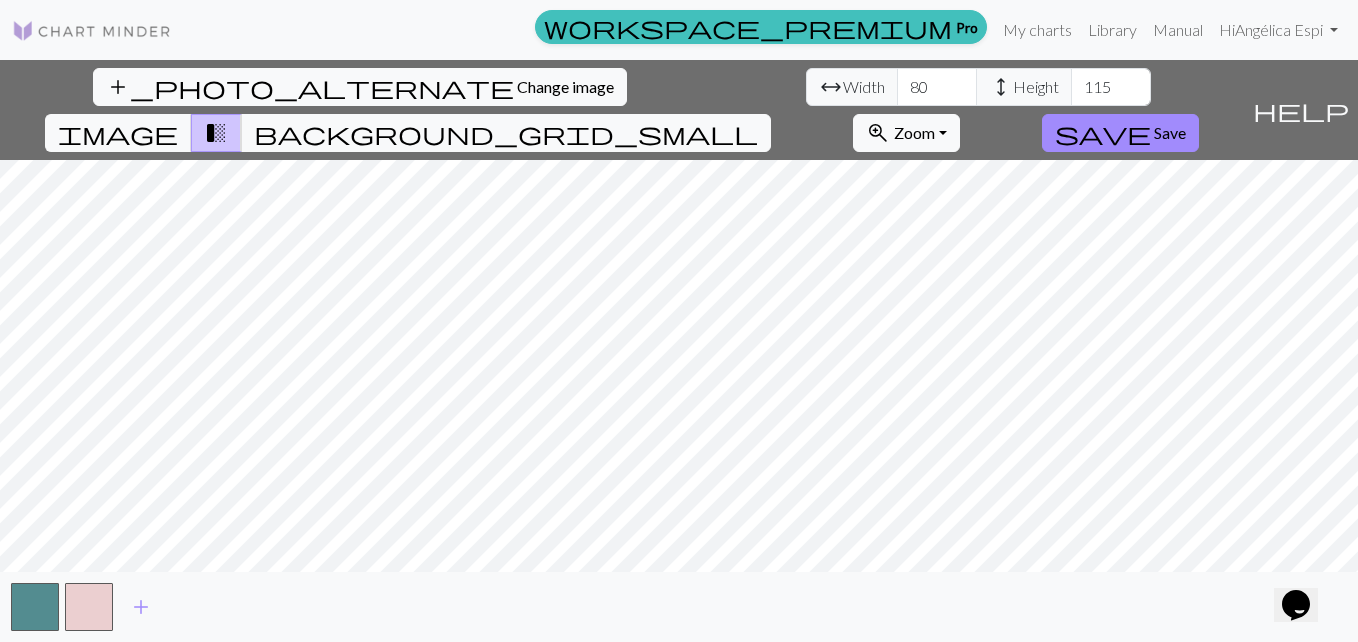click on "add_photo_alternate   Change image arrow_range   Width 80 height   Height 115 image transition_fade background_grid_small zoom_in Zoom Zoom Fit all Fit width Fit height 50% 100% 150% 200% save   Save help Show me around add" at bounding box center (679, 351) 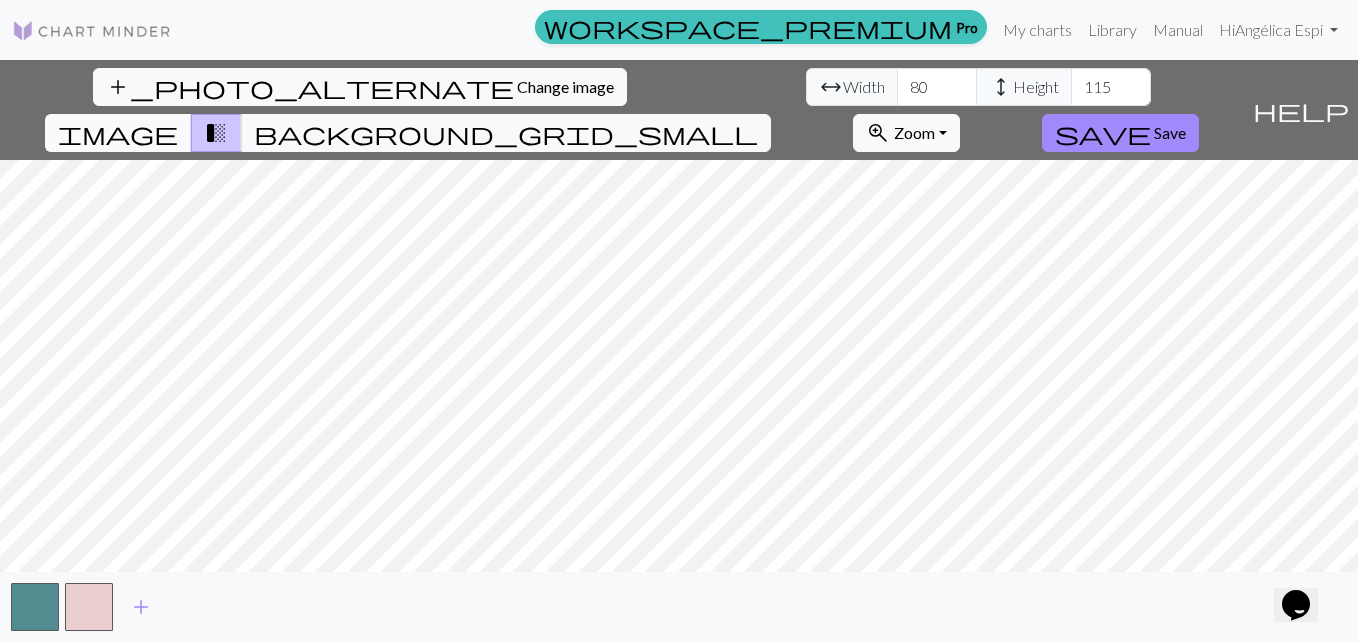 click on "image" at bounding box center (118, 133) 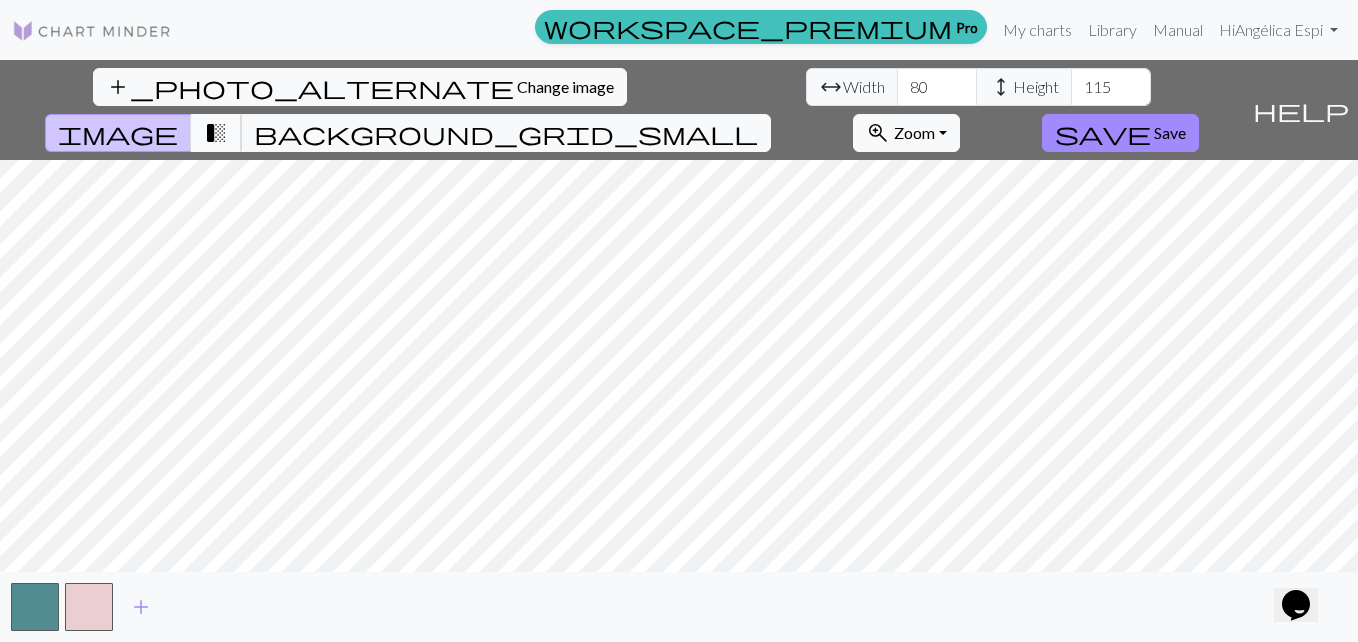 click on "transition_fade" at bounding box center (216, 133) 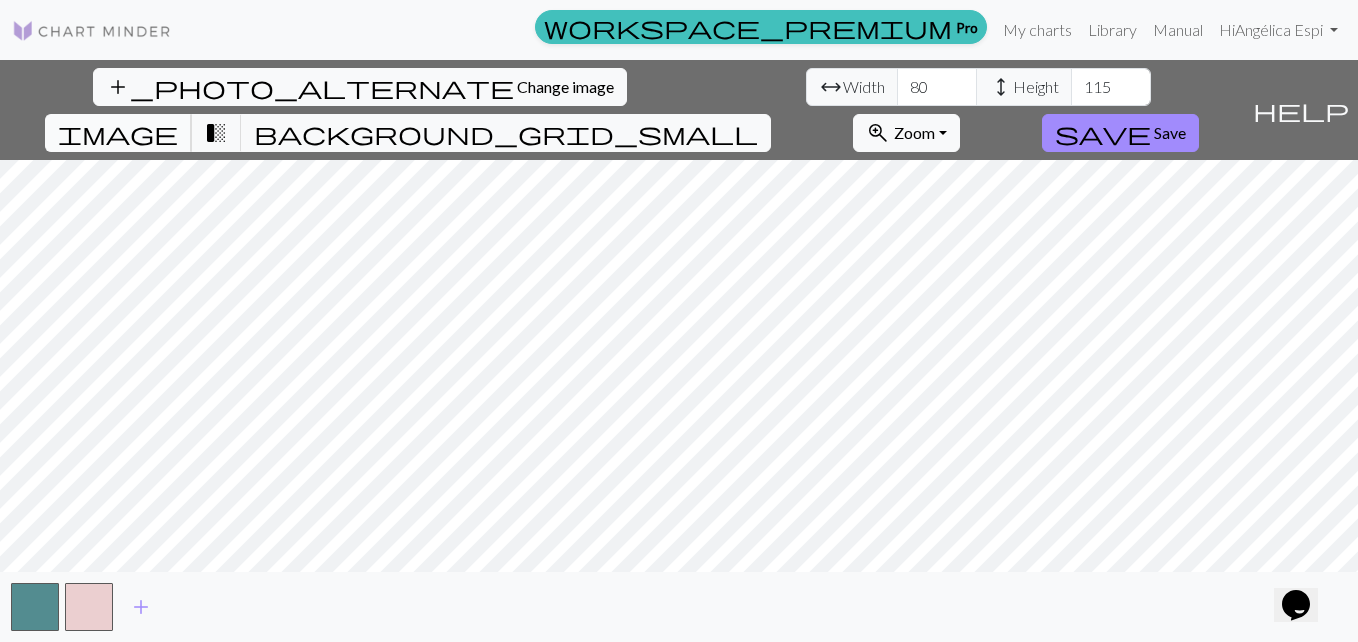 click on "image" at bounding box center [118, 133] 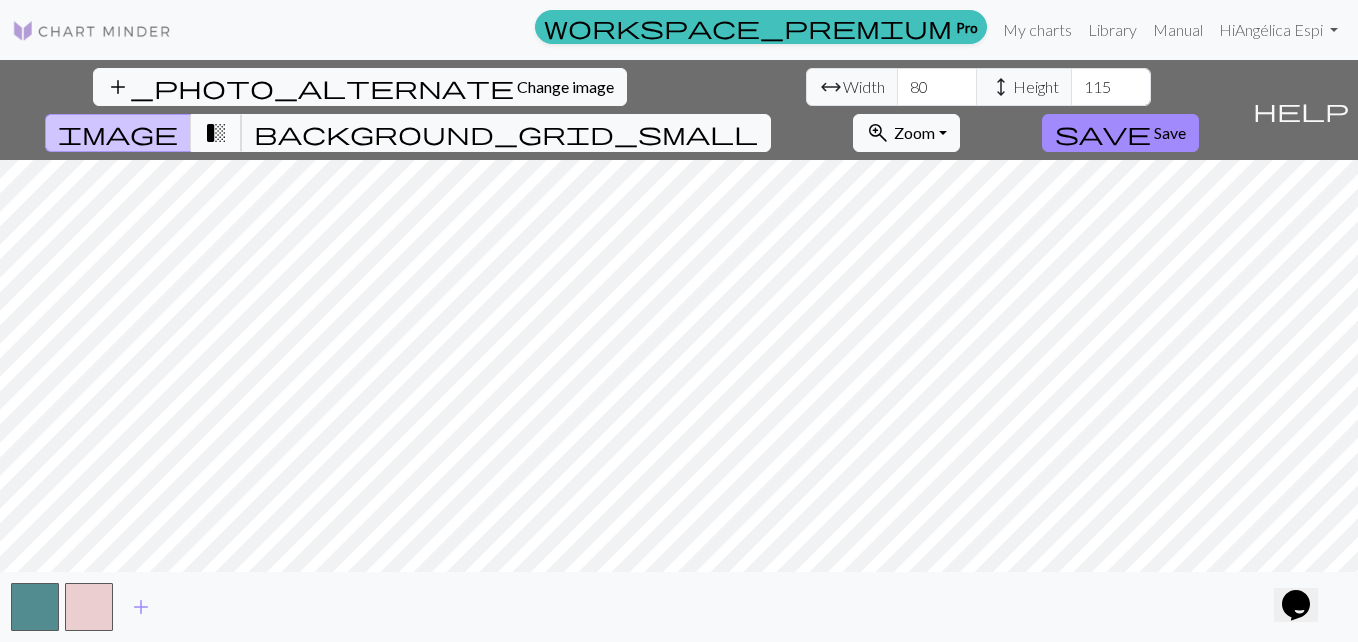 click on "transition_fade" at bounding box center [216, 133] 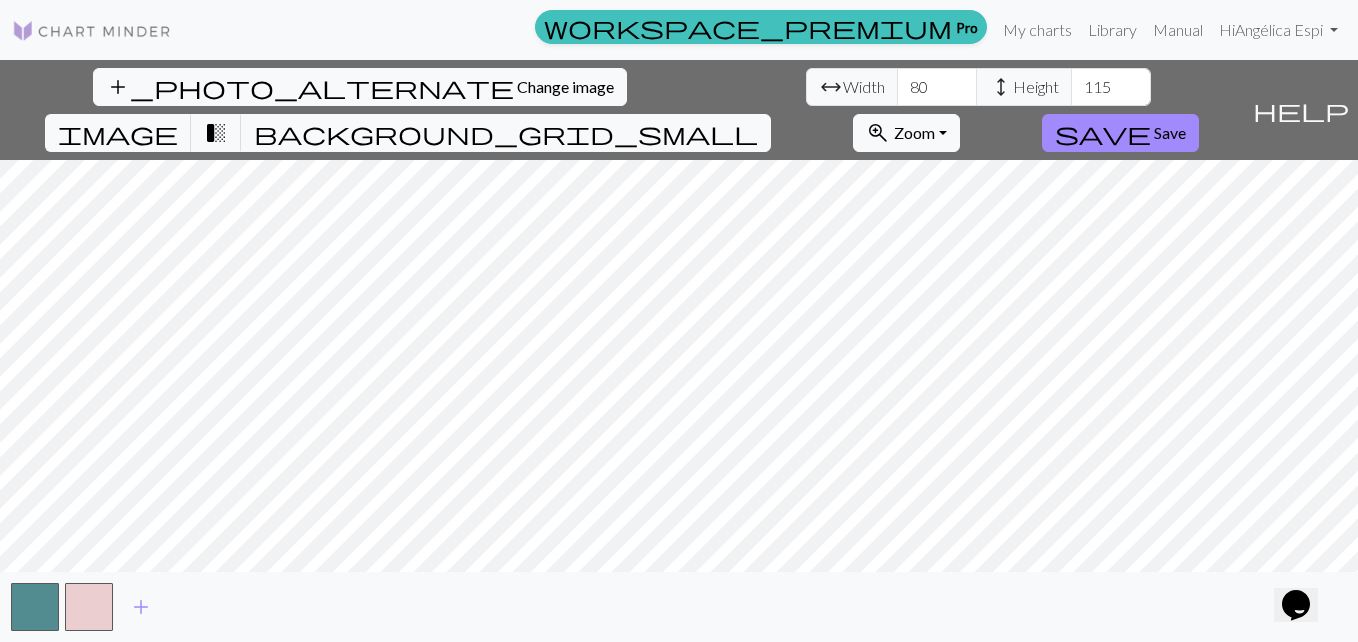 click 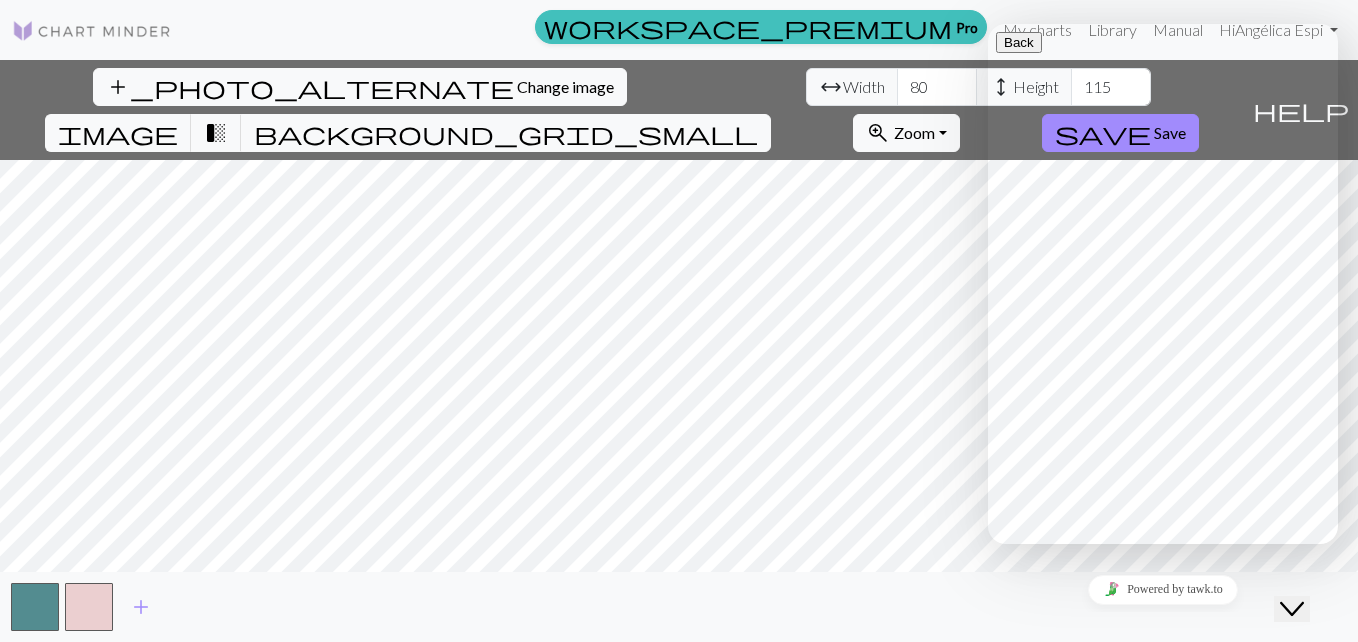 click on "Close Chat This icon closes the chat window." at bounding box center (1292, 609) 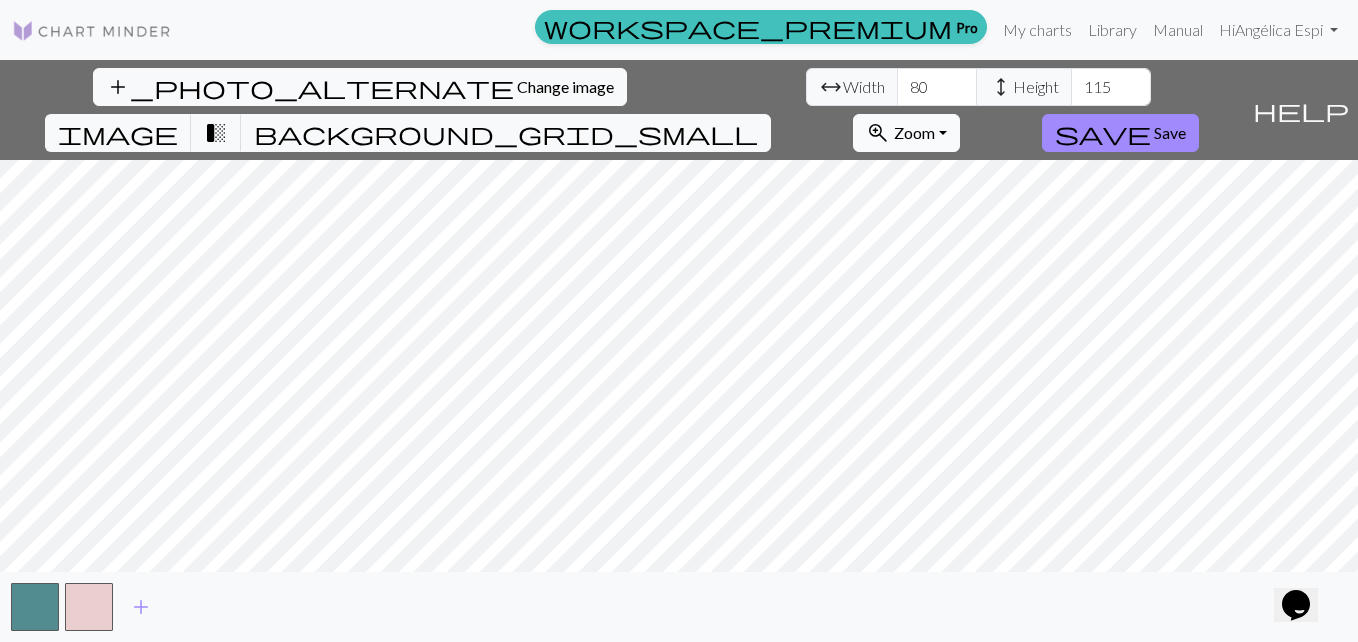 click on "zoom_in Zoom Zoom" at bounding box center (906, 133) 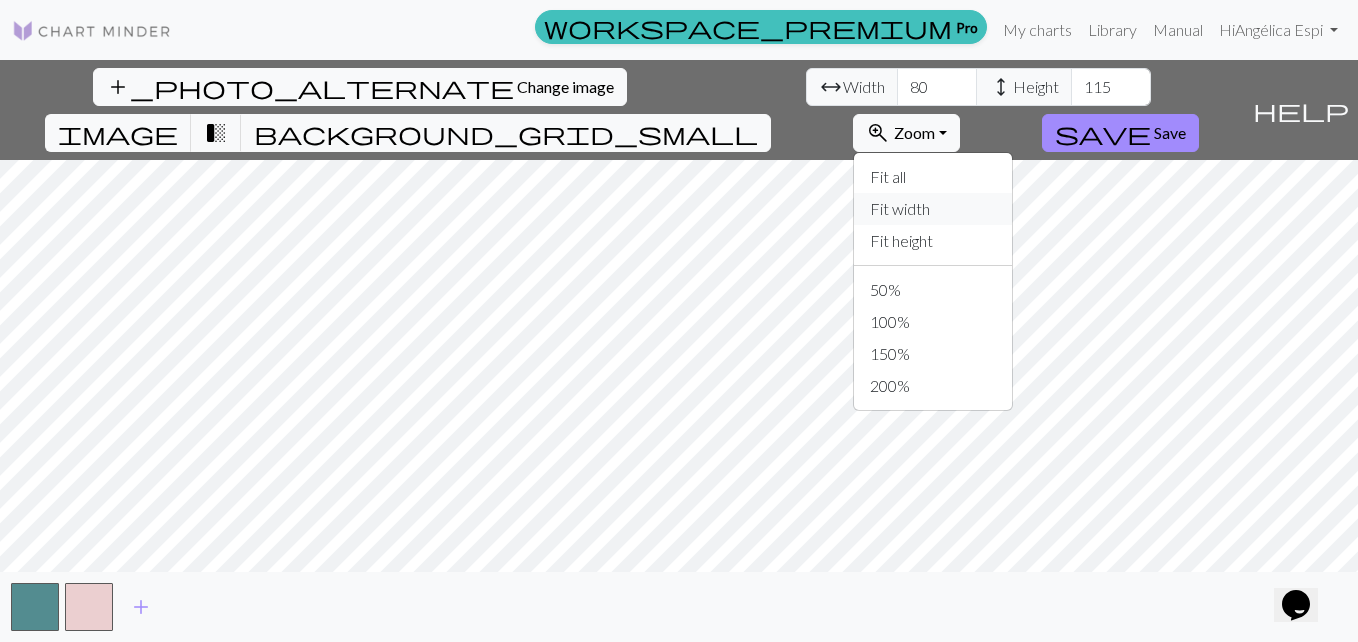 click on "Fit width" at bounding box center (933, 209) 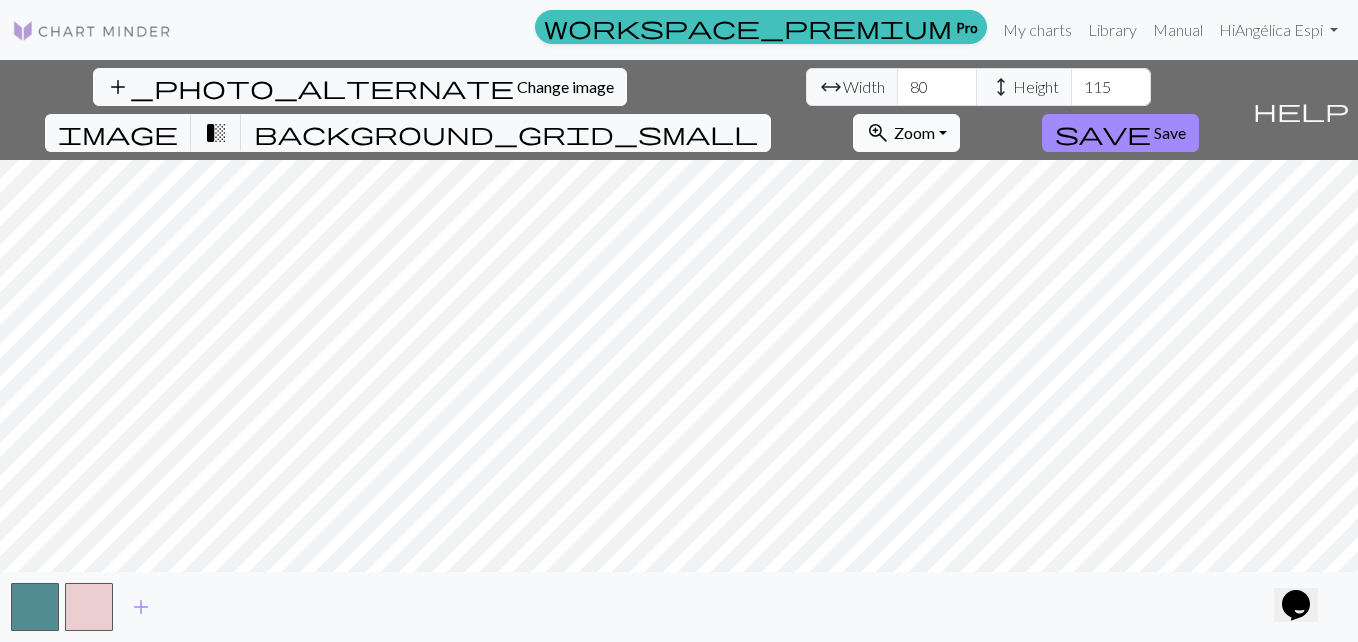 click on "zoom_in Zoom Zoom" at bounding box center (906, 133) 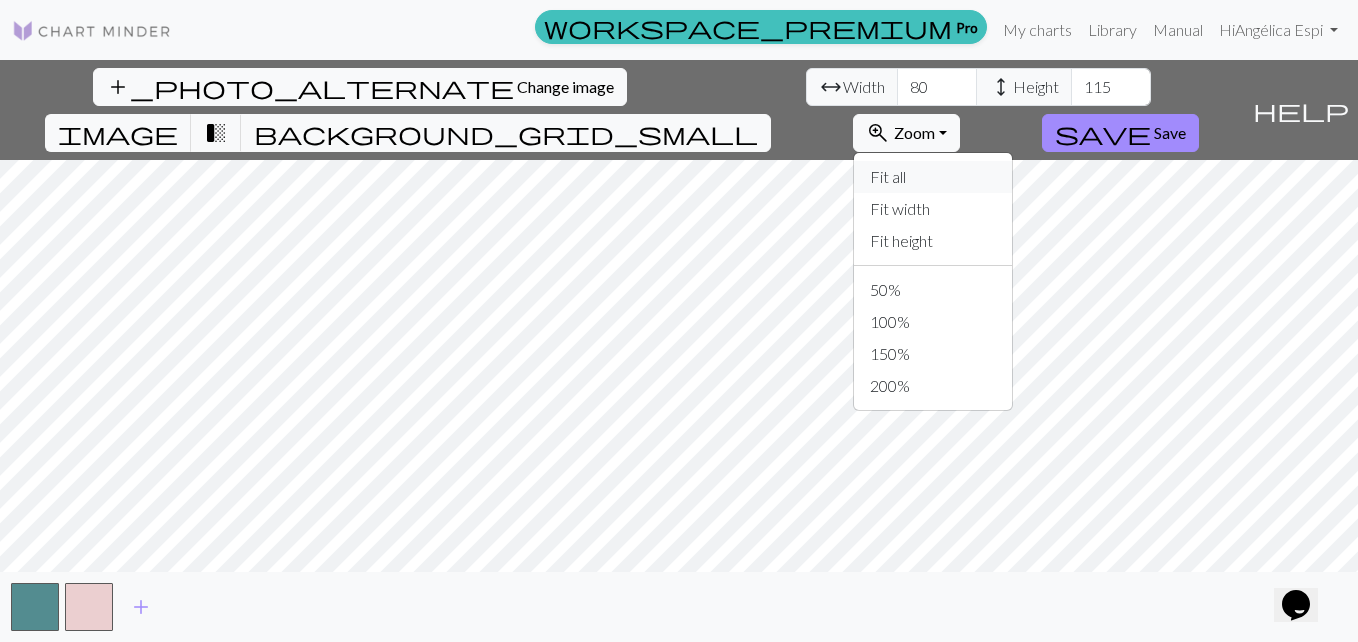 click on "Fit all" at bounding box center (933, 177) 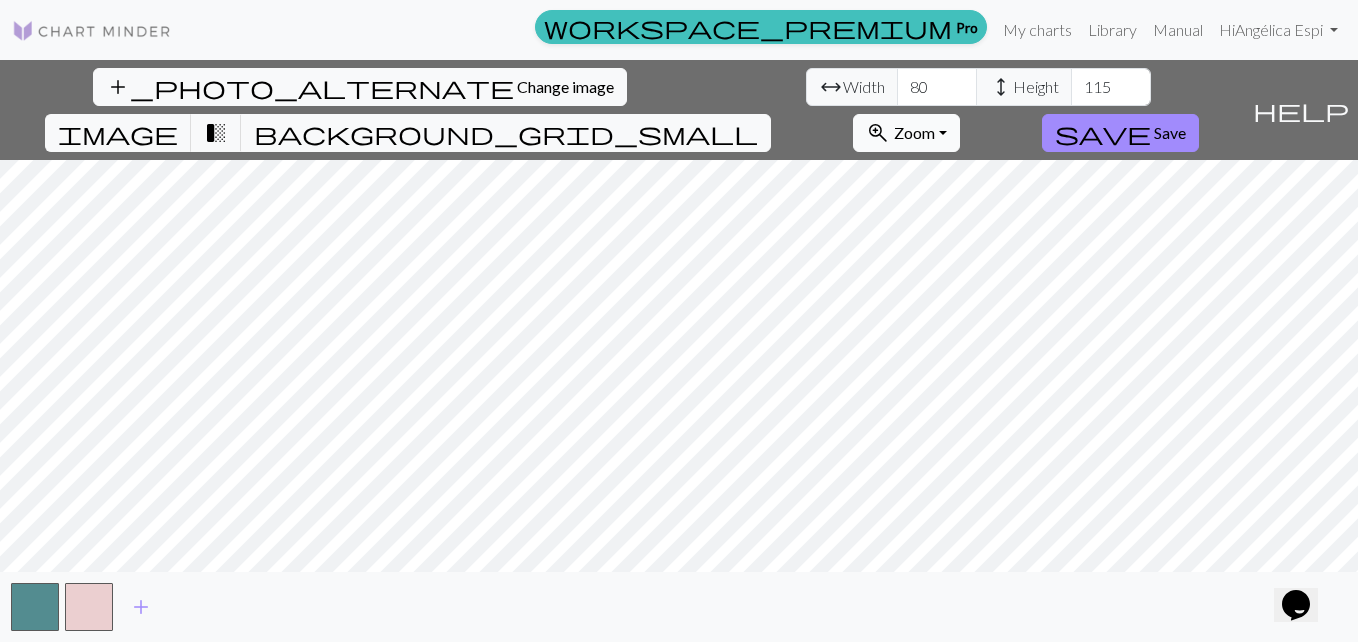 click on "Zoom" at bounding box center (914, 132) 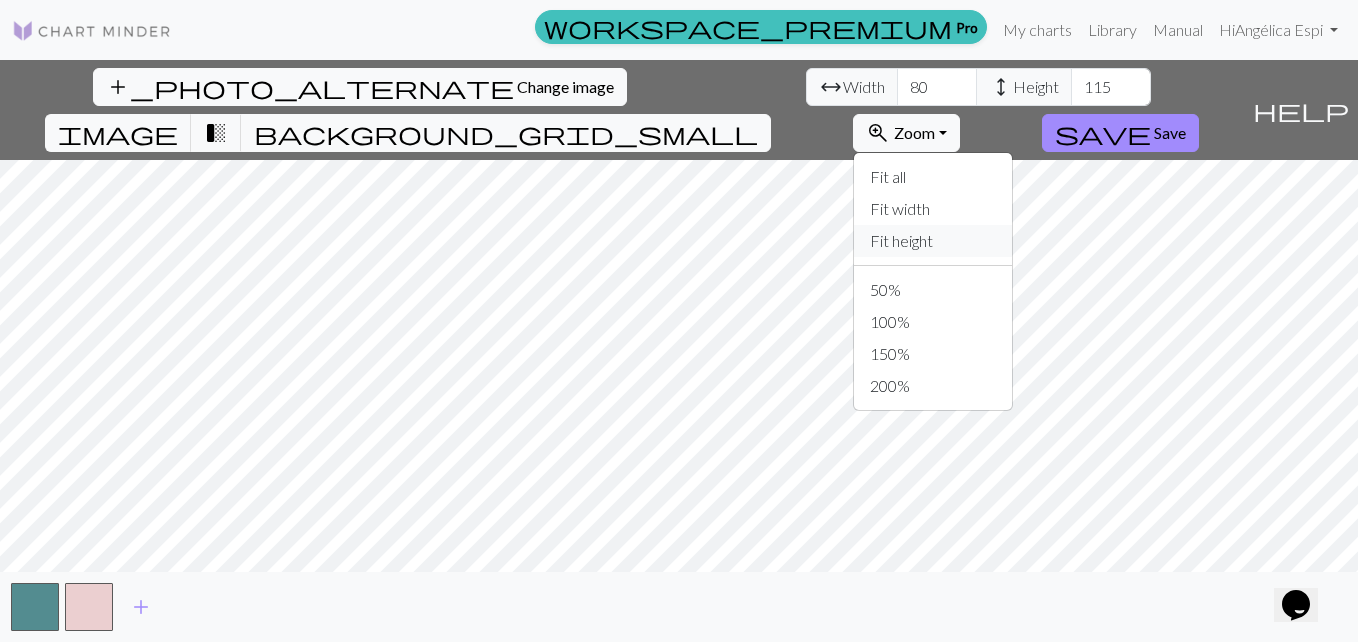 click on "Fit height" at bounding box center [933, 241] 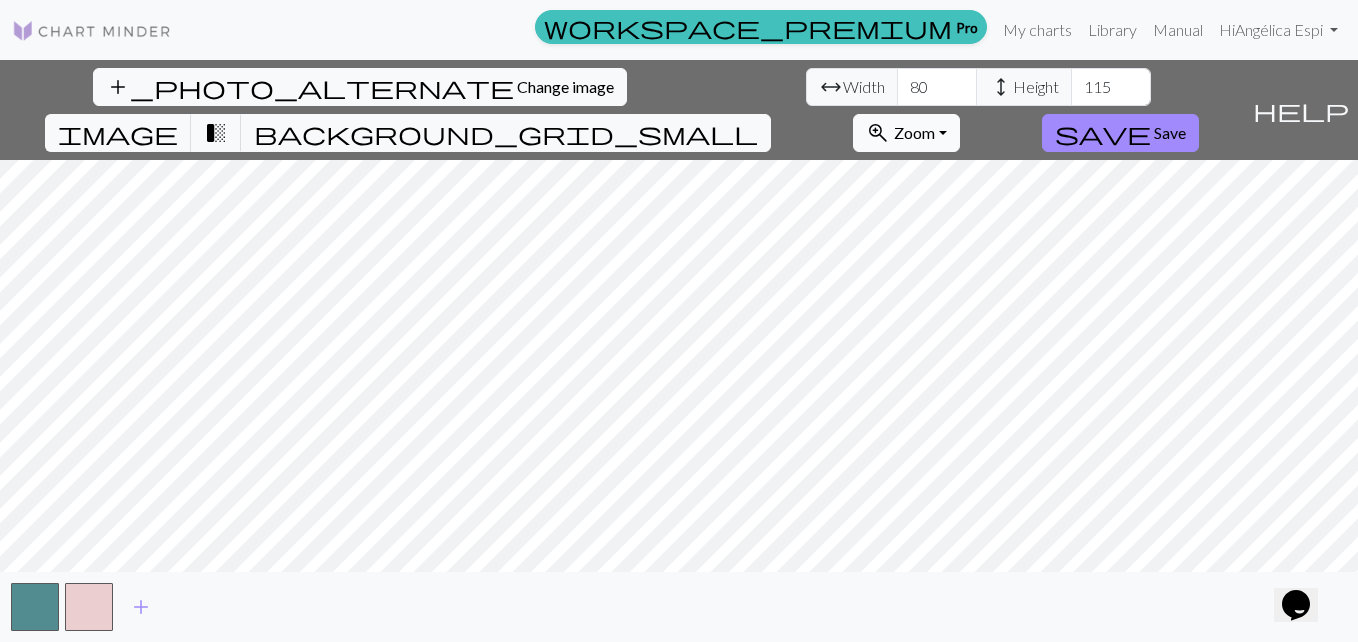 click on "zoom_in Zoom Zoom" at bounding box center (906, 133) 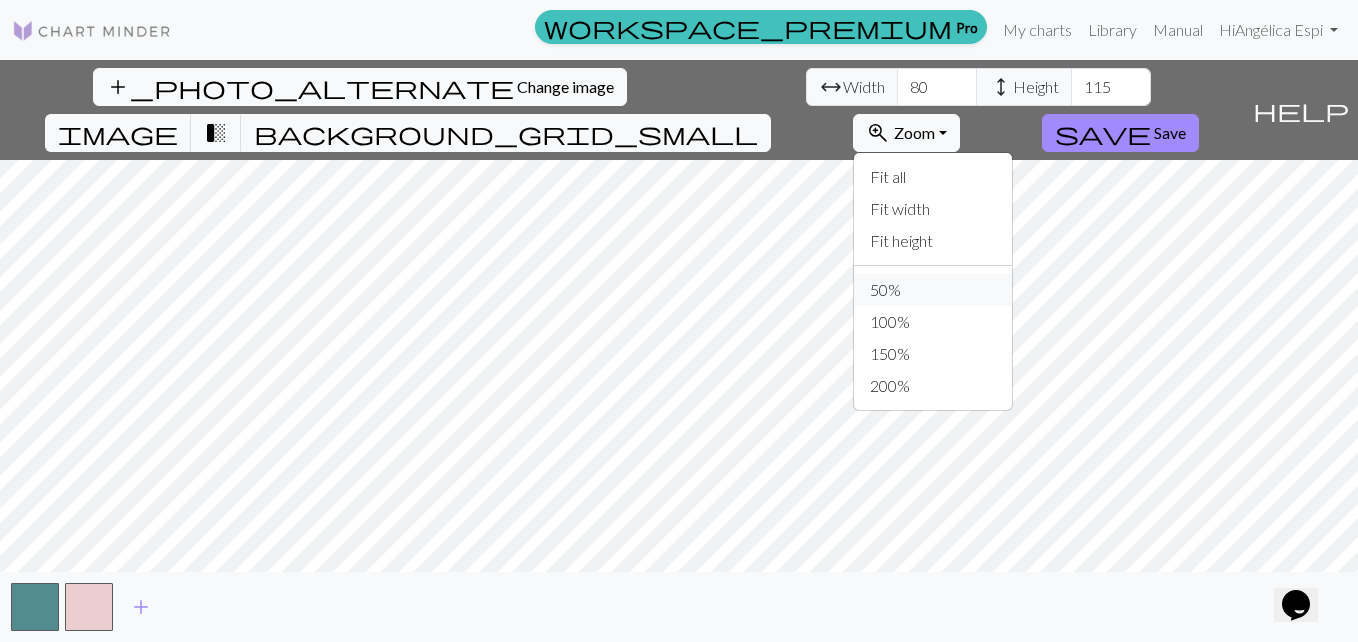 click on "50%" at bounding box center [933, 290] 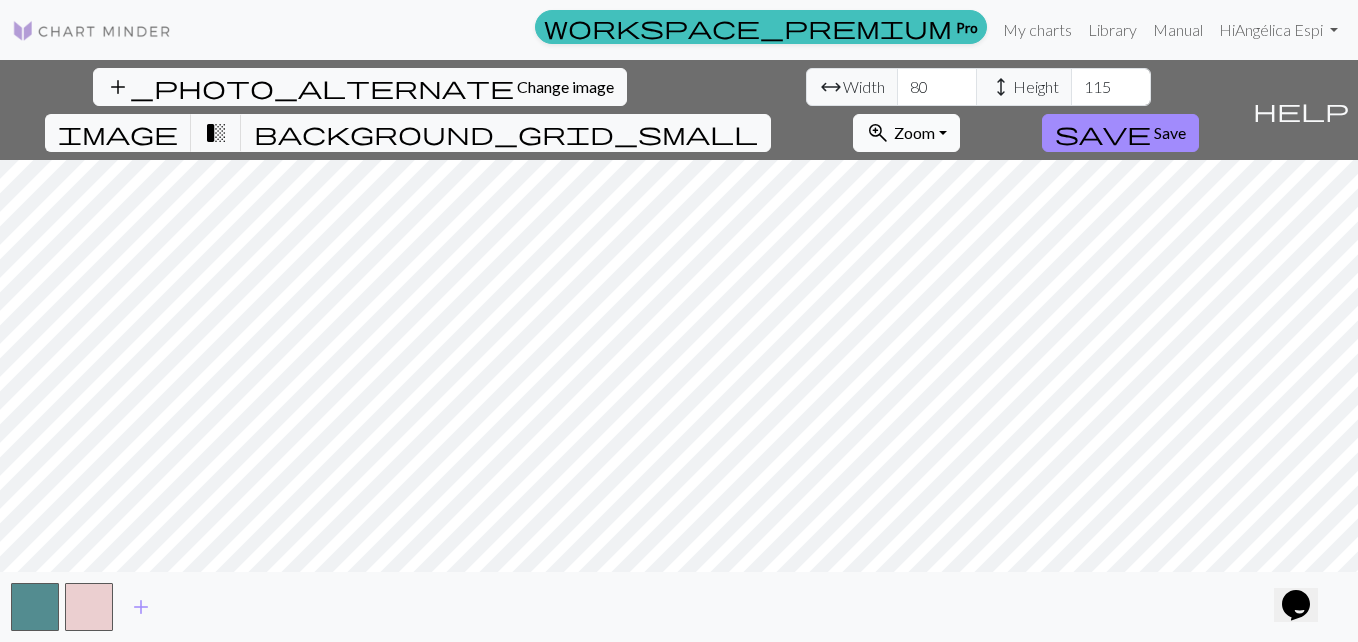 click on "zoom_in Zoom Zoom" at bounding box center [906, 133] 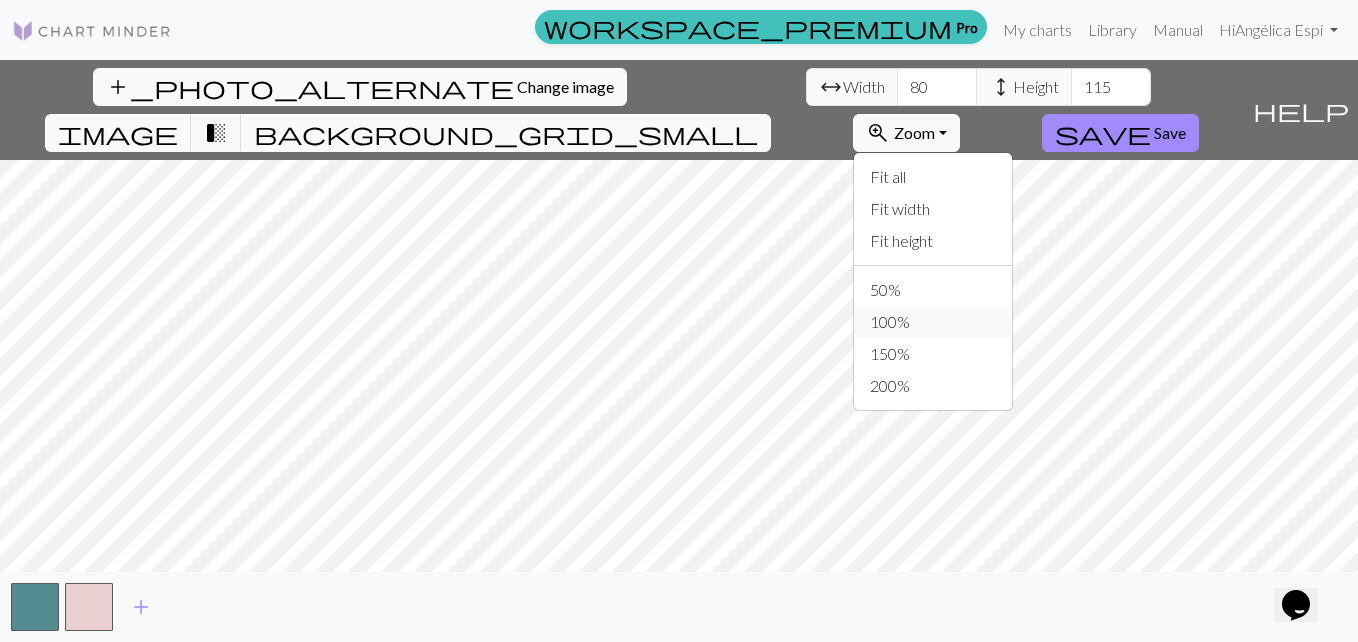 click on "100%" at bounding box center (933, 322) 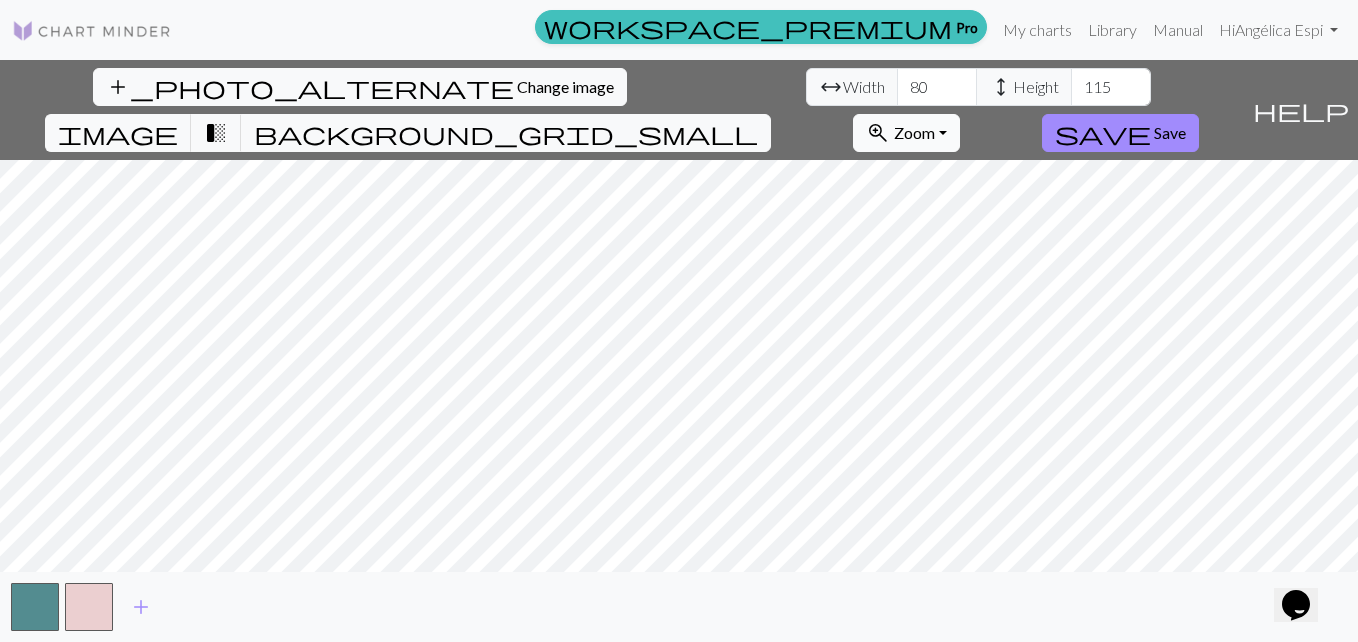 click on "zoom_in Zoom Zoom" at bounding box center [906, 133] 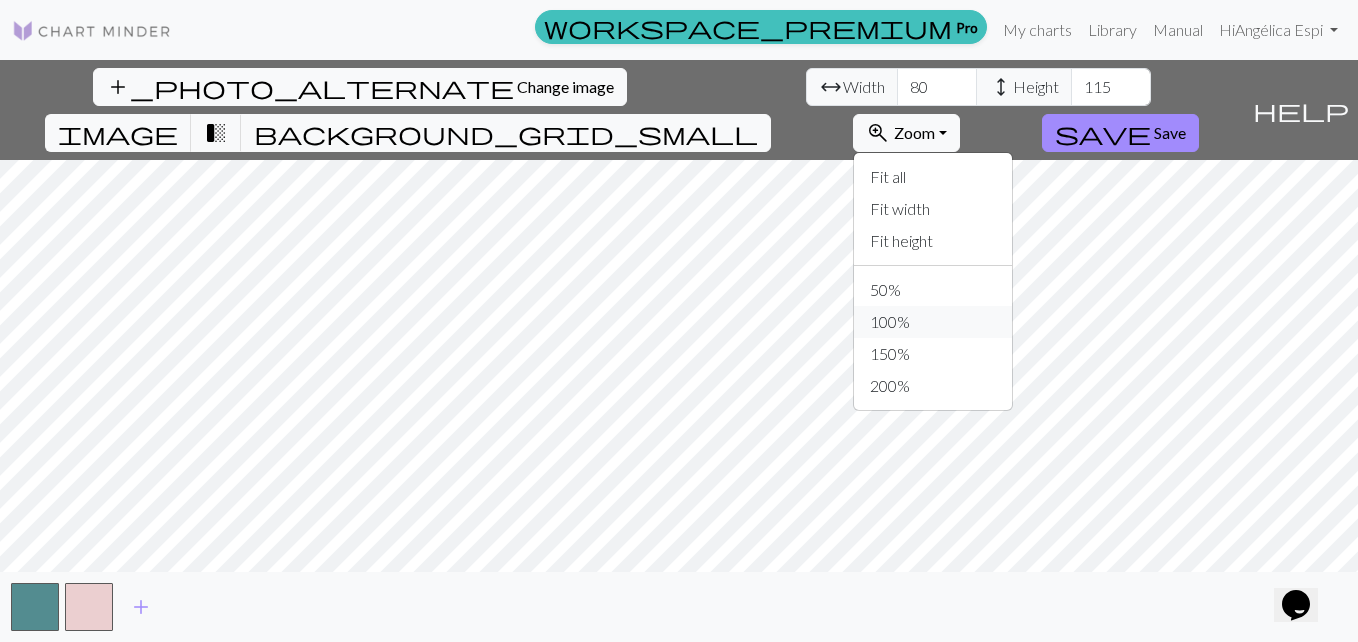 click on "100%" at bounding box center (933, 322) 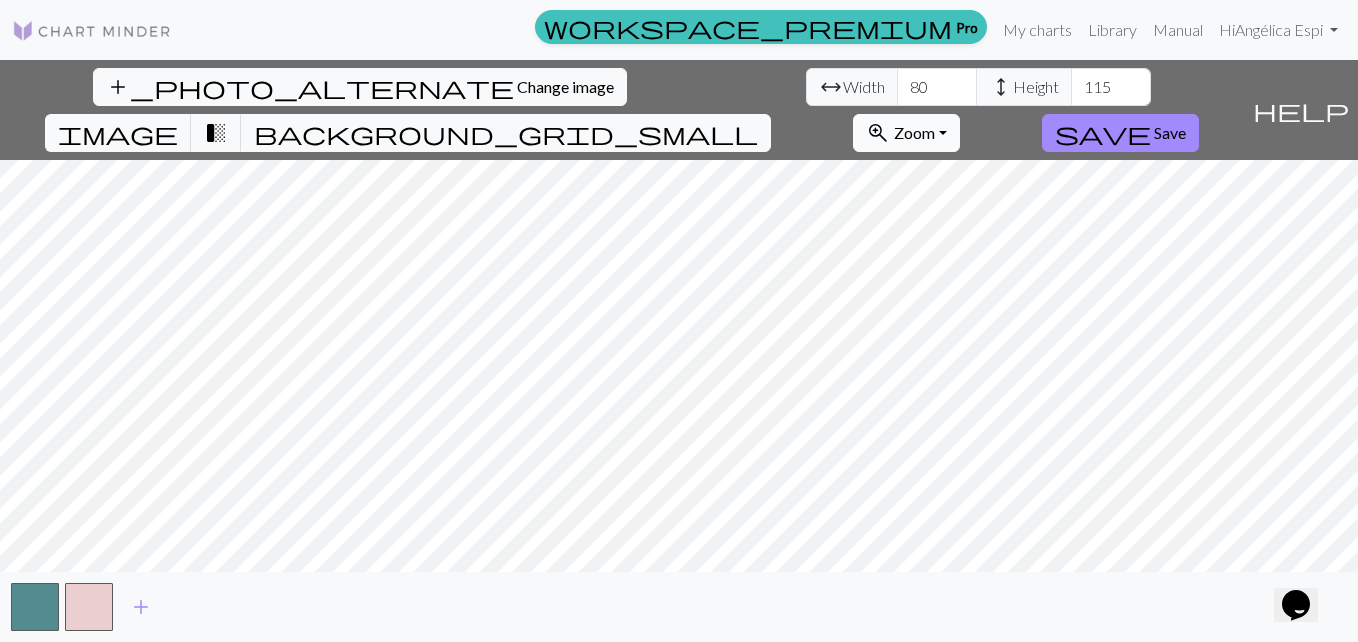 click on "zoom_in Zoom Zoom" at bounding box center [906, 133] 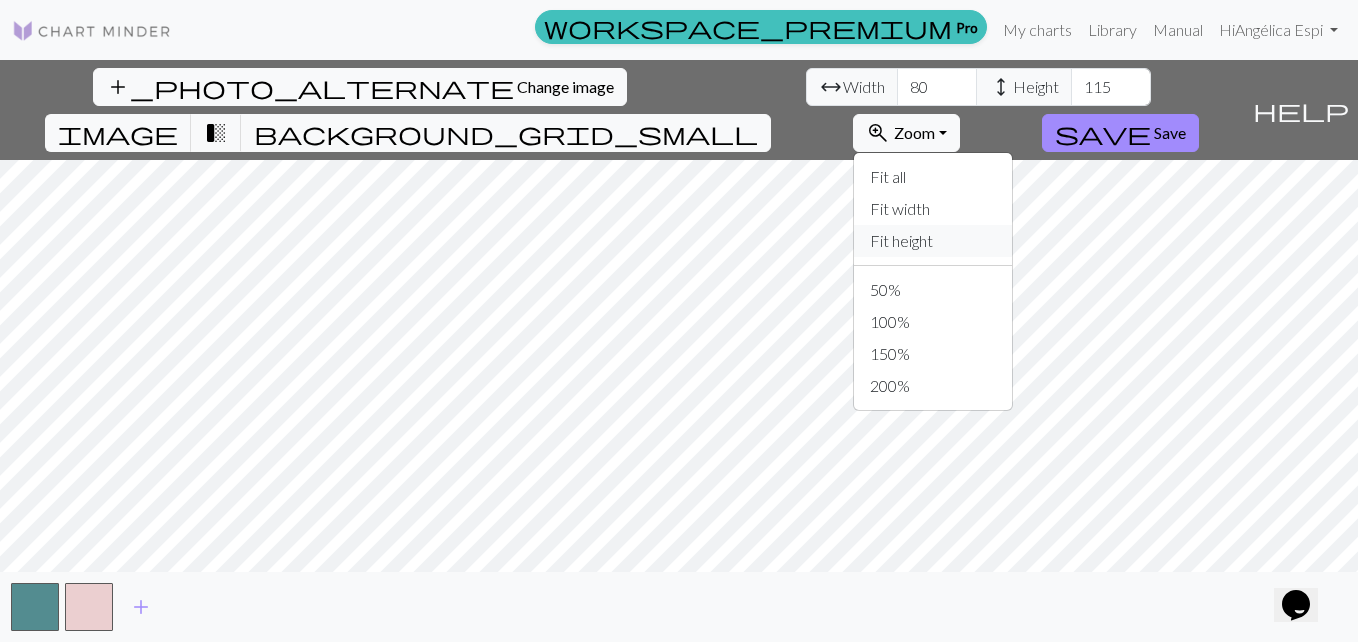 click on "Fit height" at bounding box center (933, 241) 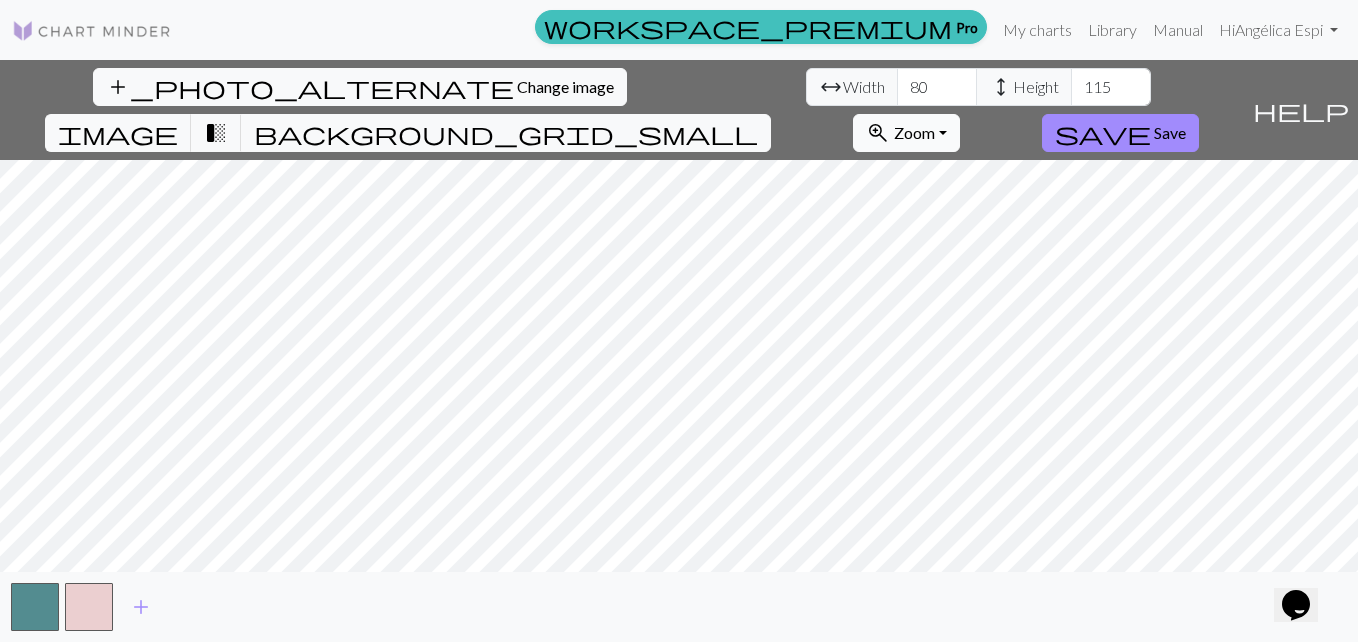 click on "zoom_in Zoom Zoom" at bounding box center [906, 133] 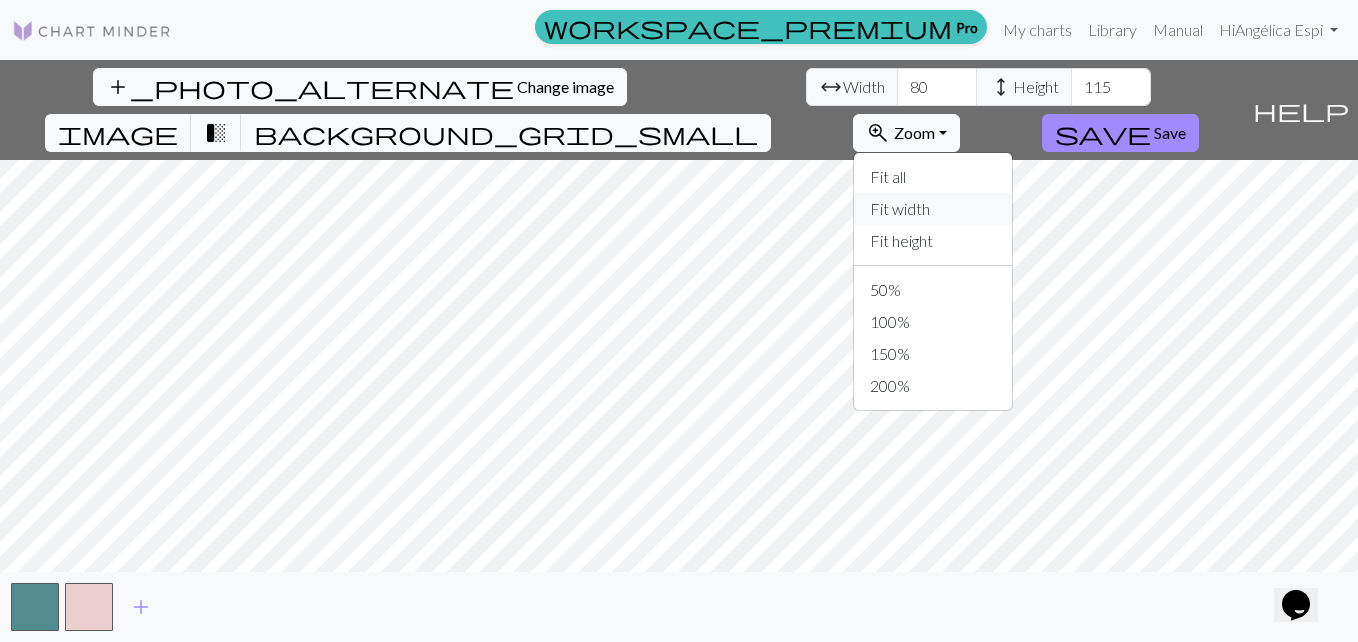 click on "Fit width" at bounding box center (933, 209) 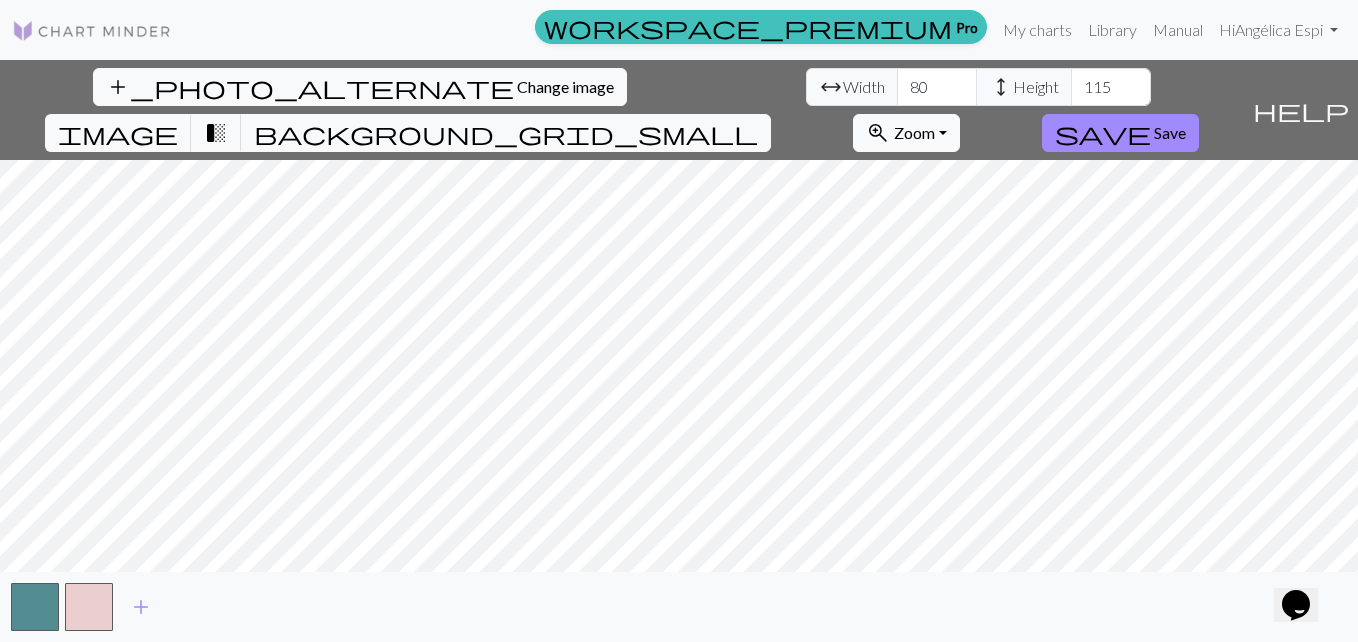 click on "zoom_in Zoom Zoom" at bounding box center (906, 133) 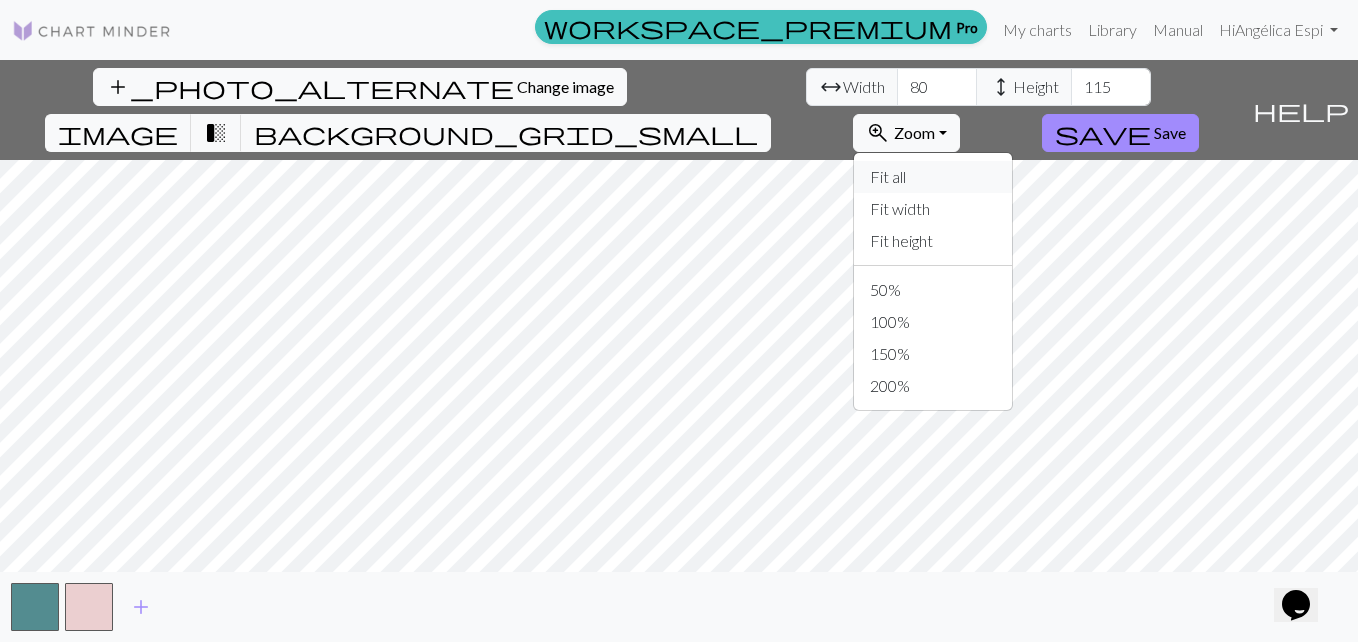 click on "Fit all" at bounding box center (933, 177) 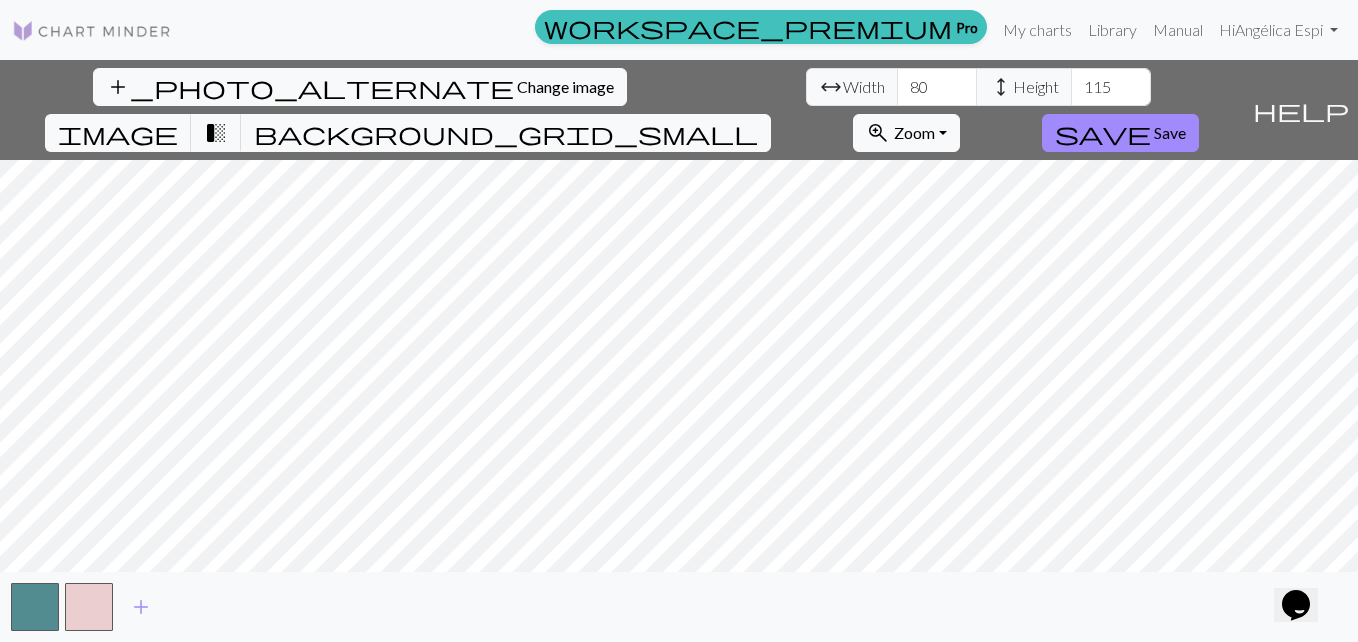 click on "help" at bounding box center [1301, 110] 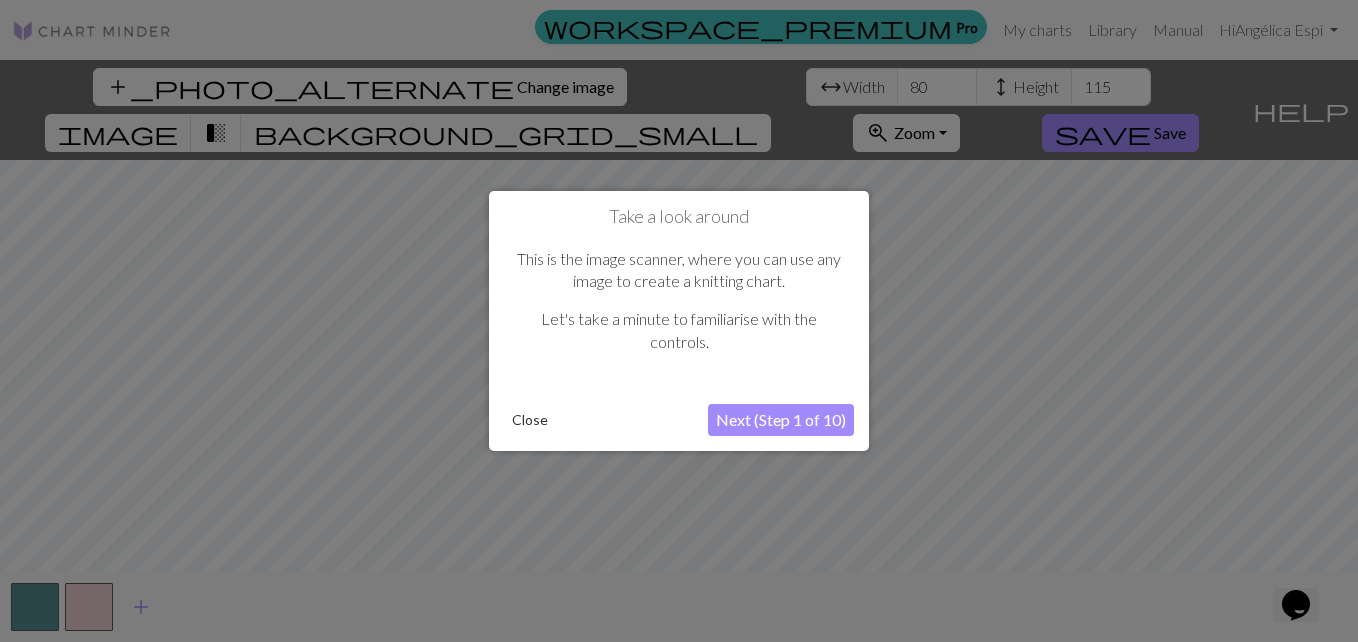 click at bounding box center [679, 321] 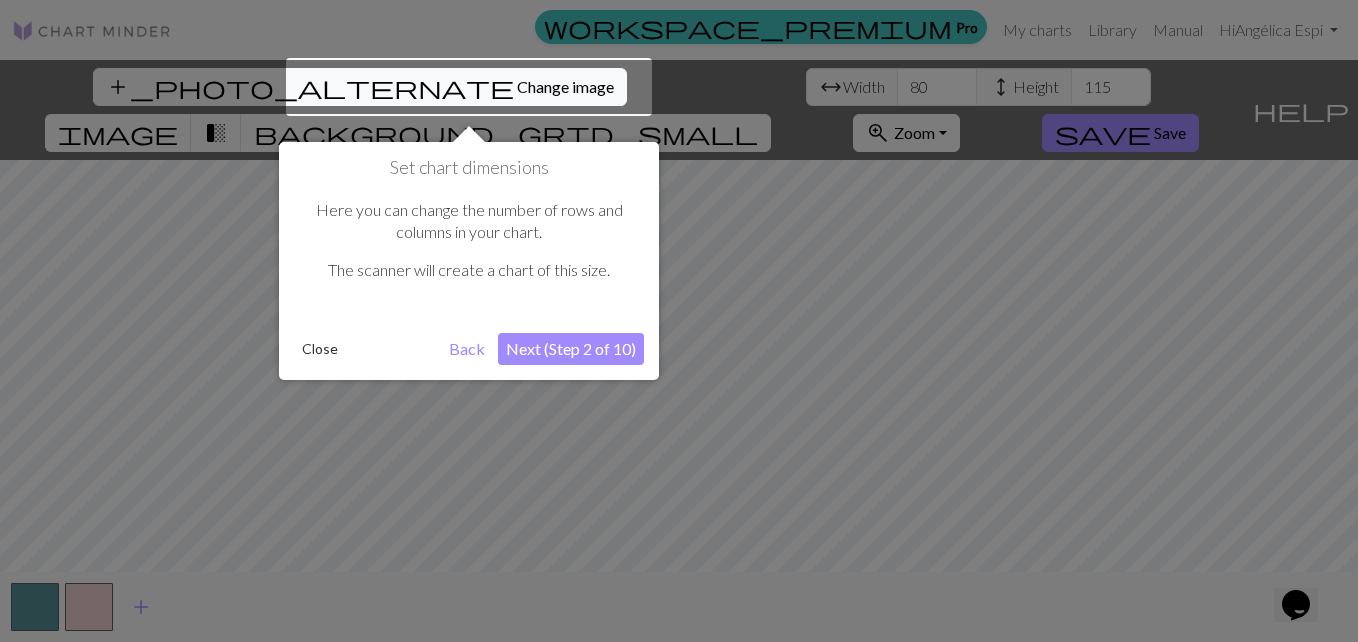 click at bounding box center [679, 321] 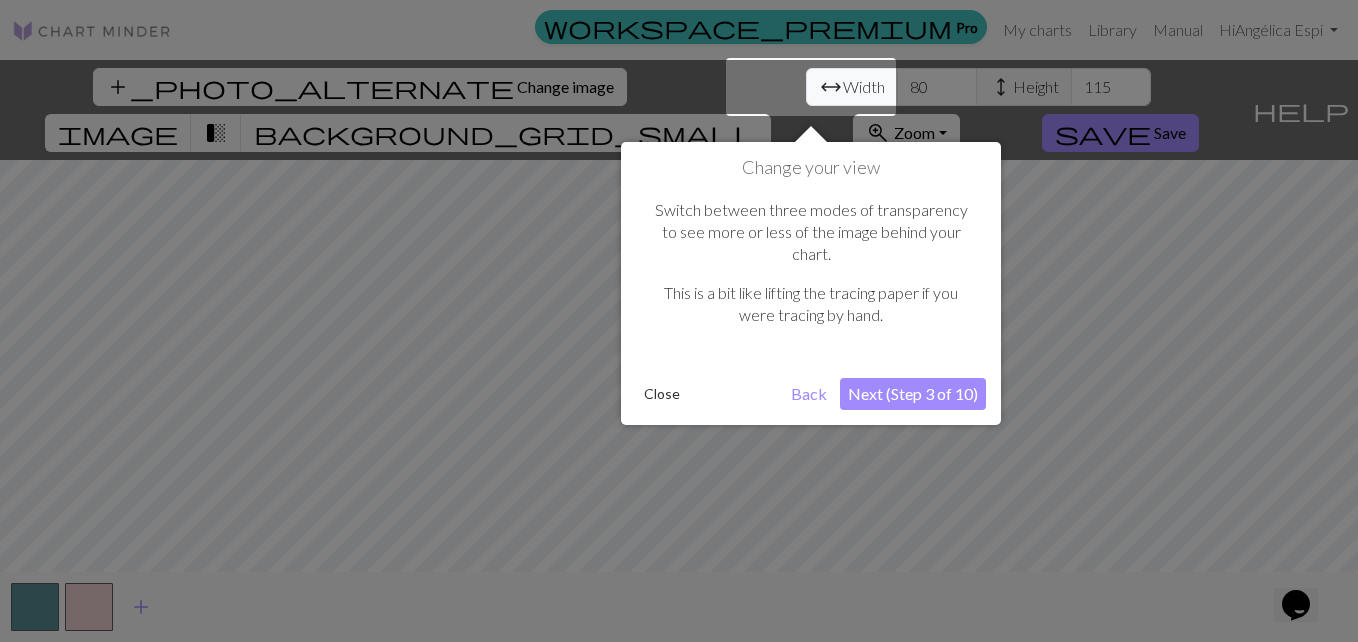 click at bounding box center [679, 321] 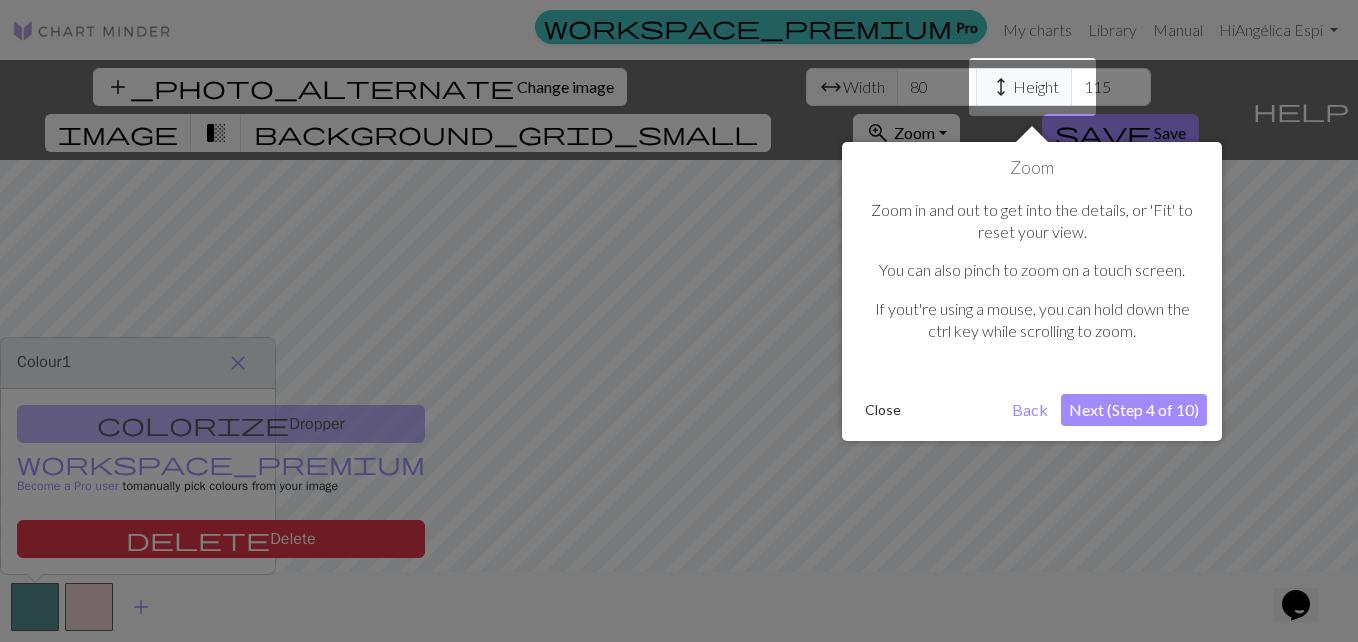 click at bounding box center [679, 321] 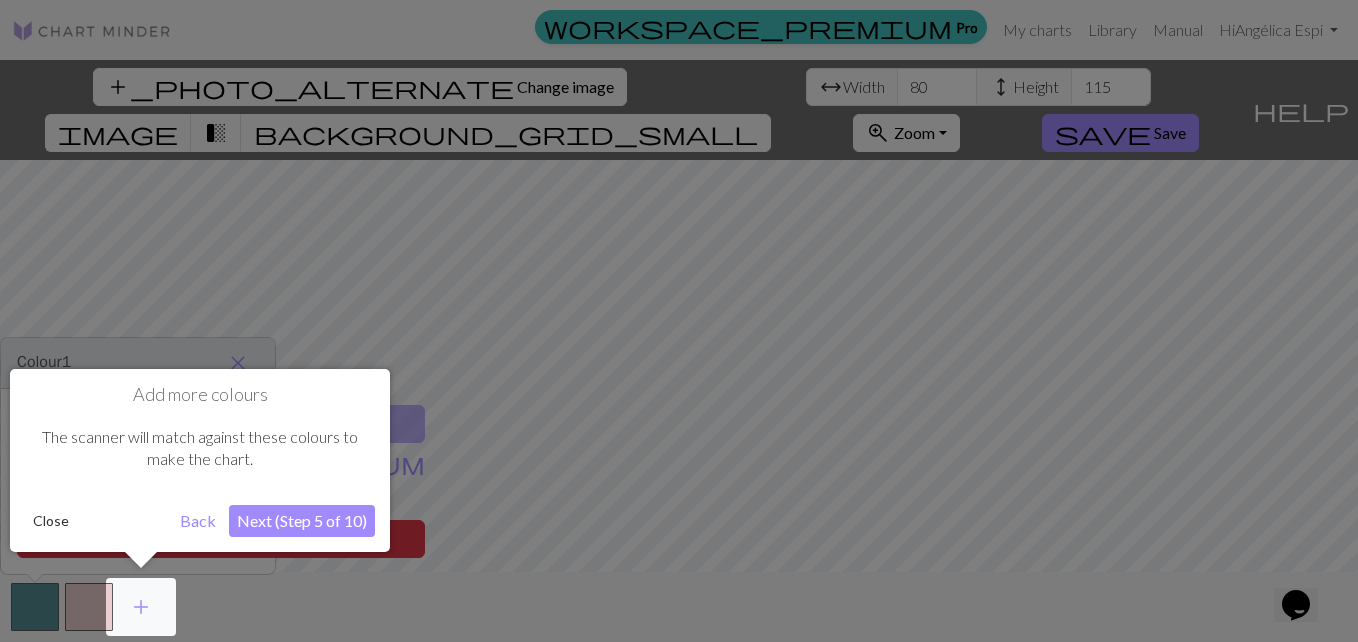 click at bounding box center [679, 321] 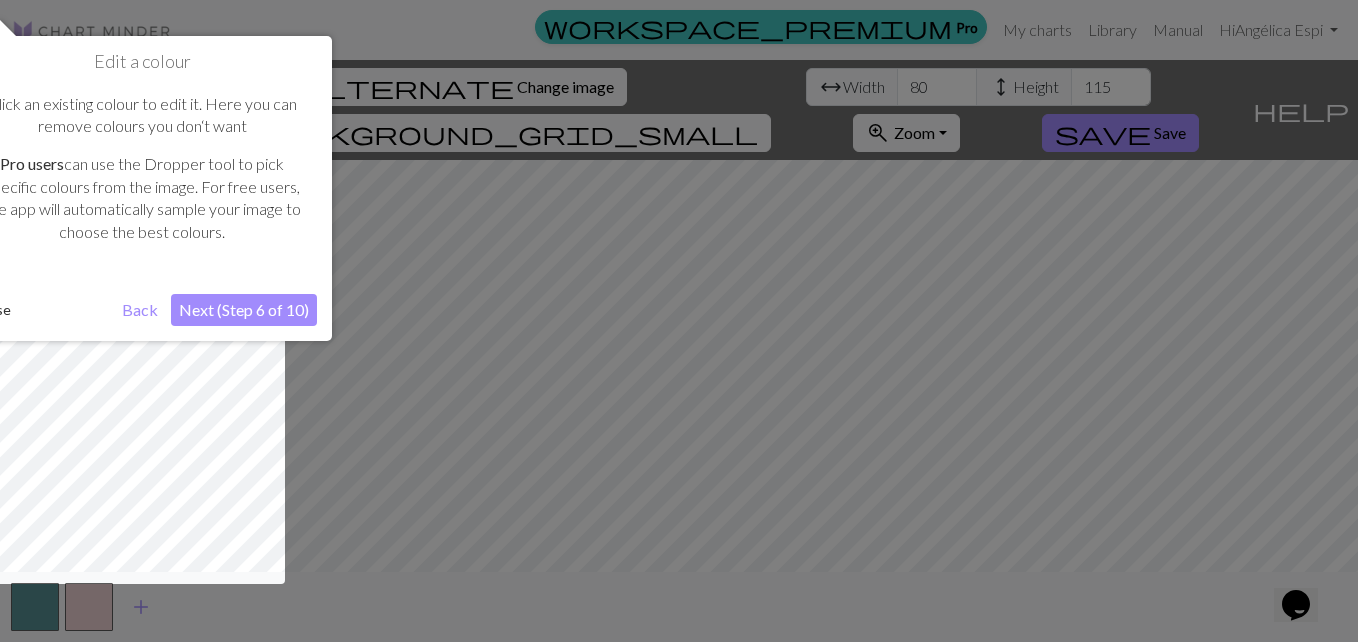 click at bounding box center (679, 321) 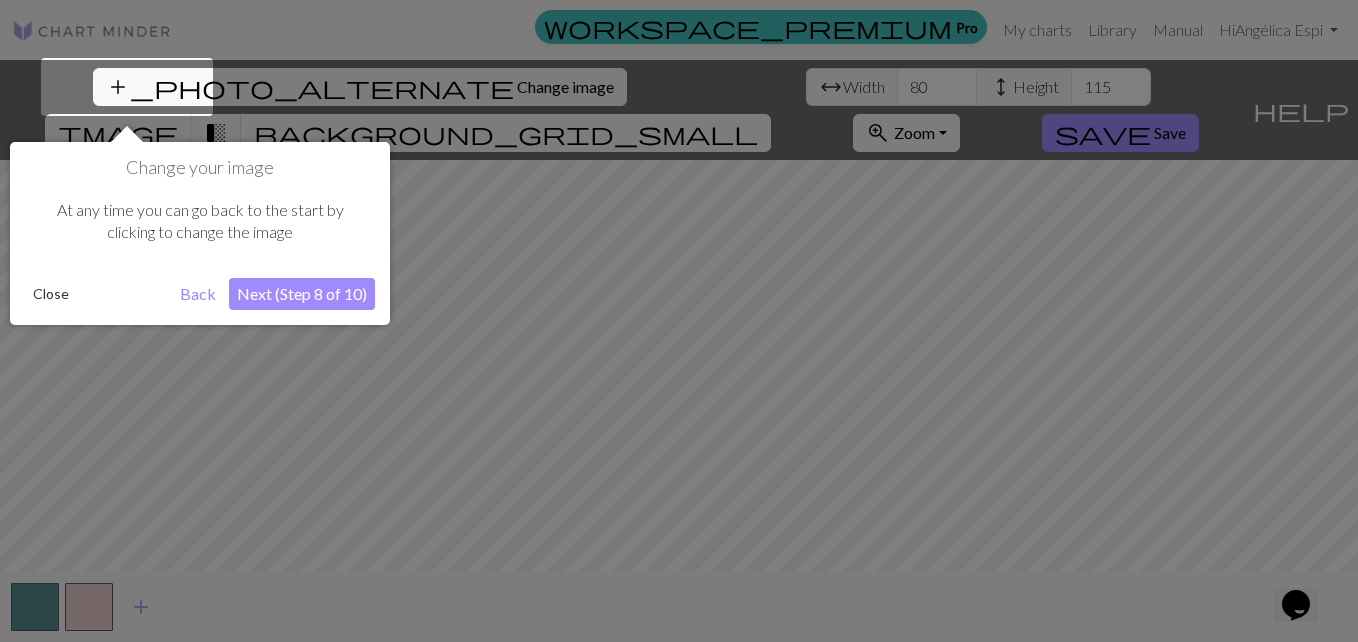 click at bounding box center [679, 321] 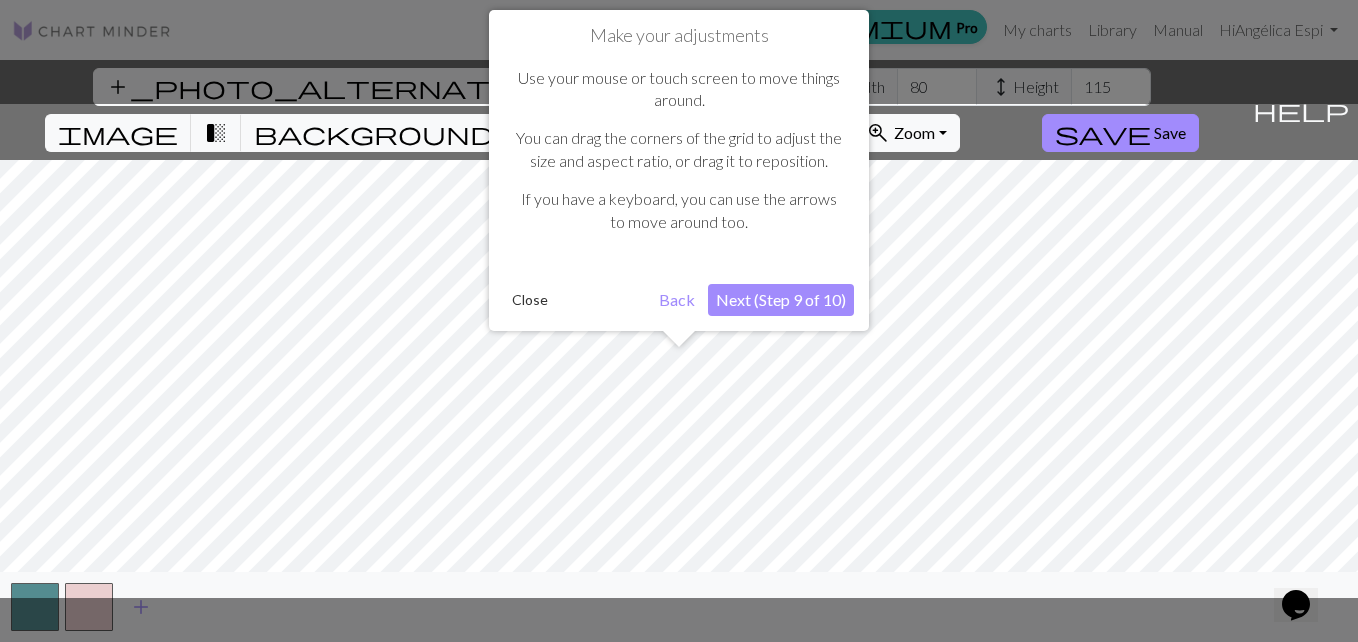 click at bounding box center [679, 351] 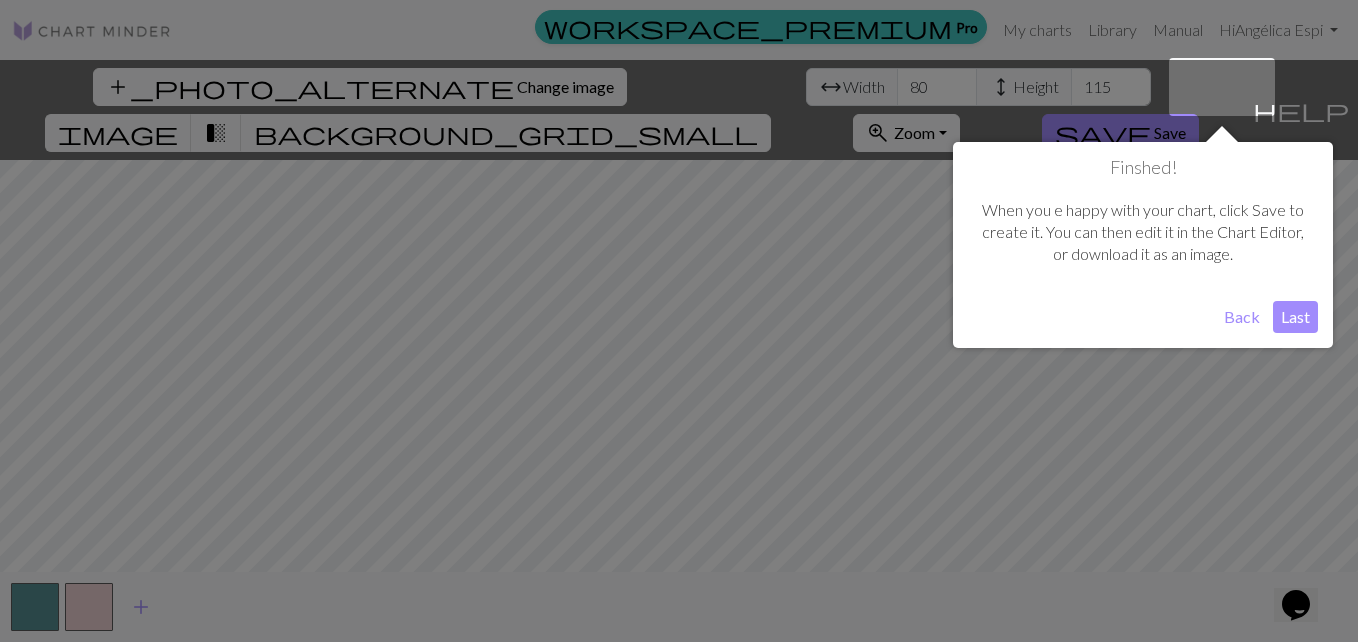 click at bounding box center (679, 321) 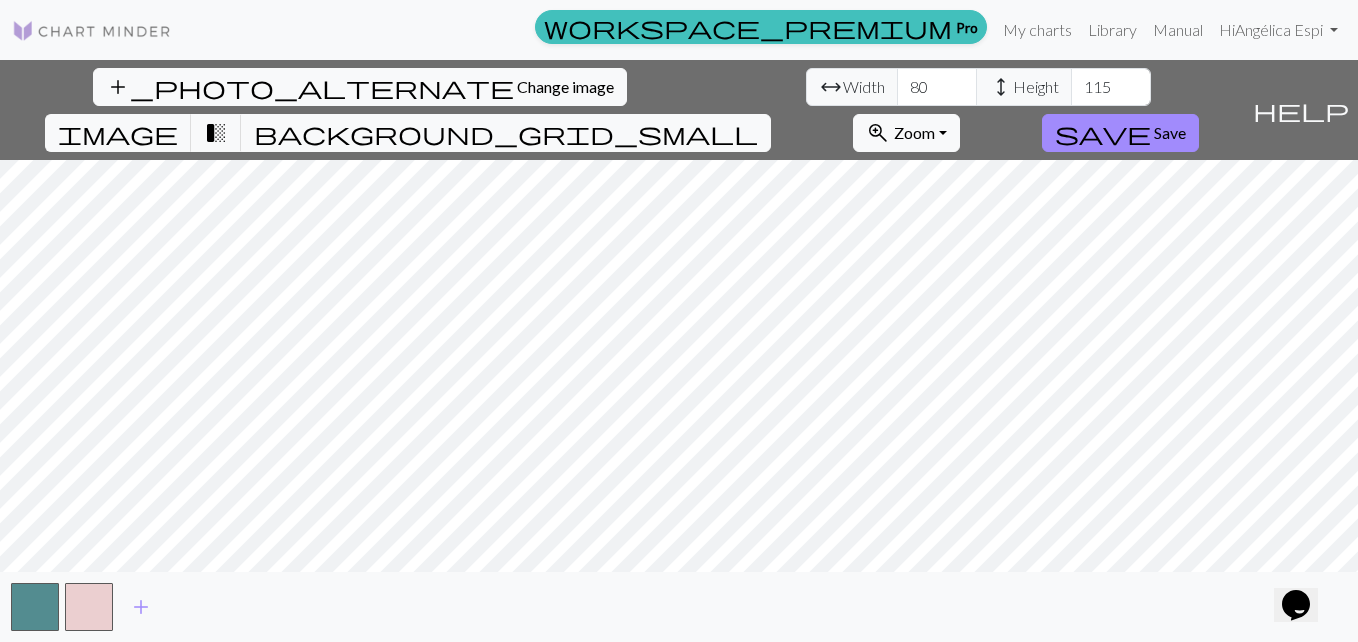 click at bounding box center (92, 31) 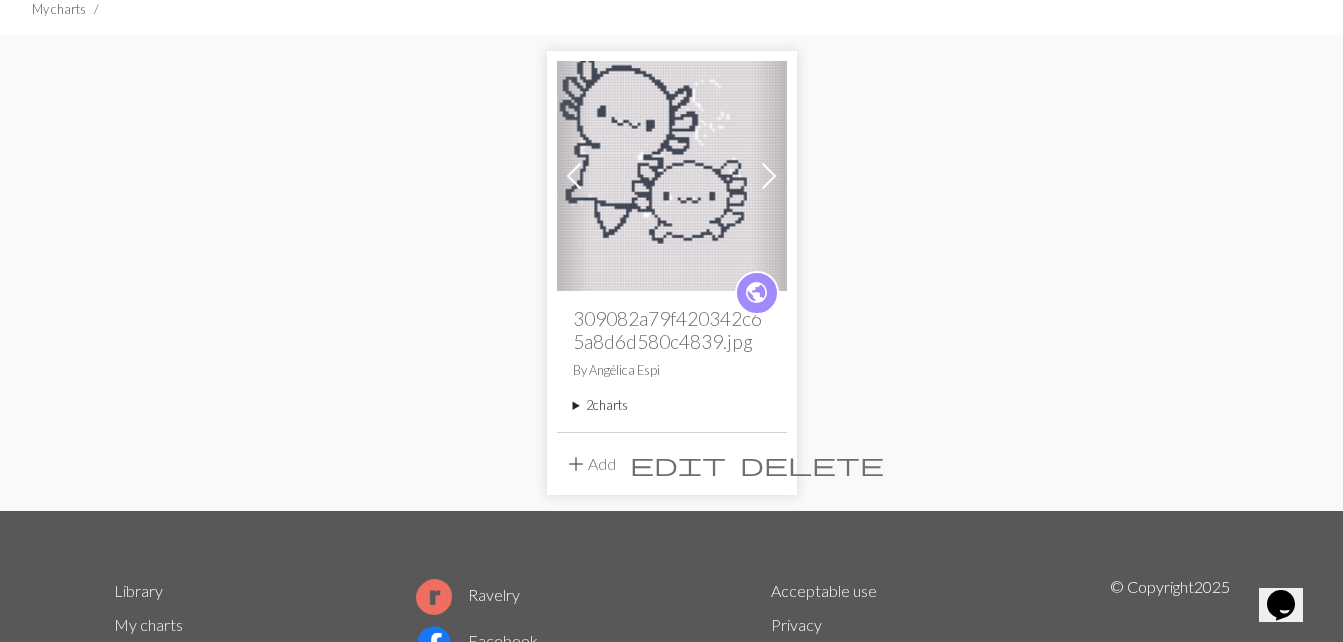 scroll, scrollTop: 120, scrollLeft: 0, axis: vertical 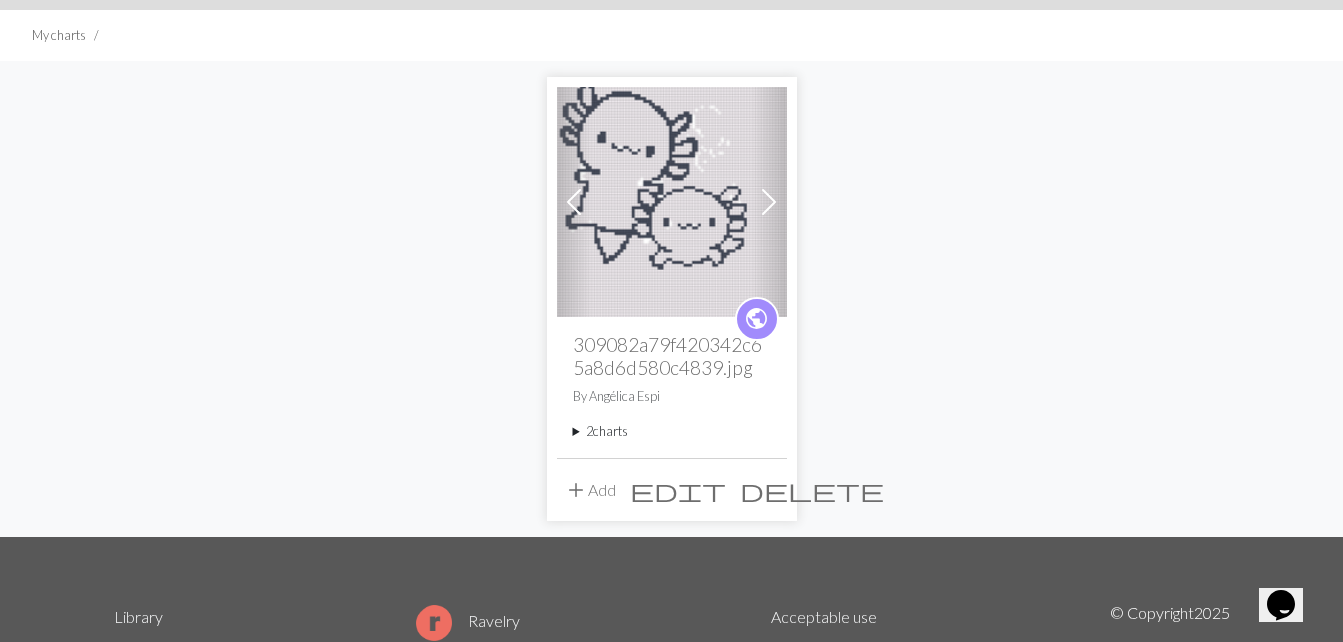 click at bounding box center (769, 202) 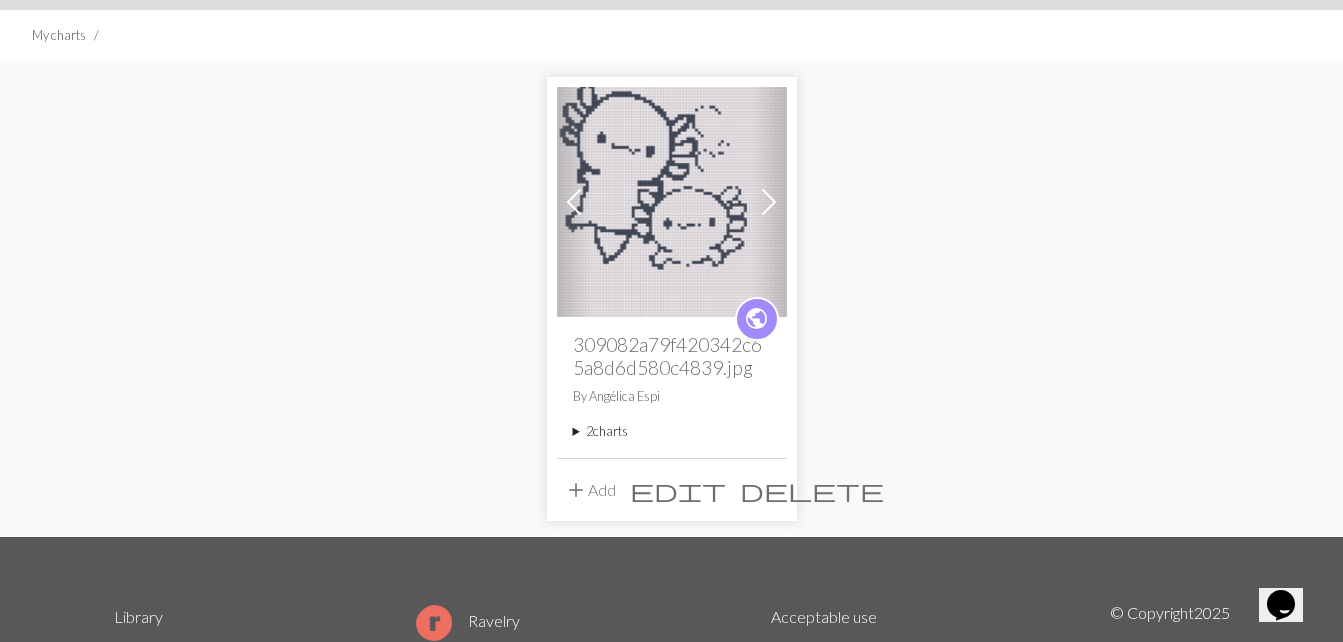 click at bounding box center (574, 202) 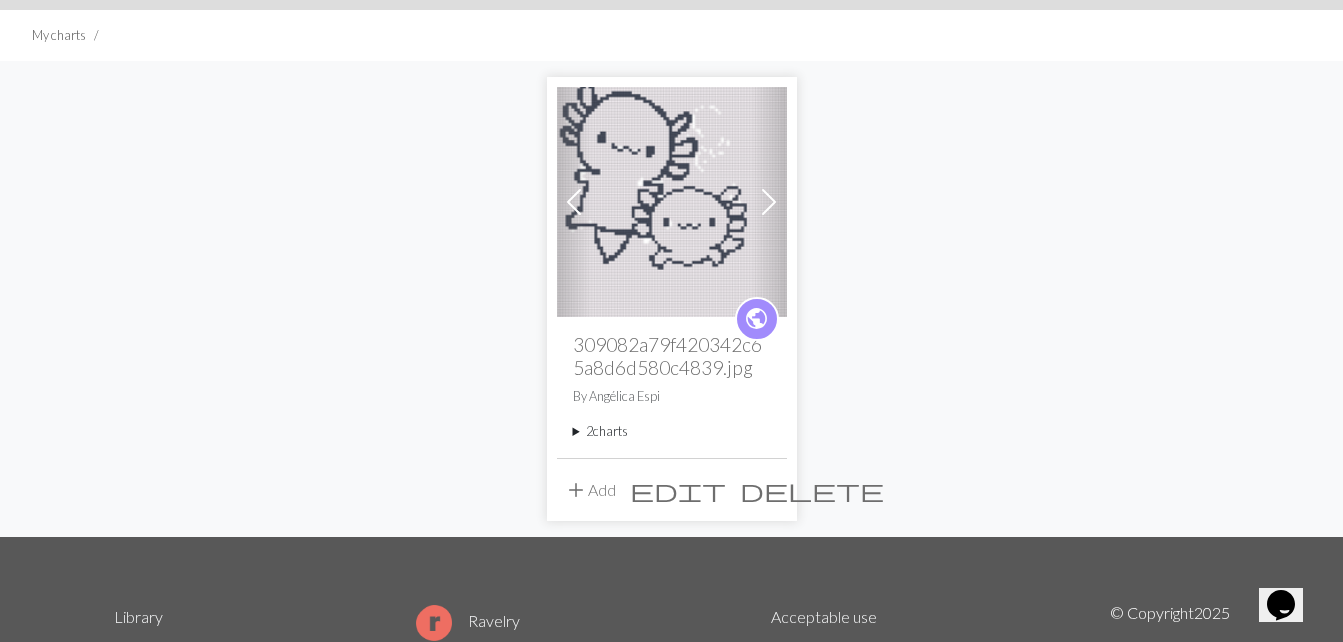 click at bounding box center (769, 202) 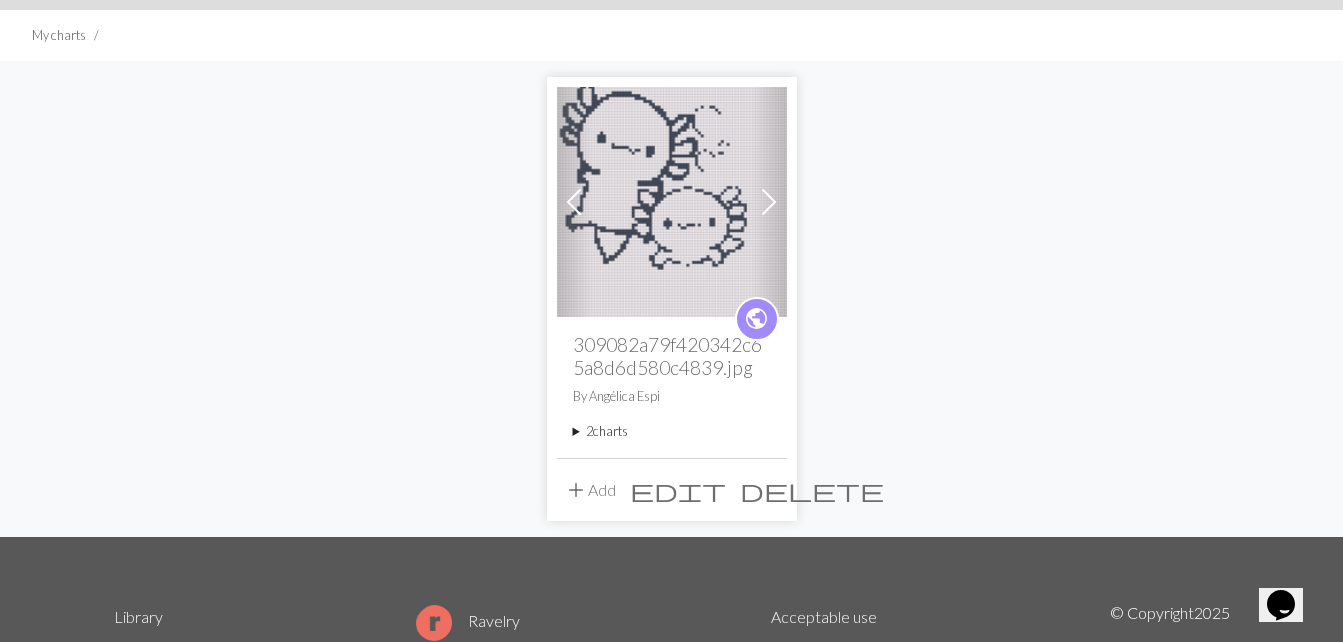 click at bounding box center [574, 202] 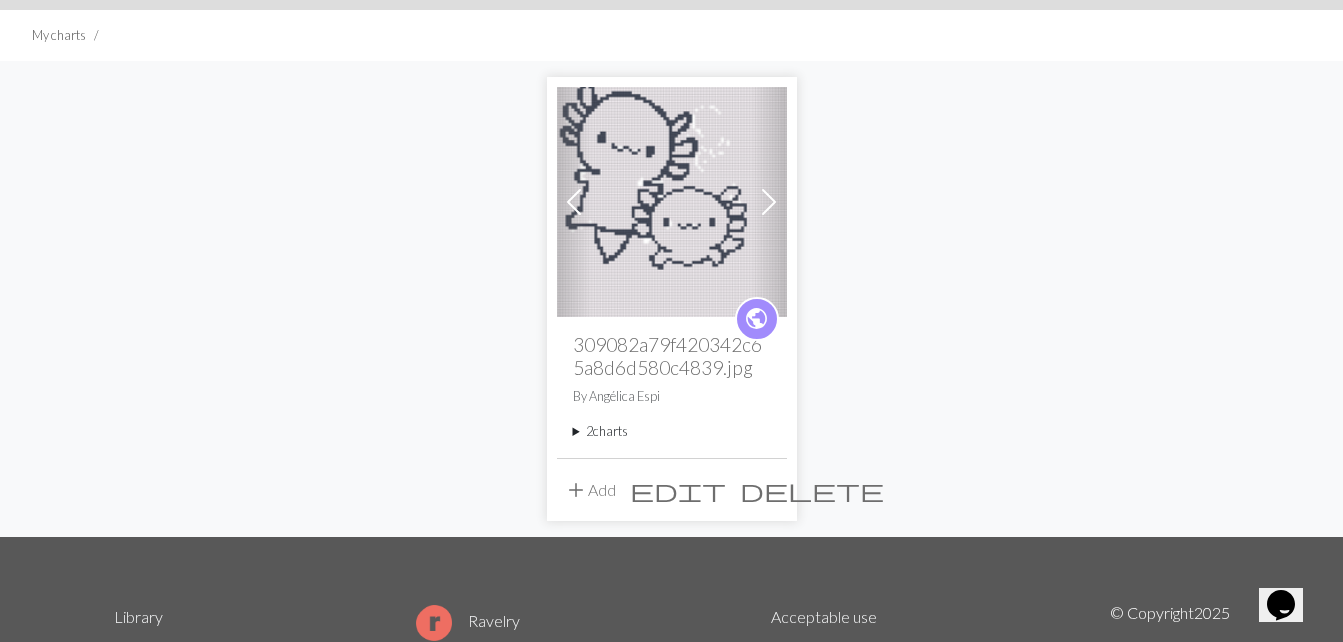 click at bounding box center (672, 202) 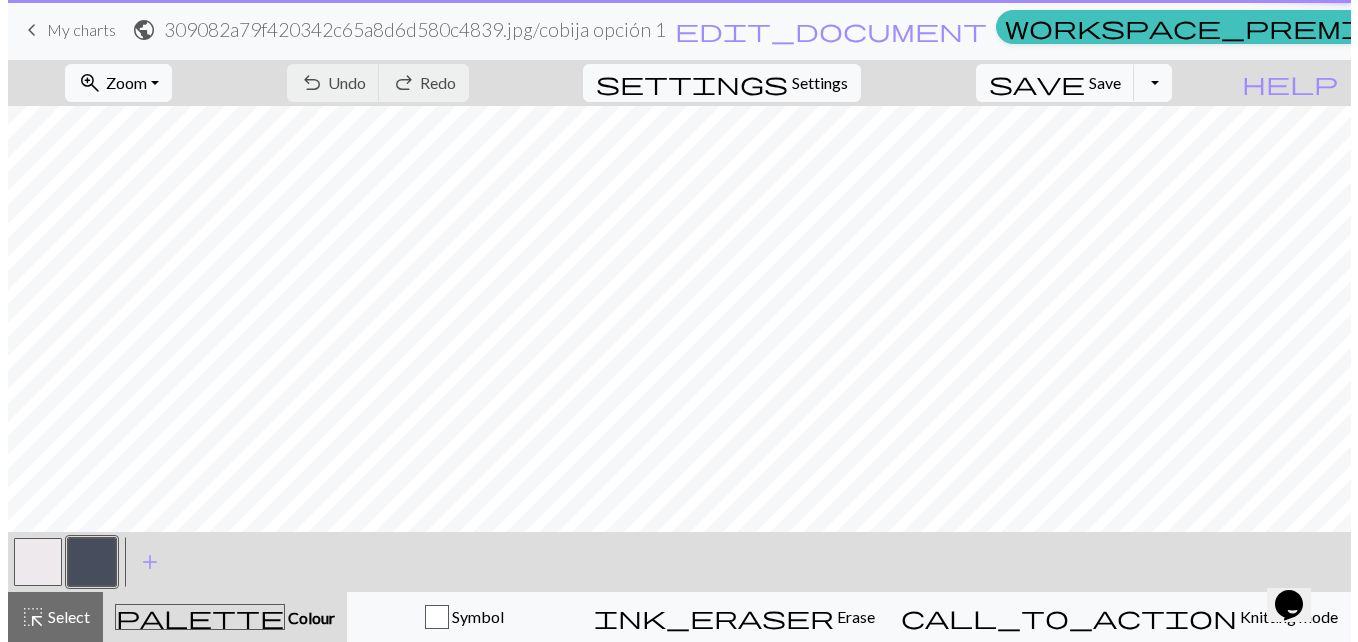 scroll, scrollTop: 0, scrollLeft: 0, axis: both 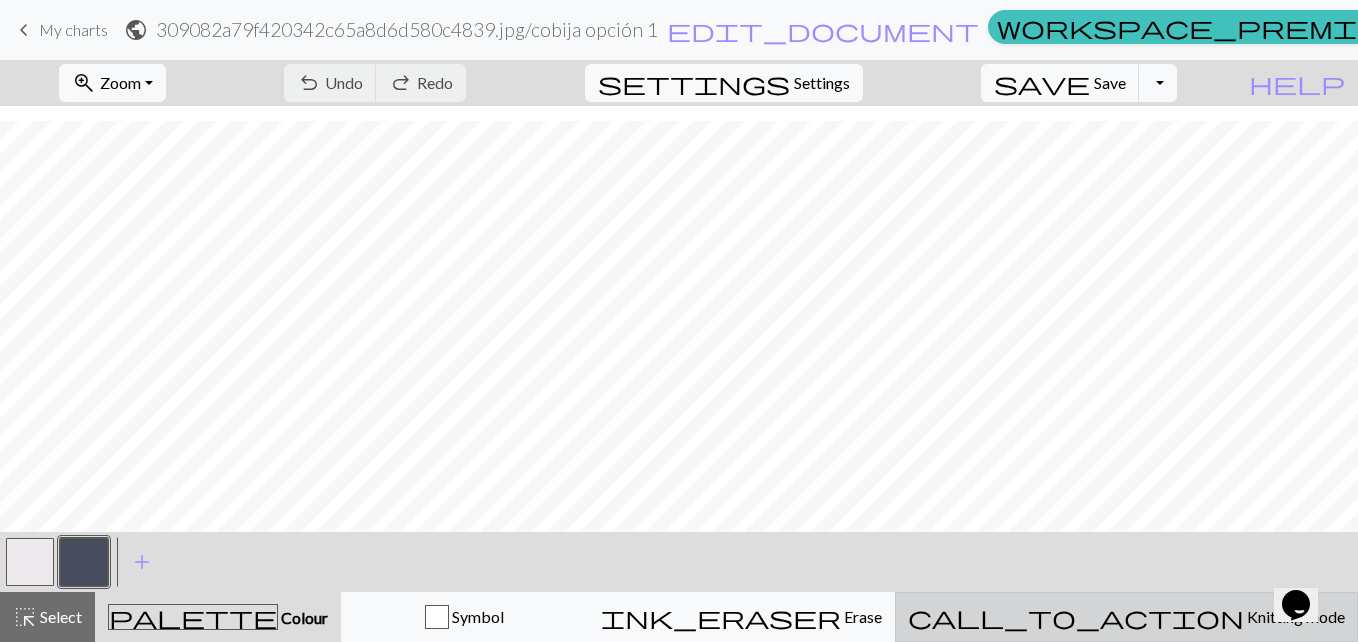 click on "Knitting mode" at bounding box center (1294, 616) 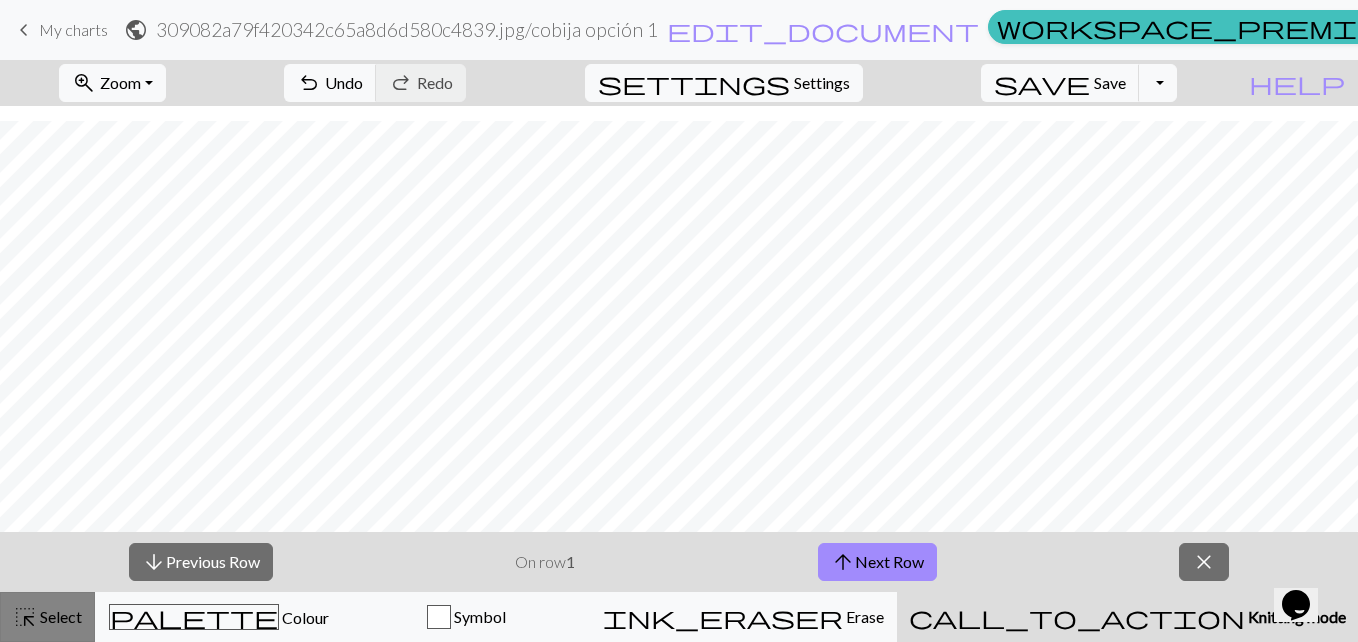 click on "Select" at bounding box center (59, 616) 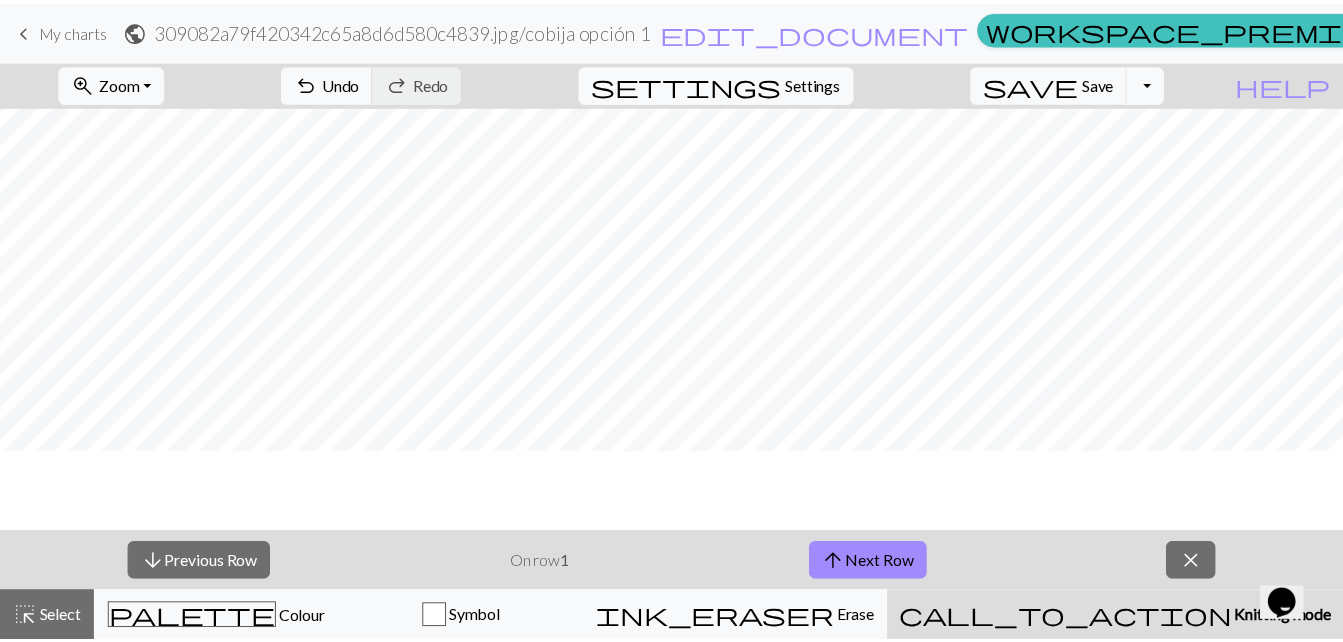 scroll, scrollTop: 0, scrollLeft: 0, axis: both 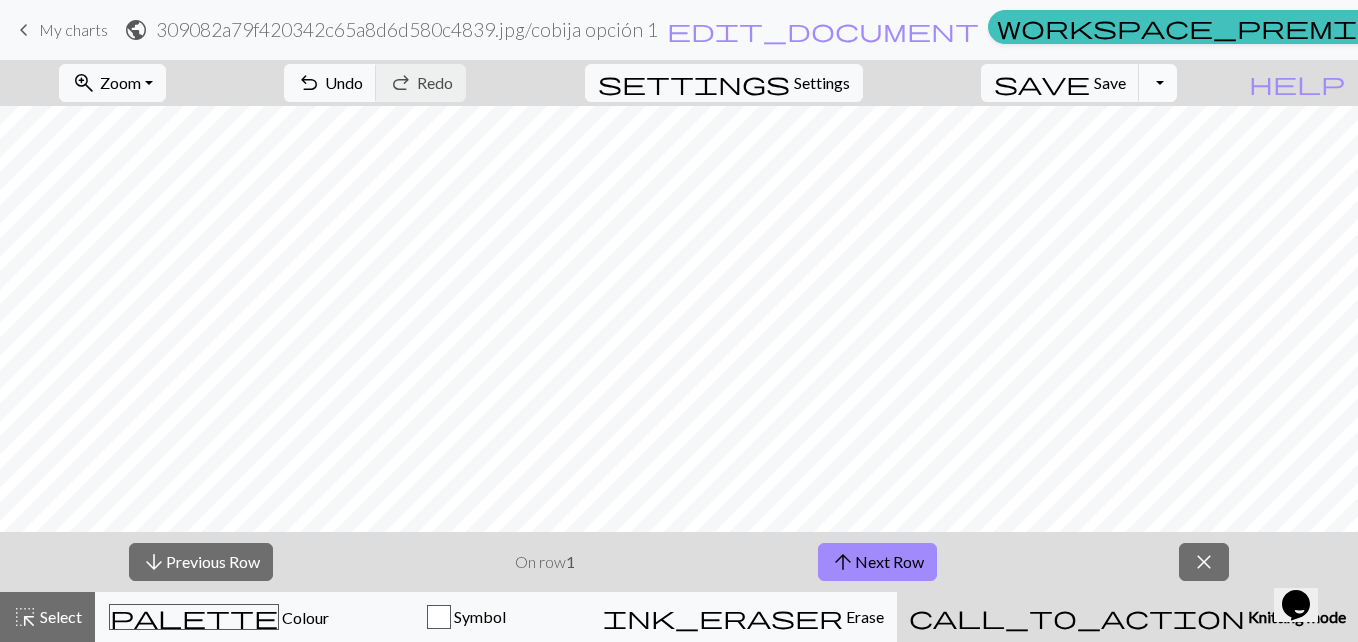 click on "Toggle Dropdown" at bounding box center [1158, 83] 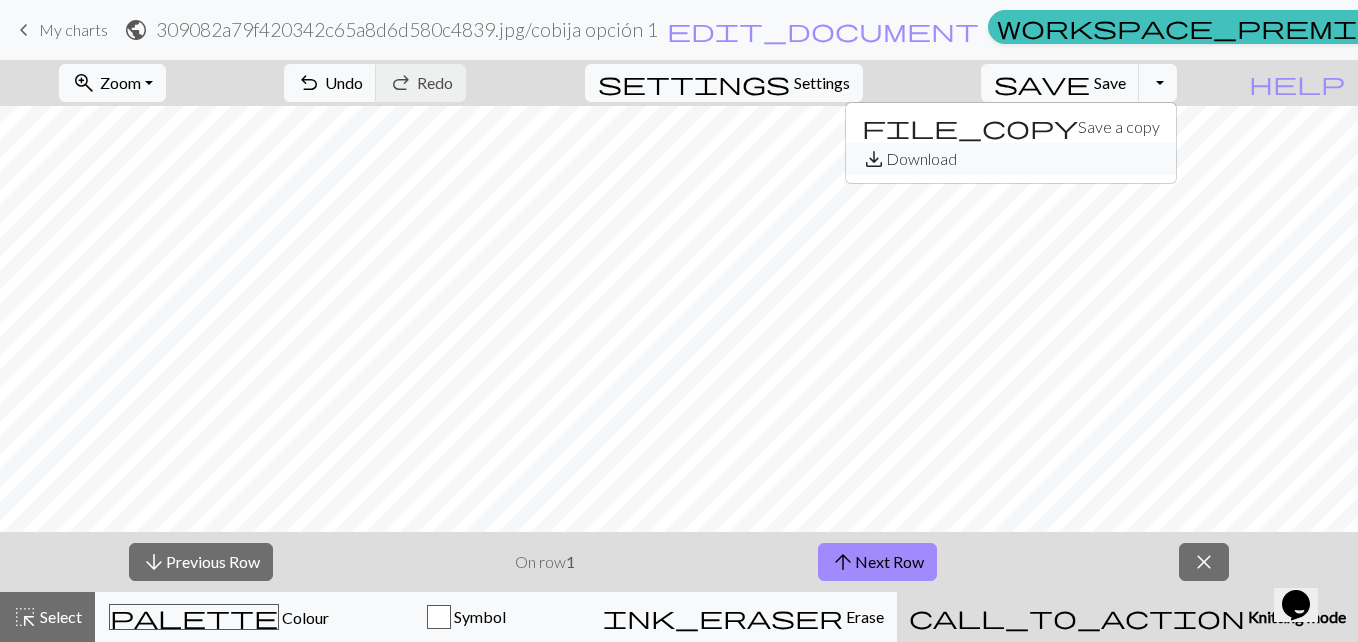 click on "save_alt  Download" at bounding box center [1011, 159] 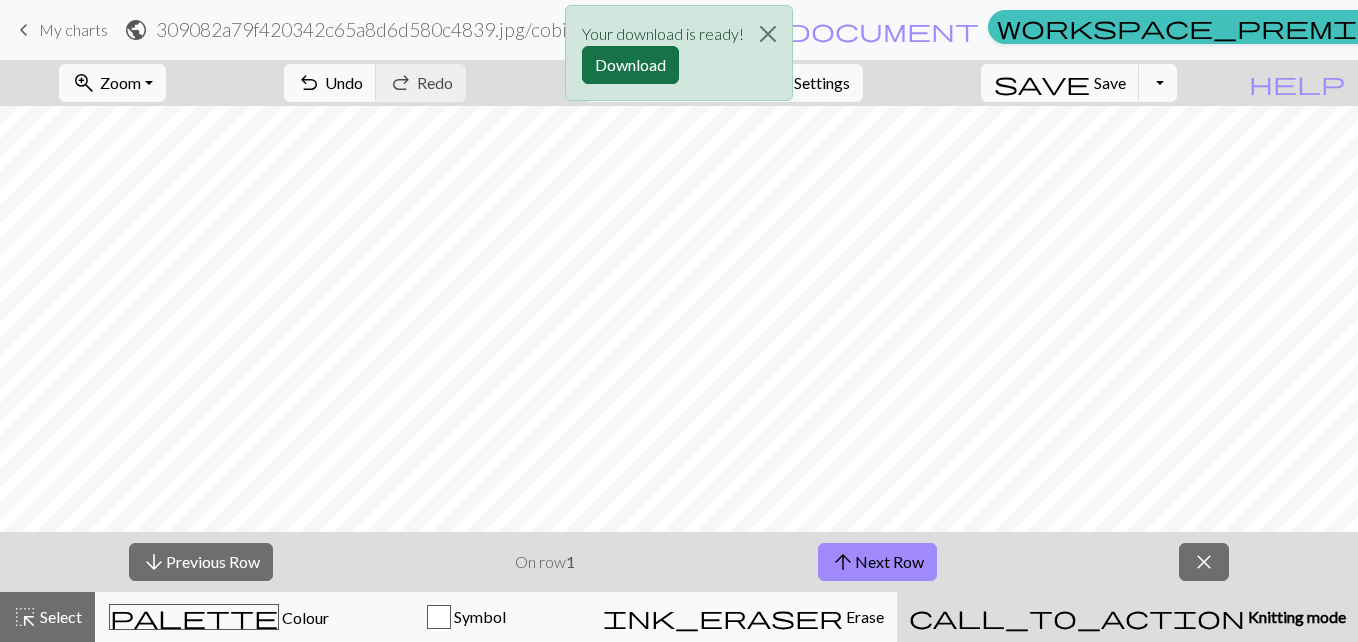 click on "Download" at bounding box center (630, 65) 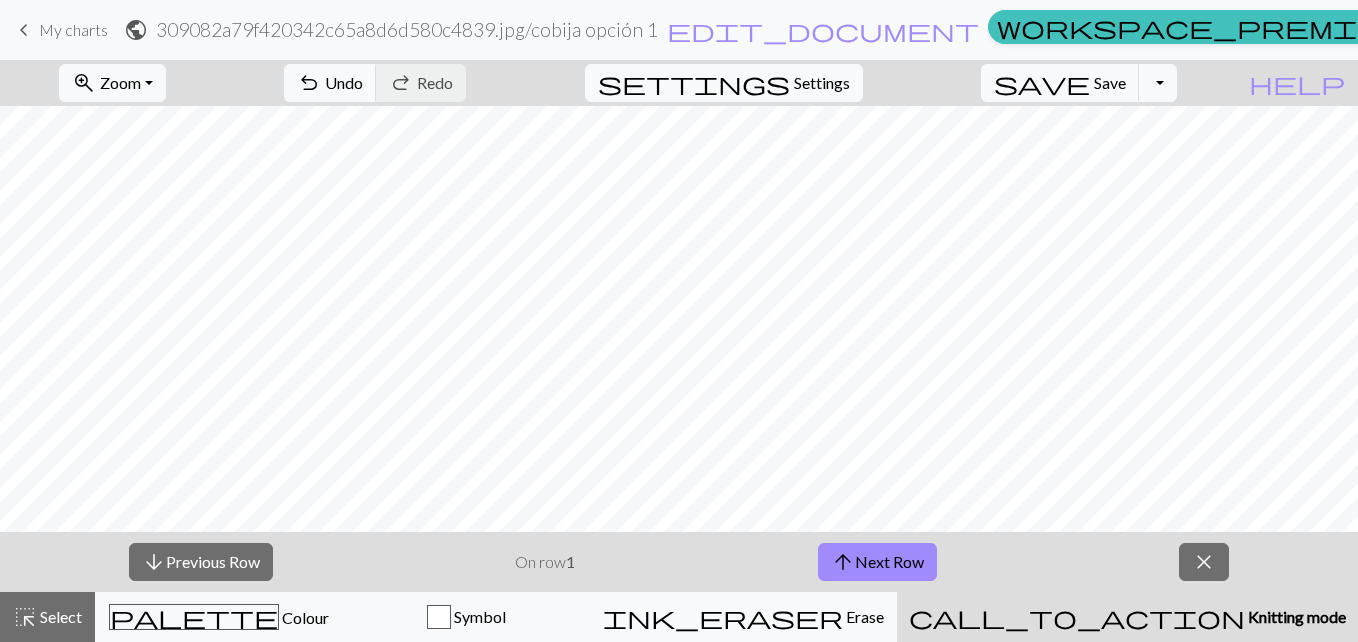 click on "My charts" at bounding box center (73, 29) 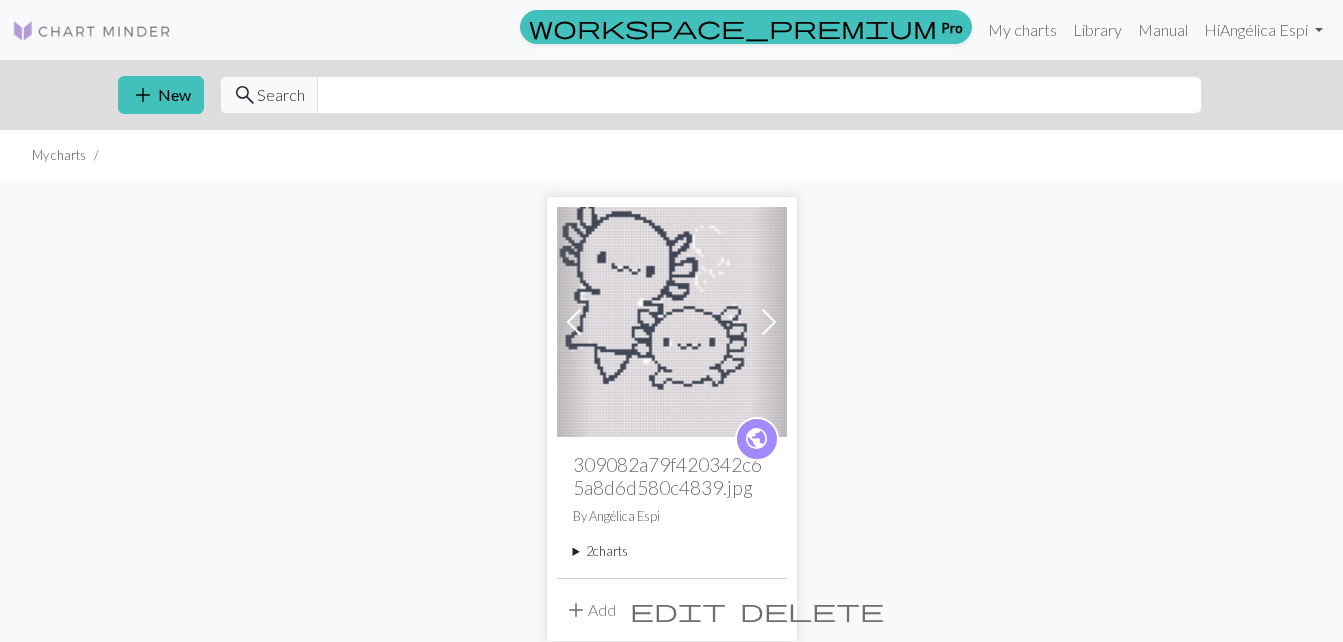 click on "Previous Next public 309082a79f420342c65a8d6d580c4839.jpg By   Angélica Espi 2  charts cobija opción 1 delete Copy of cobija opción 1 delete add  Add edit delete" at bounding box center (672, 418) 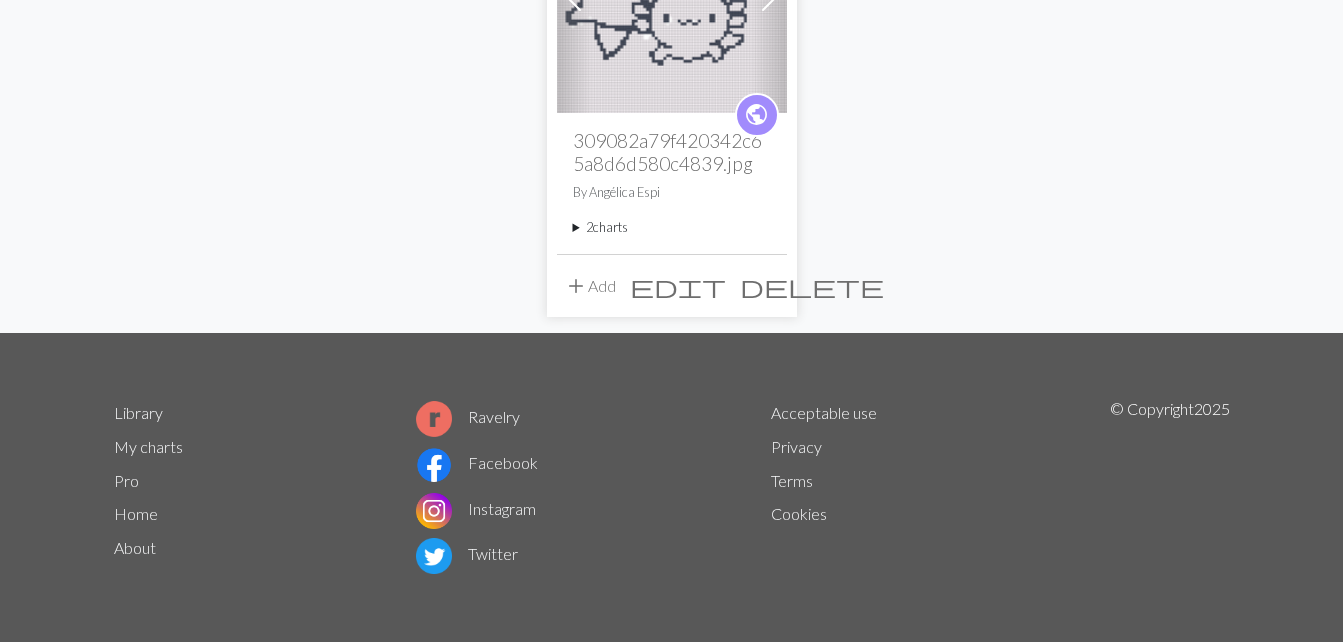 scroll, scrollTop: 325, scrollLeft: 0, axis: vertical 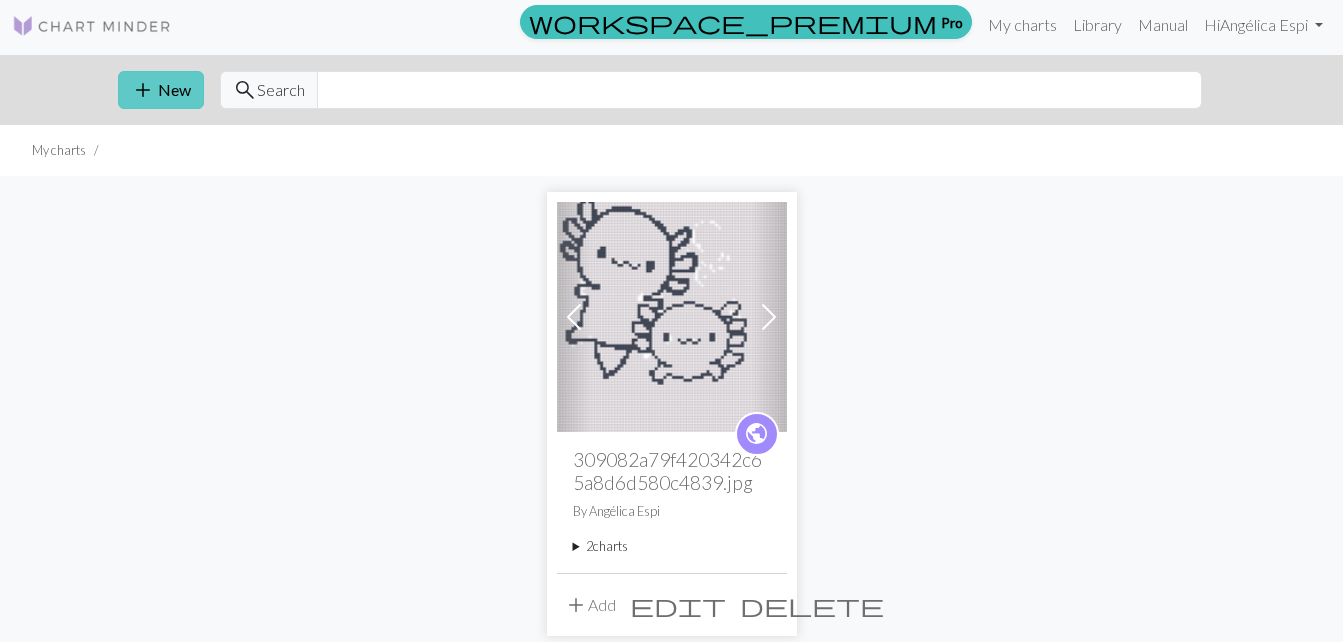 click on "add   New" at bounding box center (161, 90) 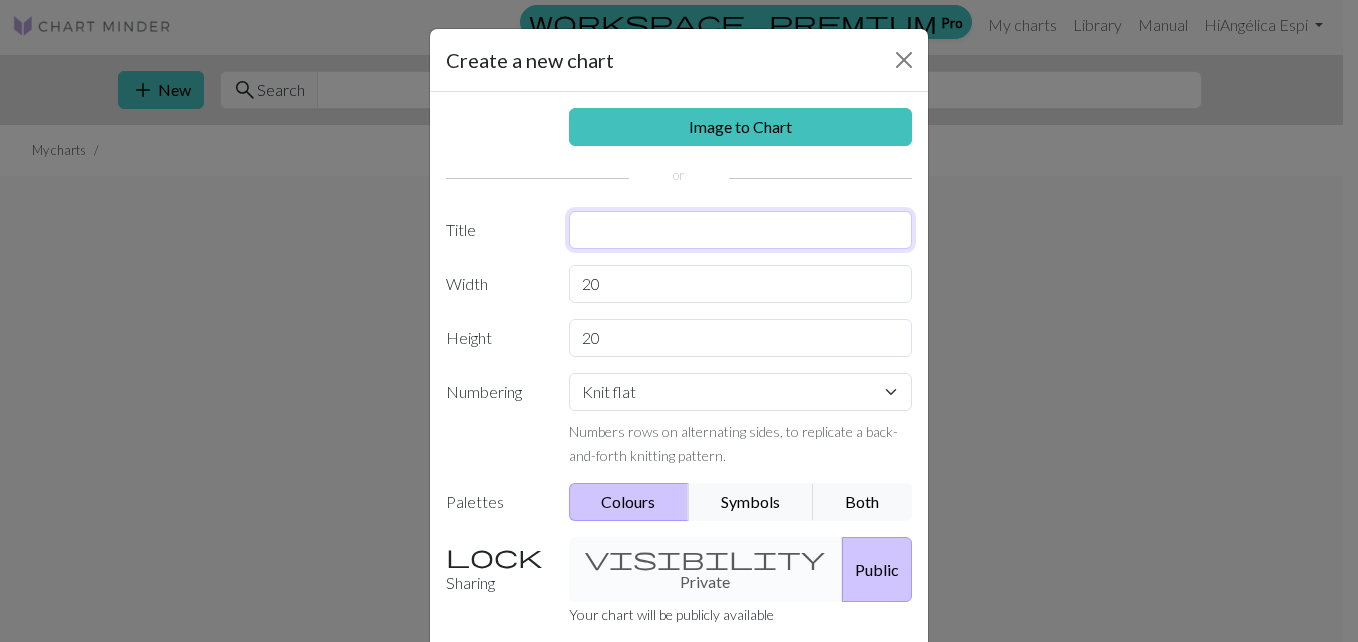 click at bounding box center (741, 230) 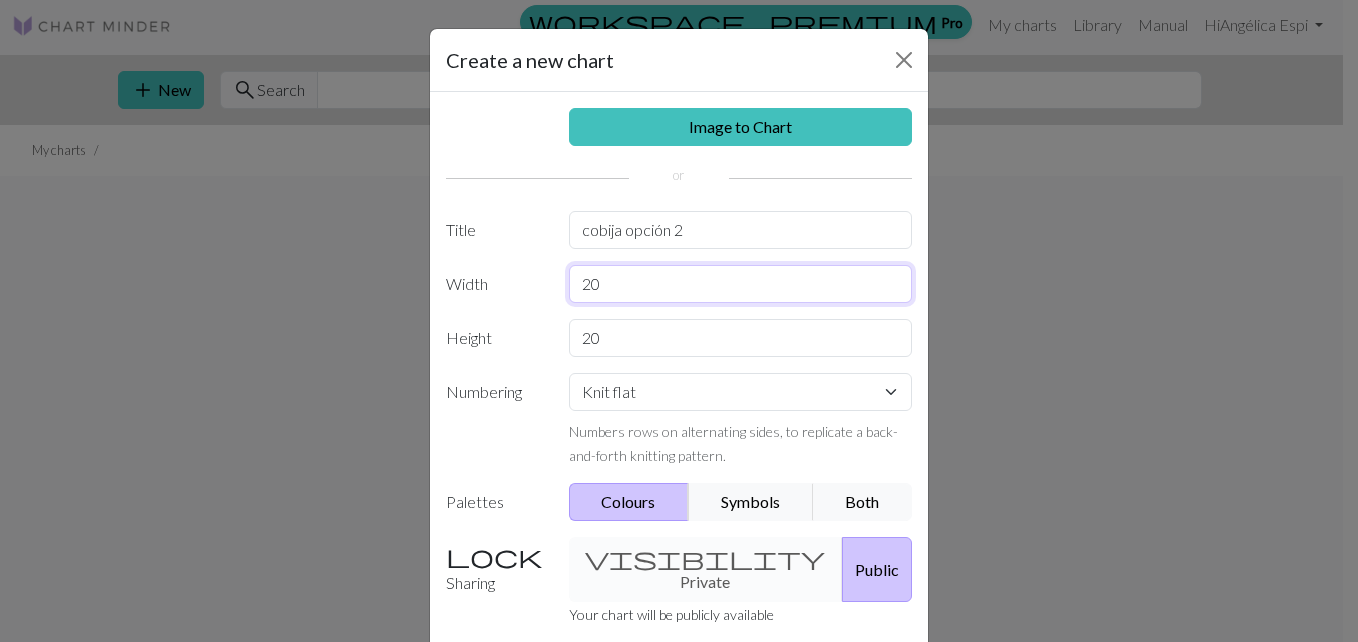 click on "20" at bounding box center [741, 284] 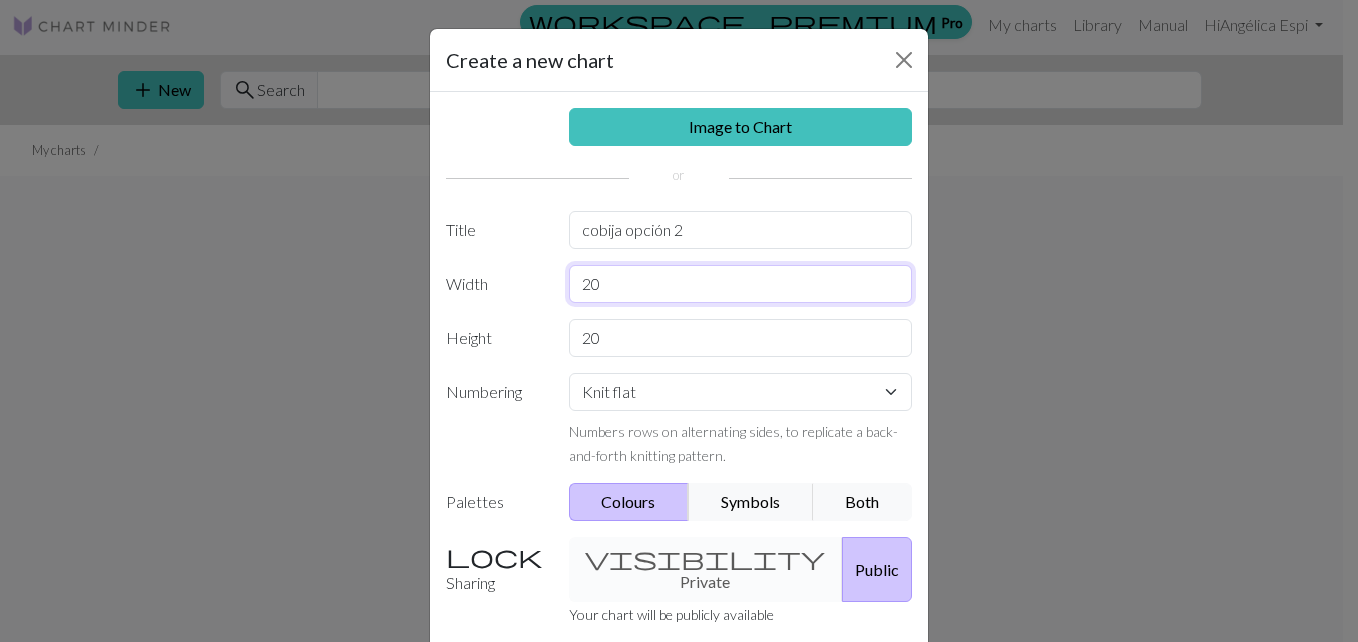 type on "2" 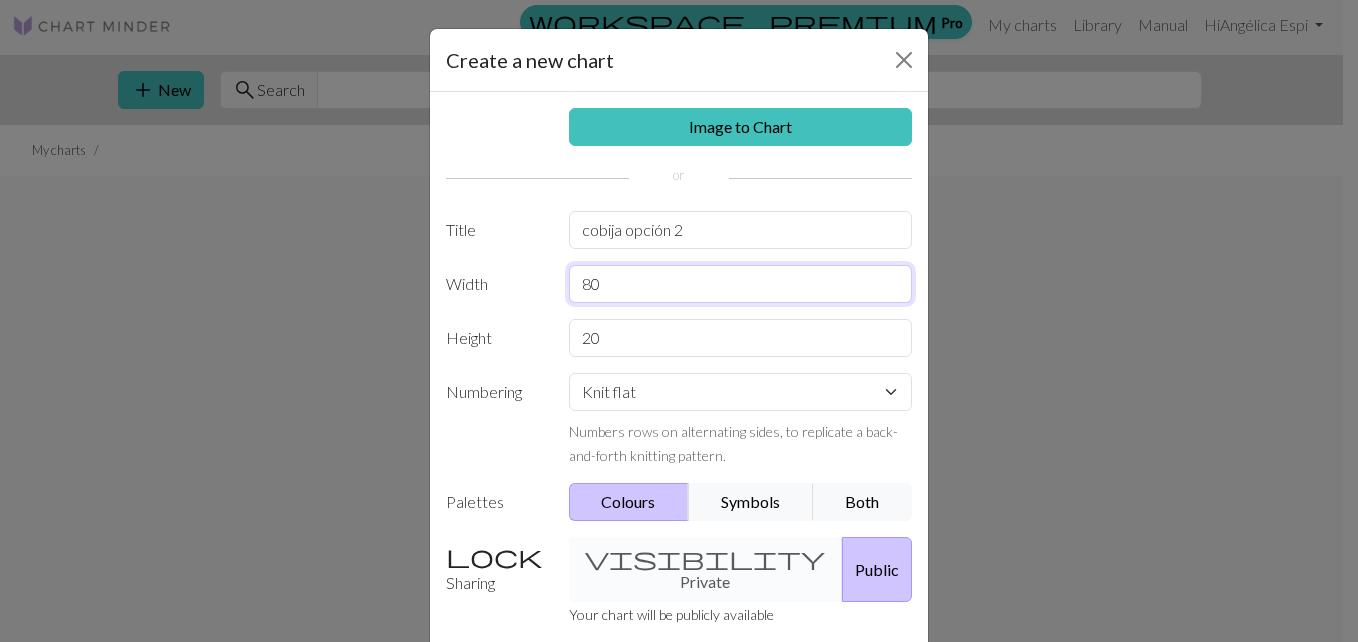 type on "80" 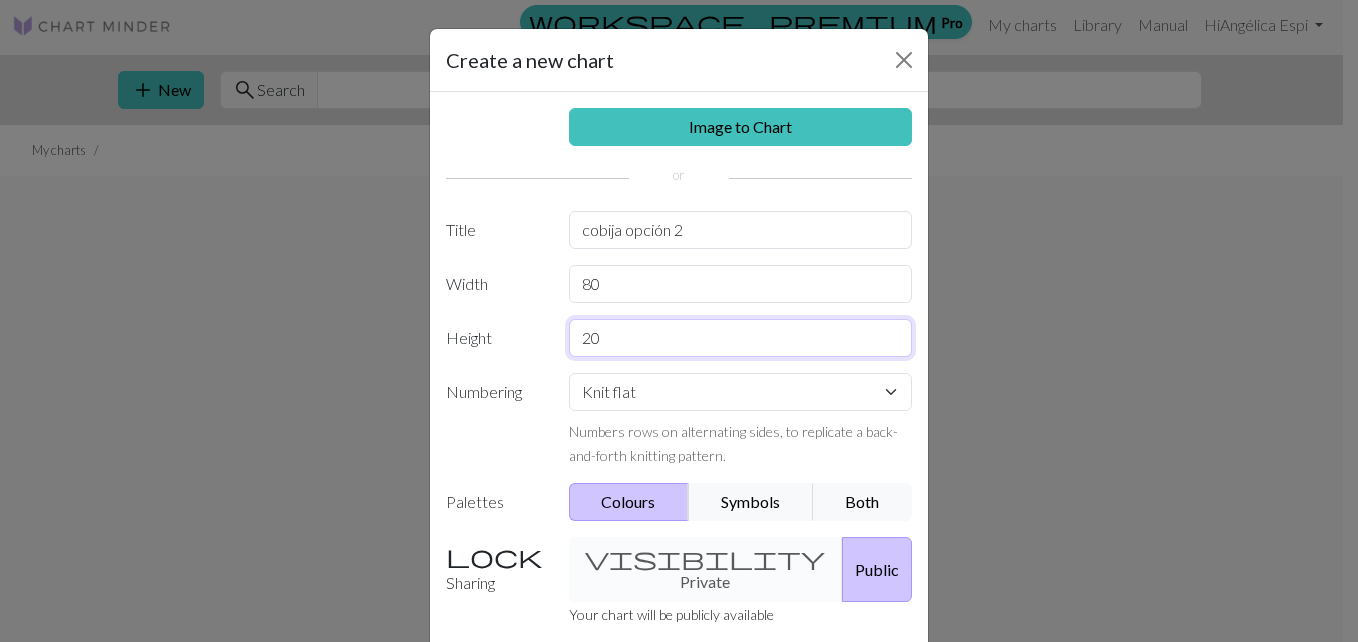 click on "20" at bounding box center (741, 338) 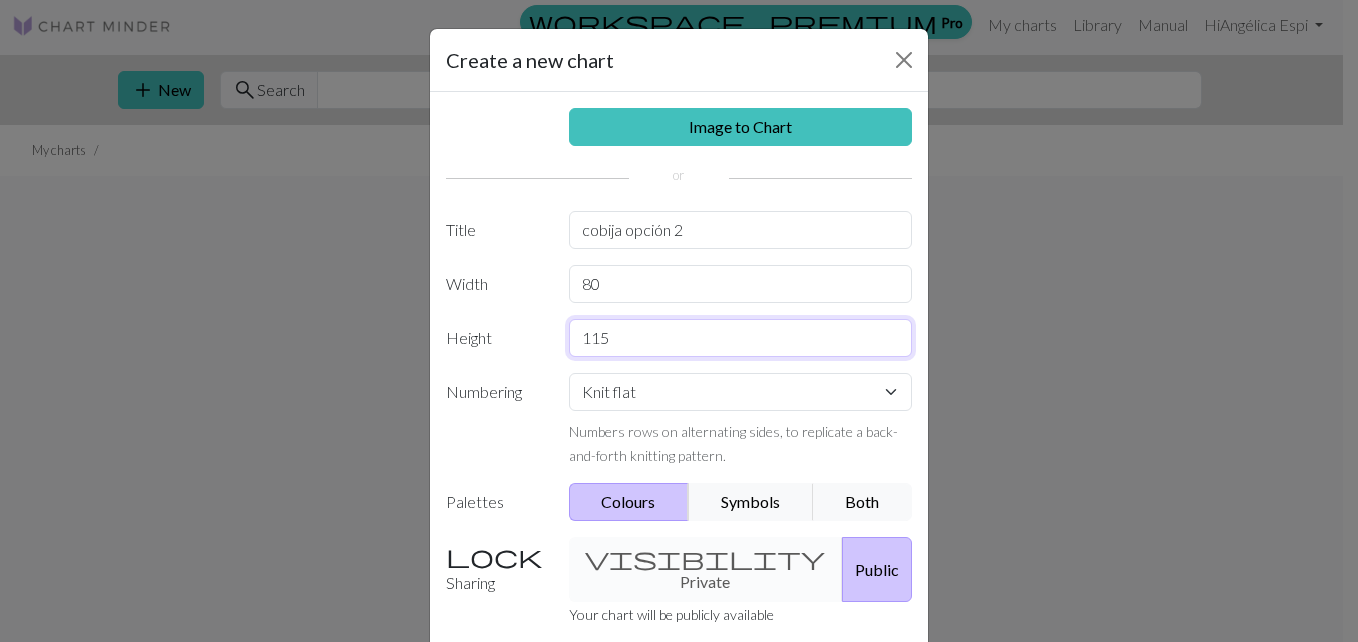 type on "115" 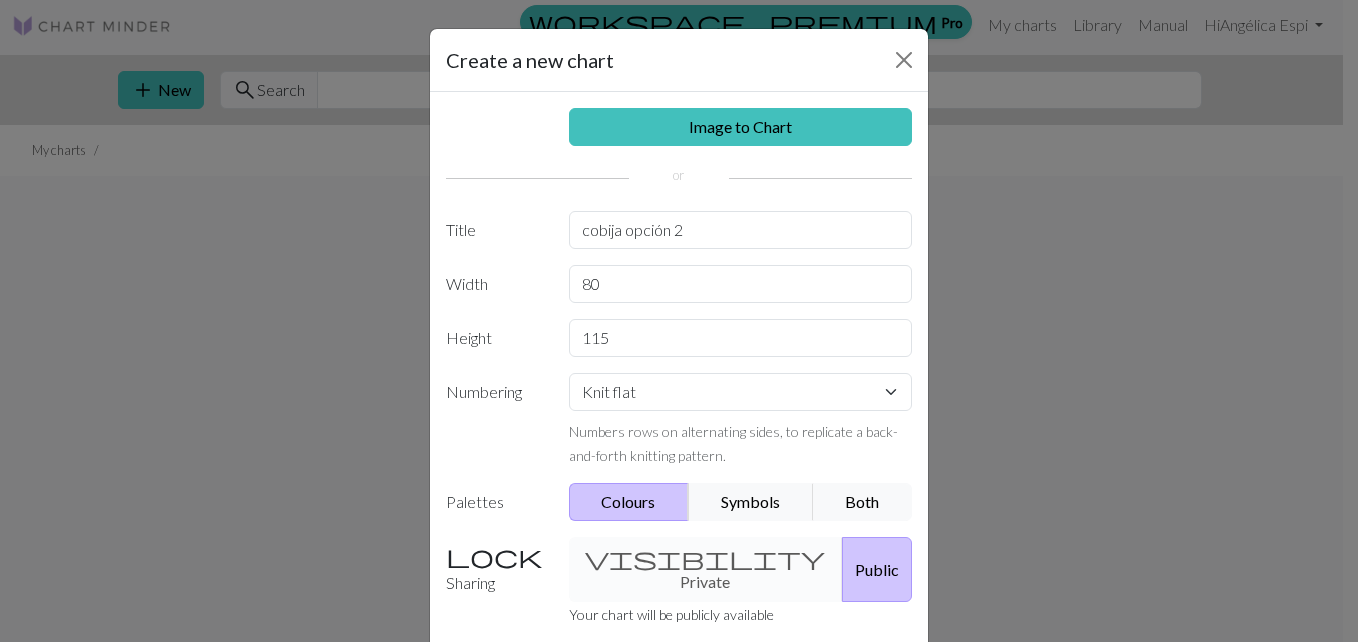 click on "visibility  Private Public" at bounding box center (741, 569) 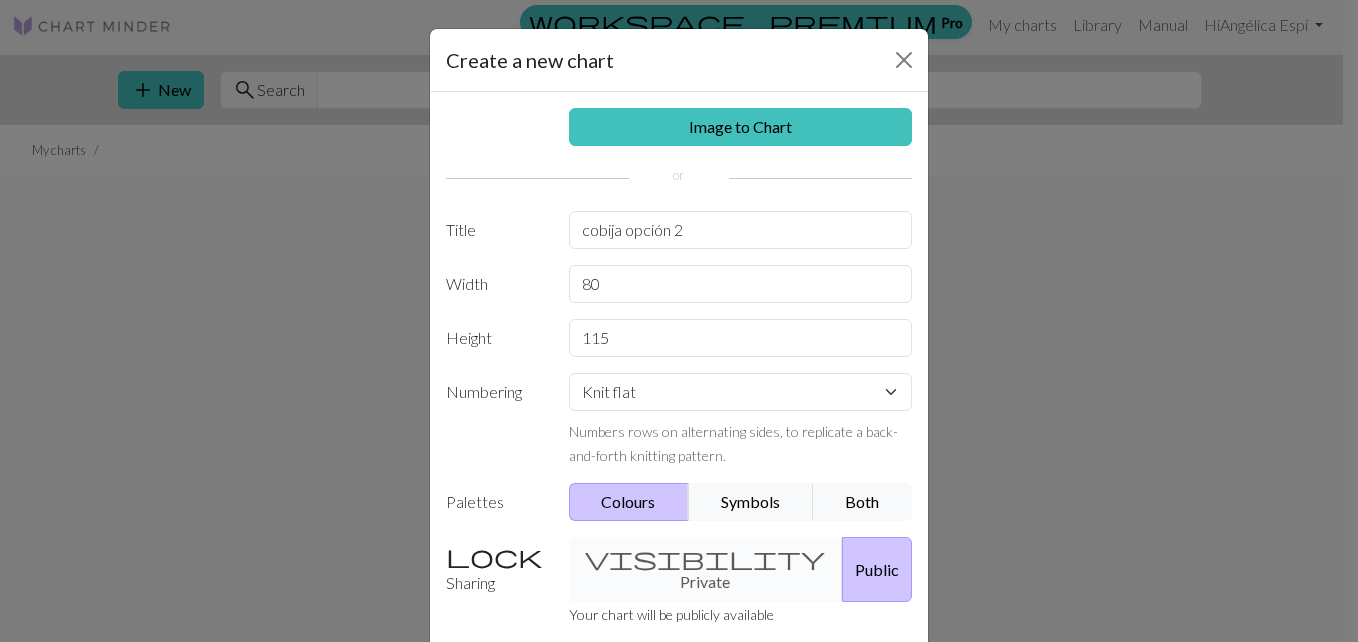 click on "visibility  Private Public" at bounding box center (741, 569) 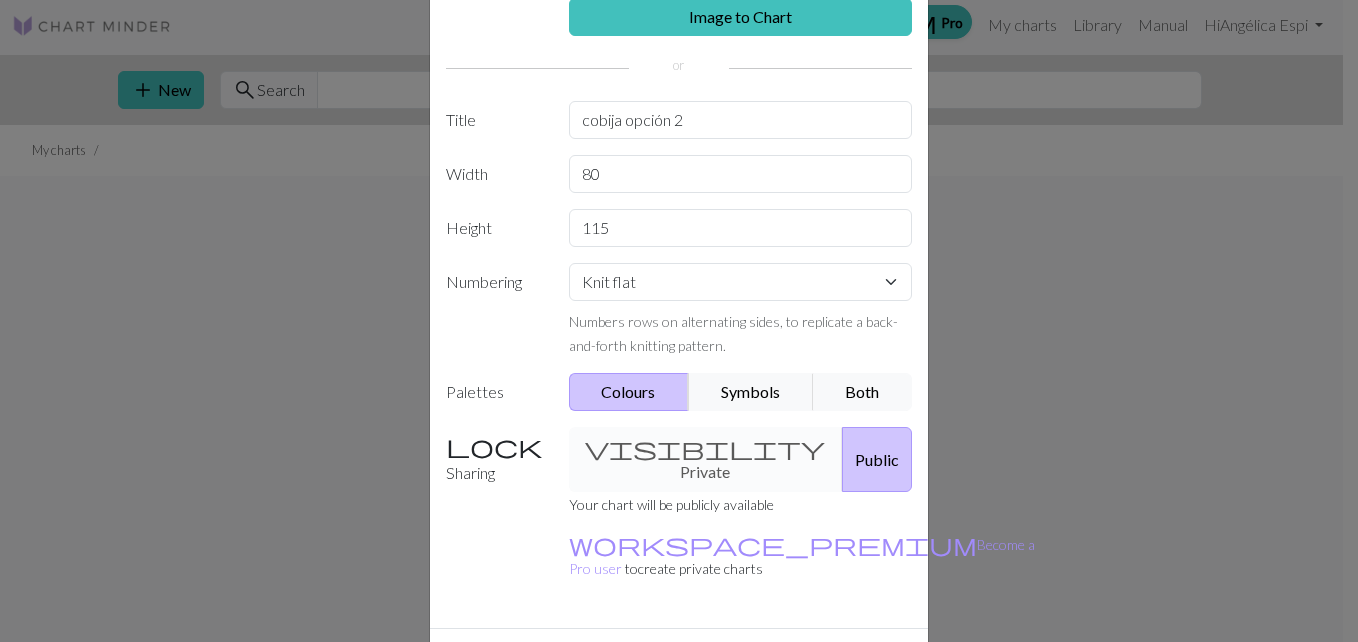 scroll, scrollTop: 148, scrollLeft: 0, axis: vertical 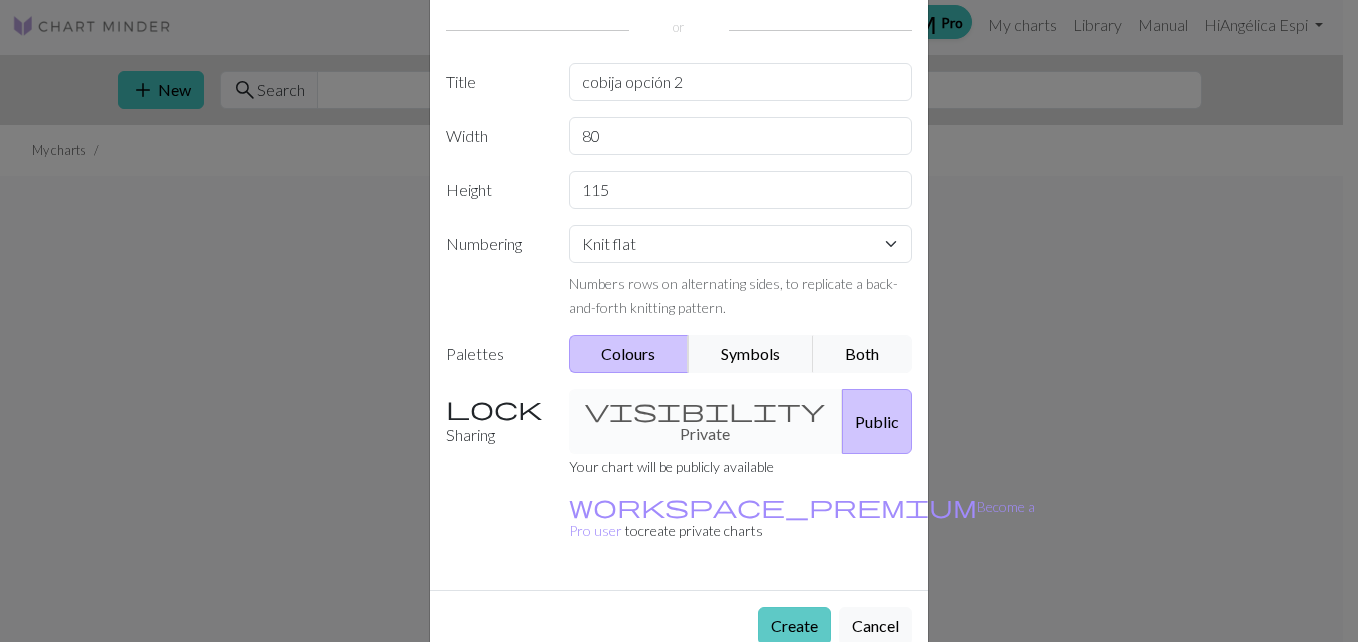 click on "Create" at bounding box center (794, 626) 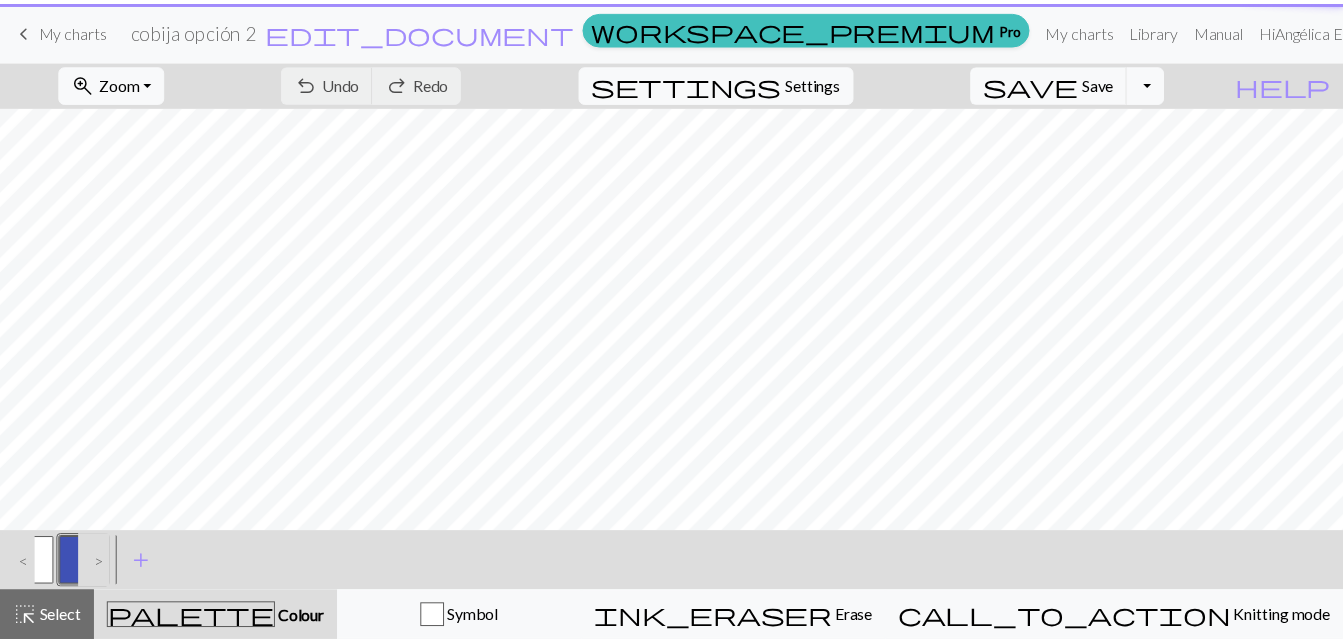 scroll, scrollTop: 0, scrollLeft: 0, axis: both 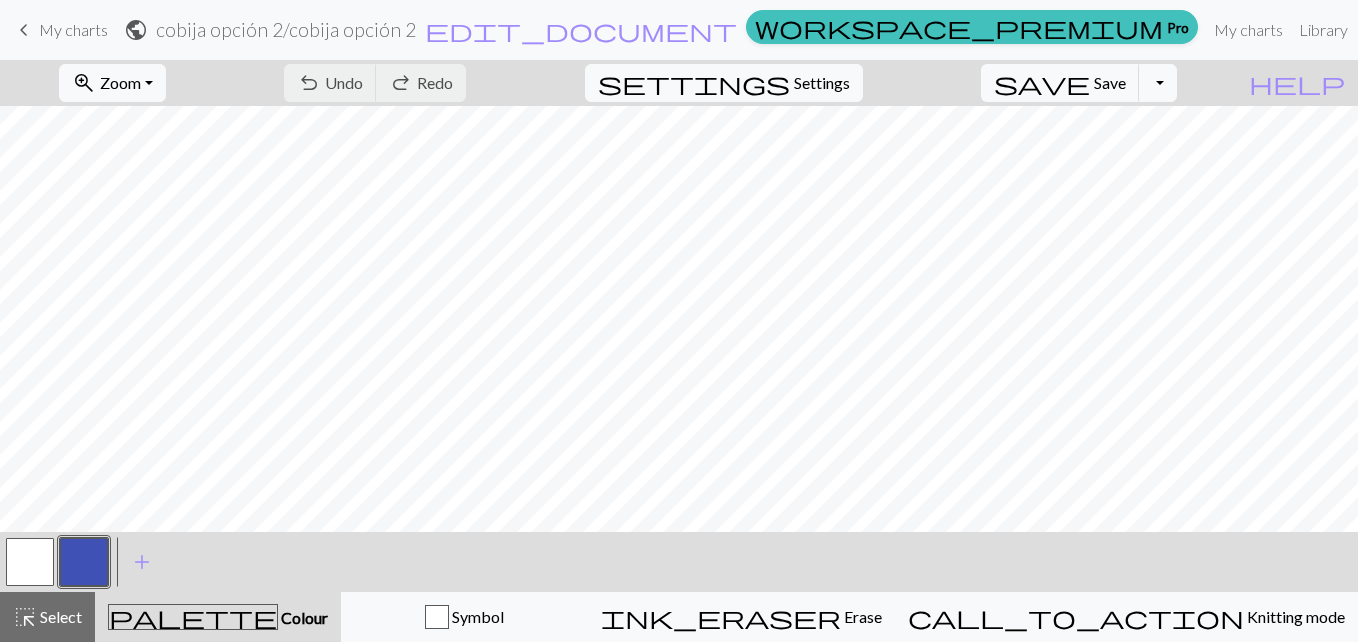 click on "keyboard_arrow_left" at bounding box center [24, 30] 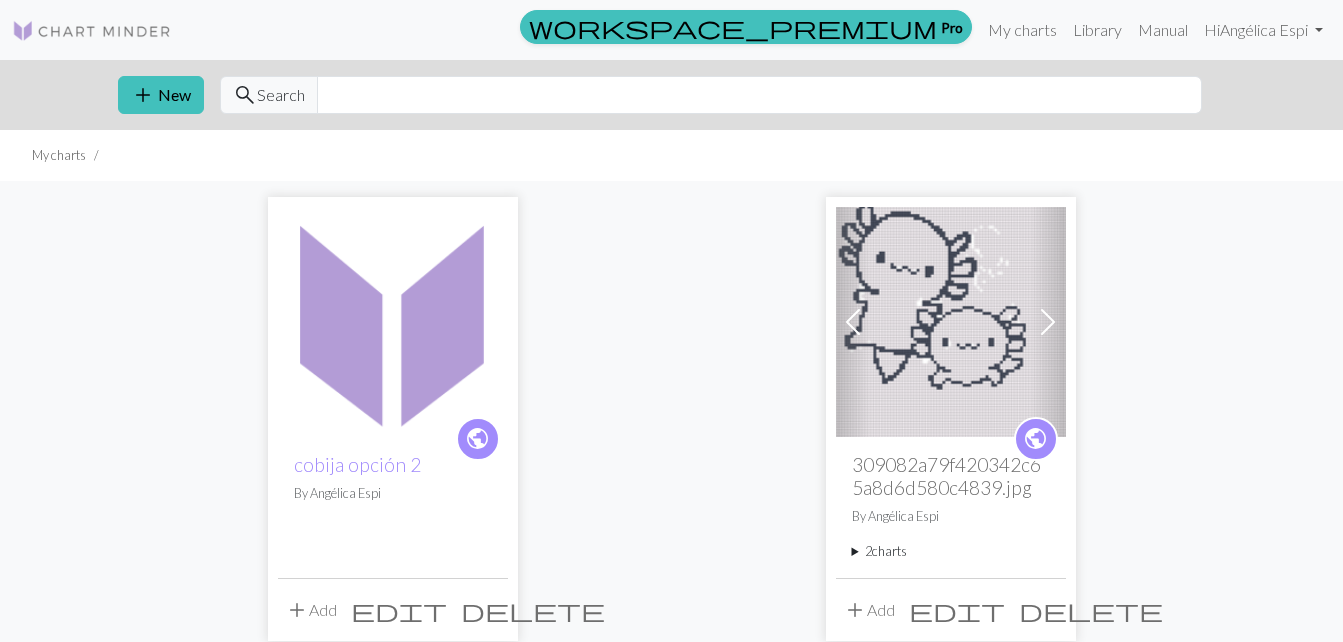 click on "edit" at bounding box center (399, 610) 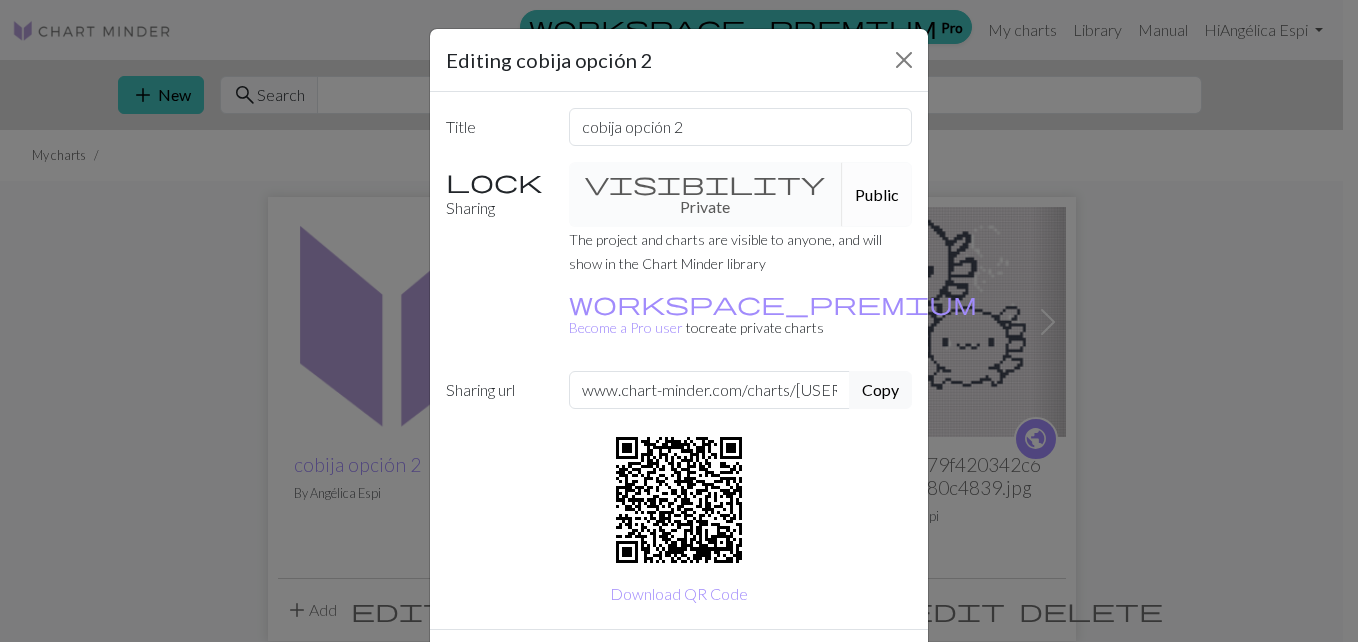 click on "Cancel" at bounding box center [875, 665] 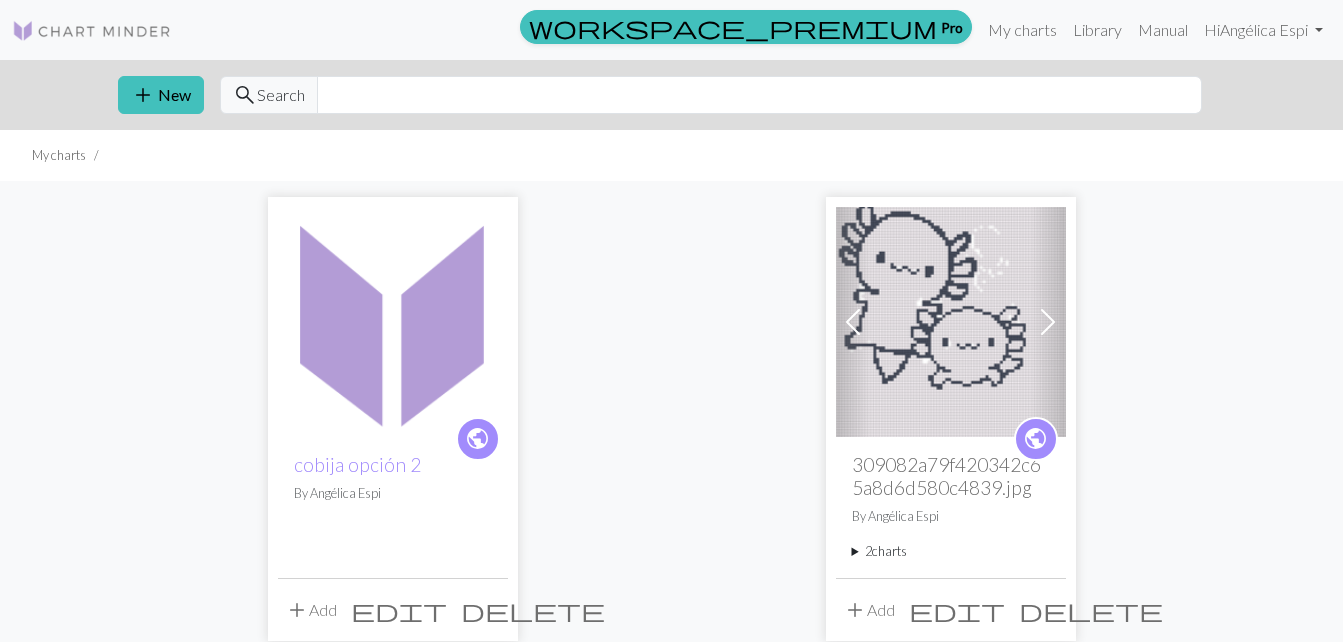 click on "public cobija opción 2 By   Angélica Espi add  Add edit delete Previous Next public 309082a79f420342c65a8d6d580c4839.jpg By   Angélica Espi 2  charts cobija opción 1 delete Copy of cobija opción 1 delete add  Add edit delete" at bounding box center (672, 418) 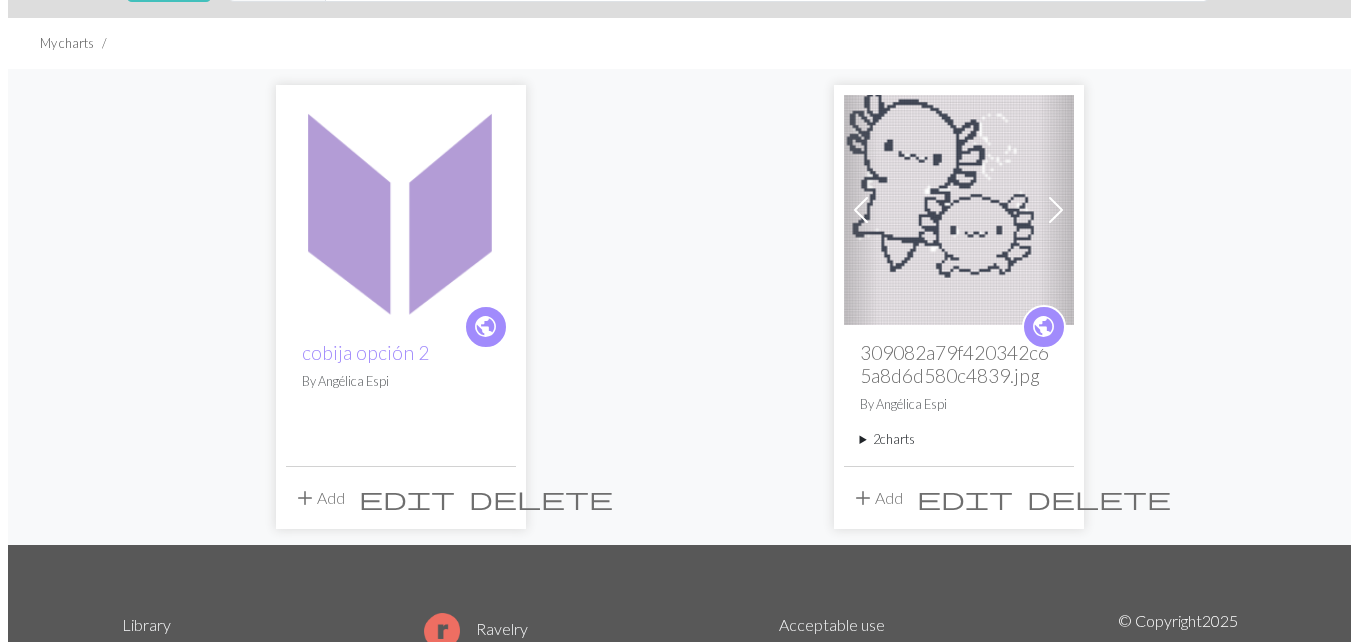scroll, scrollTop: 120, scrollLeft: 0, axis: vertical 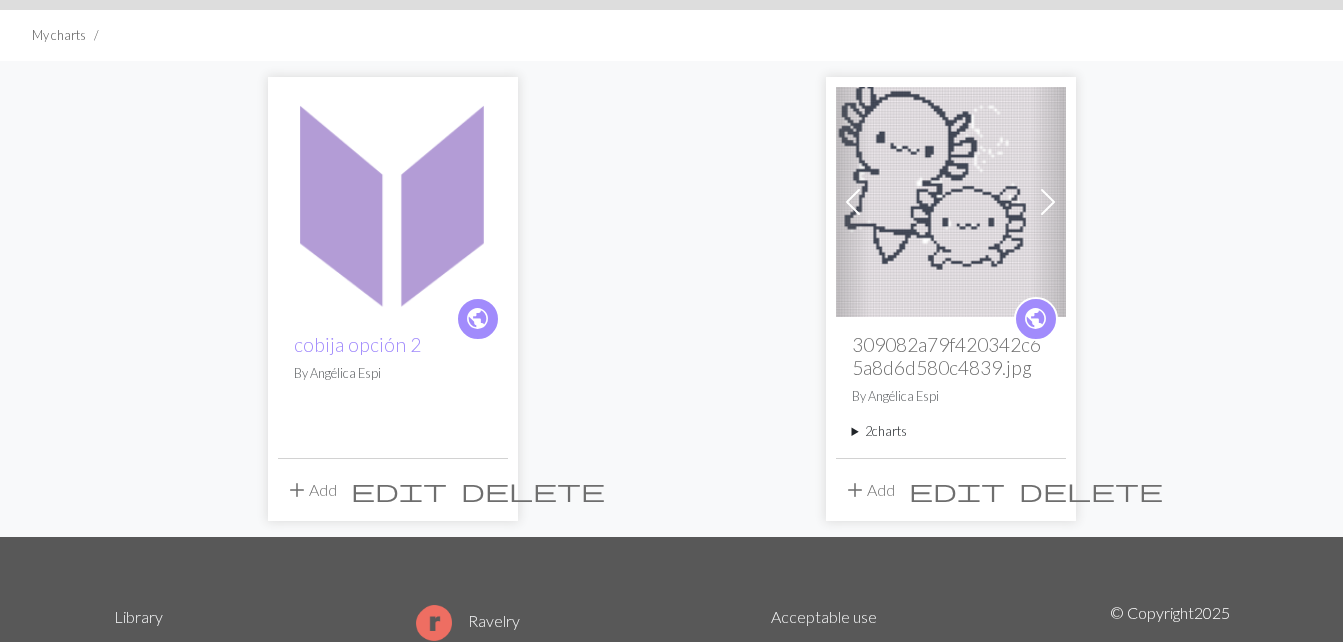 click on "edit" at bounding box center (399, 490) 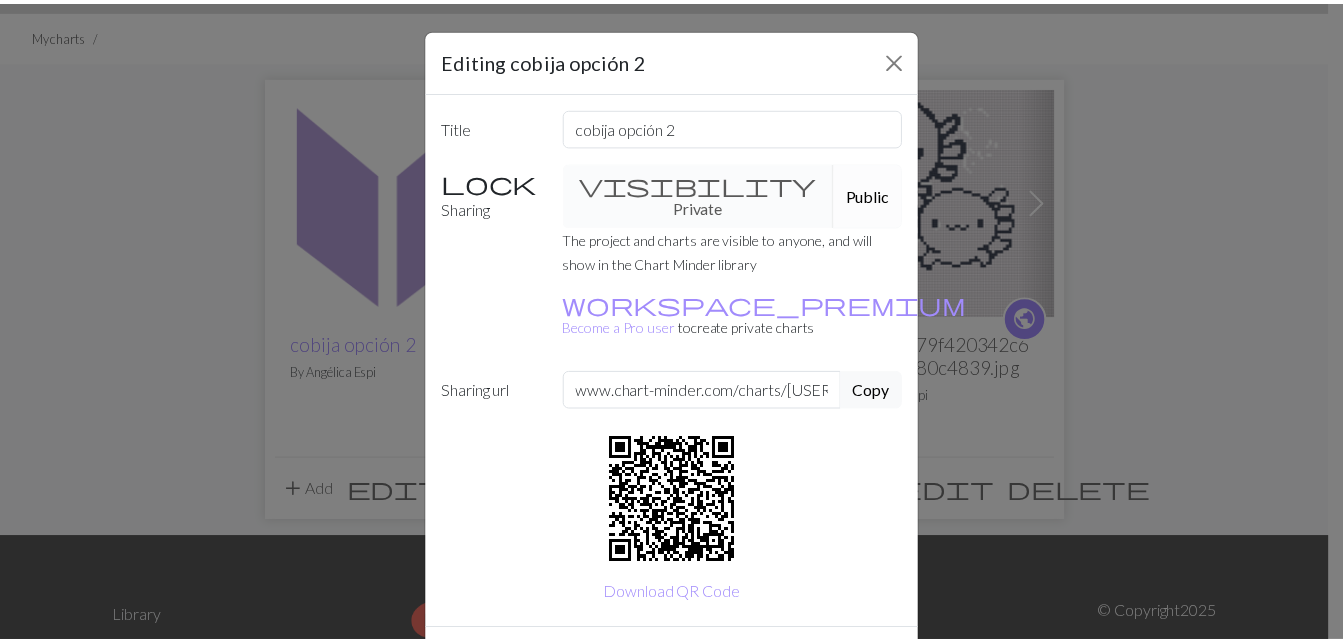 scroll, scrollTop: 39, scrollLeft: 0, axis: vertical 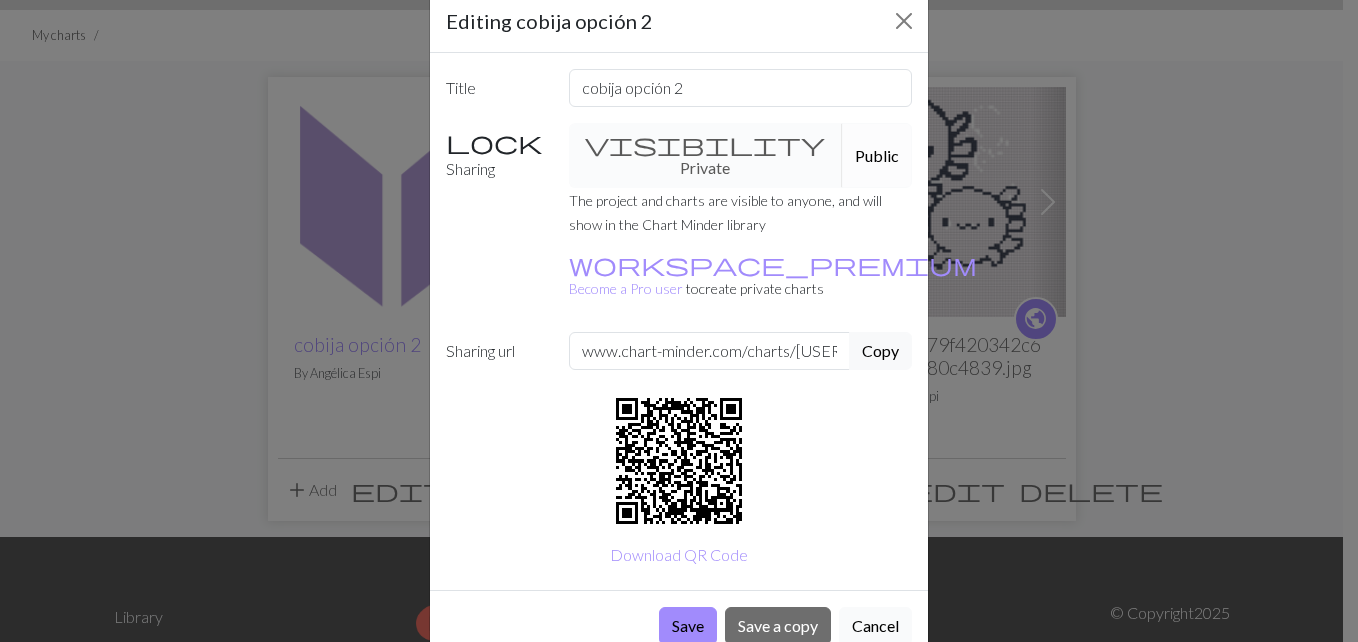 click on "Cancel" at bounding box center (875, 626) 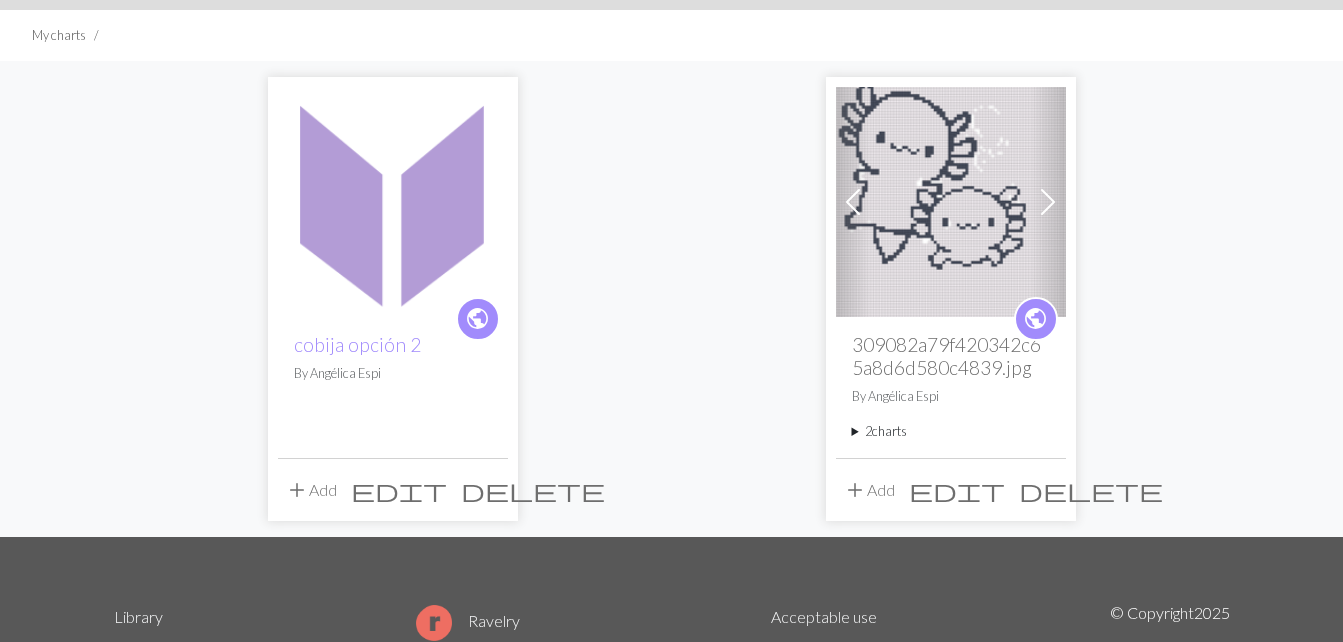 click on "delete" at bounding box center (533, 490) 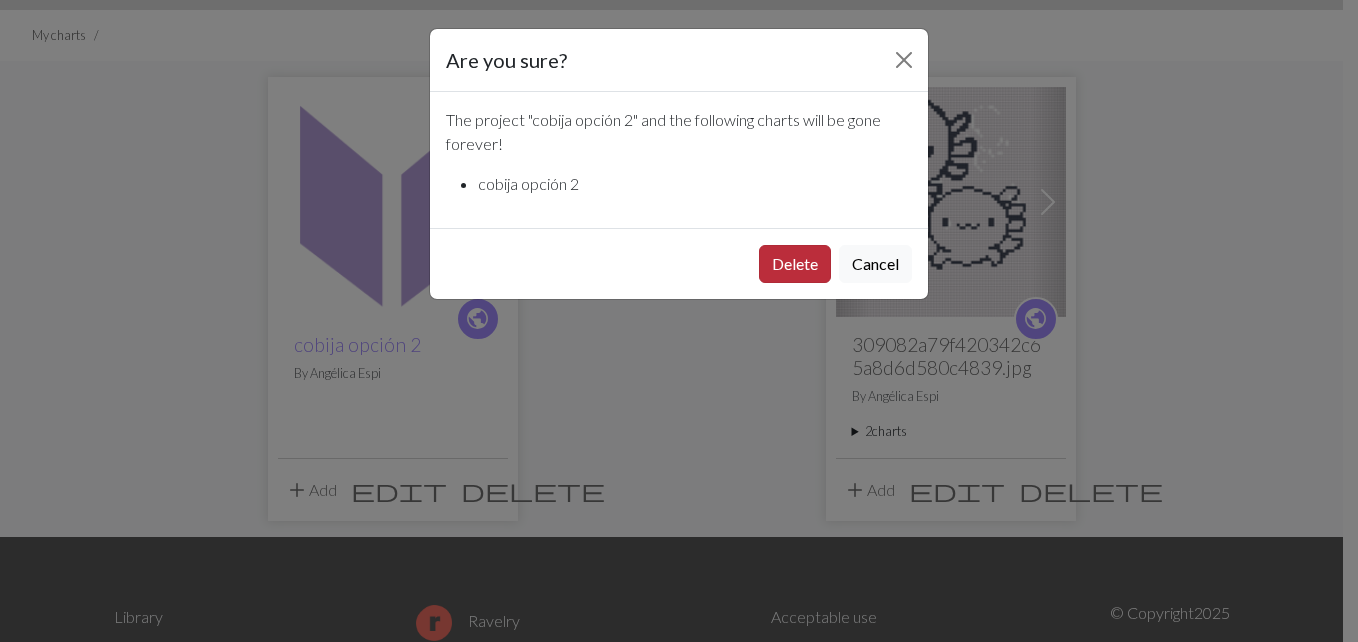 click on "Delete" at bounding box center (795, 264) 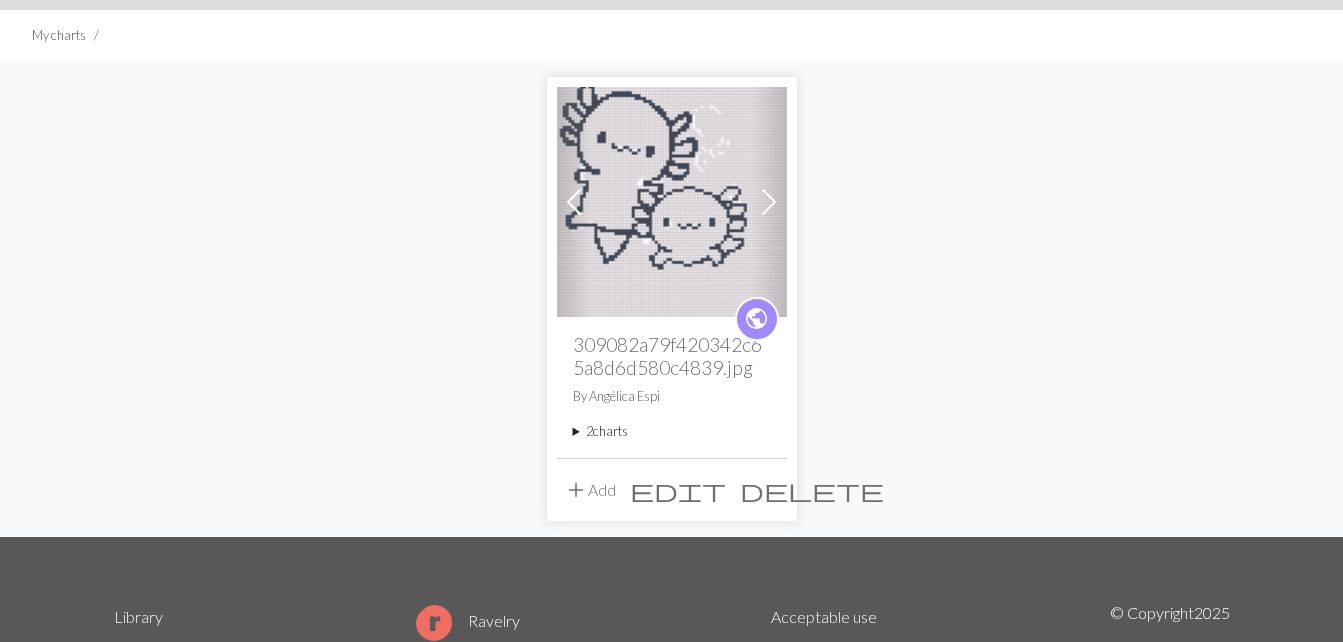 scroll, scrollTop: 120, scrollLeft: 0, axis: vertical 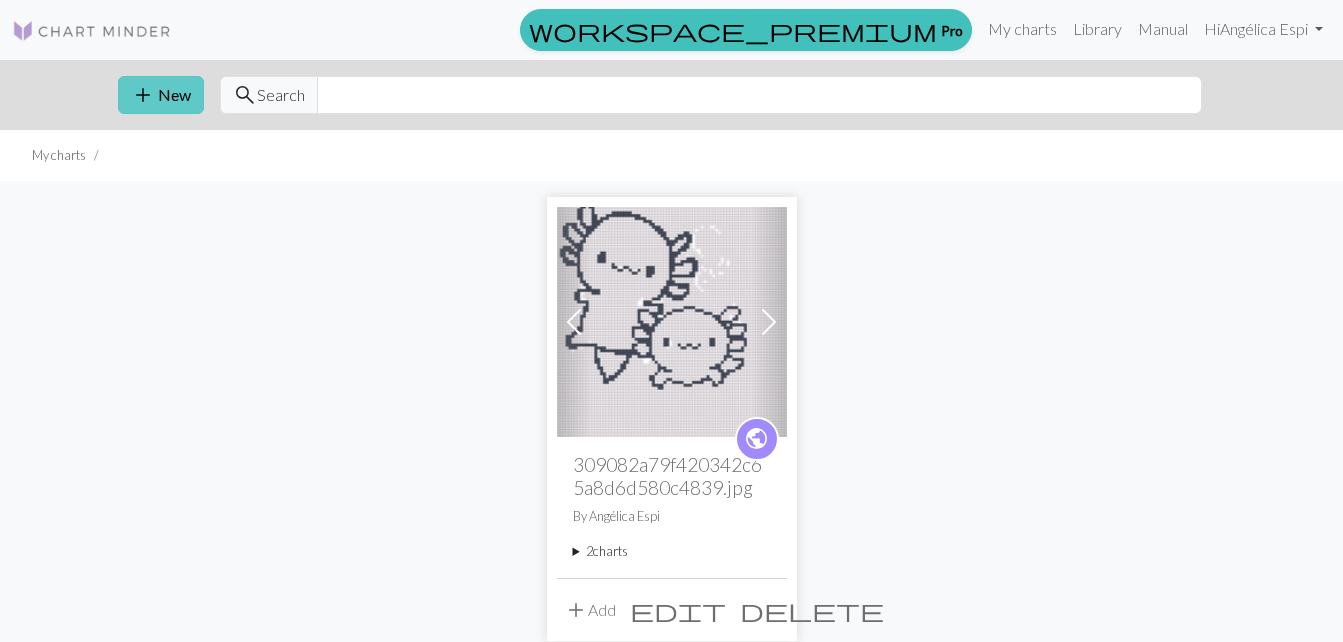 click on "add   New" at bounding box center [161, 95] 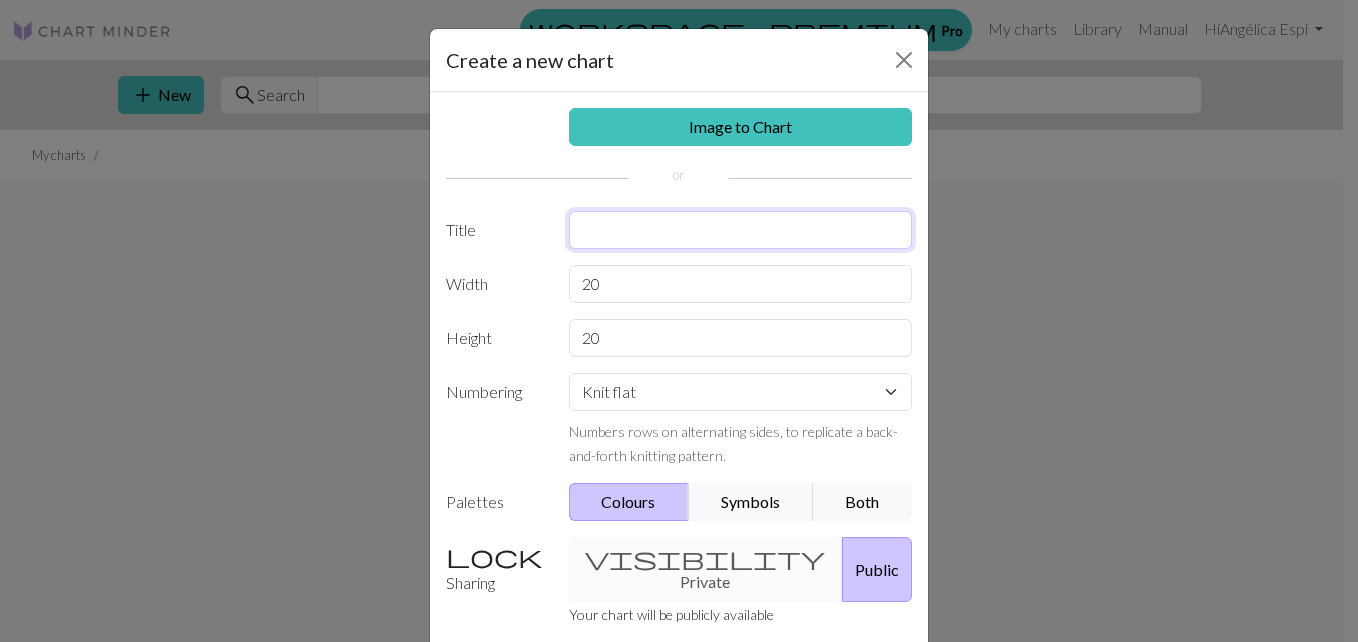 click at bounding box center [741, 230] 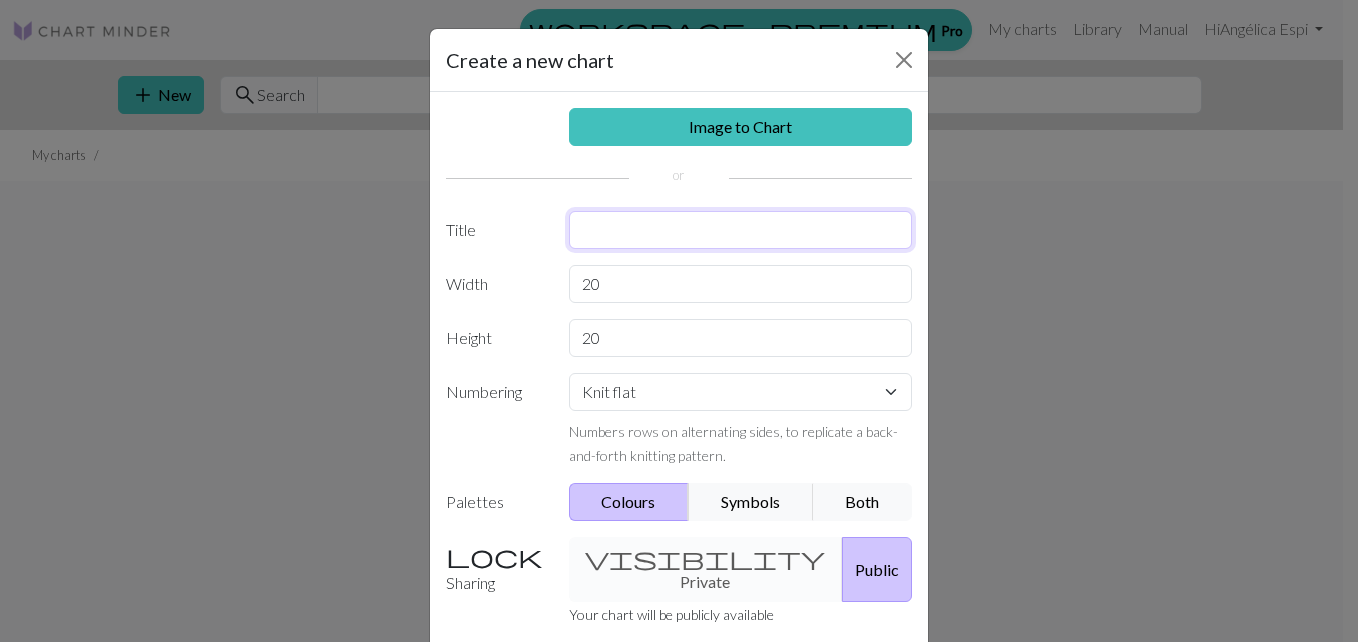 type on "cobija opción 2" 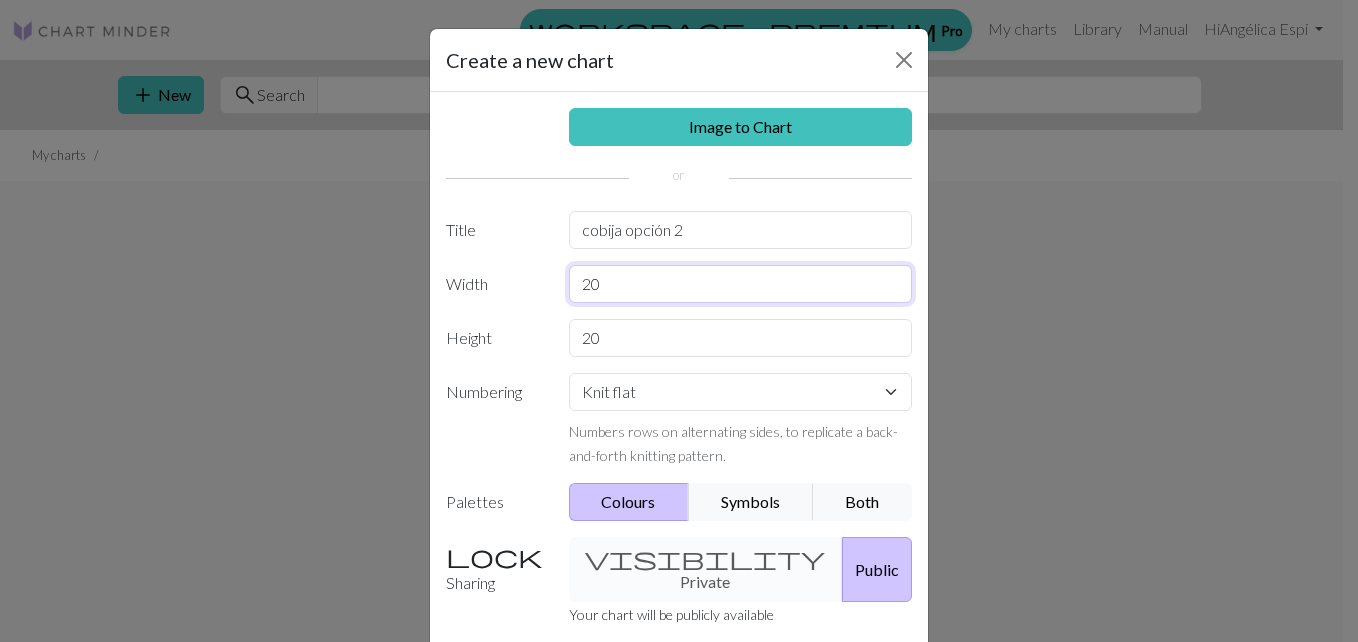click on "20" at bounding box center (741, 284) 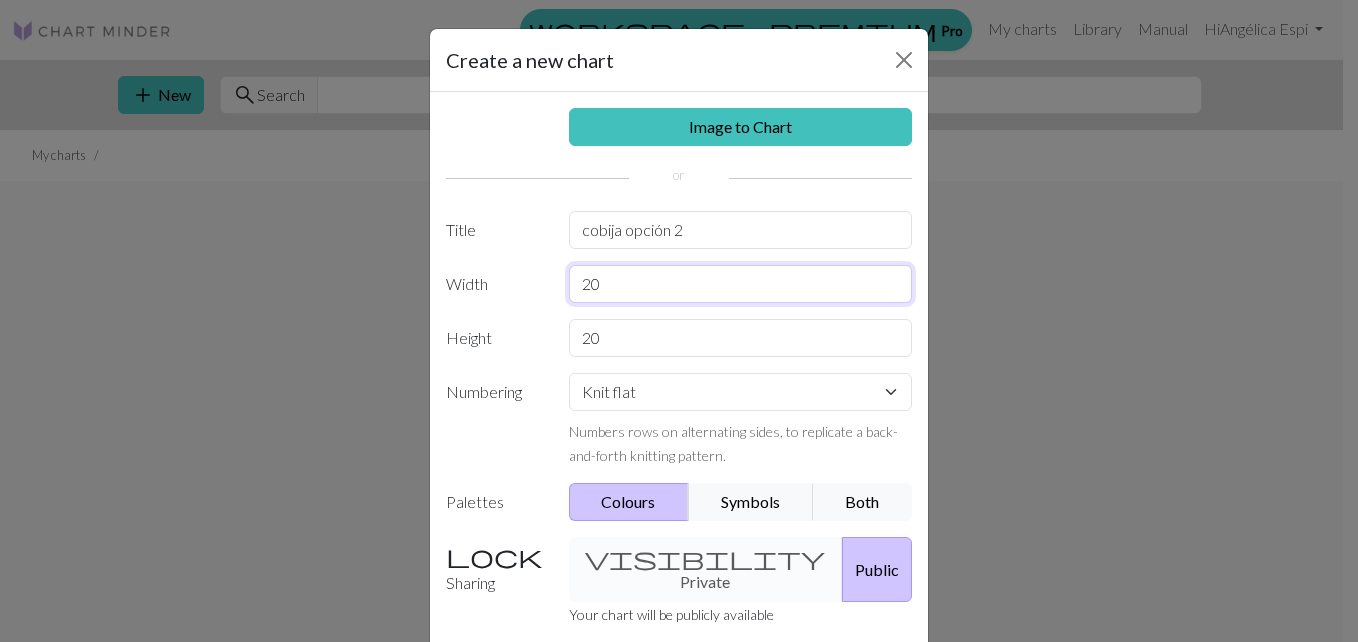 type on "2" 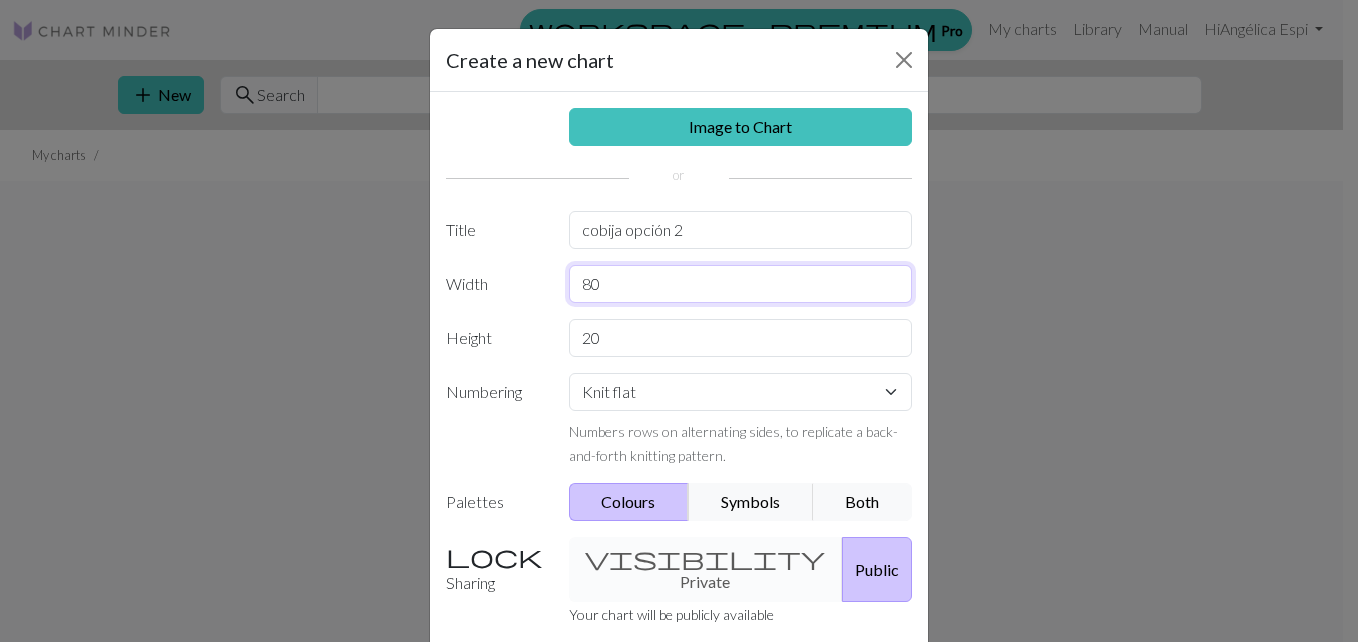 type on "80" 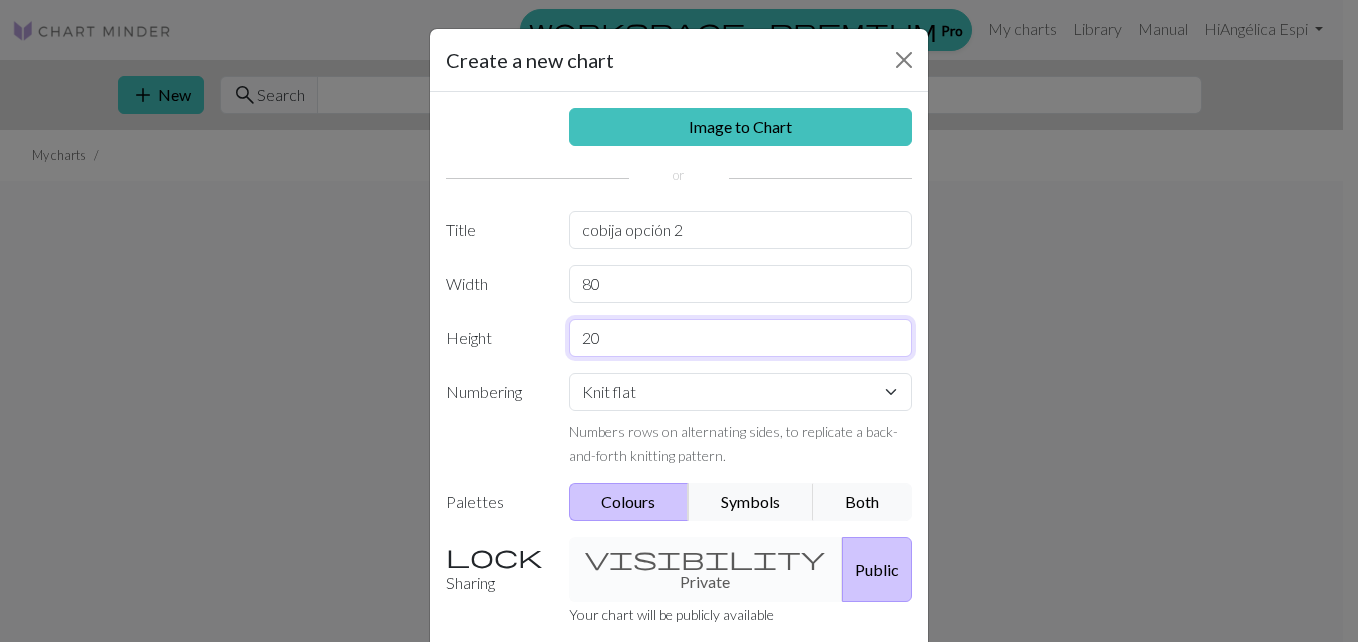 click on "20" at bounding box center [741, 338] 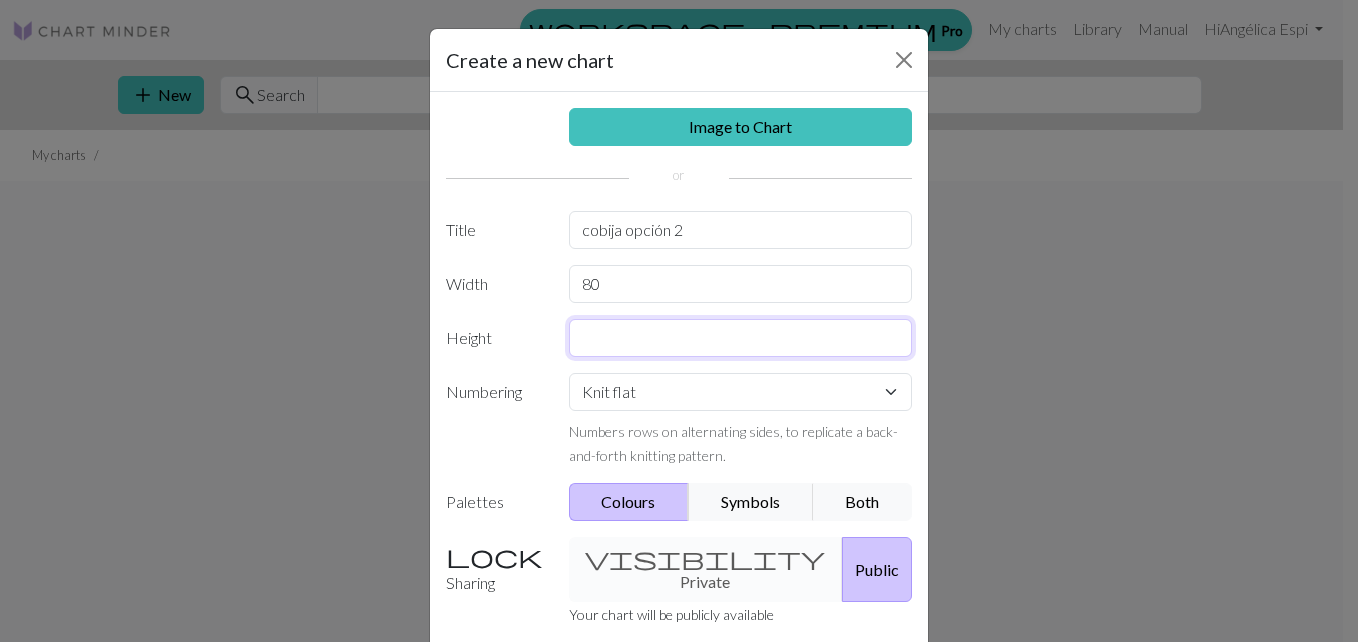 click at bounding box center [741, 338] 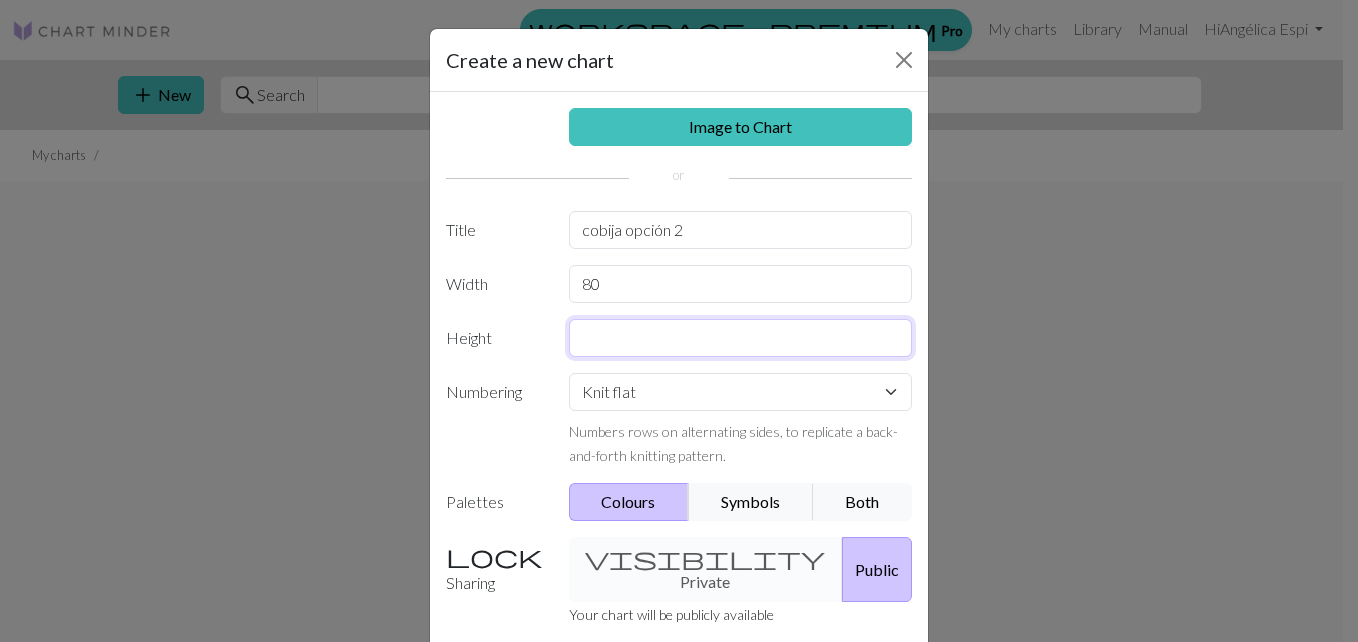 type on "115" 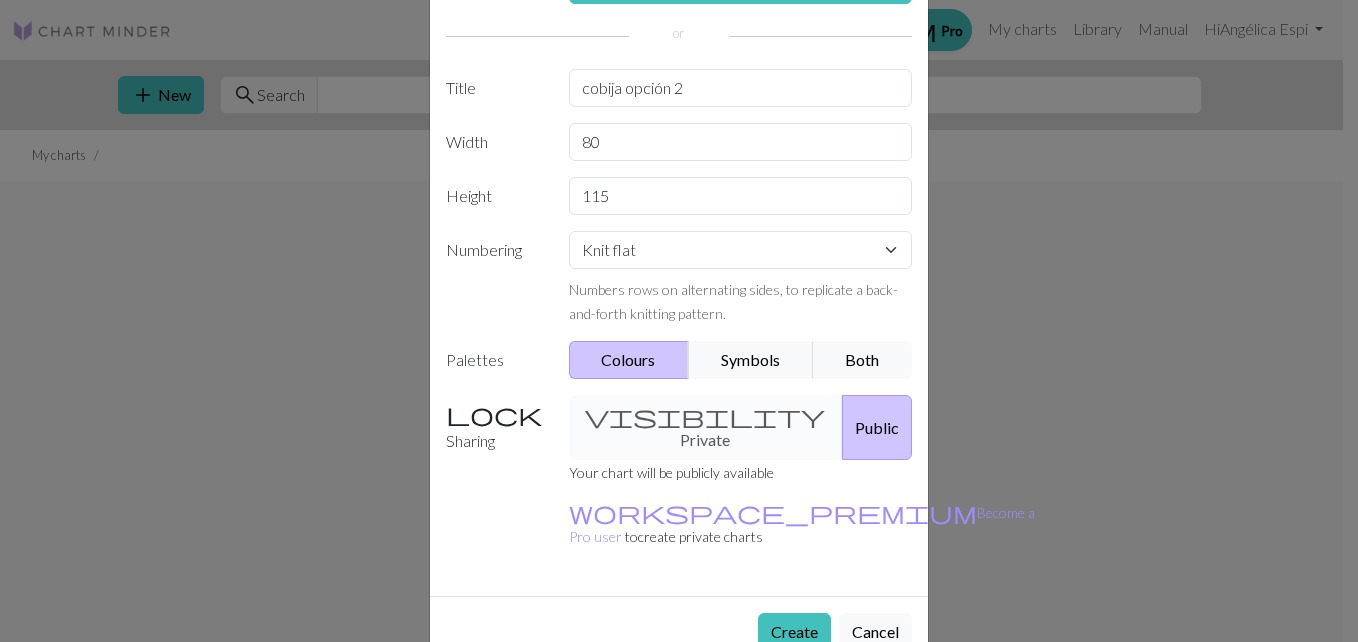 scroll, scrollTop: 148, scrollLeft: 0, axis: vertical 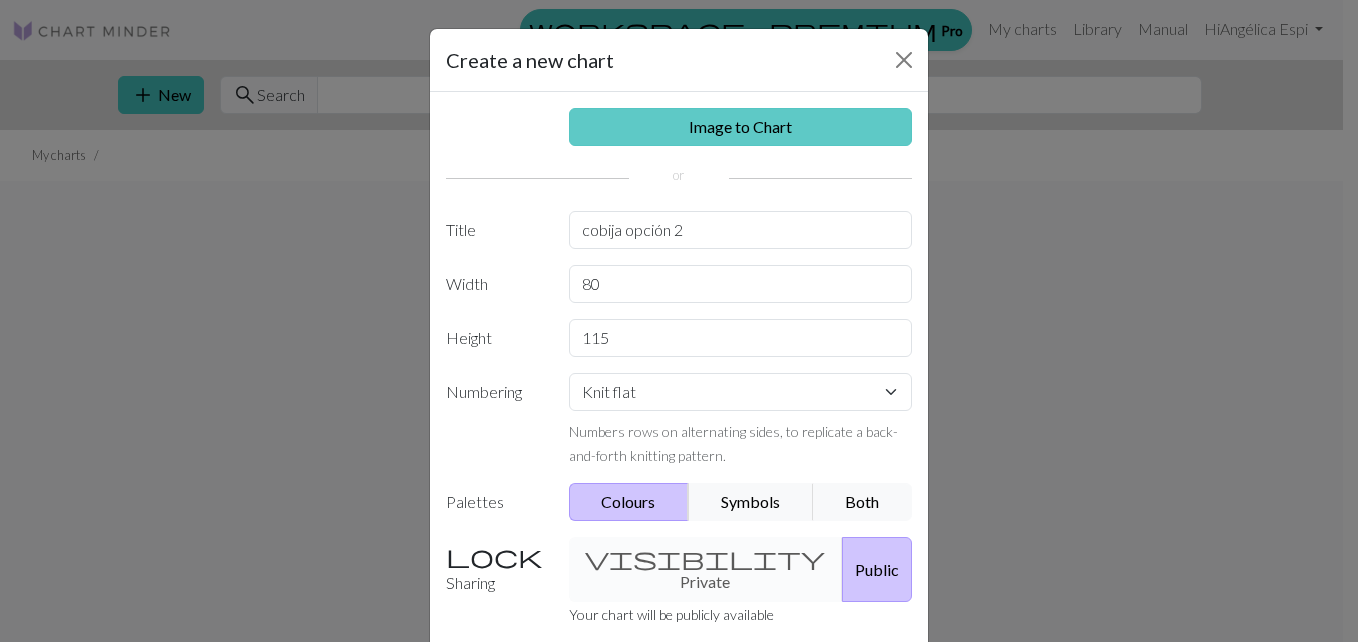 click on "Image to Chart" at bounding box center (741, 127) 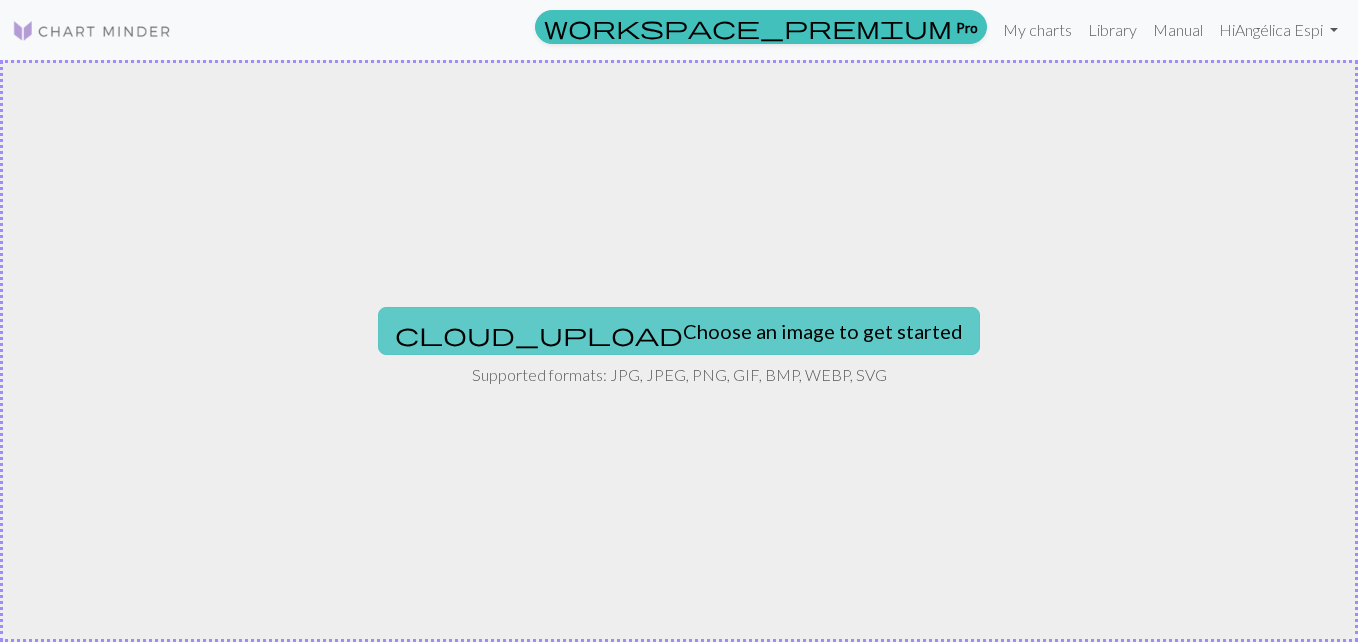 click on "cloud_upload  Choose an image to get started" at bounding box center [679, 331] 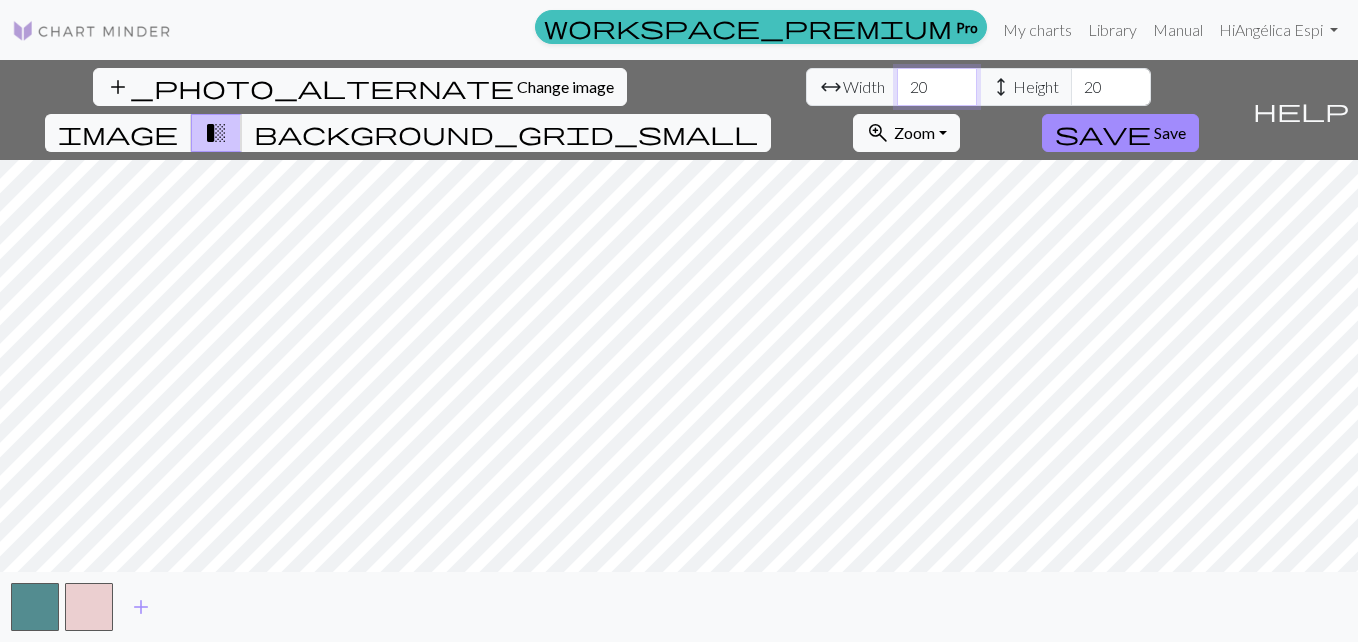 click on "20" at bounding box center (937, 87) 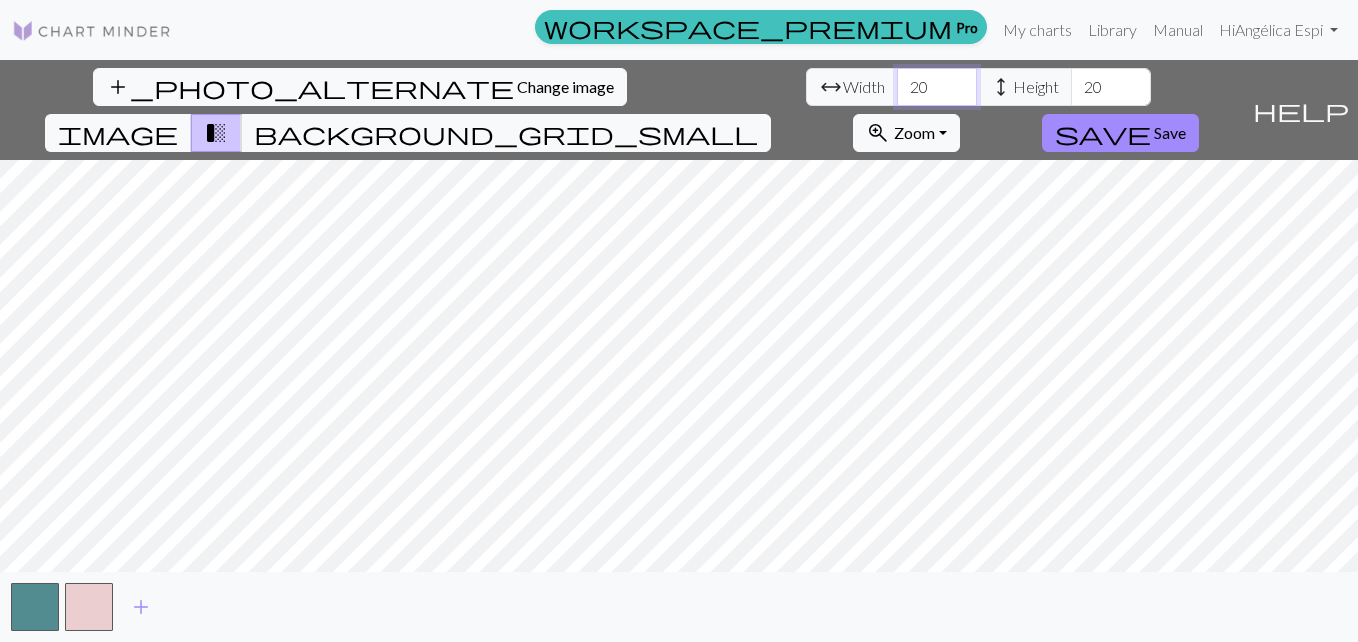 click on "20" at bounding box center (937, 87) 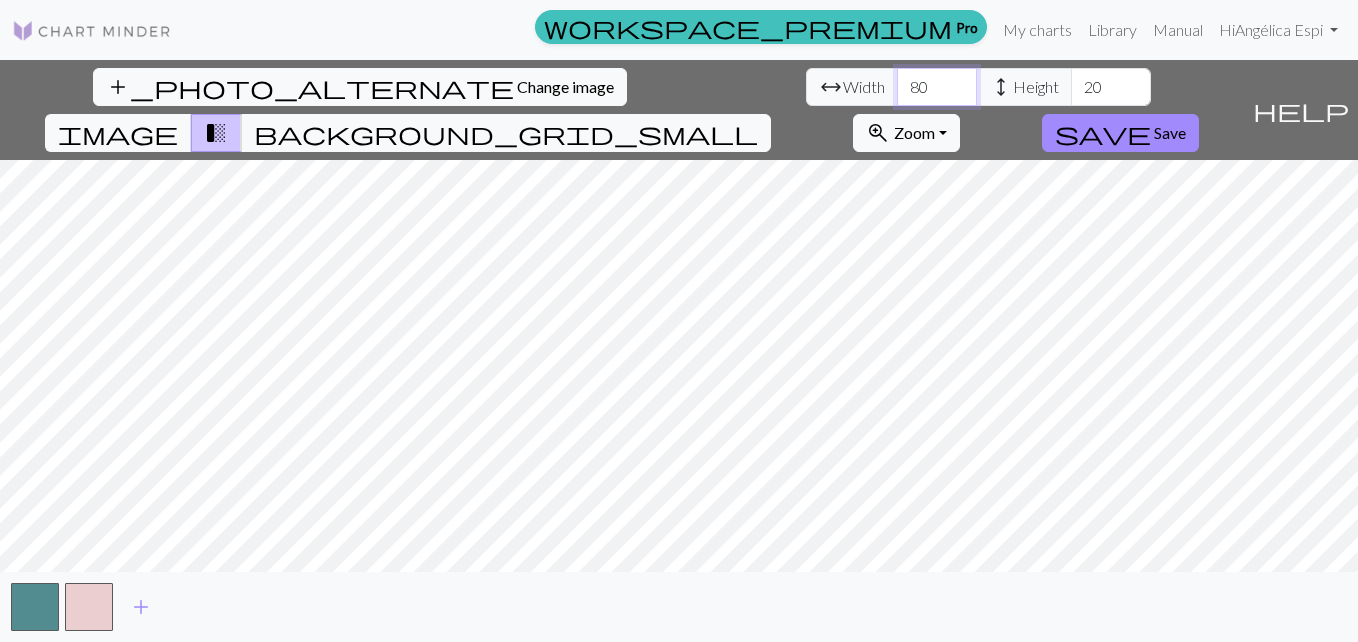 type on "80" 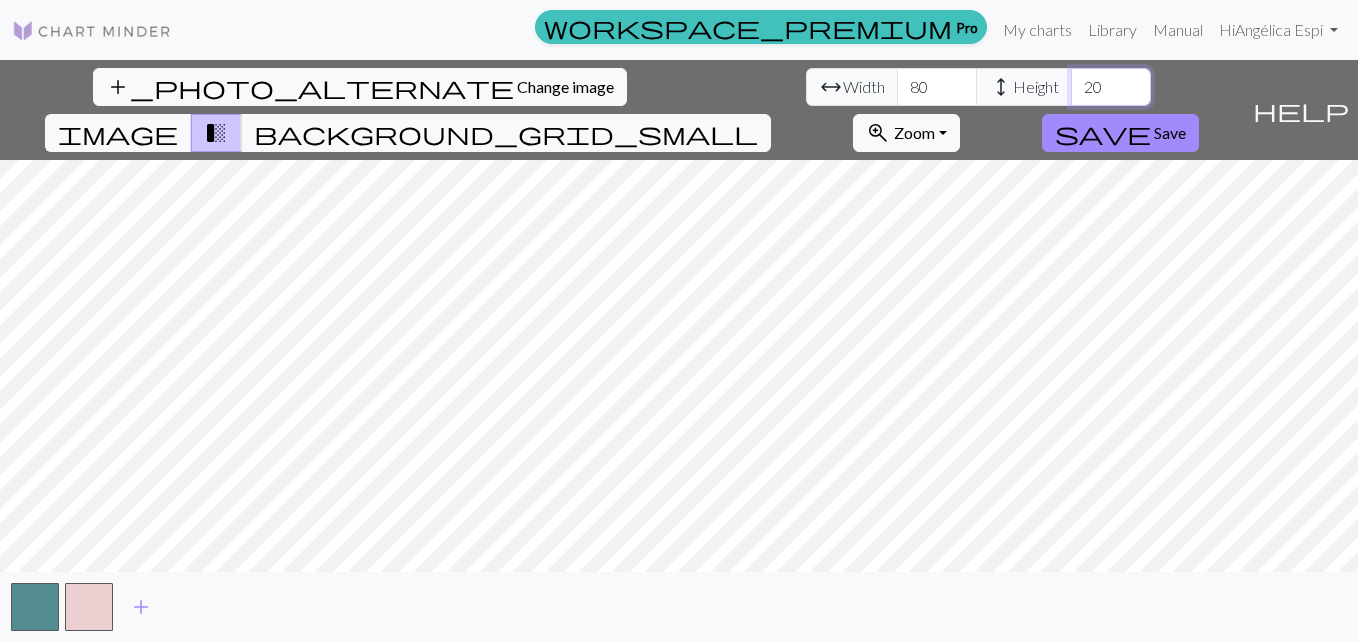 click on "20" at bounding box center (1111, 87) 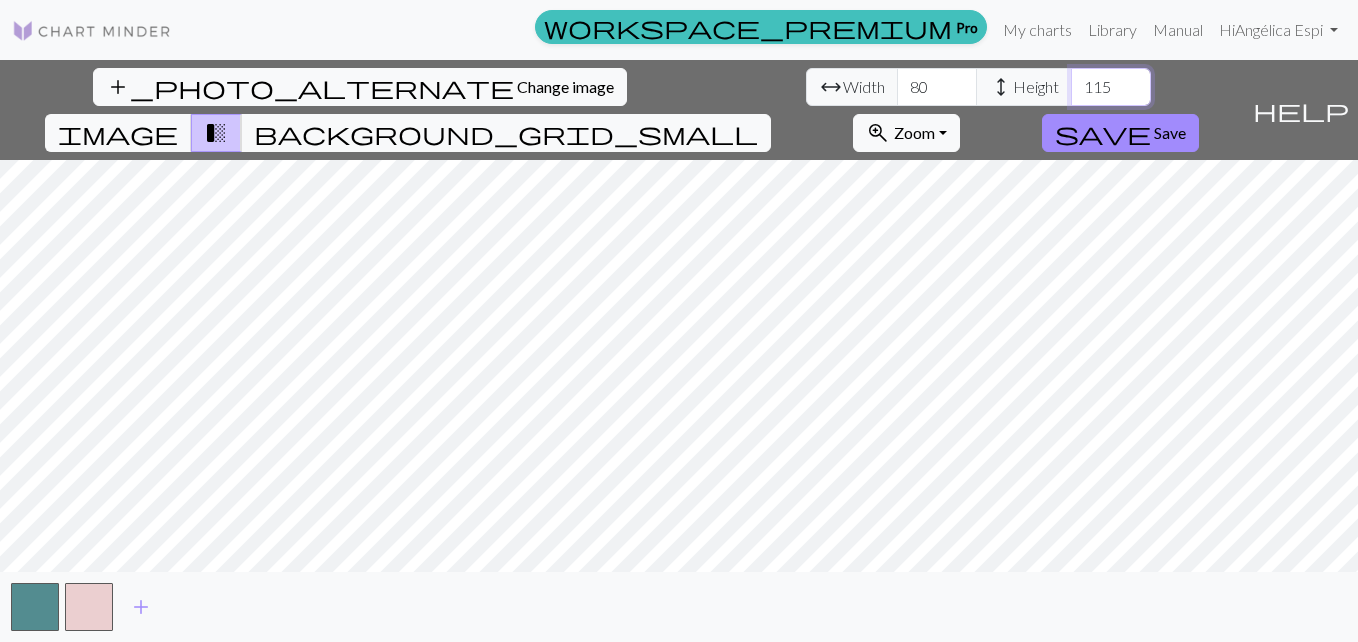 type on "115" 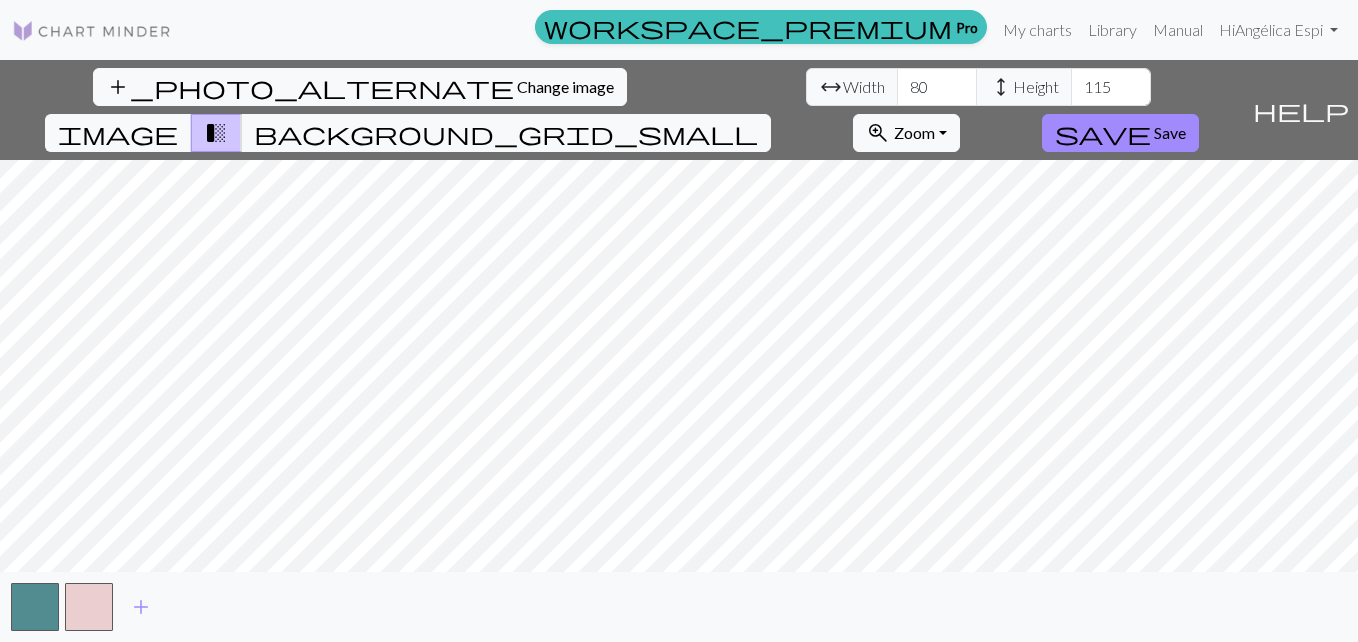 click on "add_photo_alternate   Change image arrow_range   Width 80 height   Height 115 image transition_fade background_grid_small zoom_in Zoom Zoom Fit all Fit width Fit height 50% 100% 150% 200% save   Save help Show me around add" at bounding box center (679, 351) 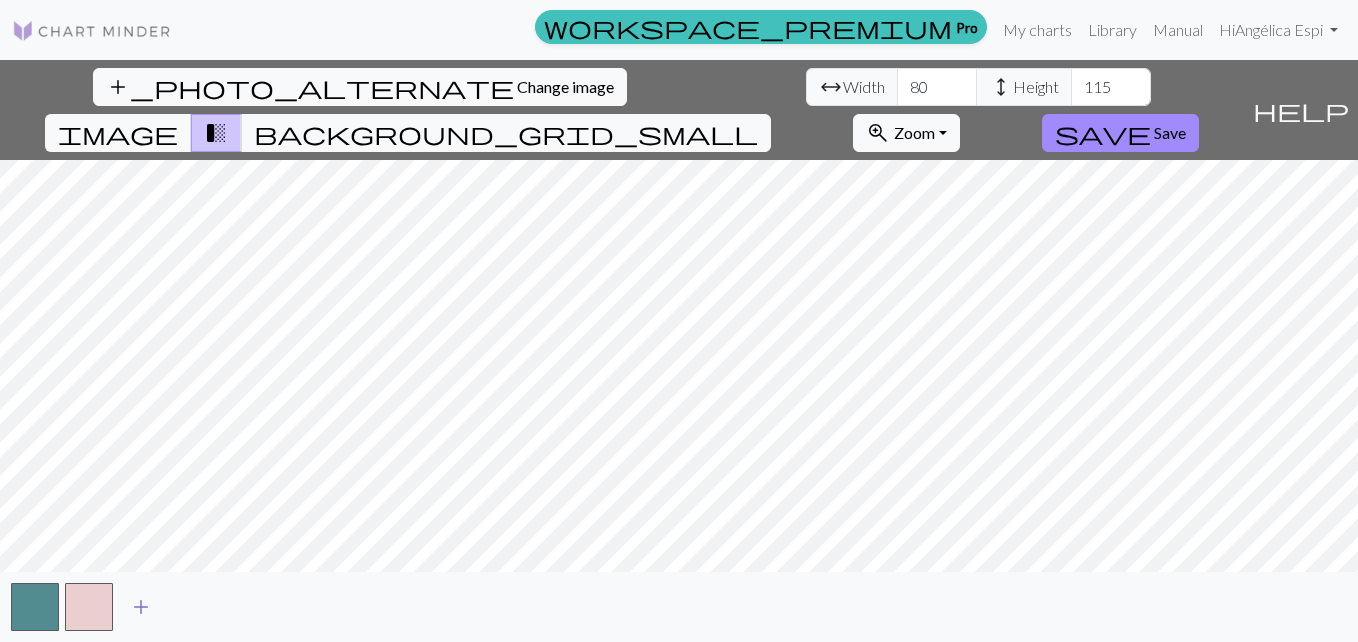 click on "add" at bounding box center [141, 607] 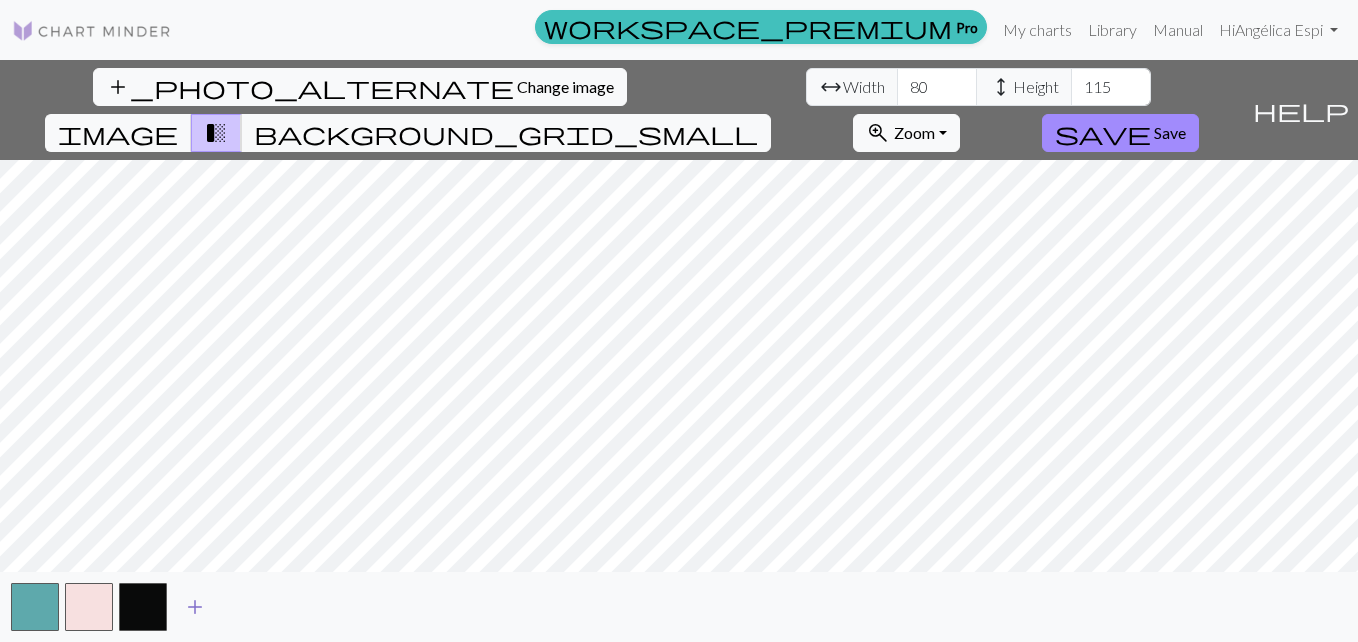 click on "add" at bounding box center [195, 607] 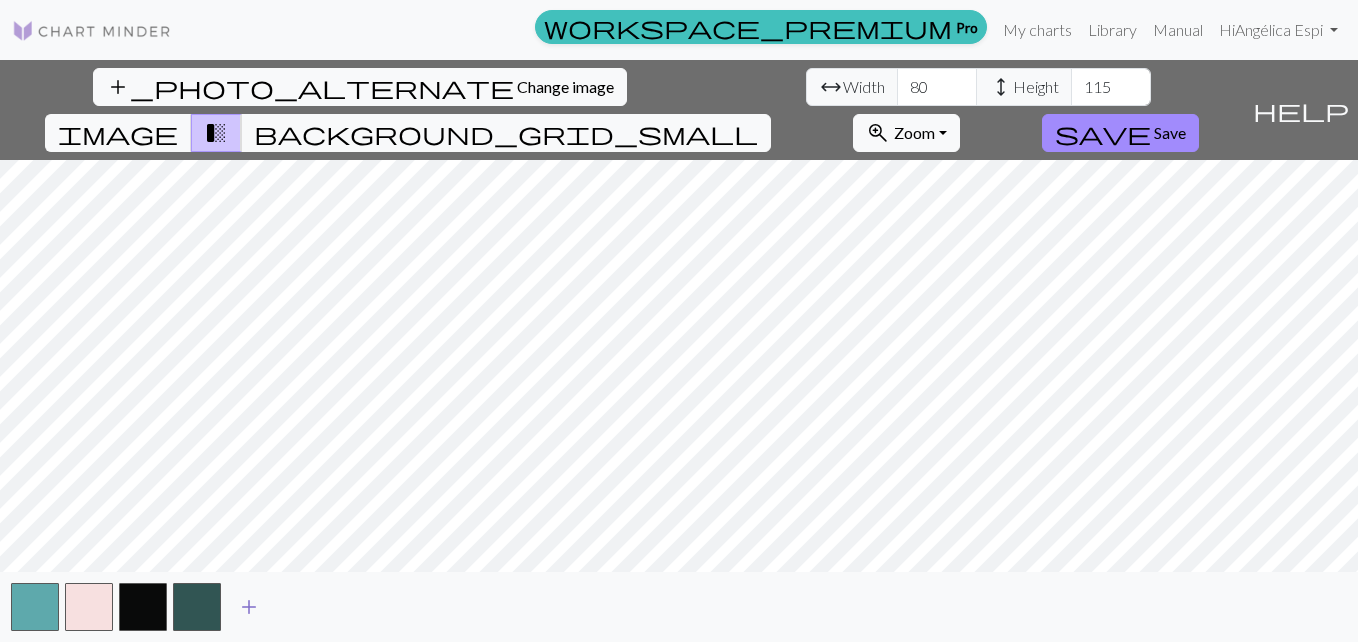 click on "add" at bounding box center [249, 607] 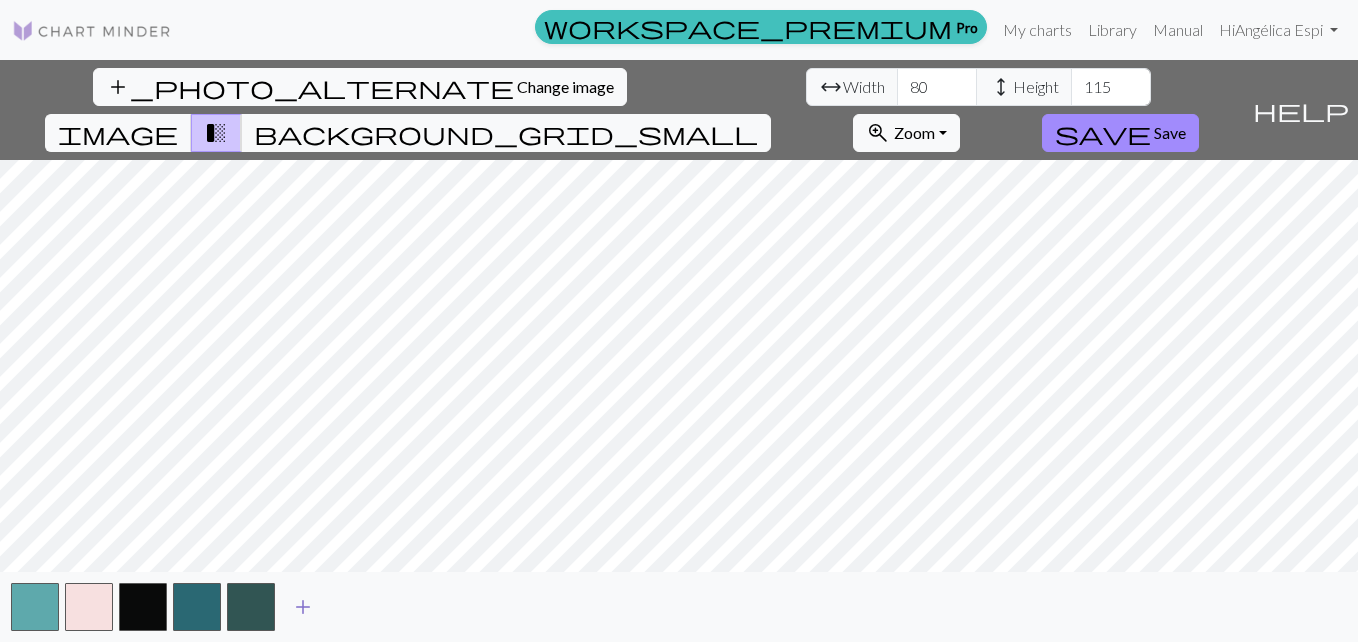 click on "add" at bounding box center (303, 607) 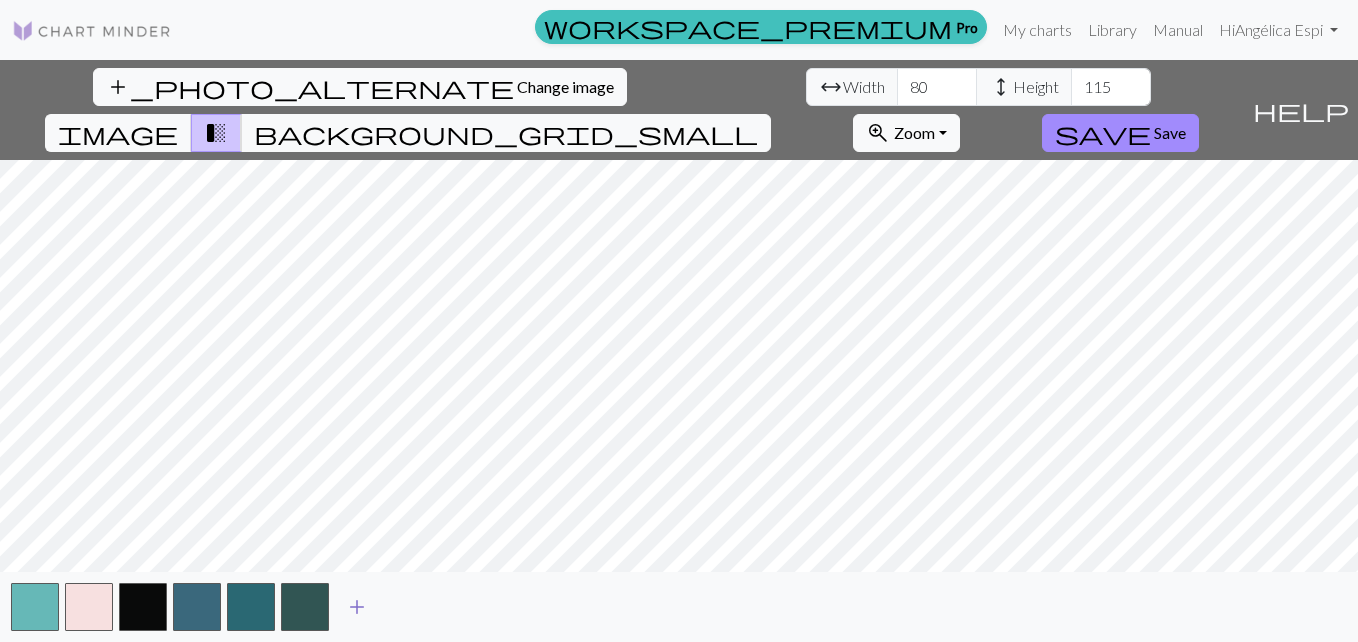 click on "add" at bounding box center [357, 607] 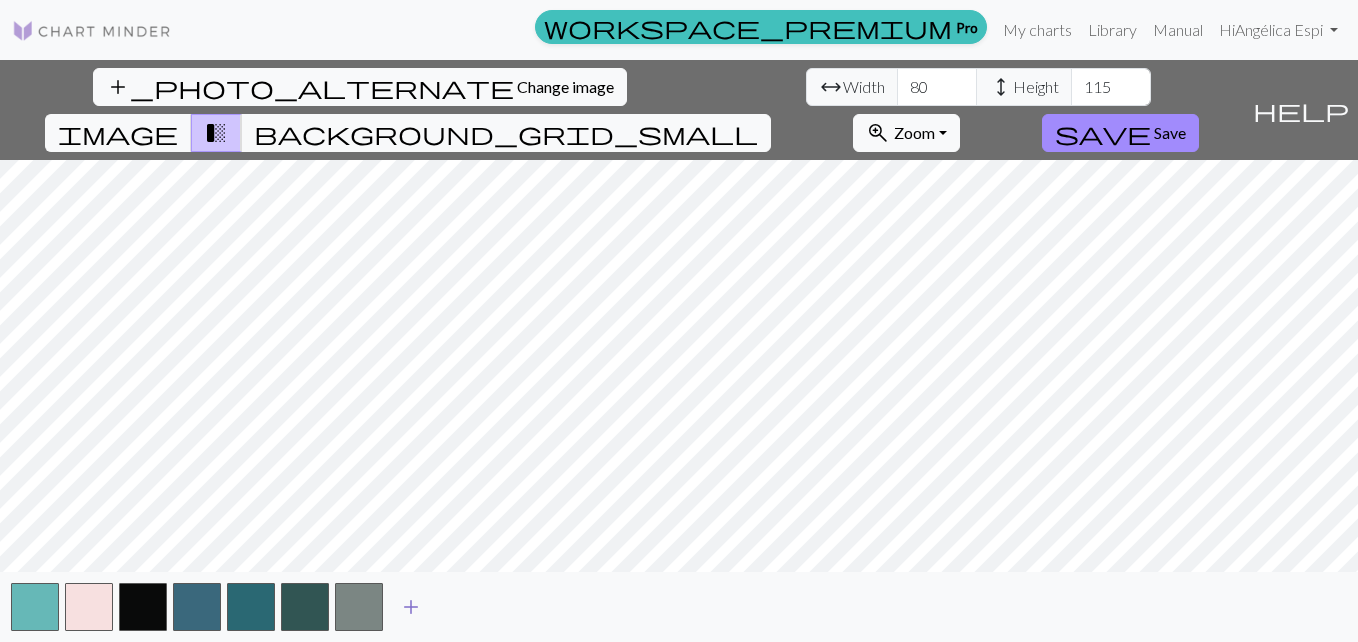 click on "add" at bounding box center (411, 607) 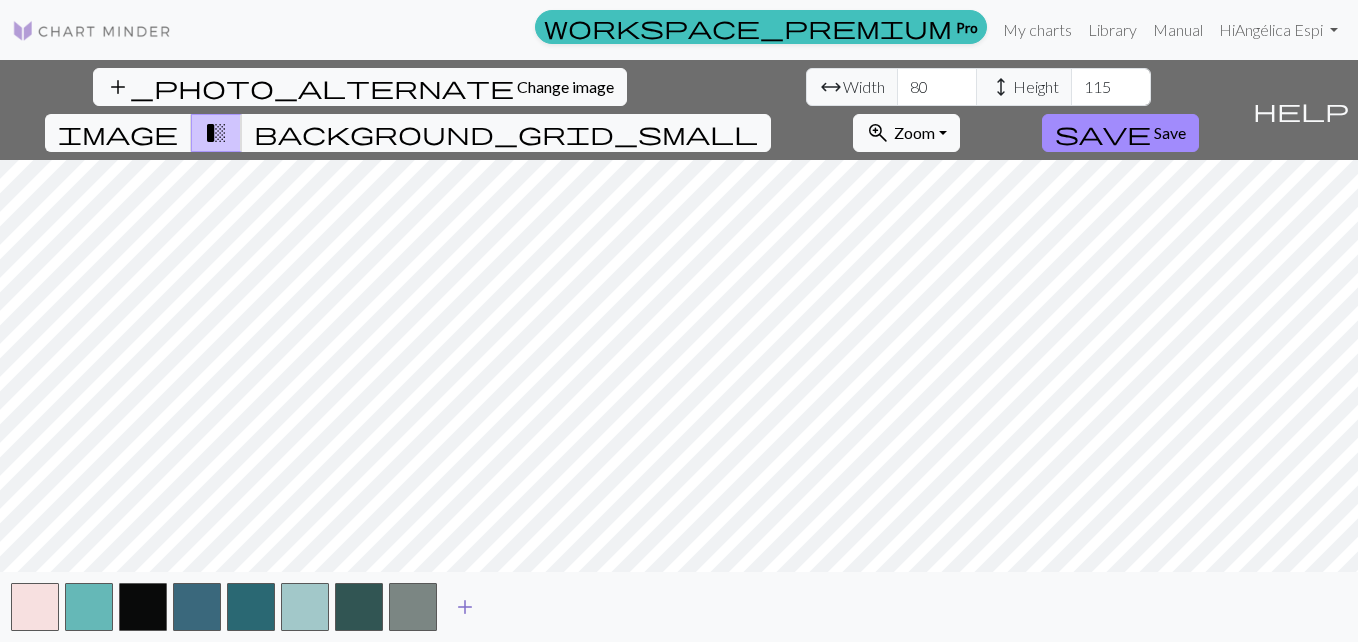 click on "add" at bounding box center [465, 607] 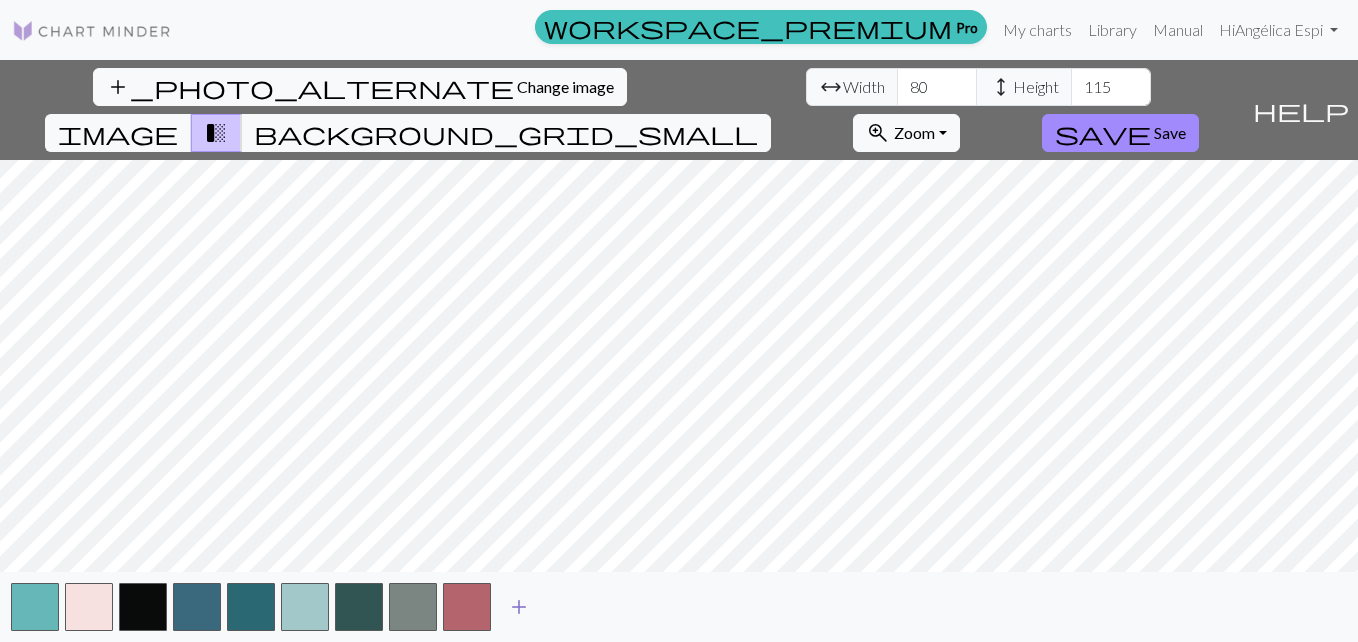 click on "add" at bounding box center [519, 607] 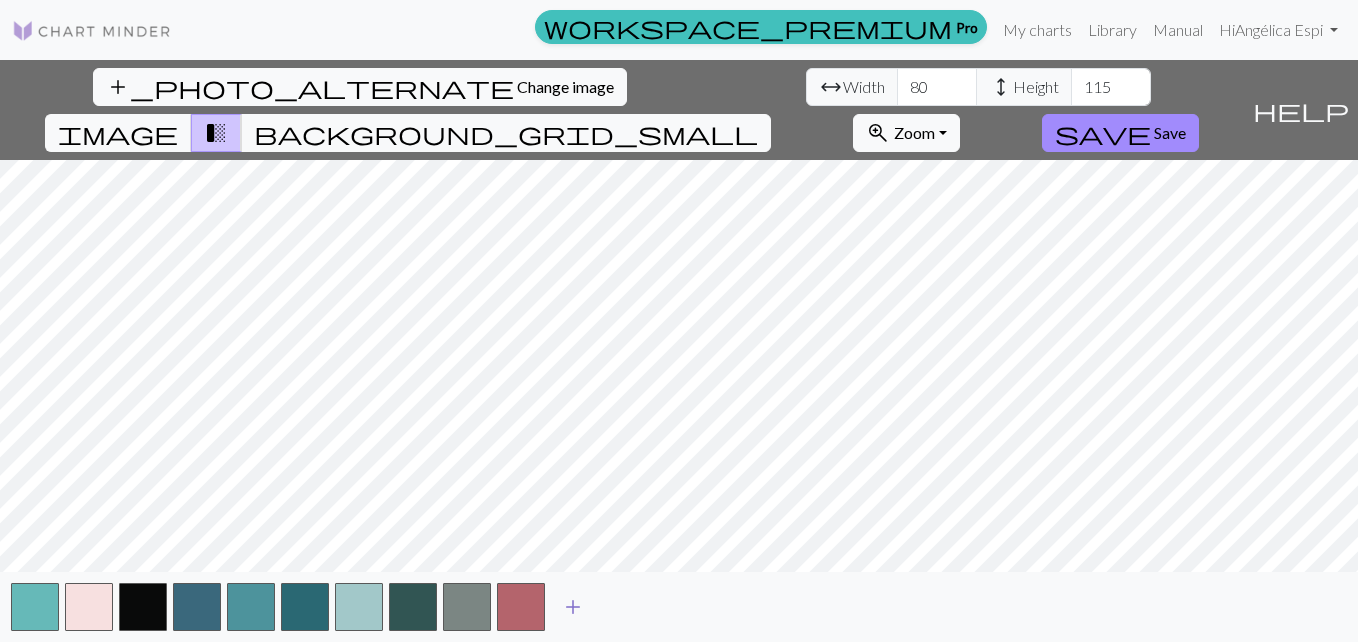 click on "add" at bounding box center (573, 607) 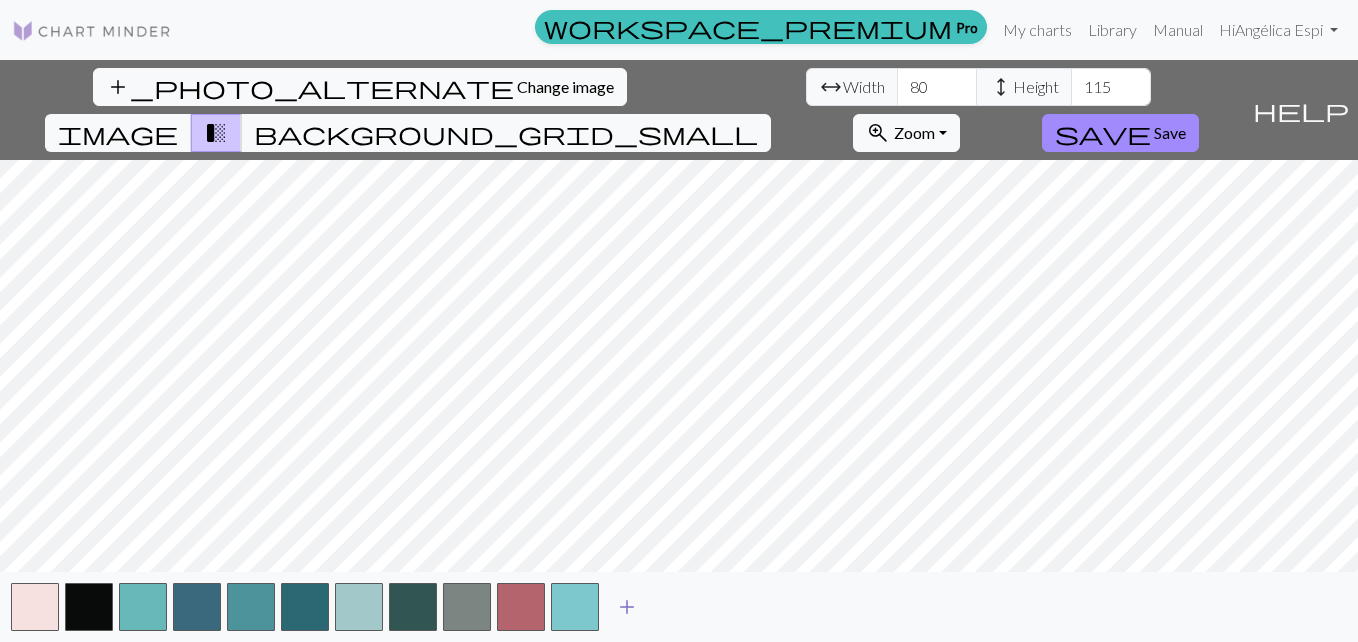 click on "add" at bounding box center [627, 607] 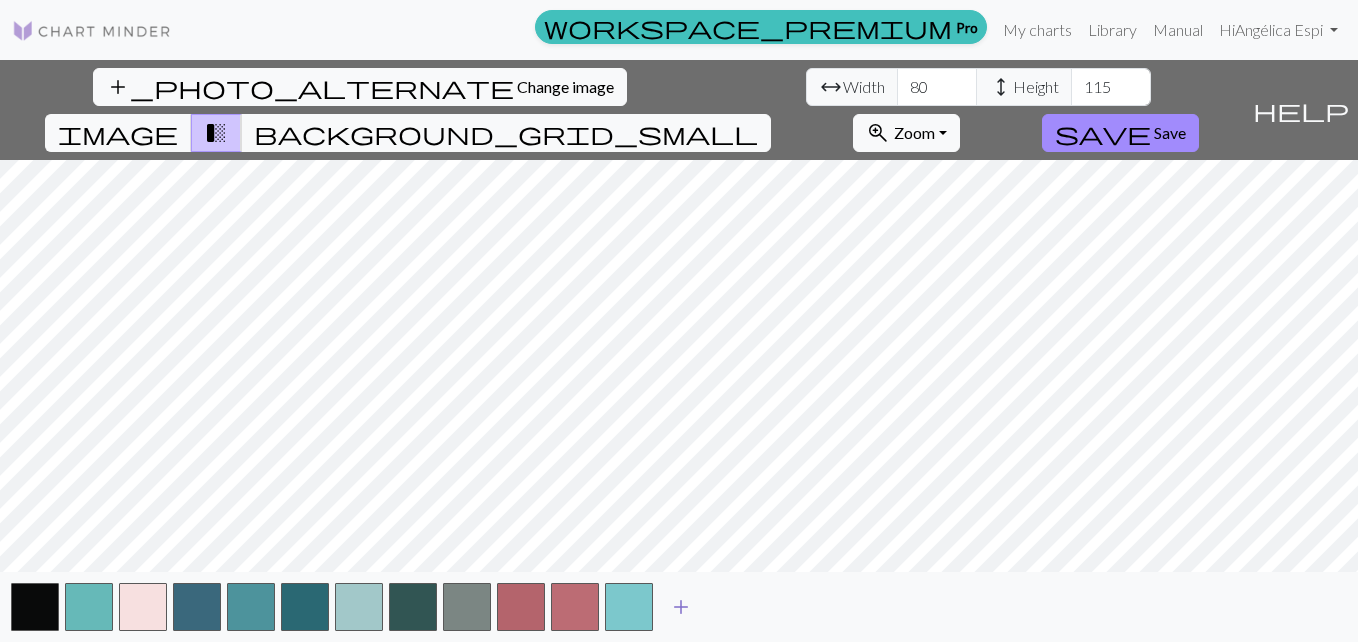 click on "add" at bounding box center (681, 607) 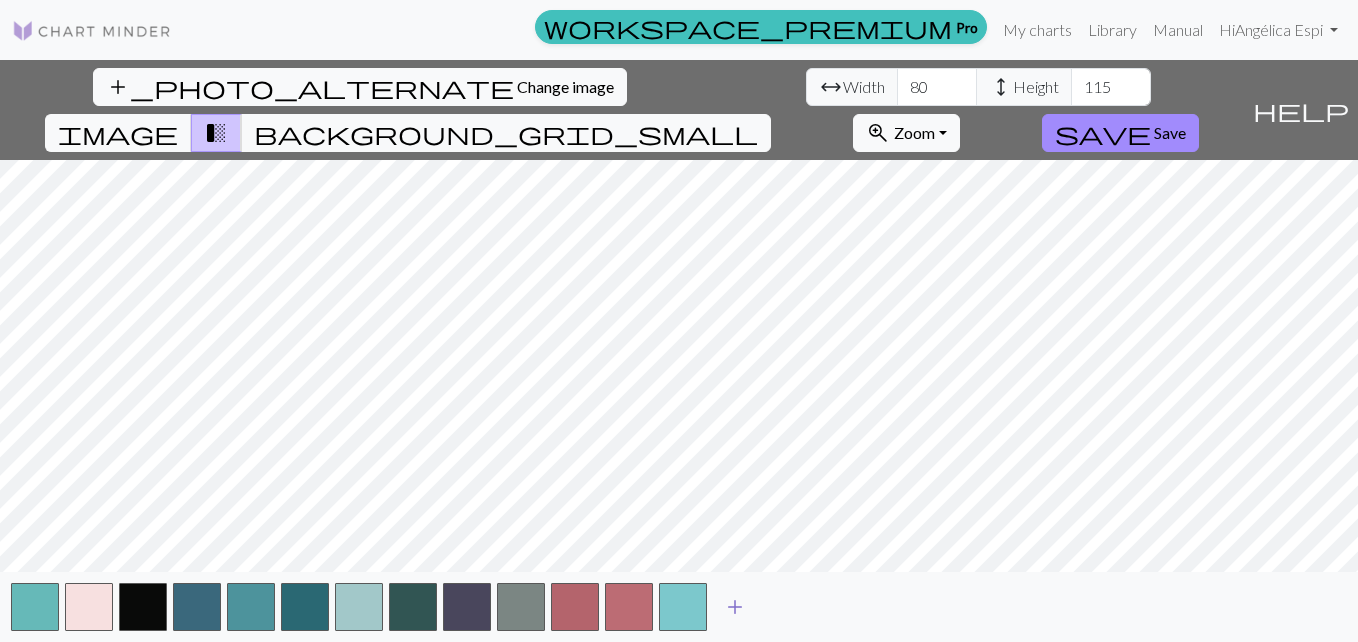 click on "add" at bounding box center (735, 607) 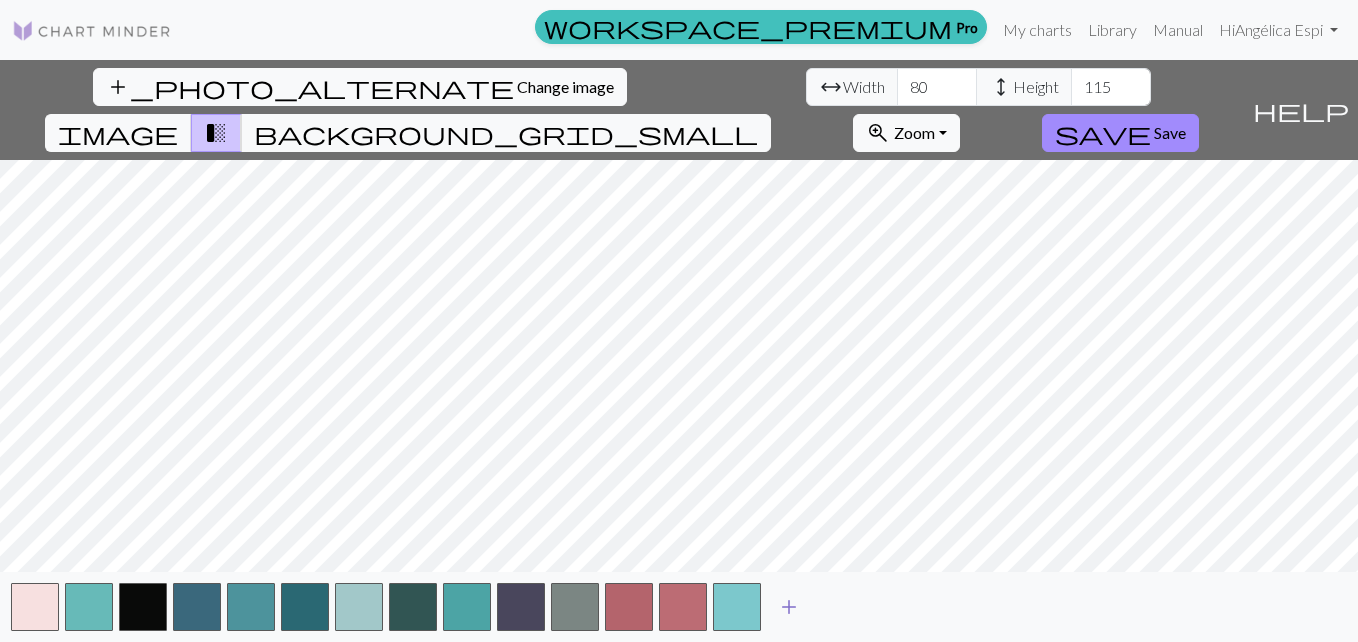 click on "add" at bounding box center [789, 607] 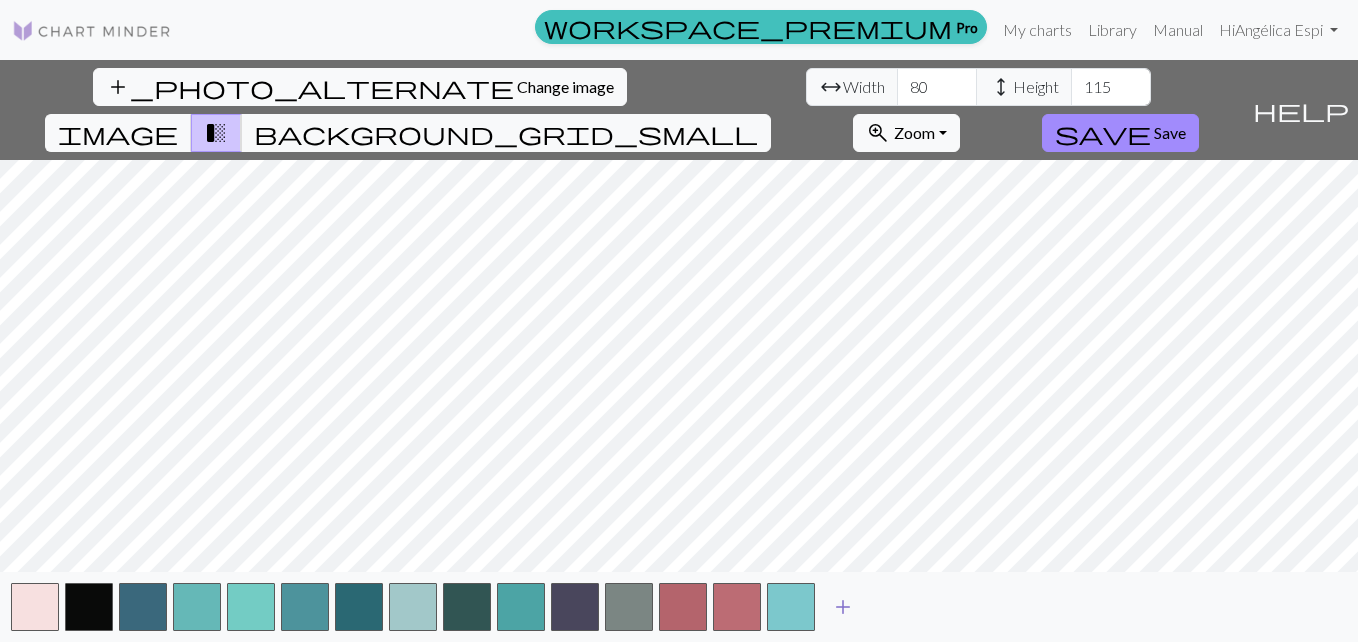 click on "add" at bounding box center [843, 607] 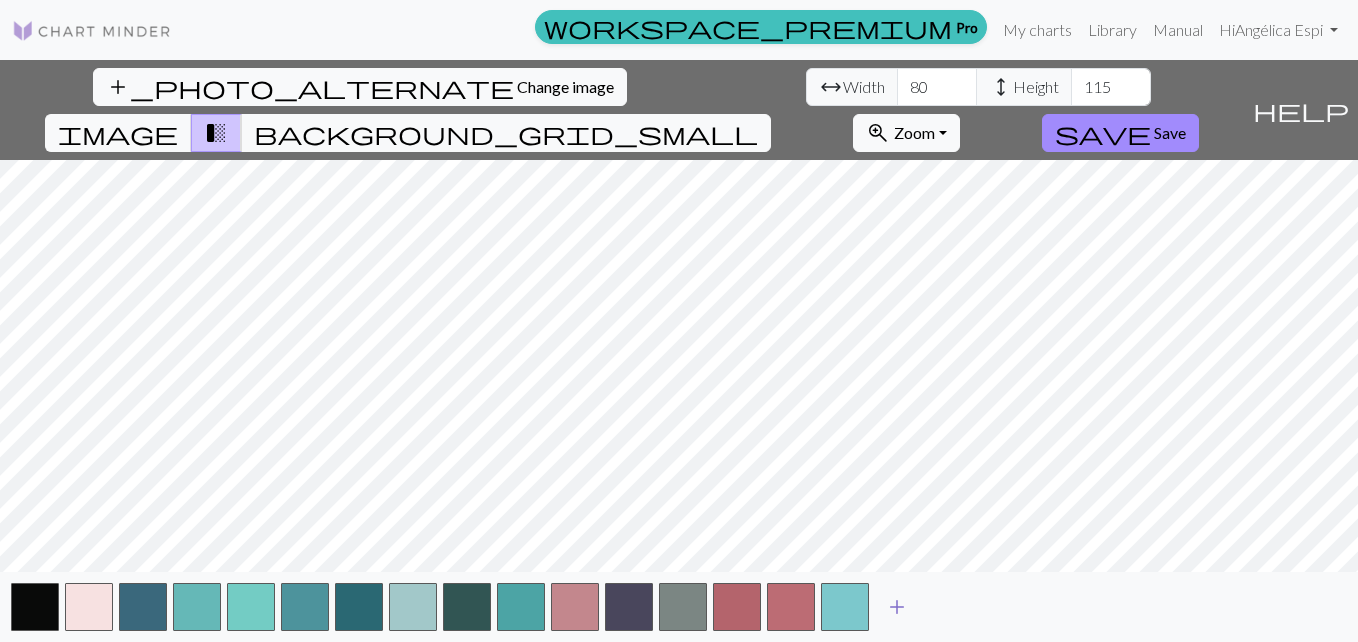 click on "add" at bounding box center [897, 607] 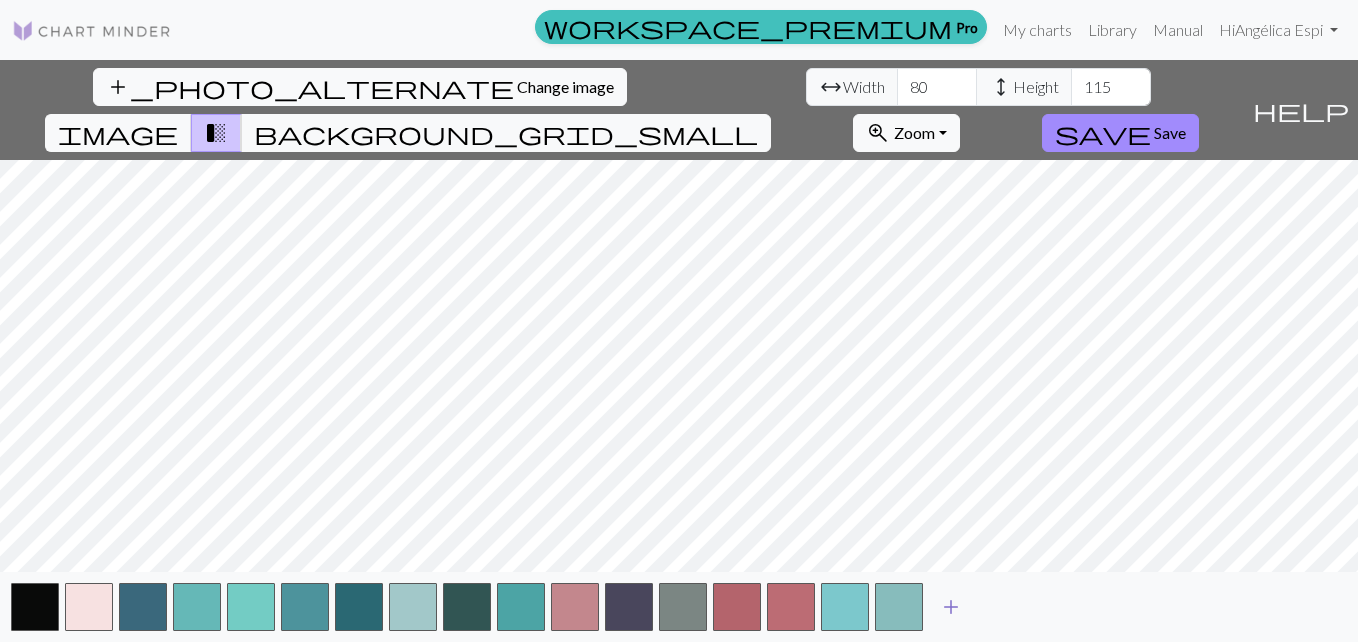 click on "add" at bounding box center (951, 607) 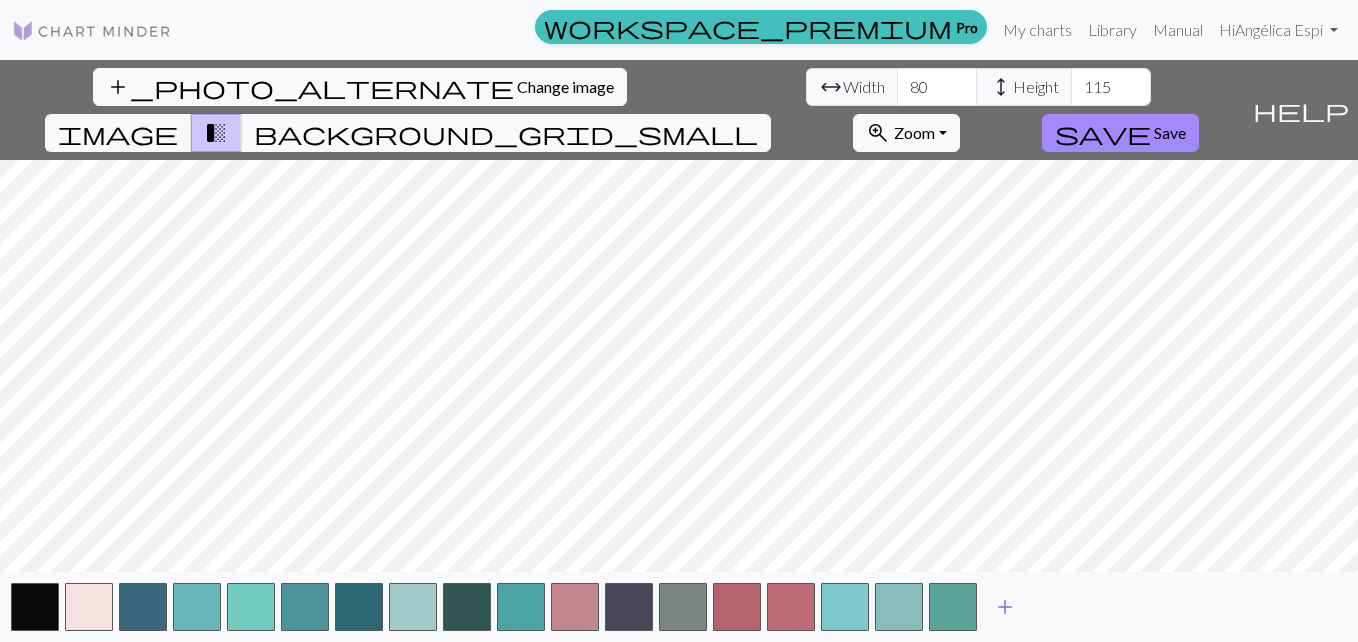 click on "add" at bounding box center (1005, 607) 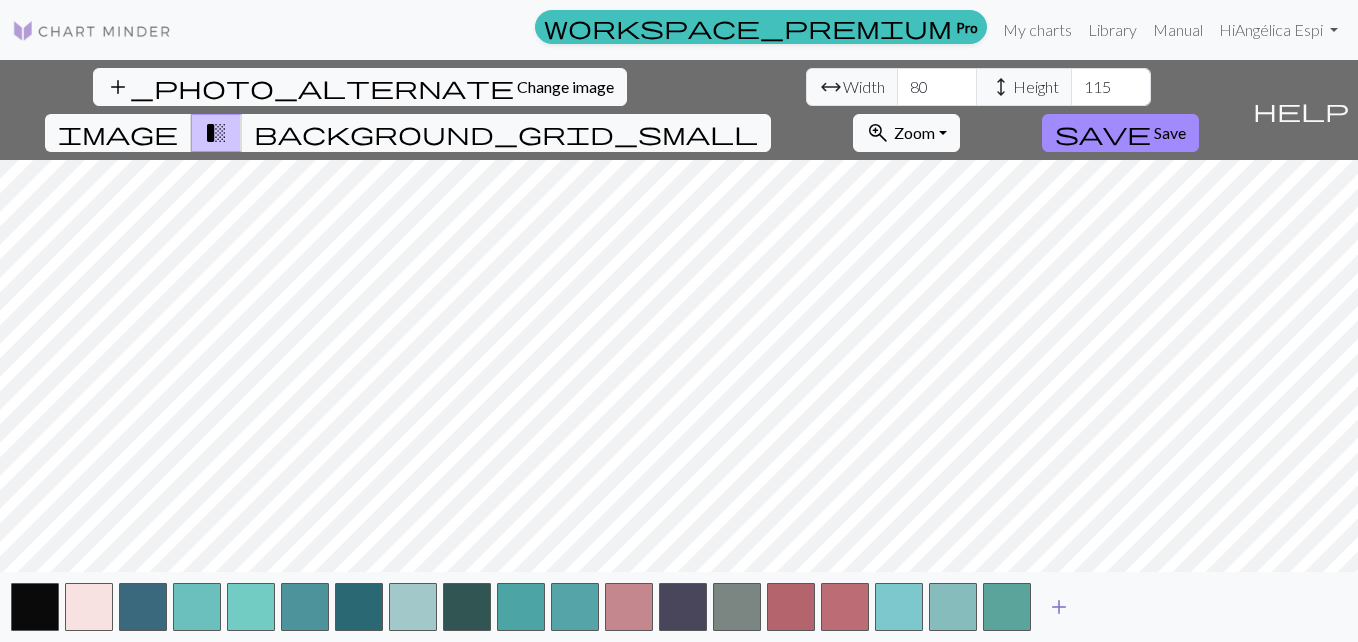 click on "add" at bounding box center (1059, 607) 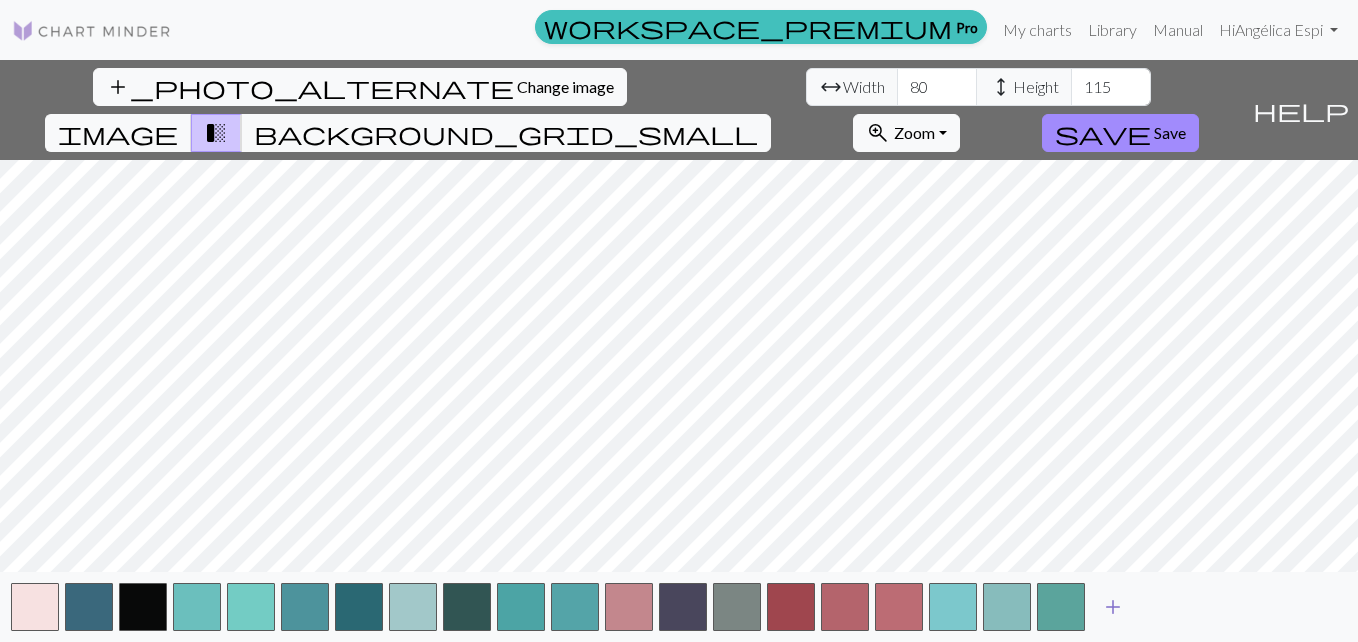 click on "add" at bounding box center [1113, 607] 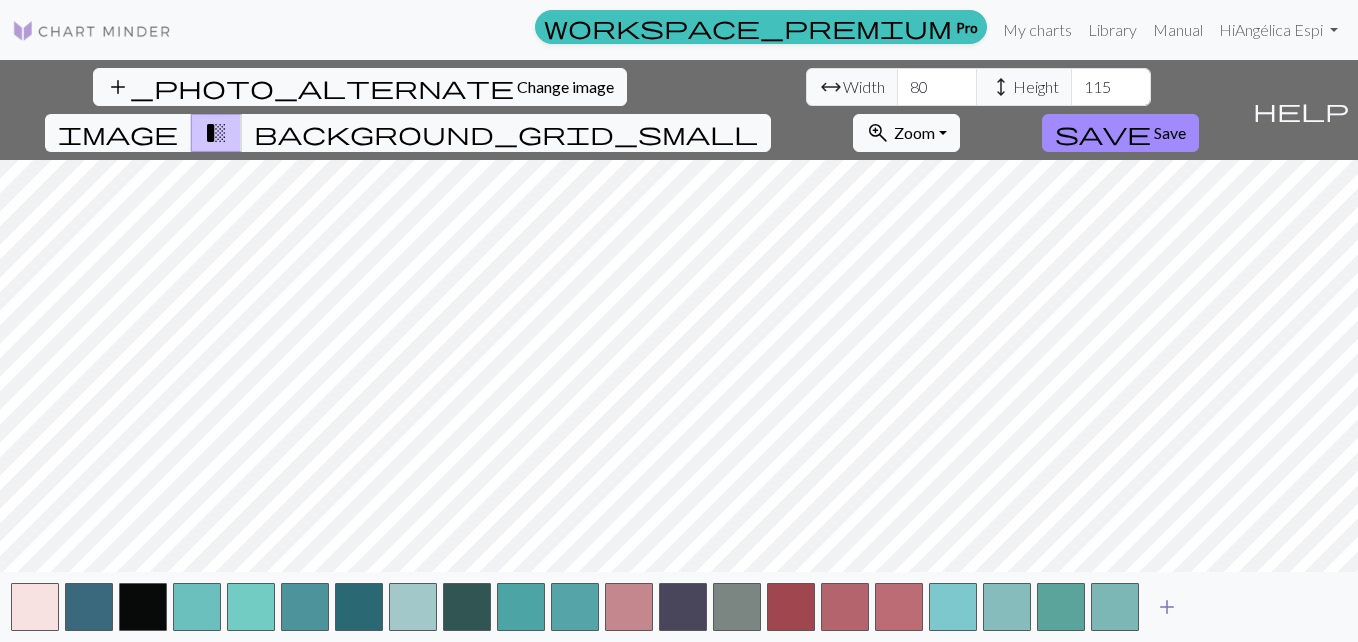 click on "add" at bounding box center (1167, 607) 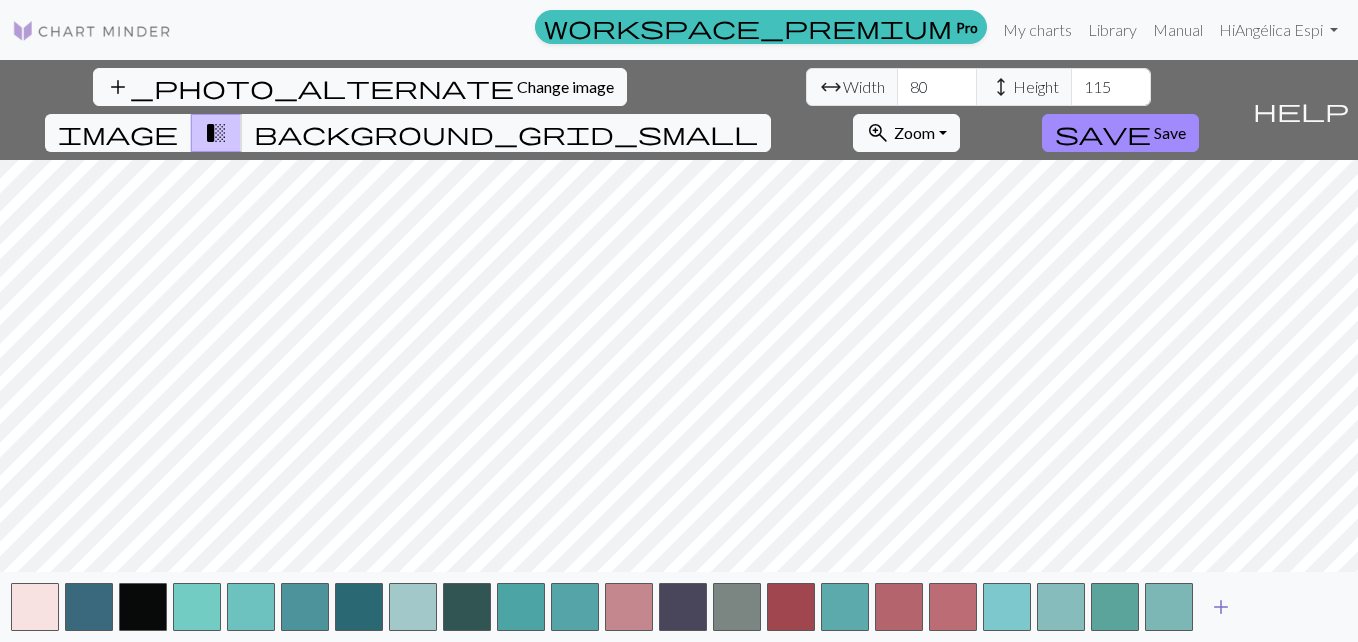 click on "add" at bounding box center (1221, 607) 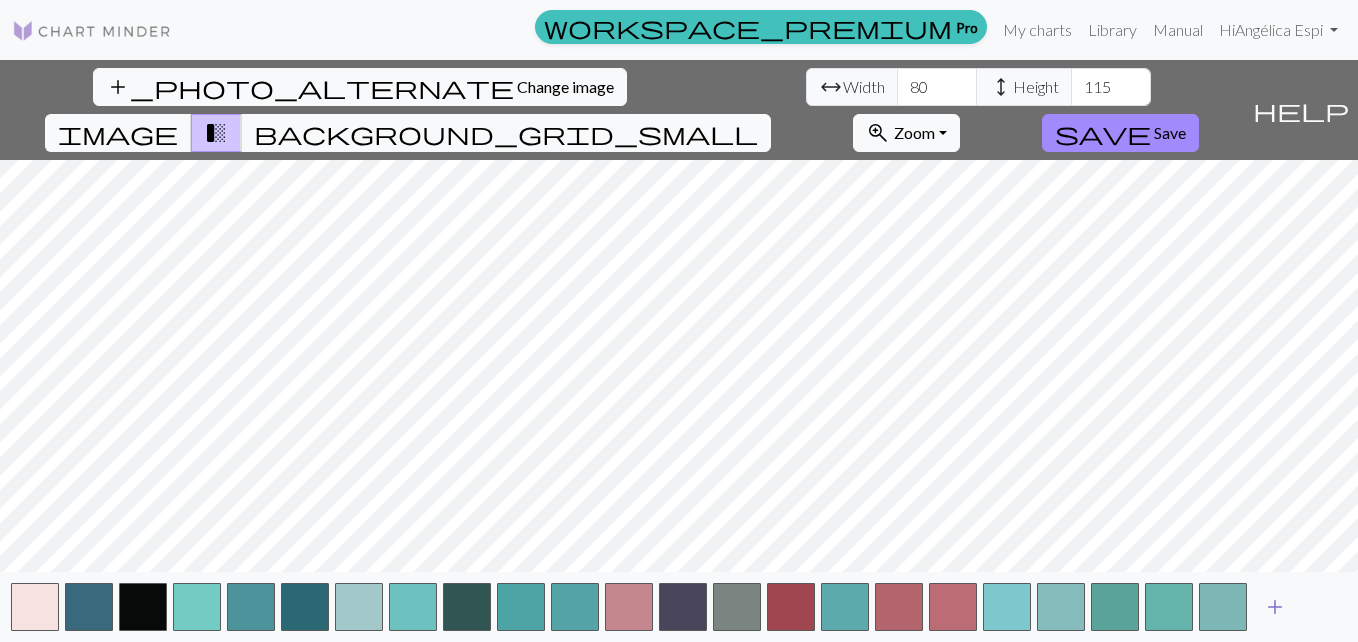 click on "add" at bounding box center [1275, 607] 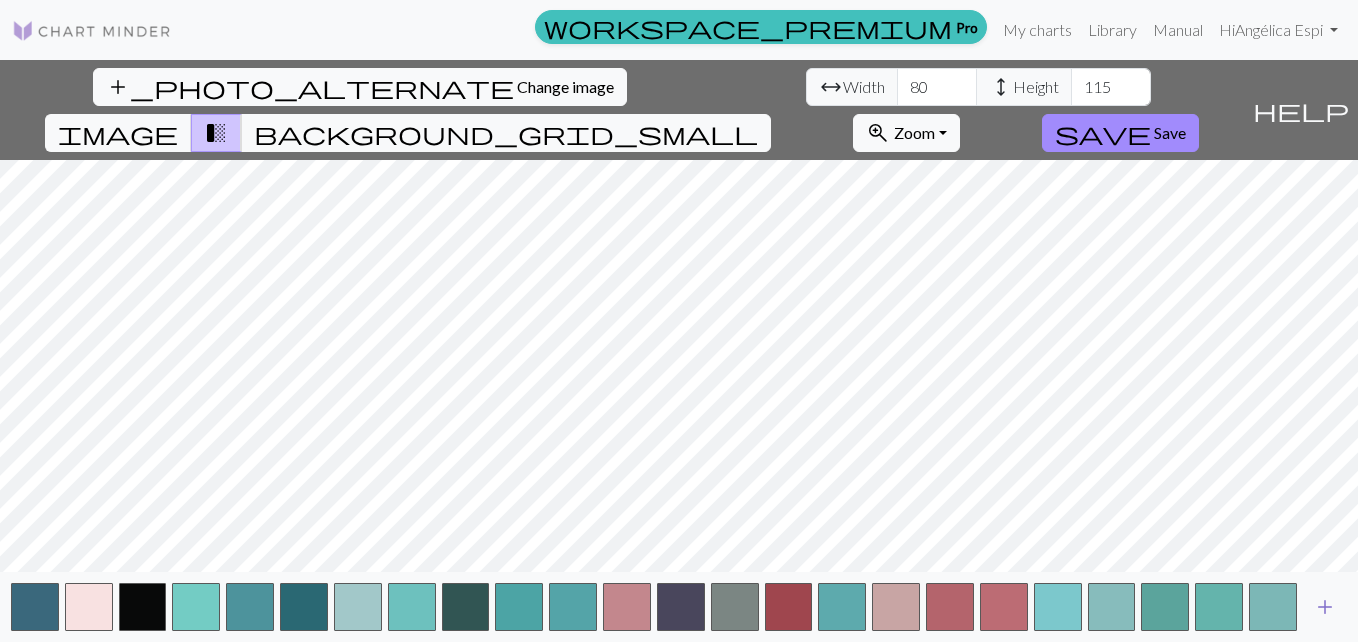 click on "add" at bounding box center (1325, 607) 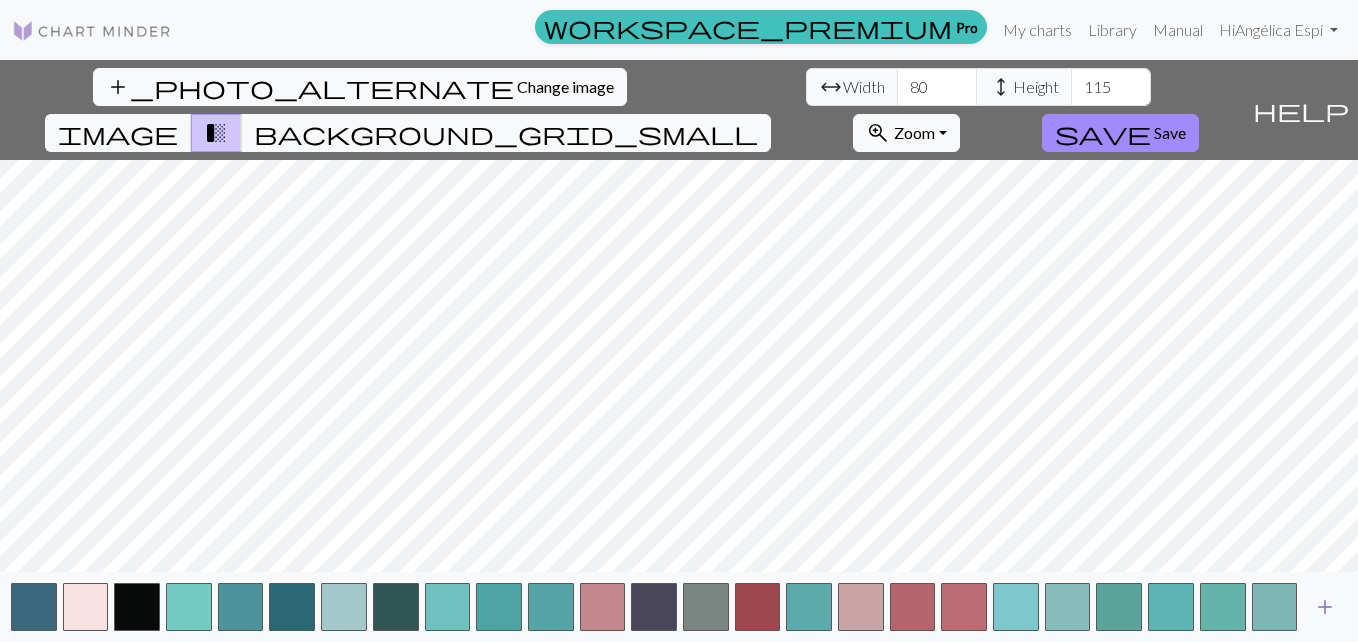 click on "add" at bounding box center (1325, 607) 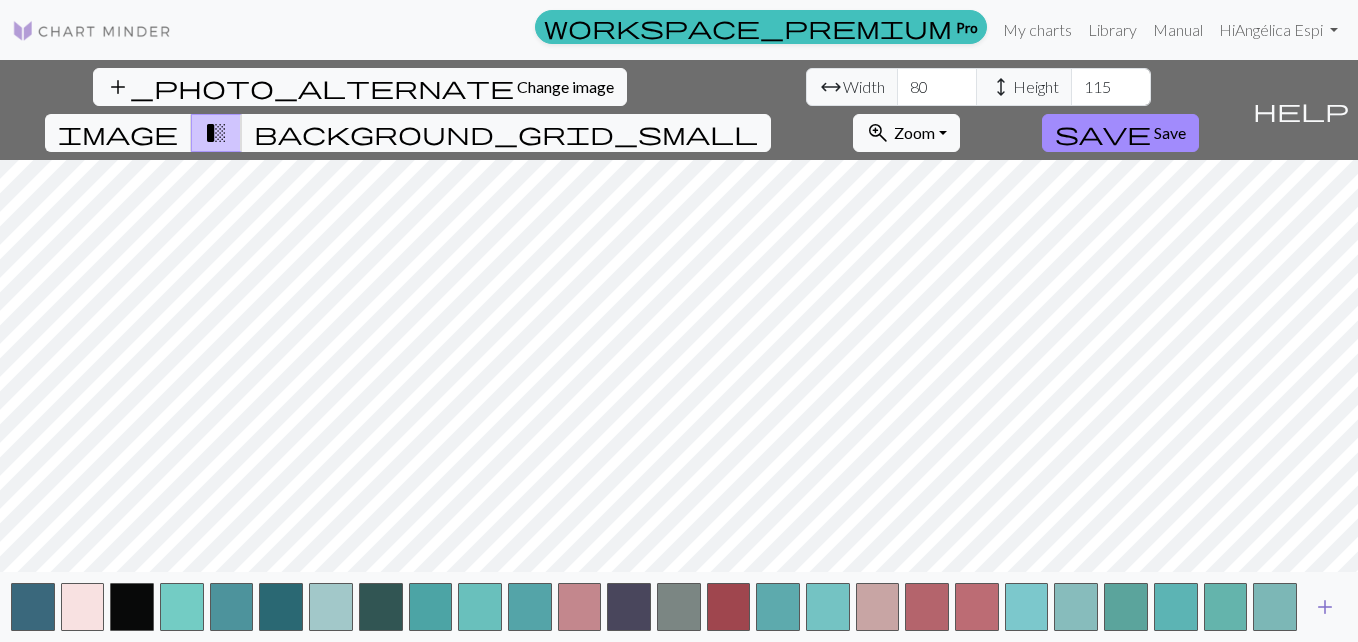 click on "add" at bounding box center (1325, 607) 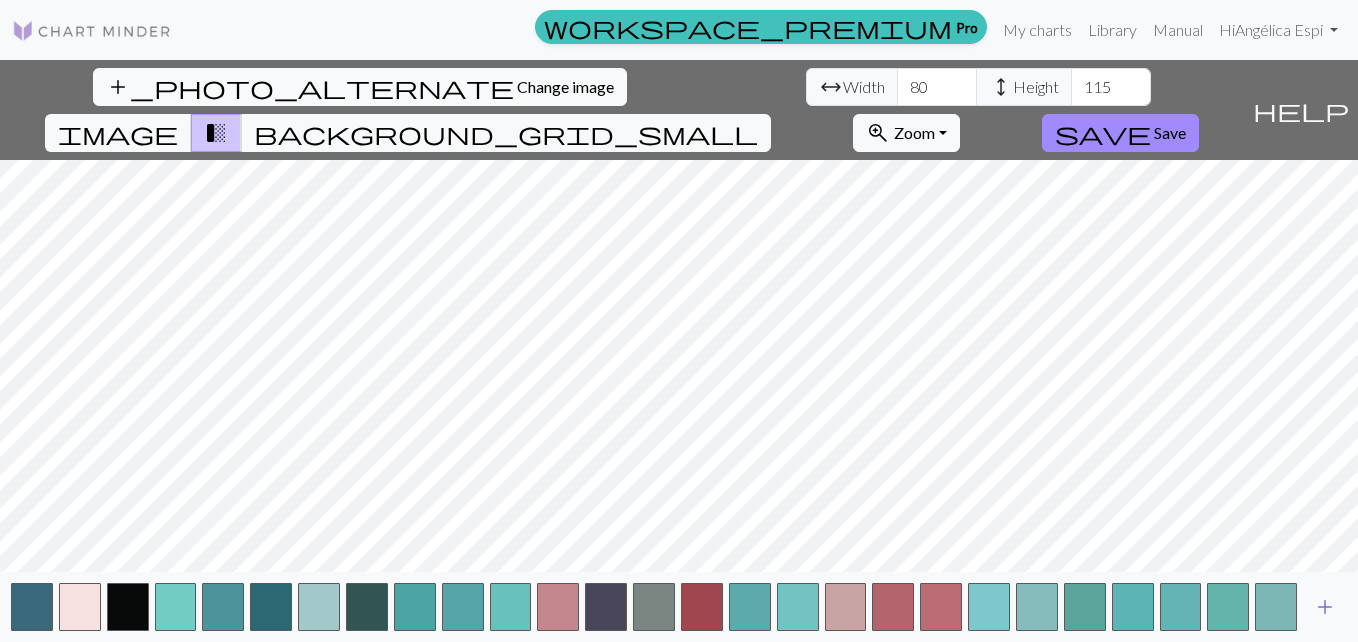 click on "add" at bounding box center [1325, 607] 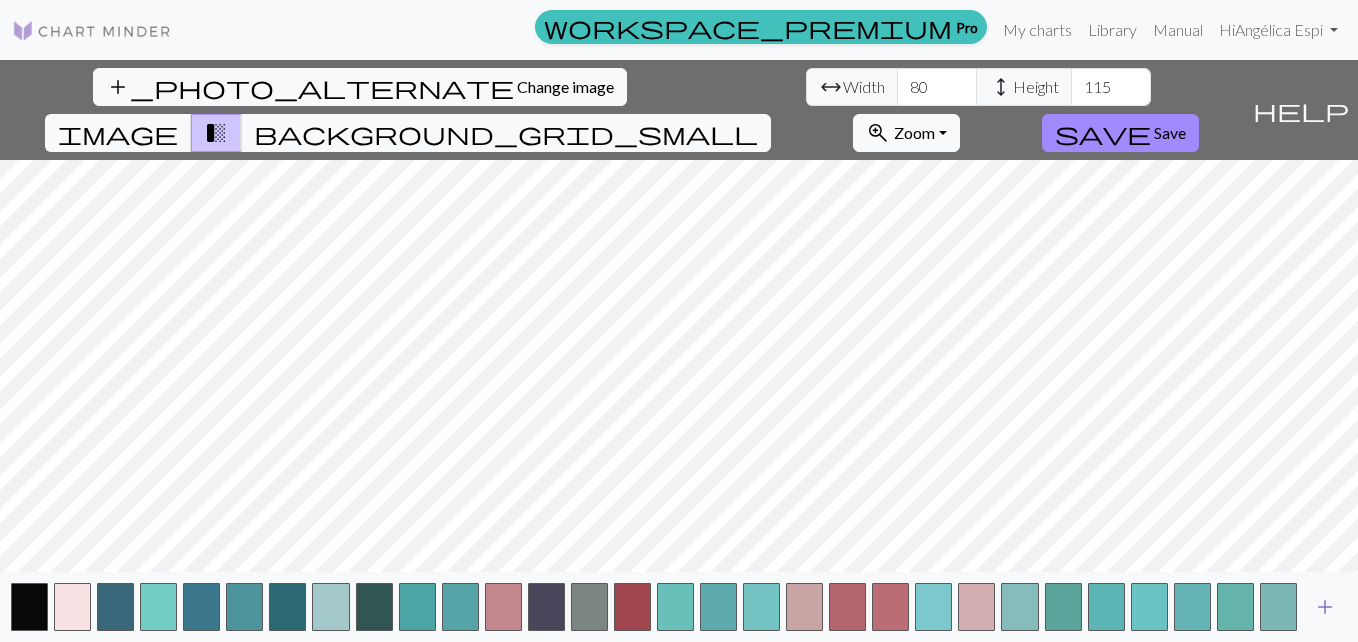 click on "add" at bounding box center (1325, 607) 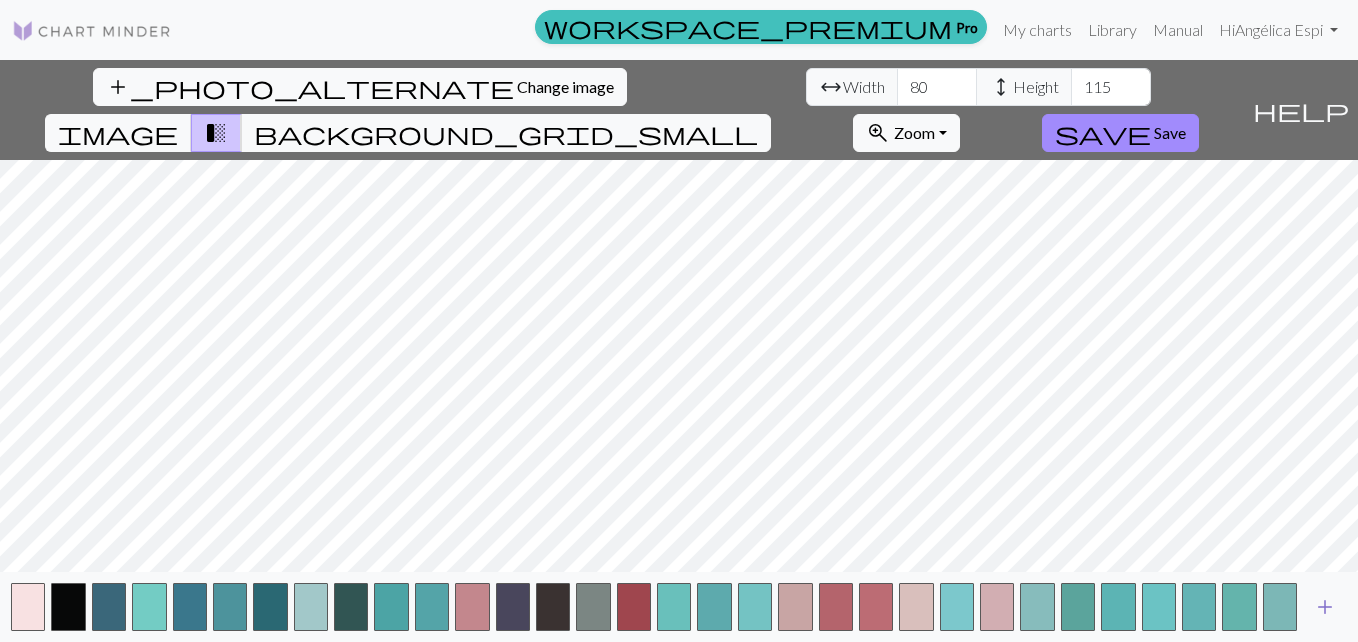 click on "add" at bounding box center [1325, 607] 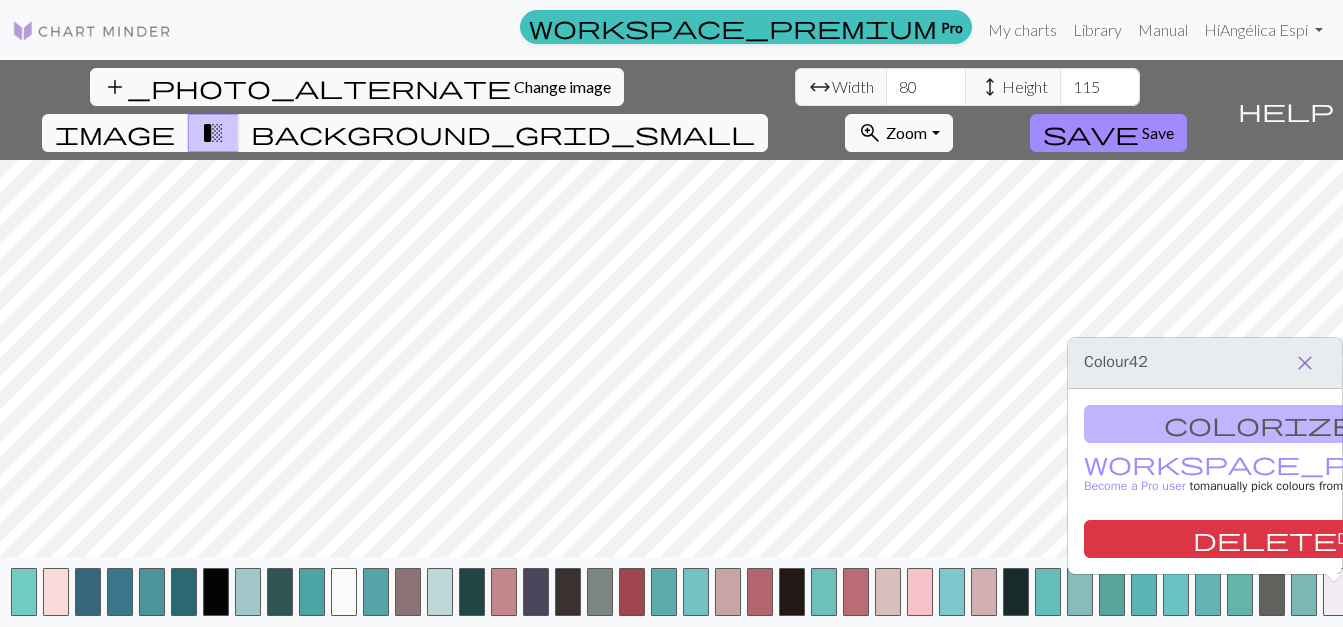 click on "close" at bounding box center [1305, 363] 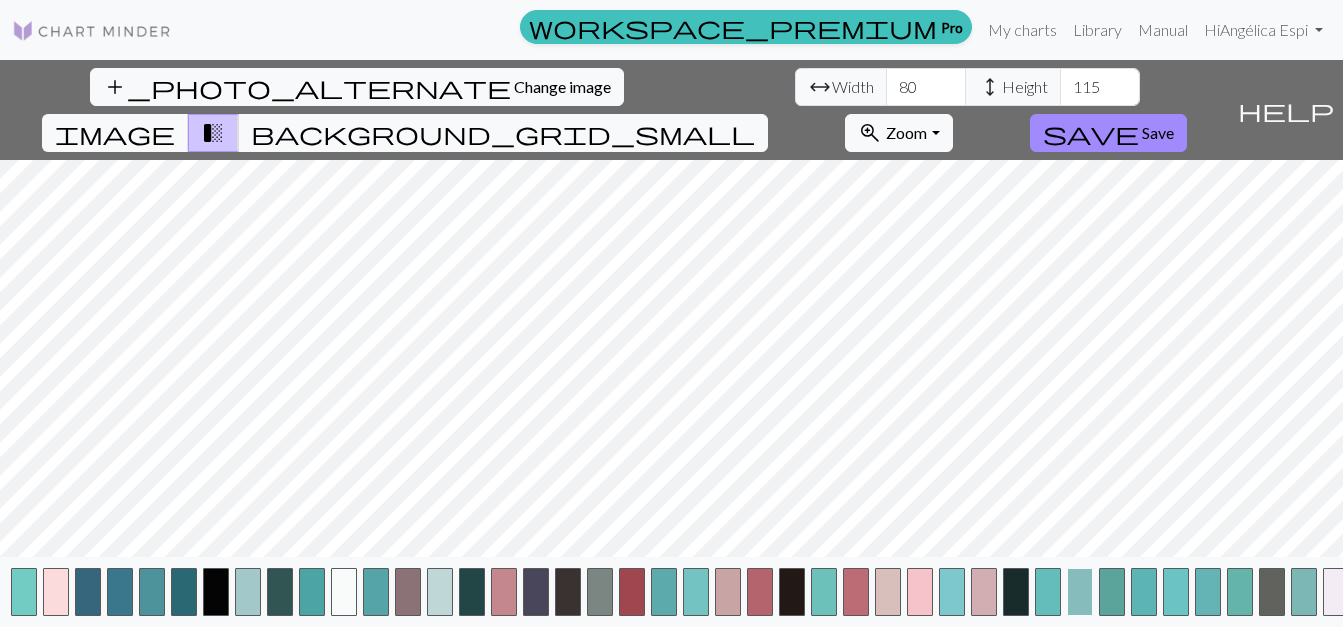 click at bounding box center (1080, 592) 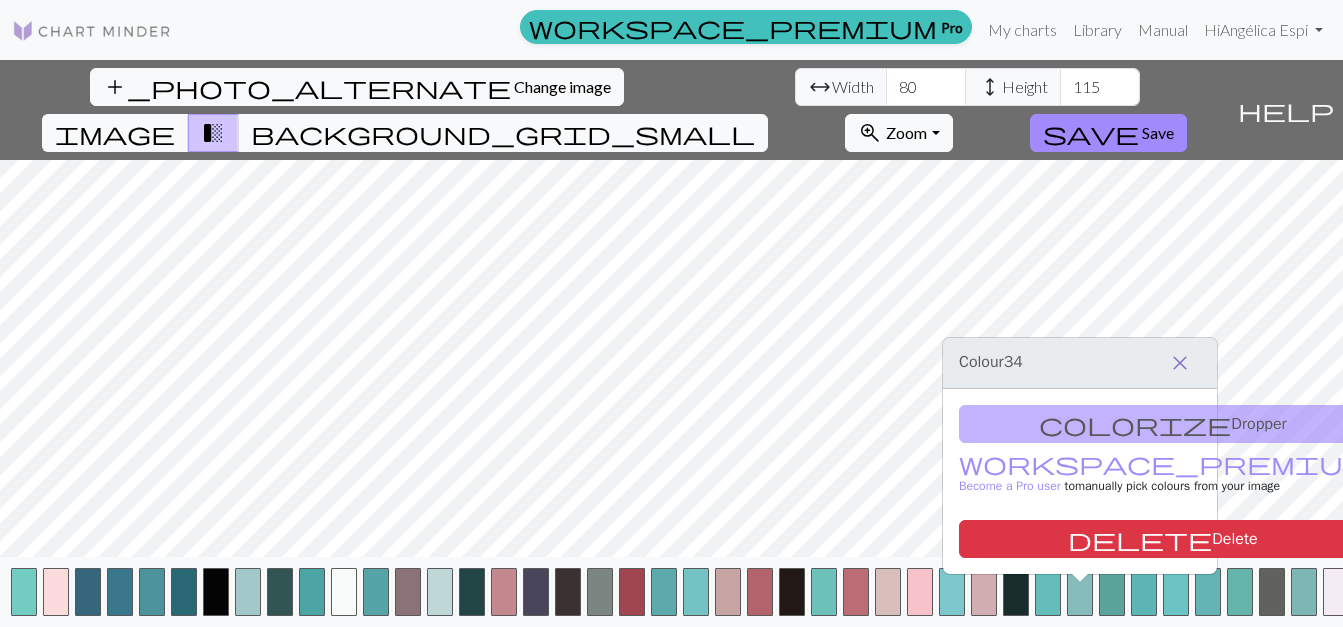 click on "close" at bounding box center [1180, 363] 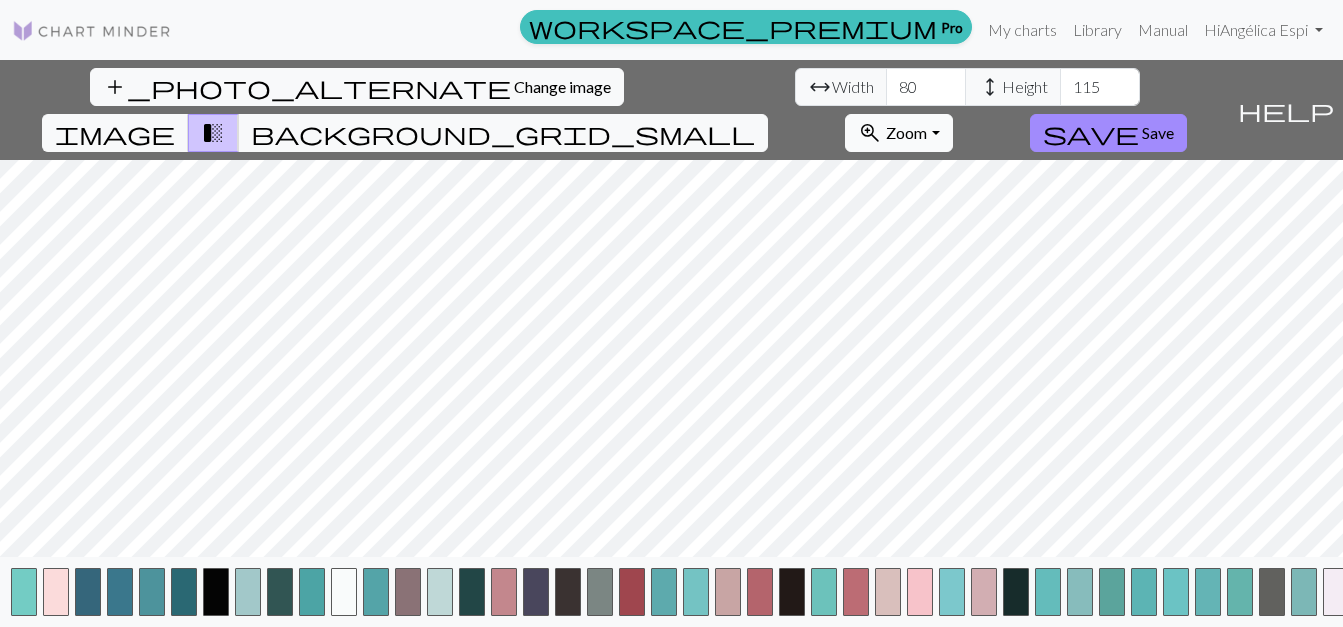 click on "zoom_in Zoom Zoom" at bounding box center [898, 133] 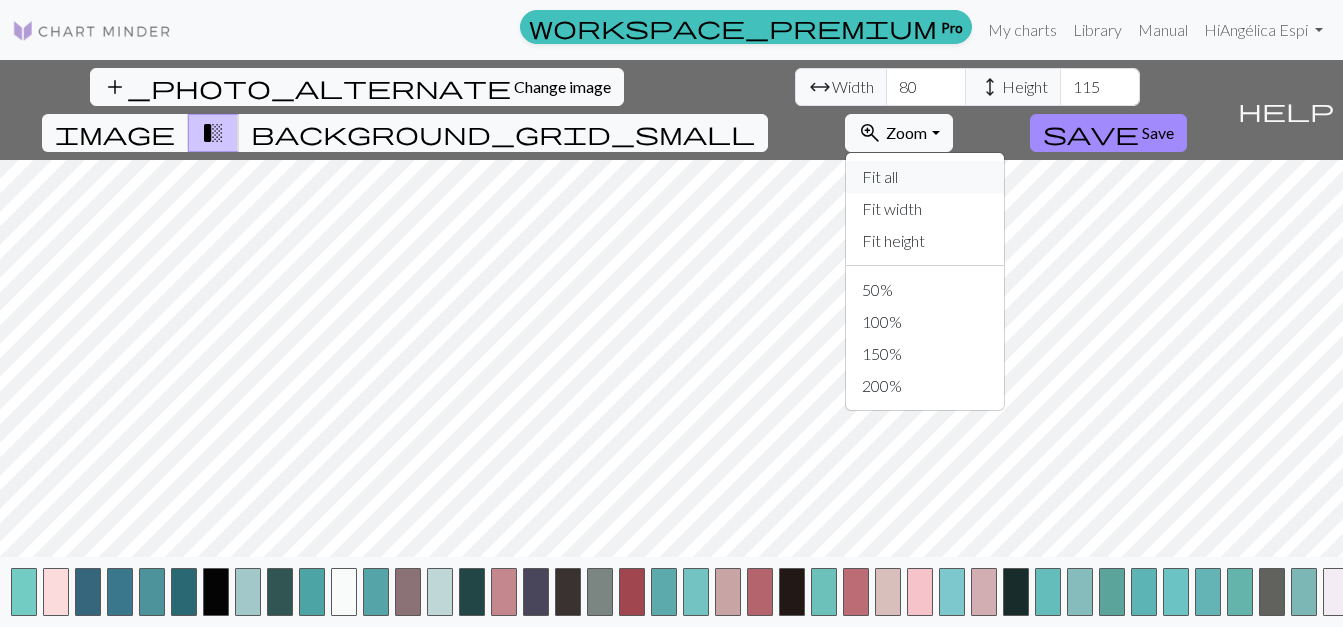 click on "Fit all" at bounding box center (925, 177) 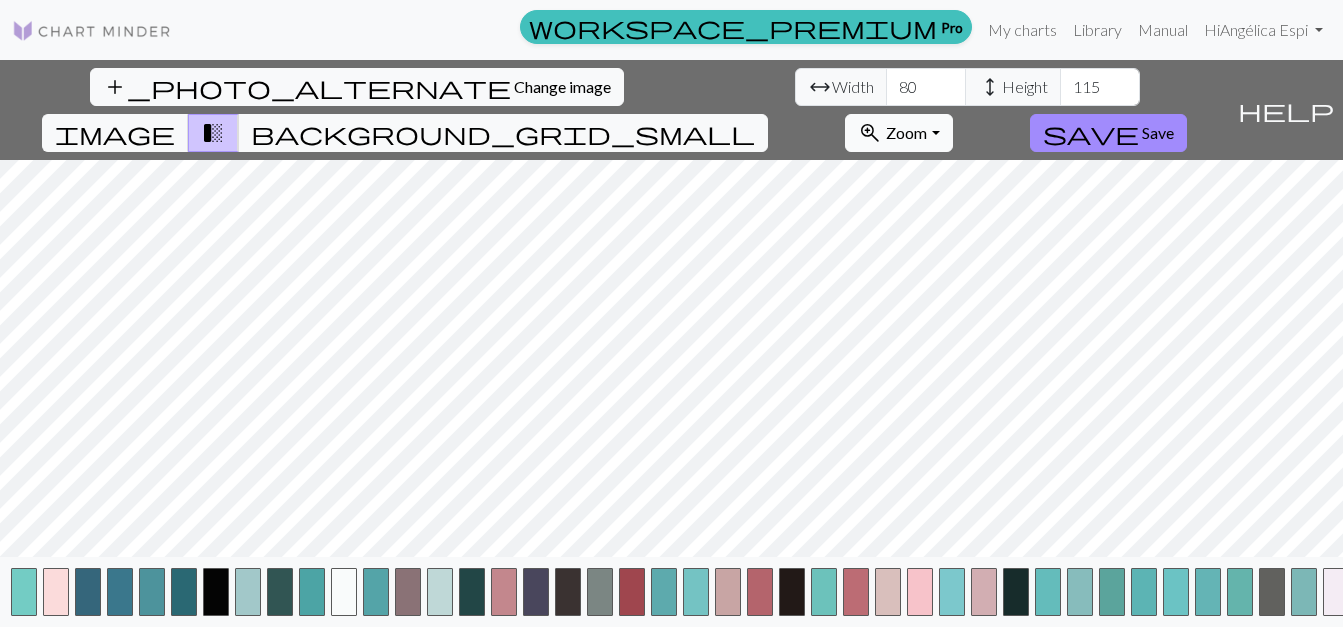 click on "zoom_in Zoom Zoom" at bounding box center [898, 133] 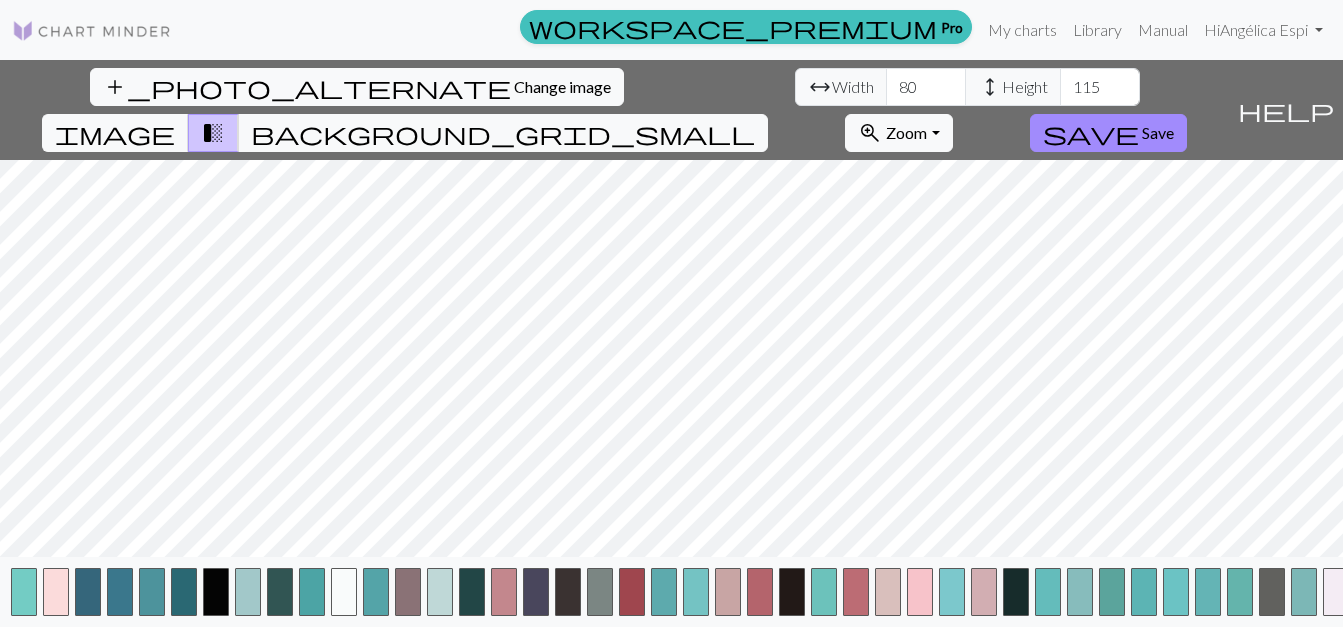 click on "add_photo_alternate   Change image arrow_range   Width 80 height   Height 115 image transition_fade background_grid_small zoom_in Zoom Zoom Fit all Fit width Fit height 50% 100% 150% 200% save   Save help Show me around add" at bounding box center [671, 343] 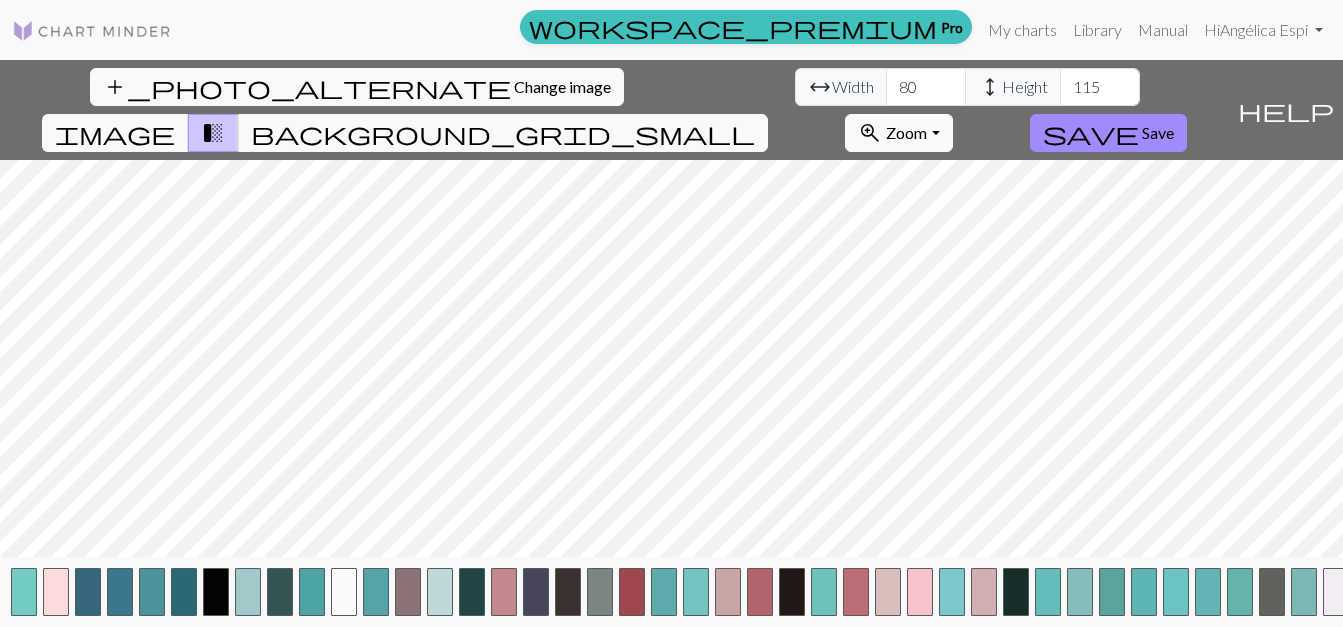 click on "zoom_in Zoom Zoom" at bounding box center [898, 133] 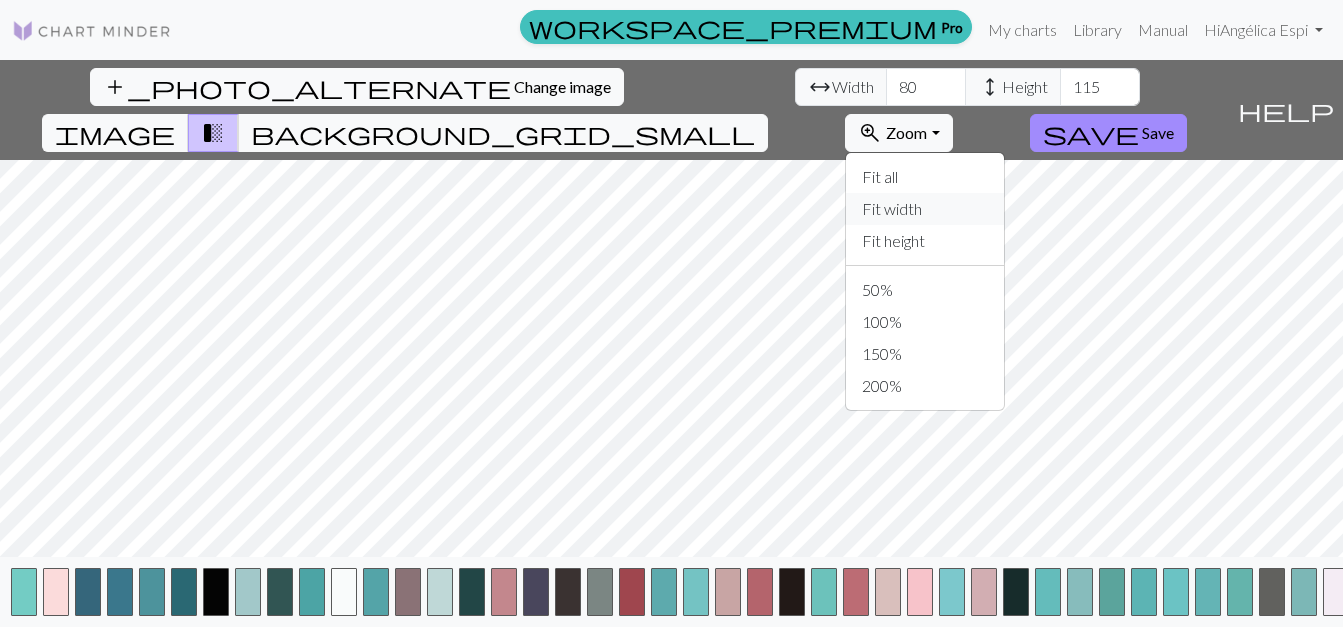 click on "Fit width" at bounding box center (925, 209) 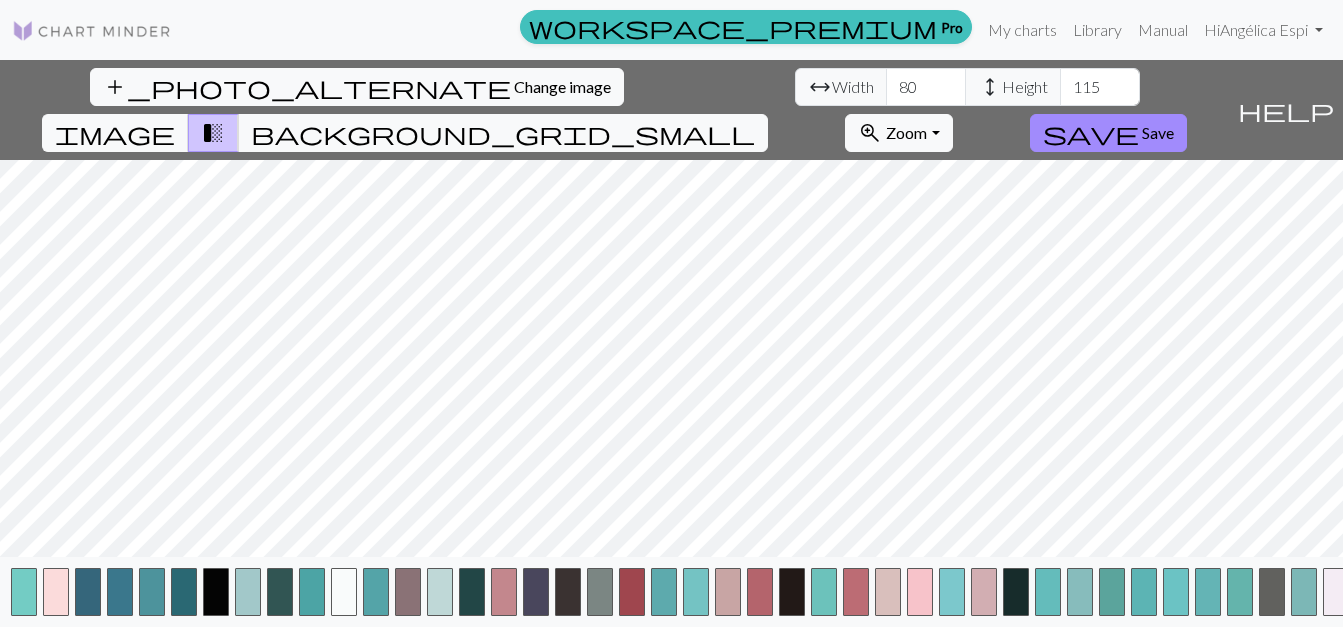 scroll, scrollTop: 15, scrollLeft: 0, axis: vertical 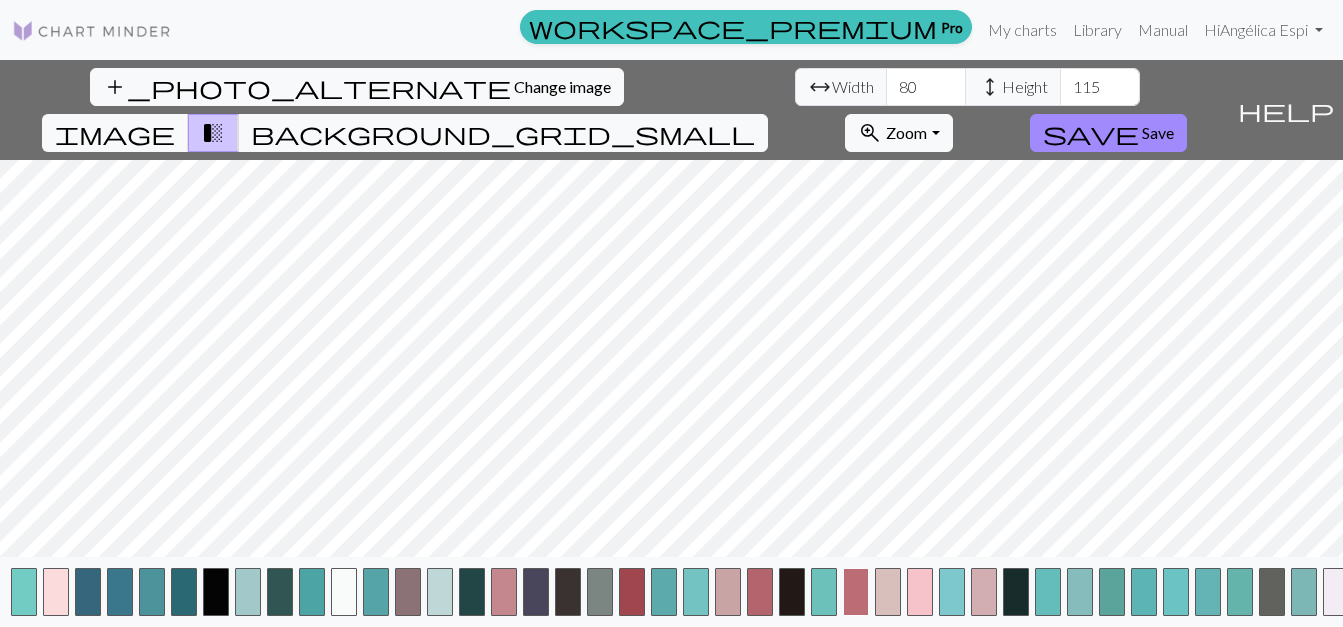 click at bounding box center (856, 592) 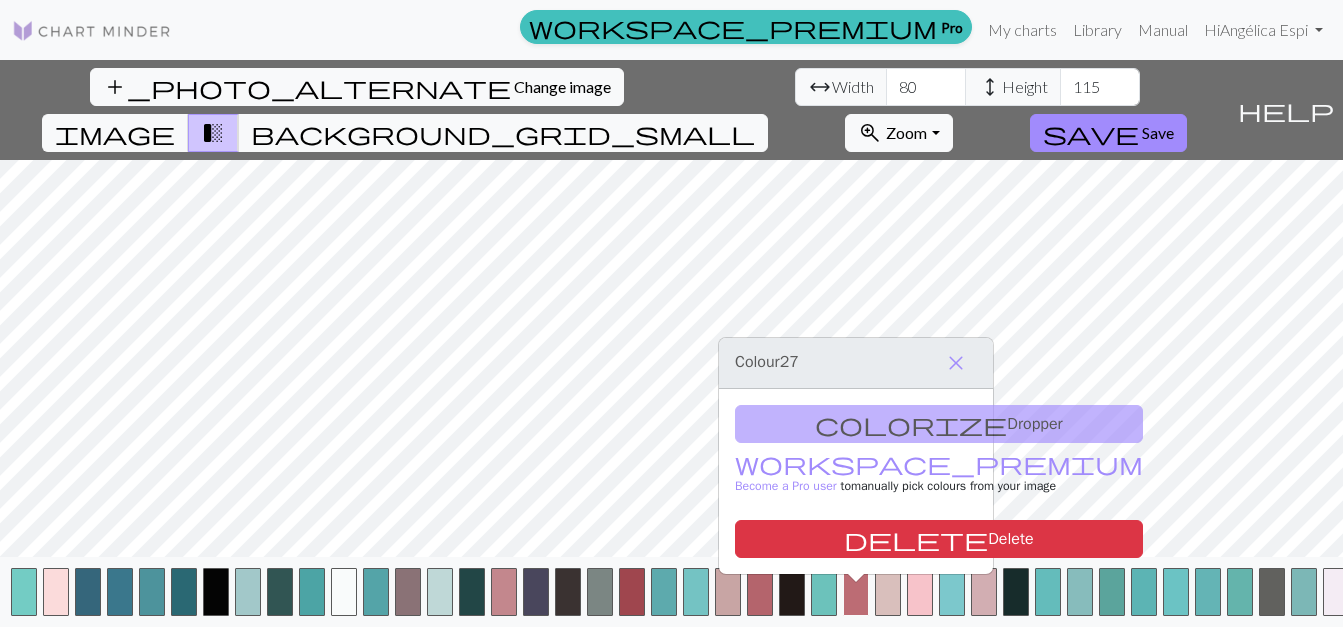 click at bounding box center [856, 592] 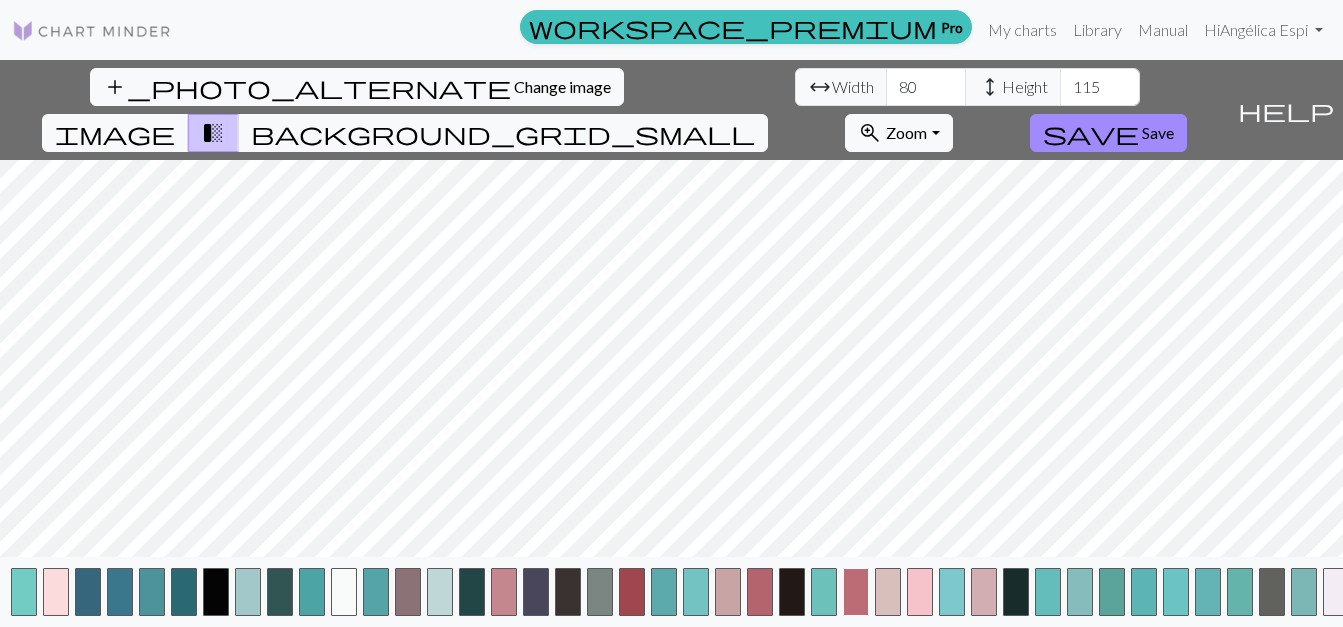 click at bounding box center [856, 592] 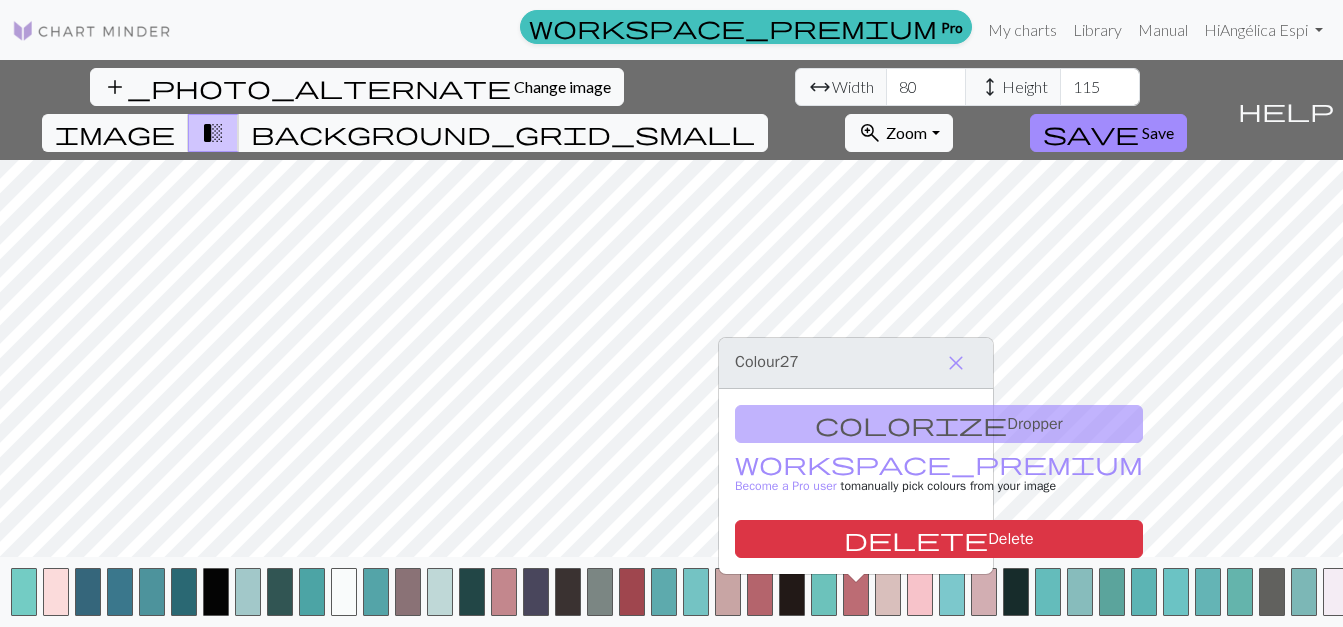 click on "colorize Dropper workspace_premium Become a Pro user   to  manually pick colours from your image delete Delete" at bounding box center (856, 481) 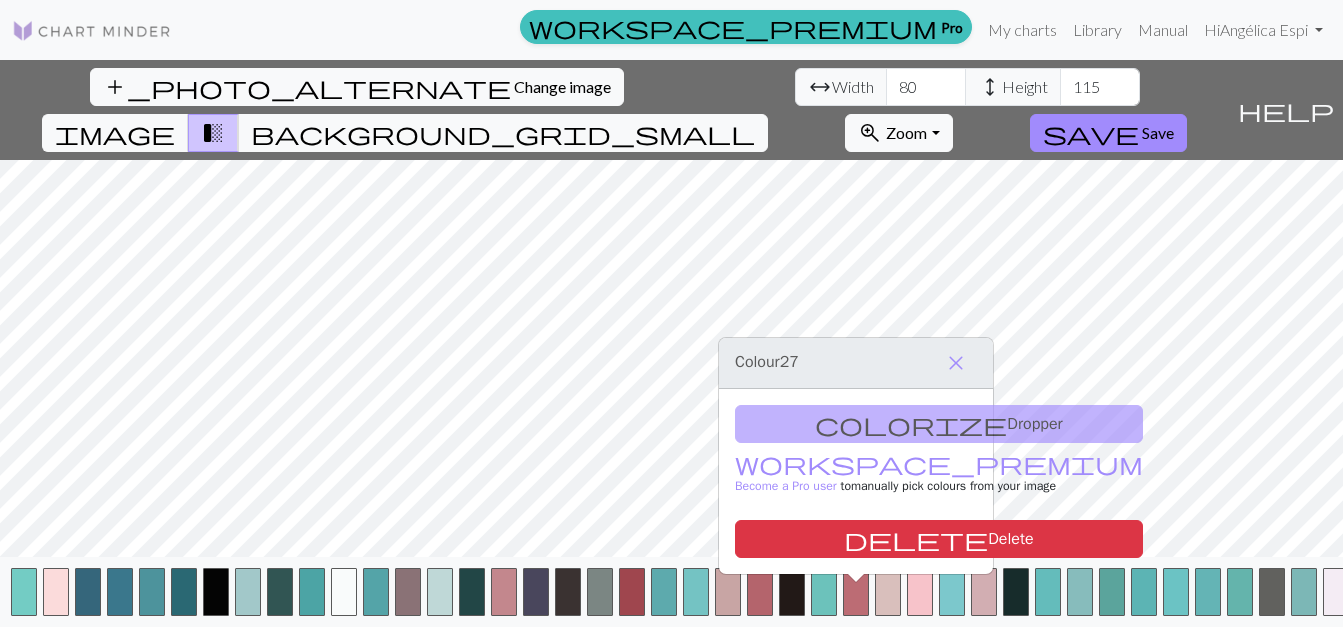 click on "colorize Dropper workspace_premium Become a Pro user   to  manually pick colours from your image delete Delete" at bounding box center [856, 481] 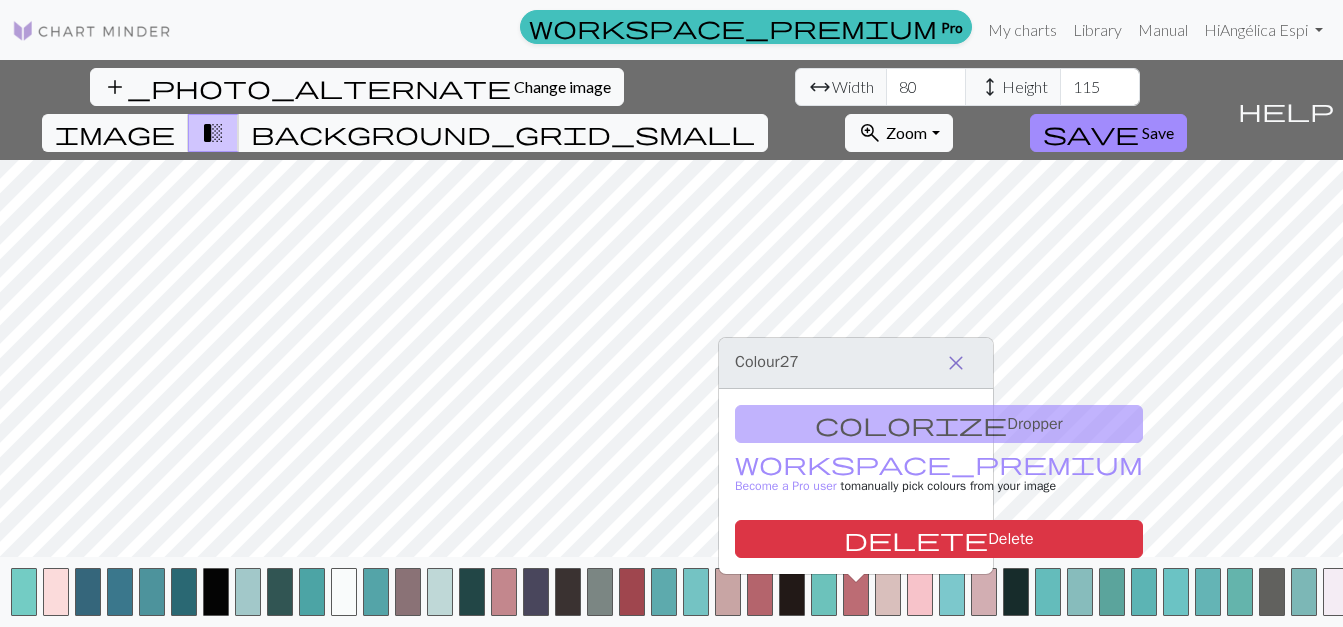 click on "close" at bounding box center (956, 363) 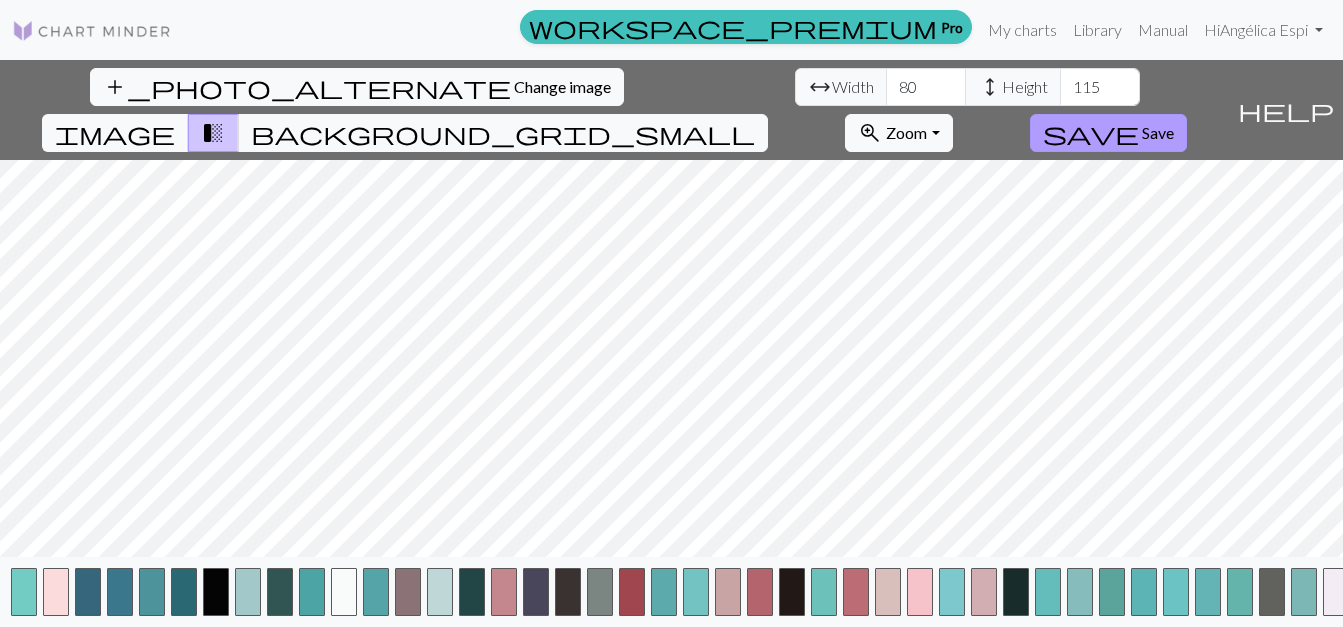 click on "Save" at bounding box center (1158, 132) 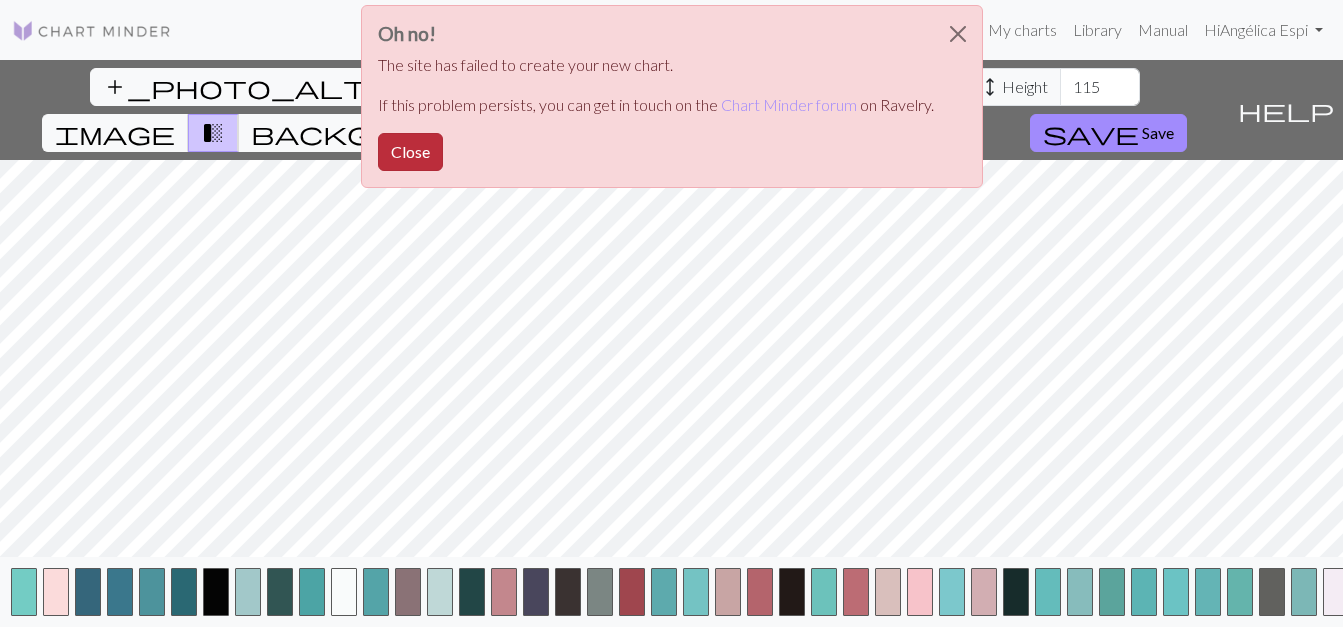 click on "Close" at bounding box center [410, 152] 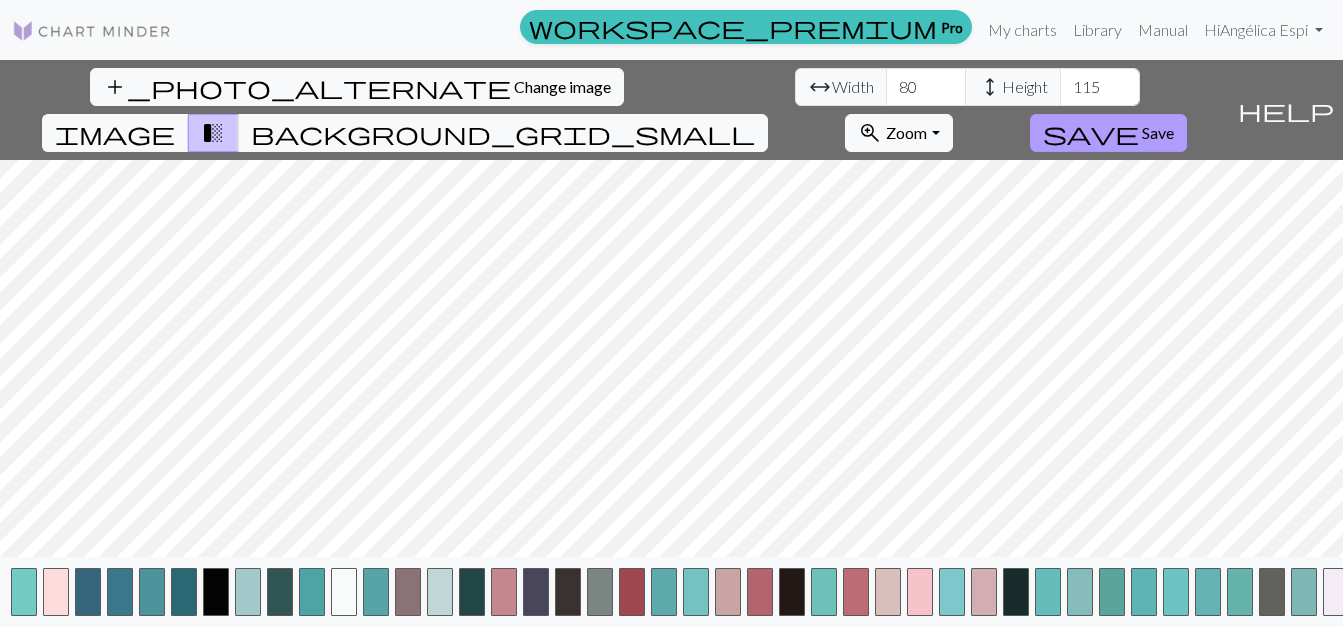 click on "Save" at bounding box center [1158, 132] 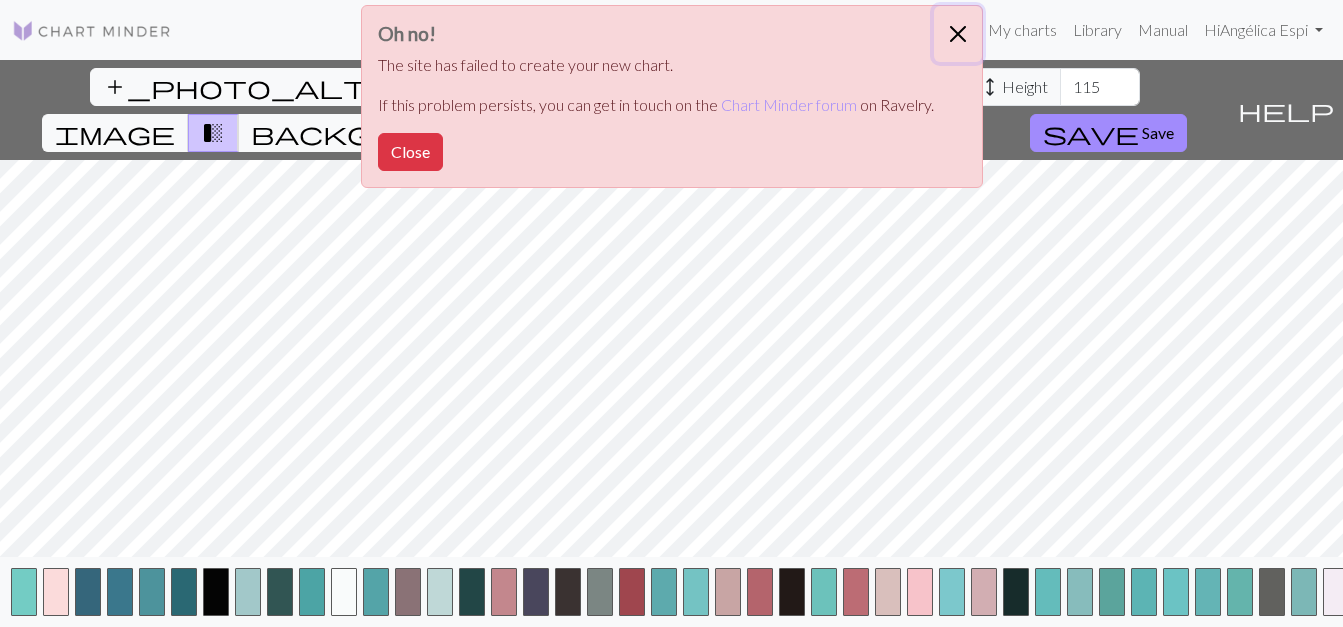click at bounding box center (958, 34) 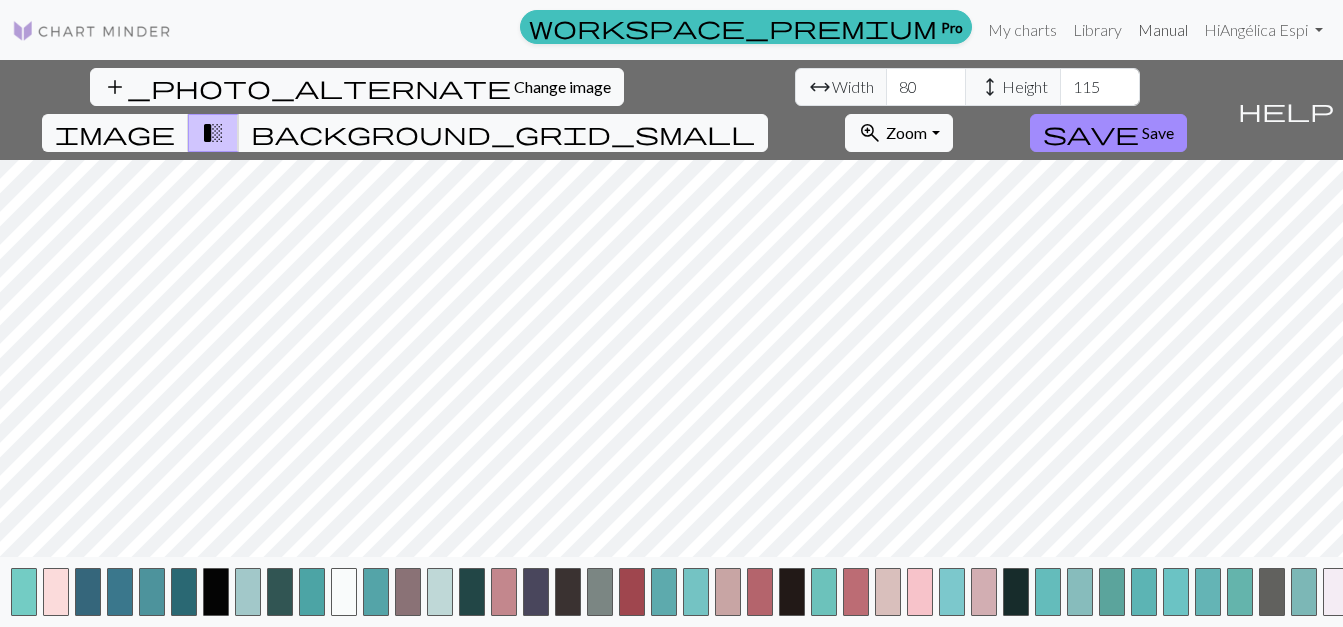 click on "Manual" at bounding box center (1163, 30) 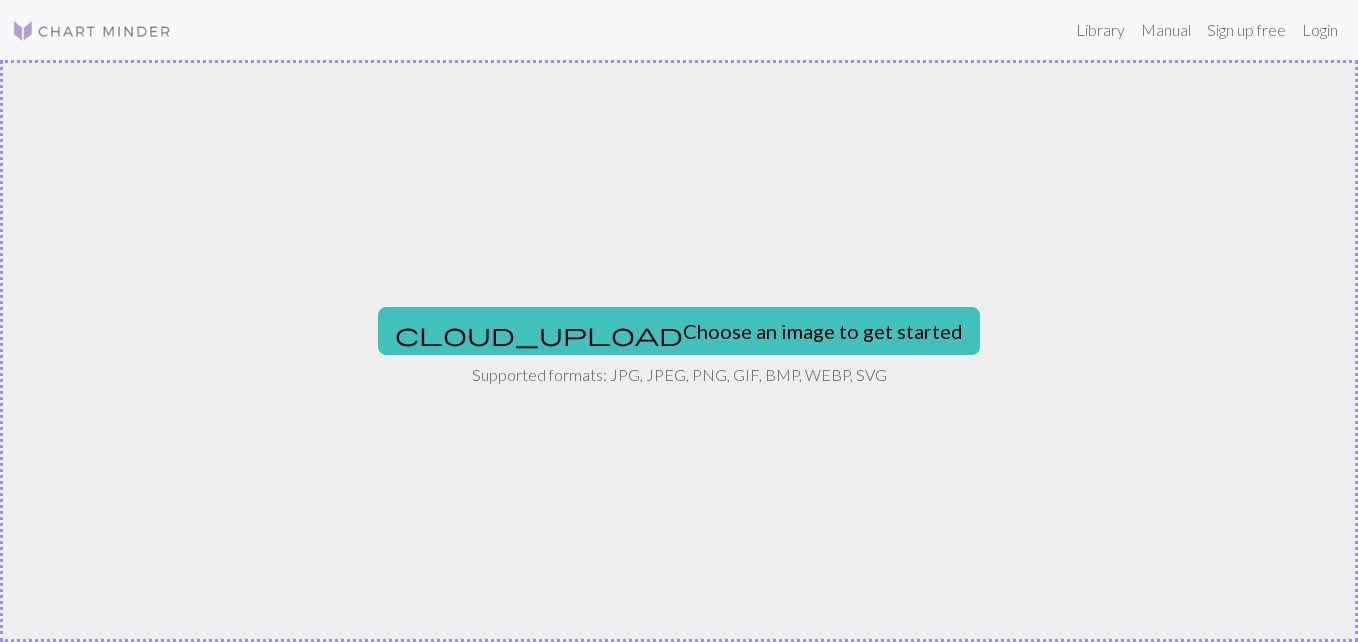 scroll, scrollTop: 0, scrollLeft: 0, axis: both 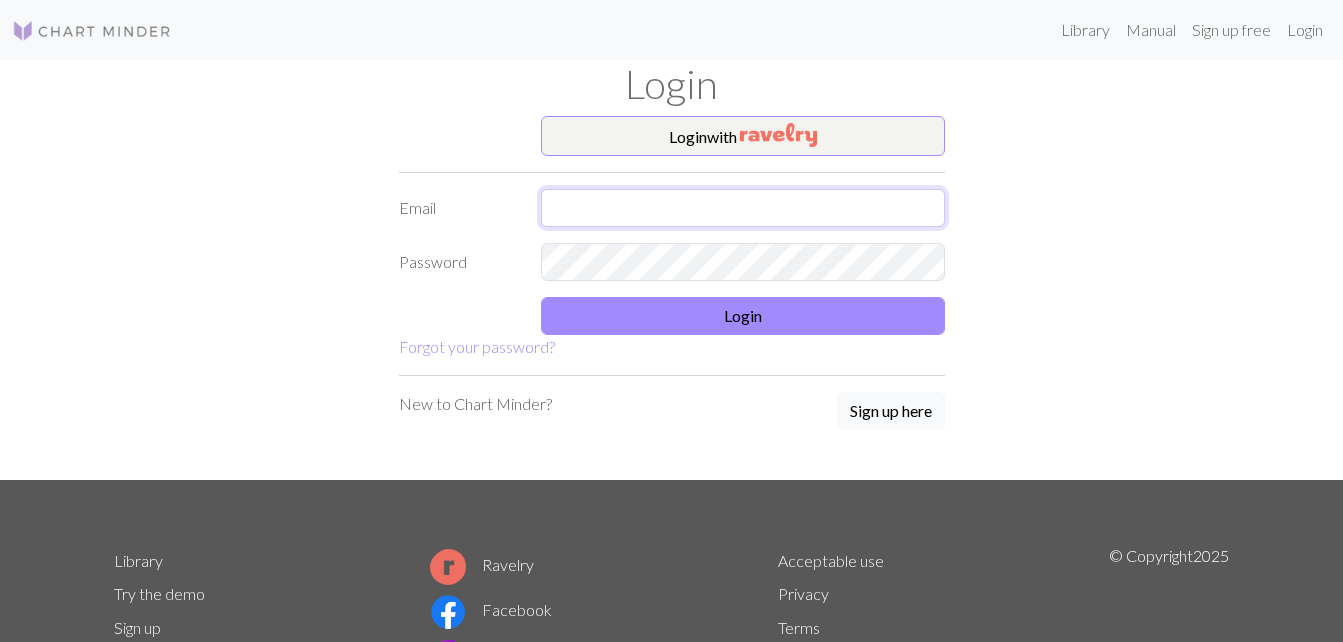 click at bounding box center (743, 208) 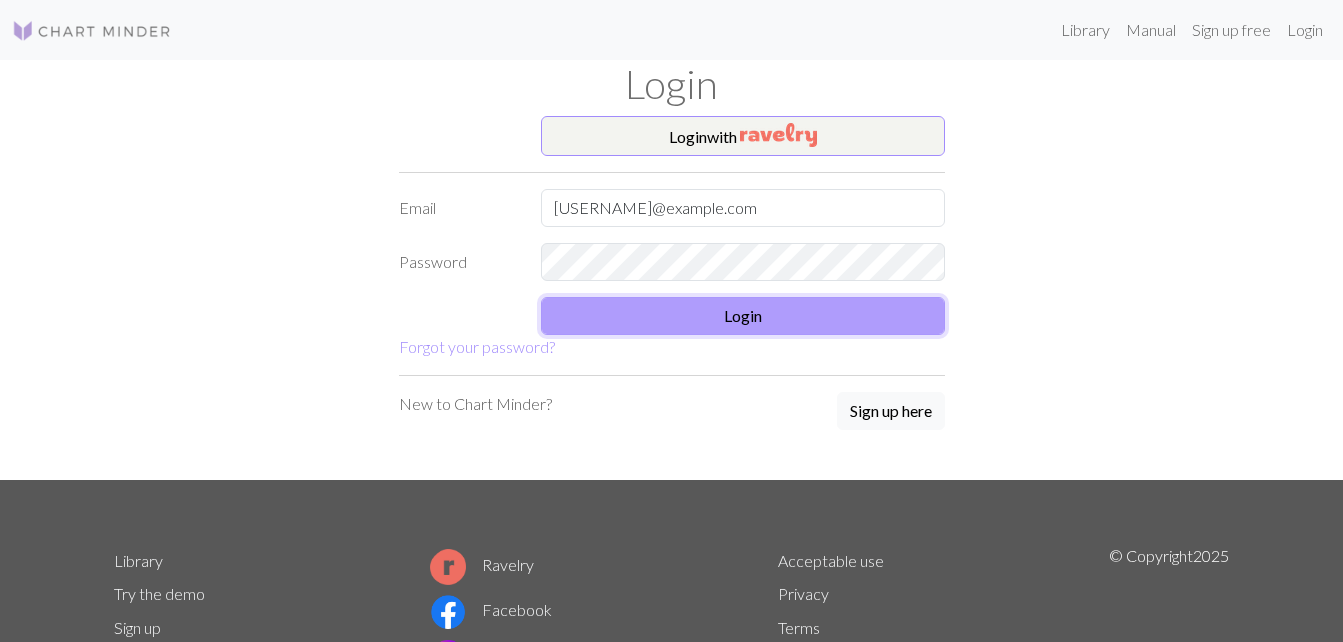click on "Login" at bounding box center (743, 316) 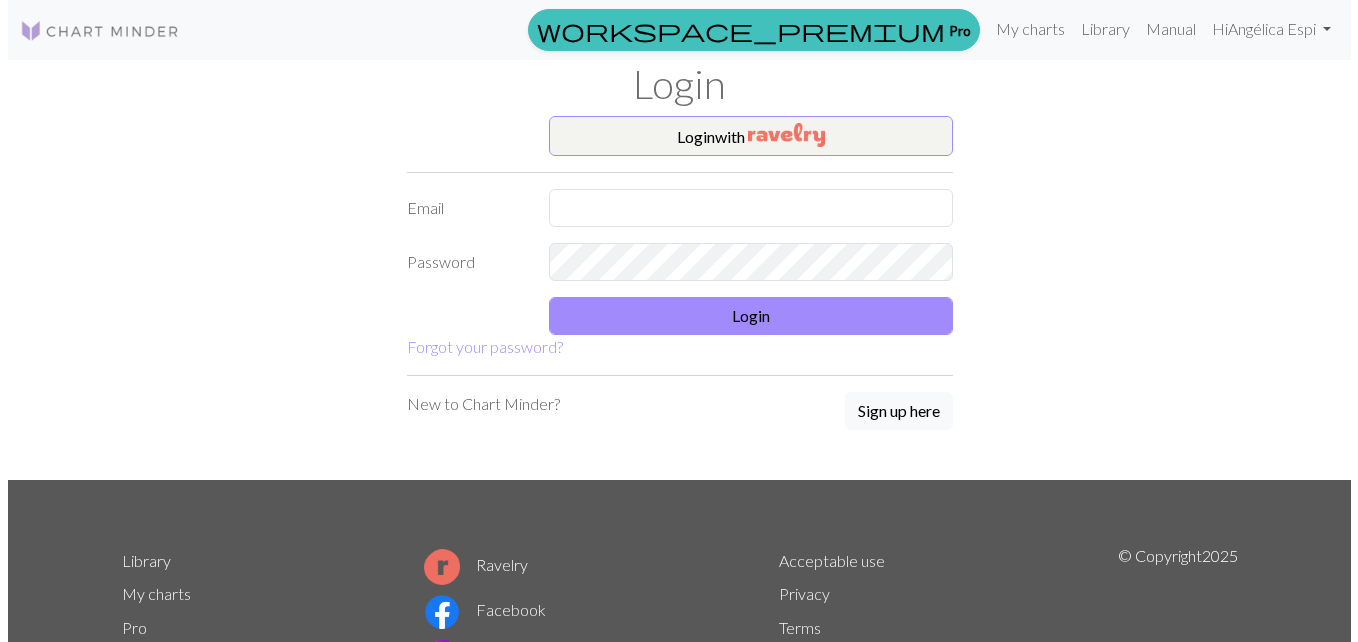 scroll, scrollTop: 0, scrollLeft: 0, axis: both 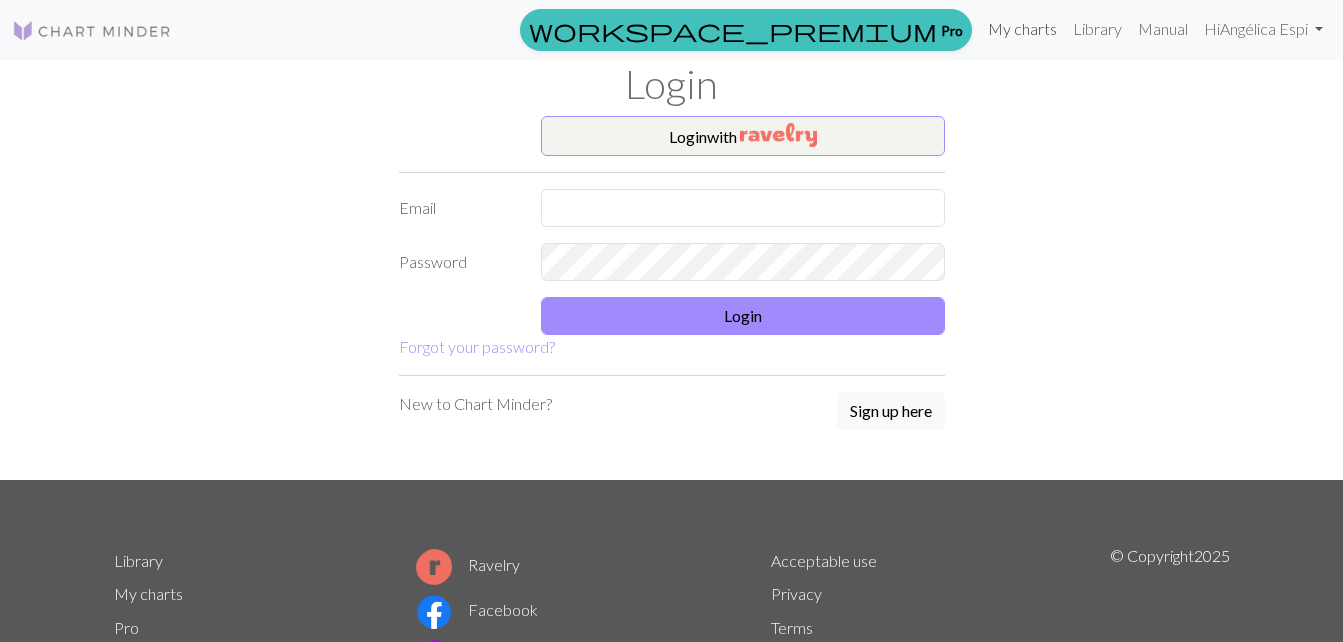 click on "My charts" at bounding box center (1022, 29) 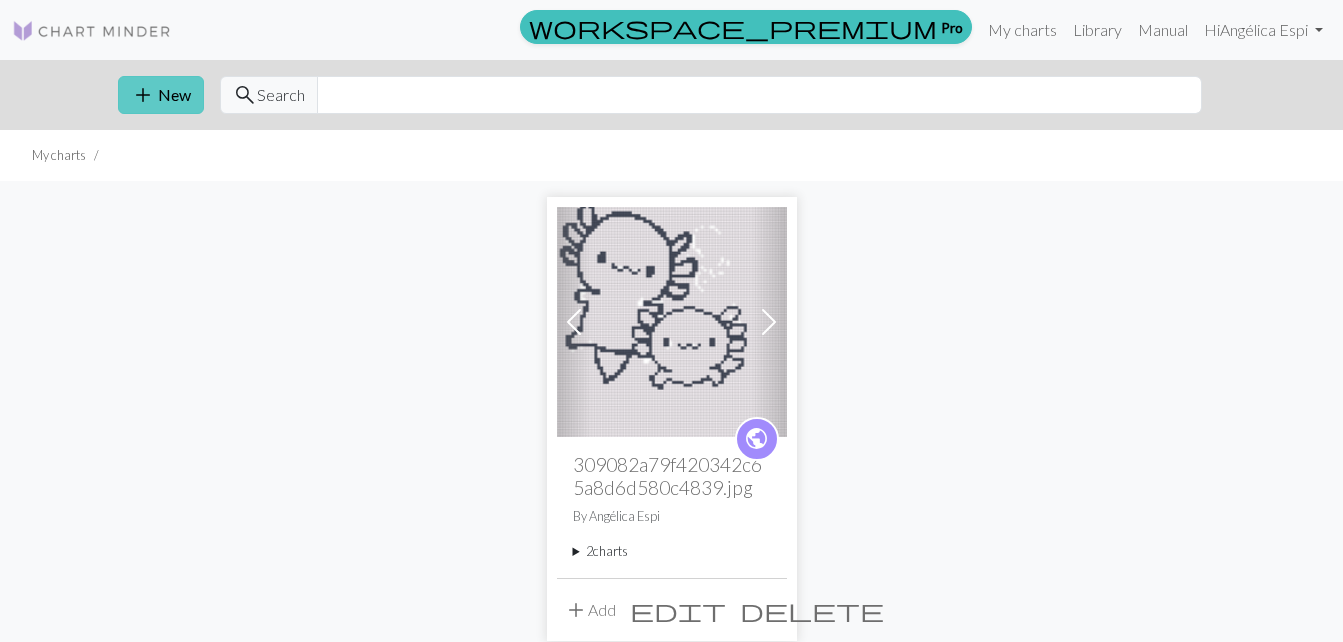 click on "add   New" at bounding box center [161, 95] 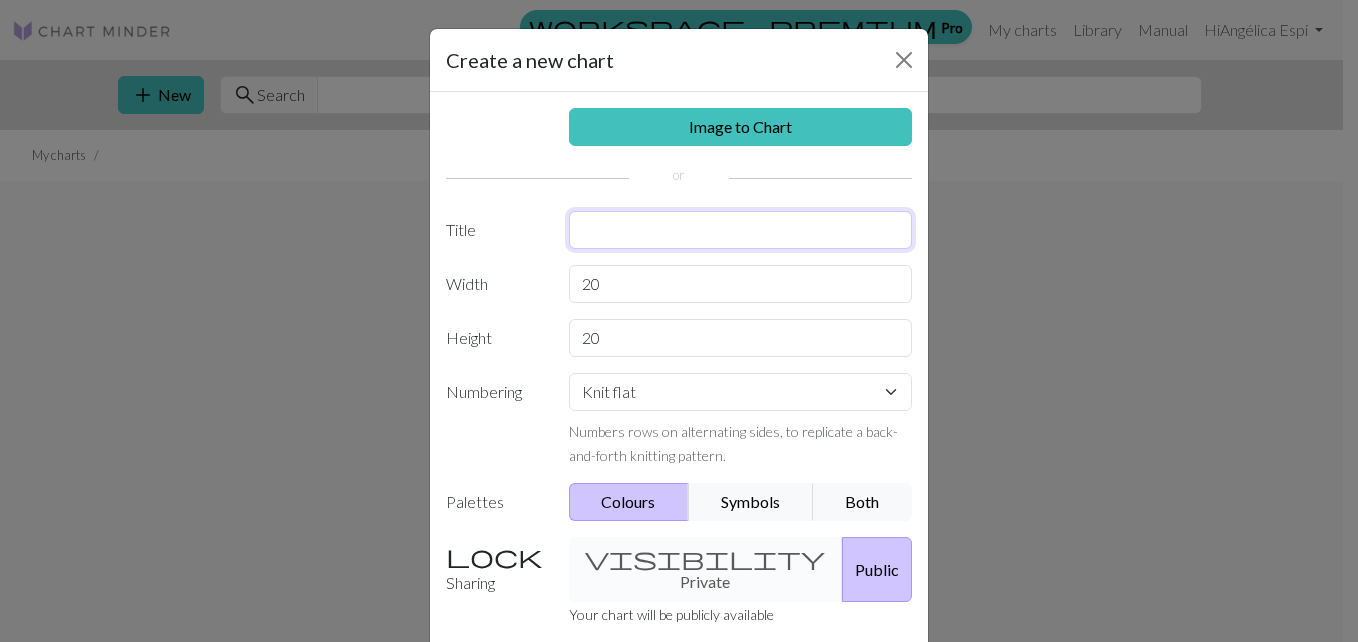 click at bounding box center [741, 230] 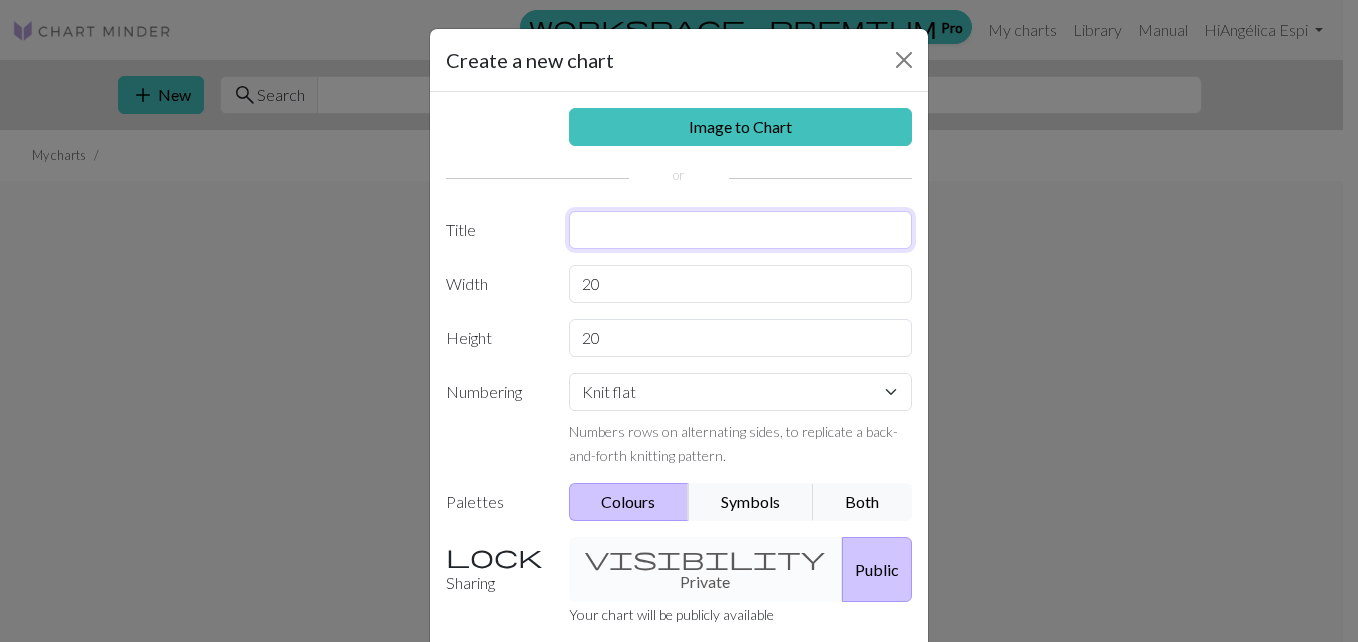 type on "cobija opción 2" 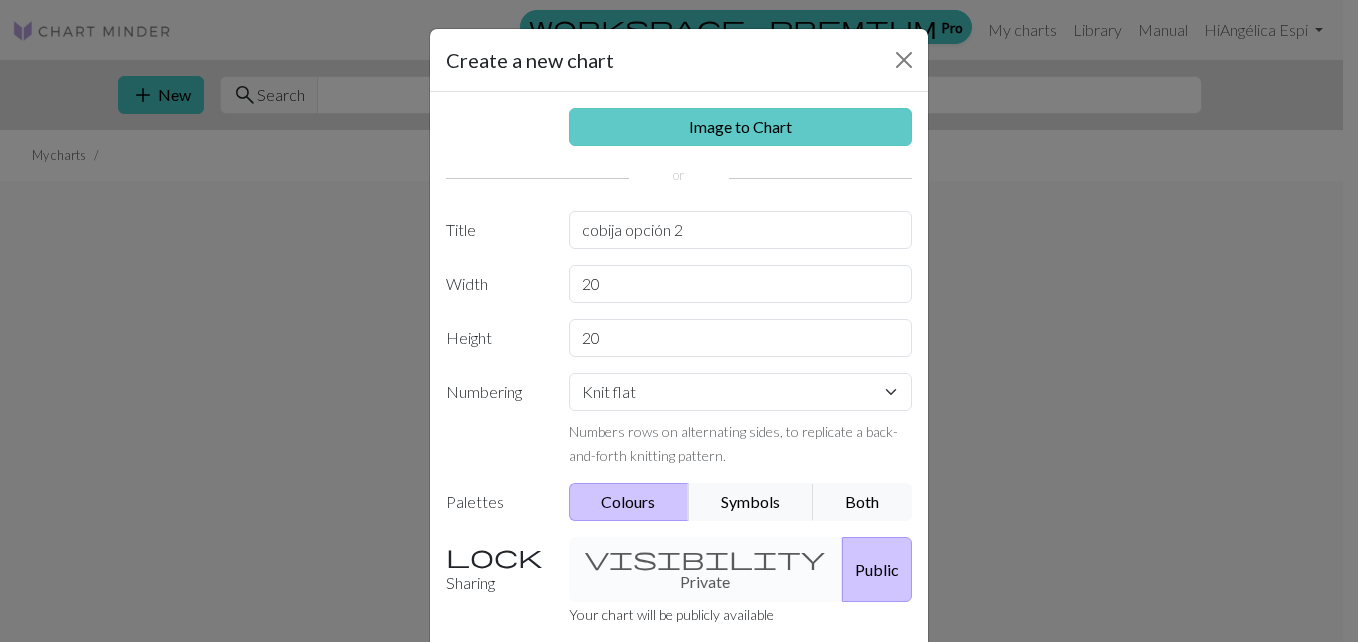 click on "Image to Chart" at bounding box center (741, 127) 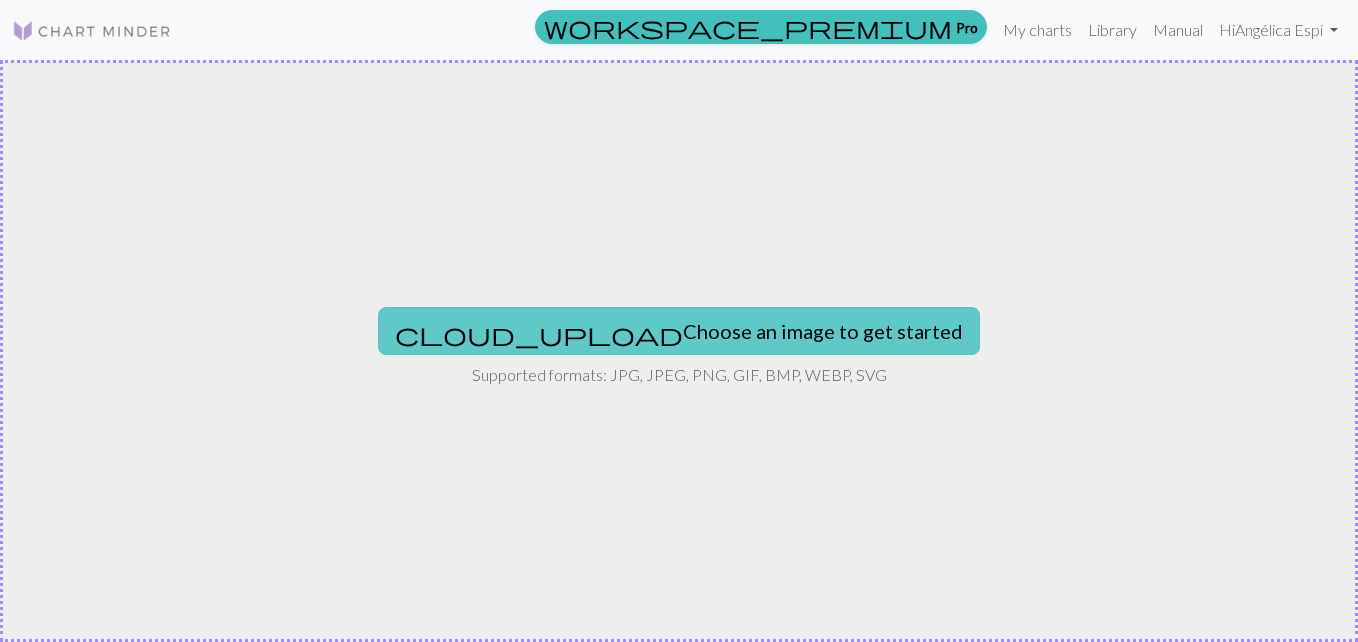 click on "cloud_upload  Choose an image to get started" at bounding box center (679, 331) 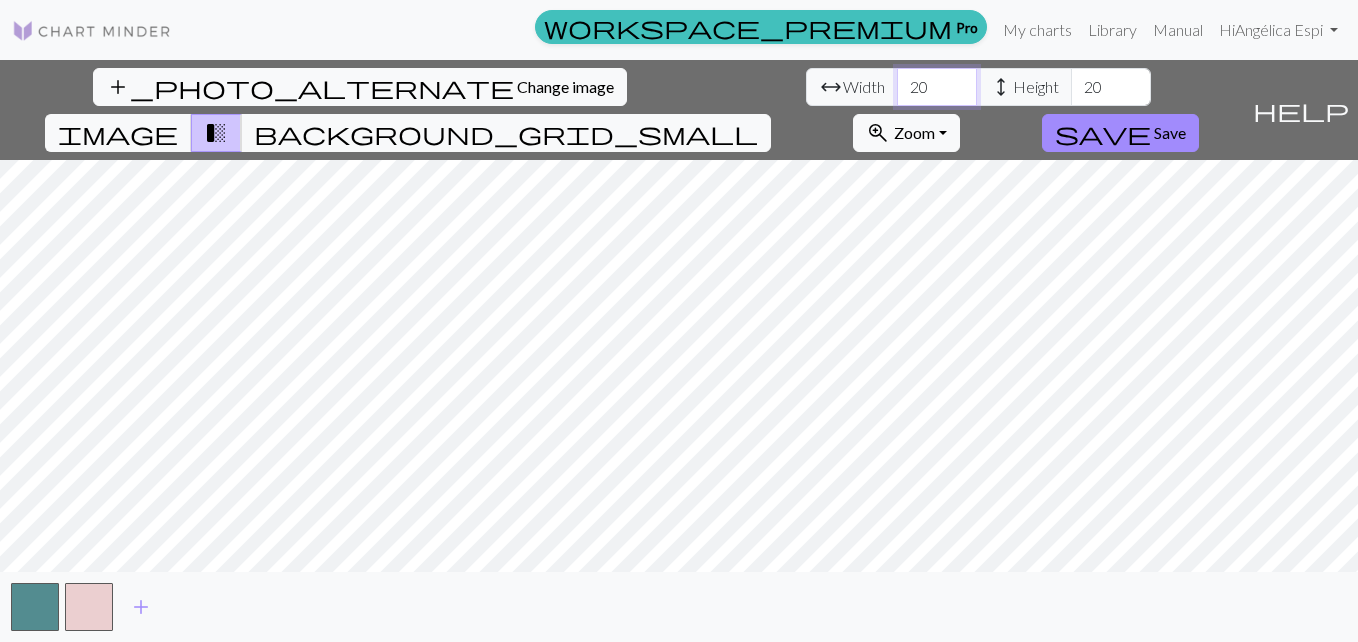 click on "20" at bounding box center [937, 87] 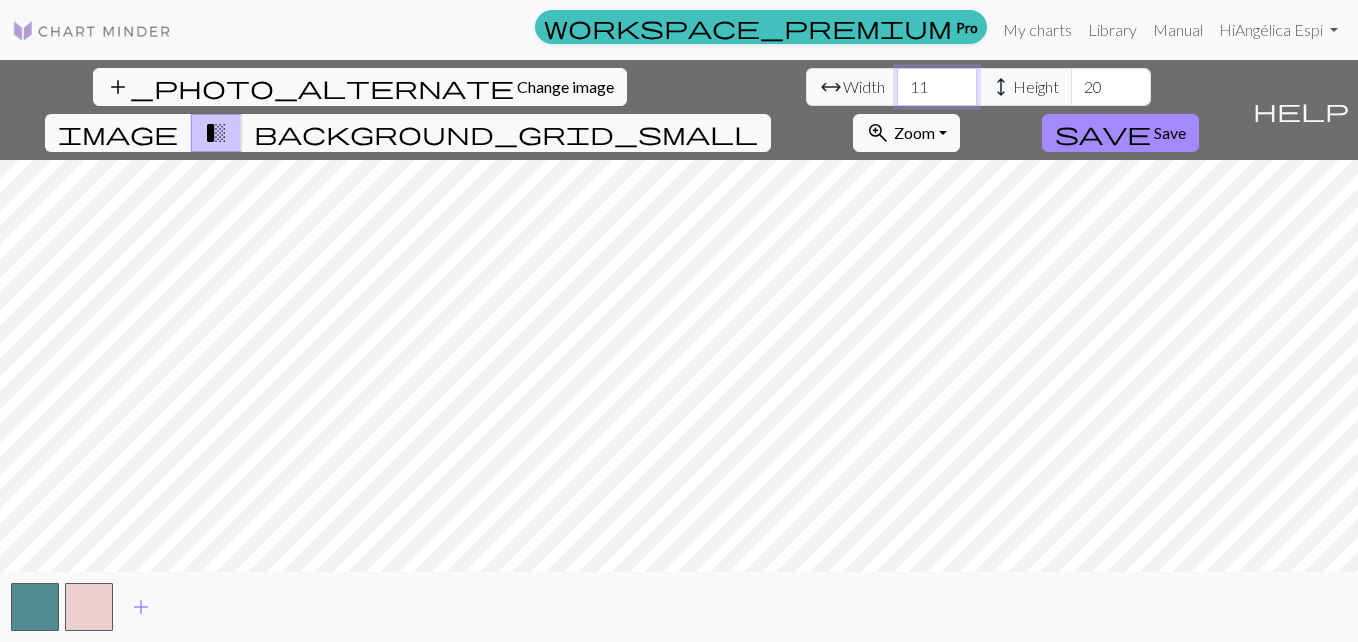 type on "1" 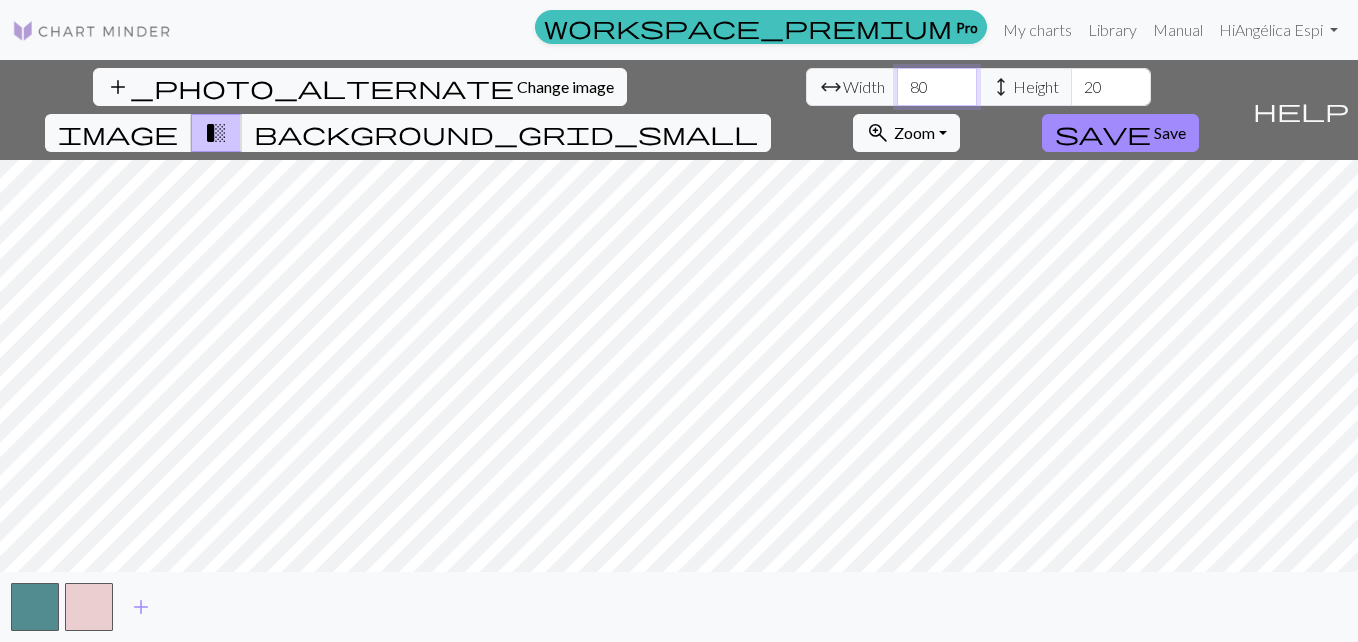 type on "80" 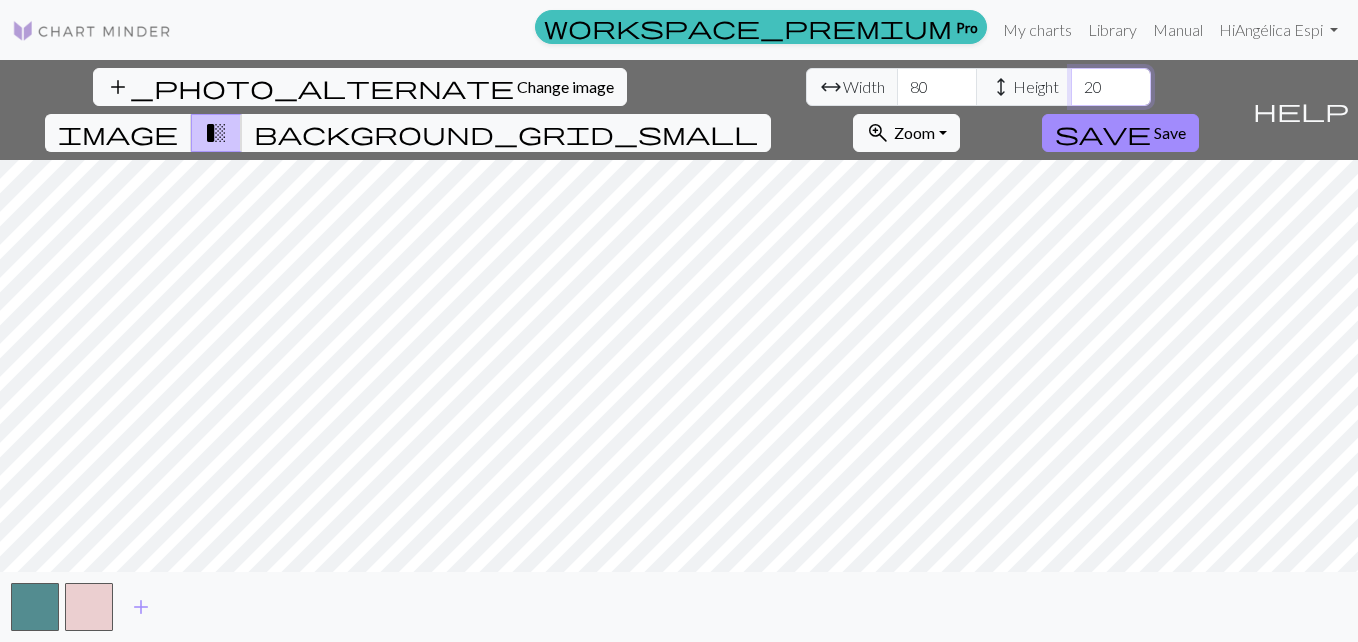 click on "20" at bounding box center (1111, 87) 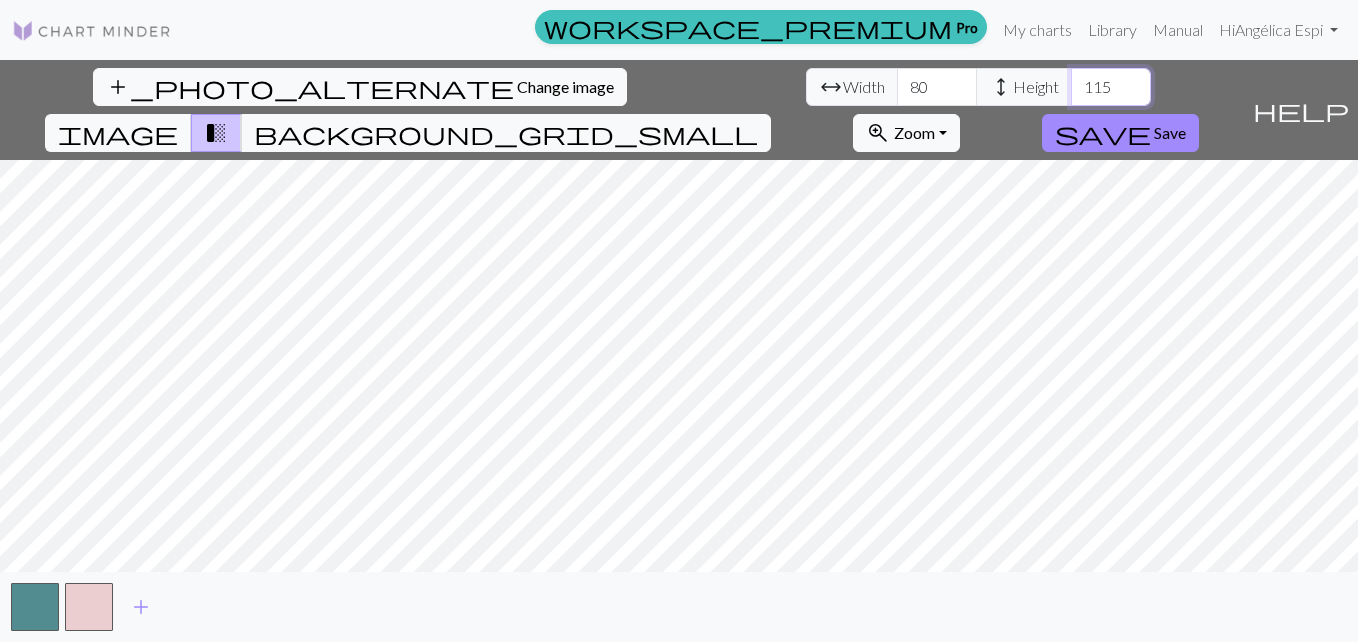 type on "115" 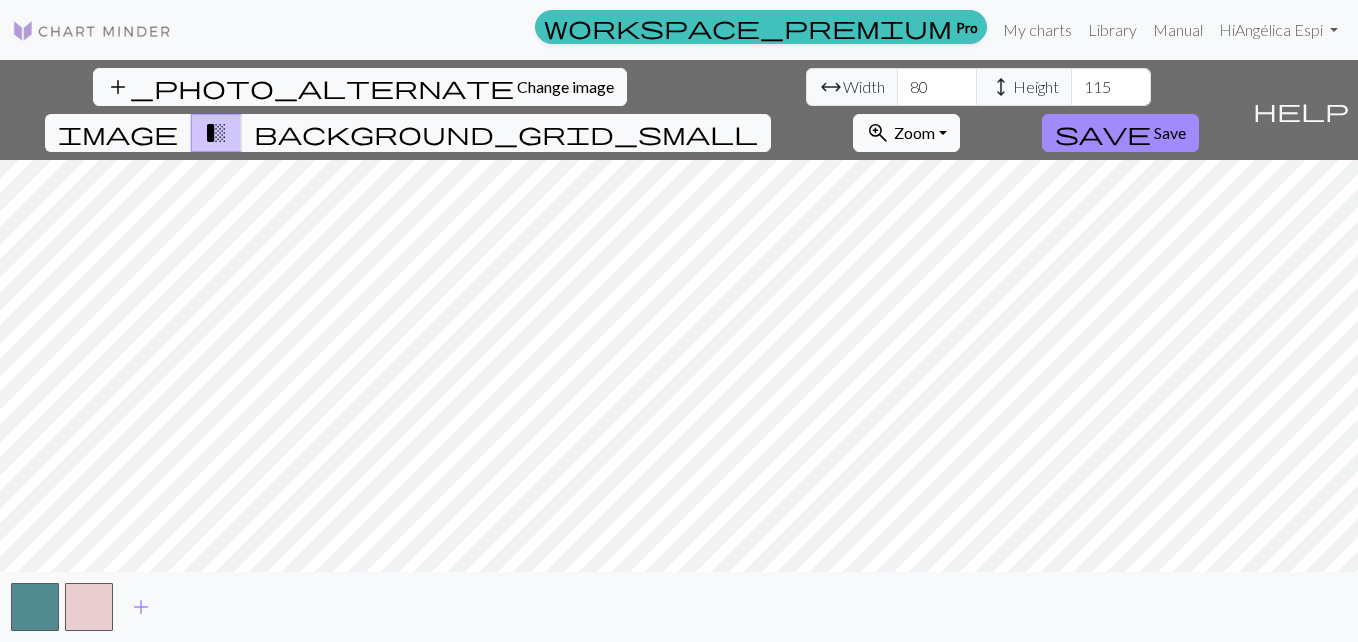 click on "zoom_in Zoom Zoom" at bounding box center [906, 133] 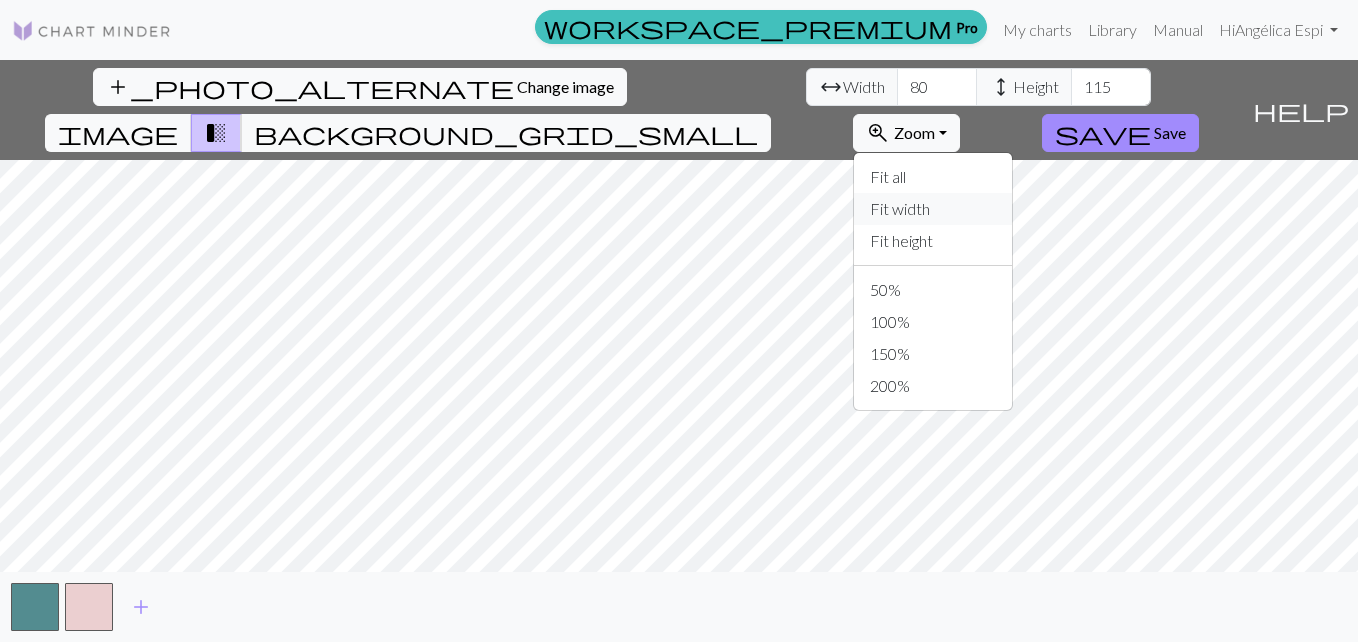 click on "Fit width" at bounding box center (933, 209) 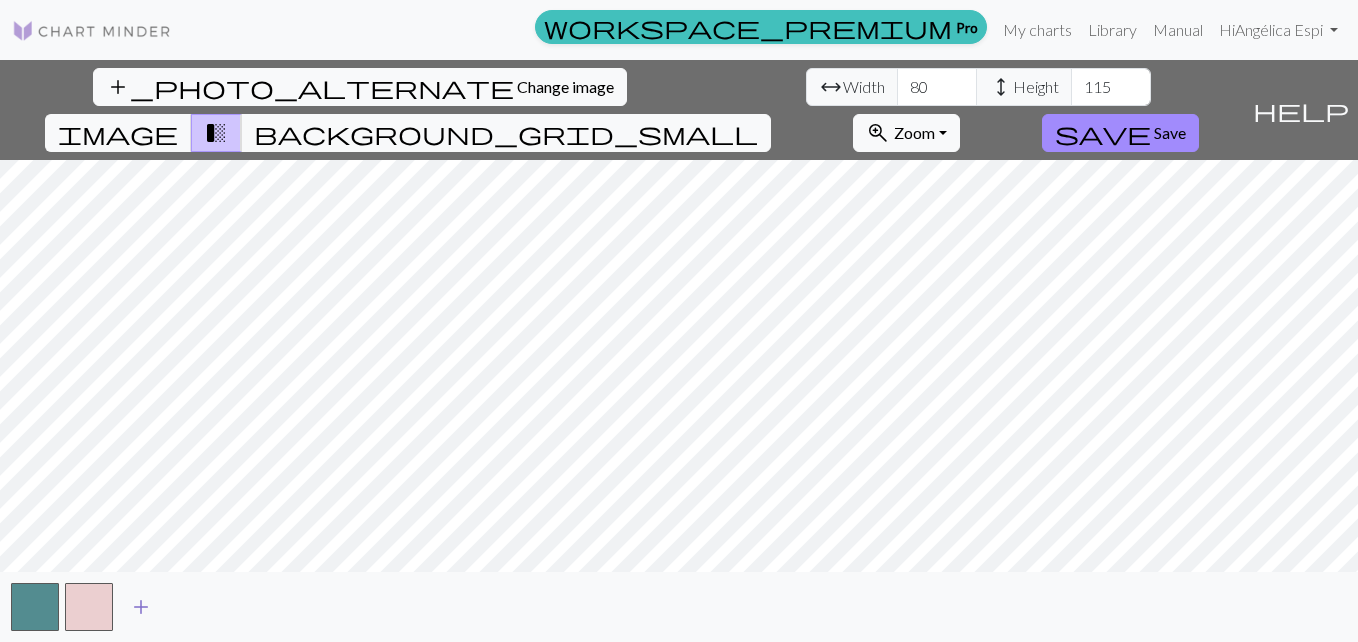 click on "add" at bounding box center [141, 607] 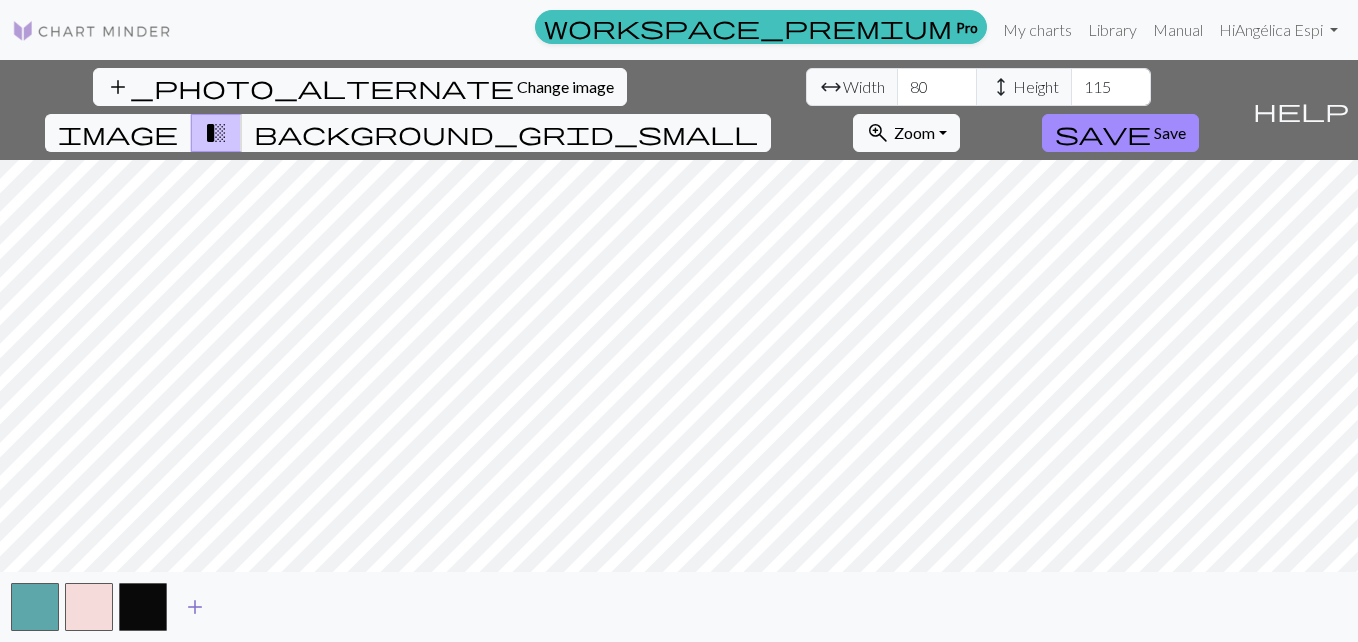 click on "add" at bounding box center (195, 607) 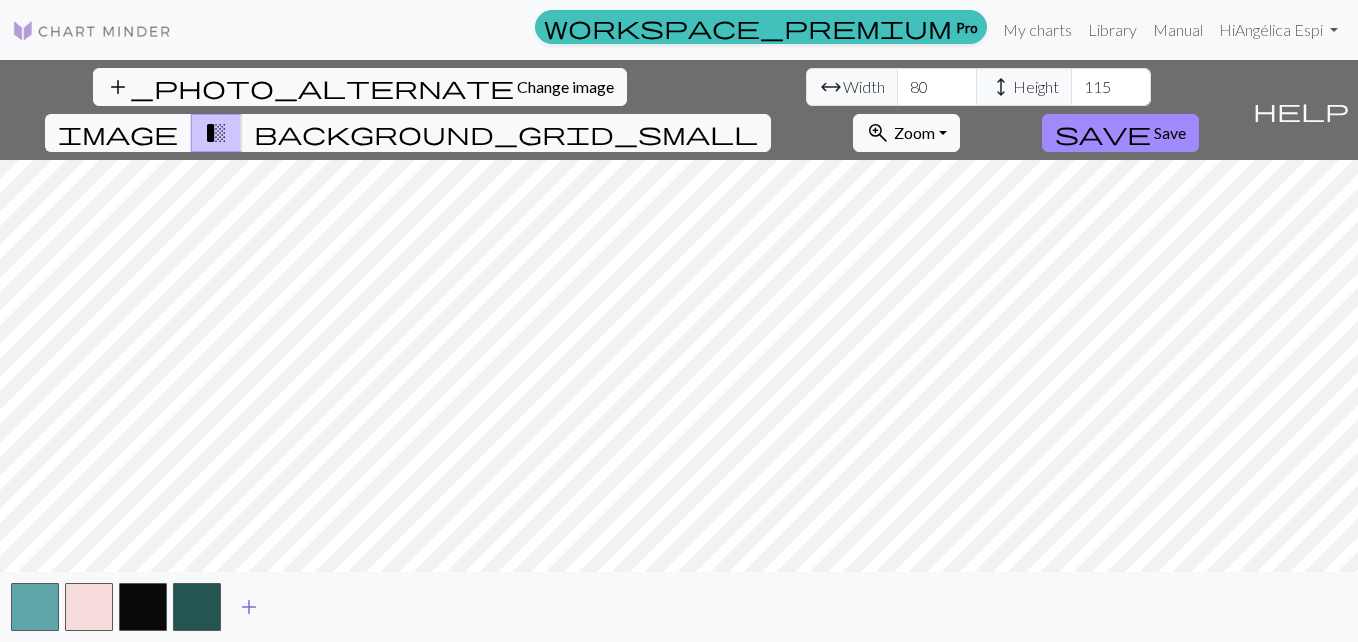 click on "add" at bounding box center [249, 607] 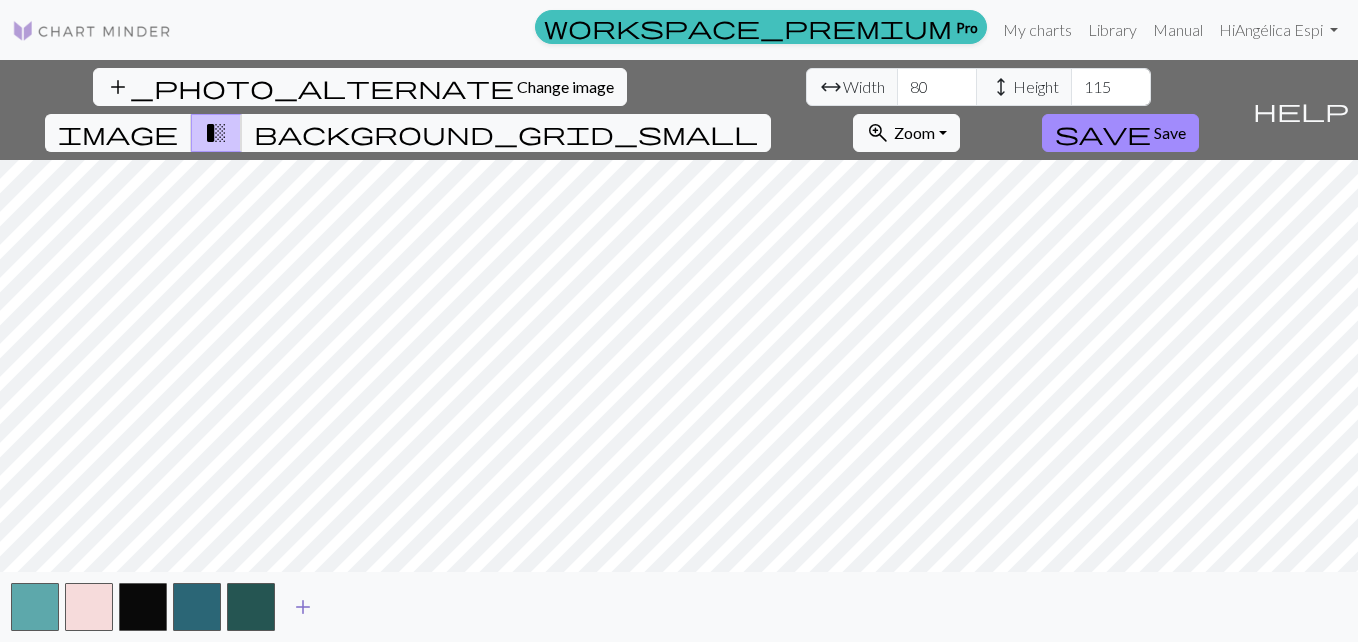 click at bounding box center [251, 607] 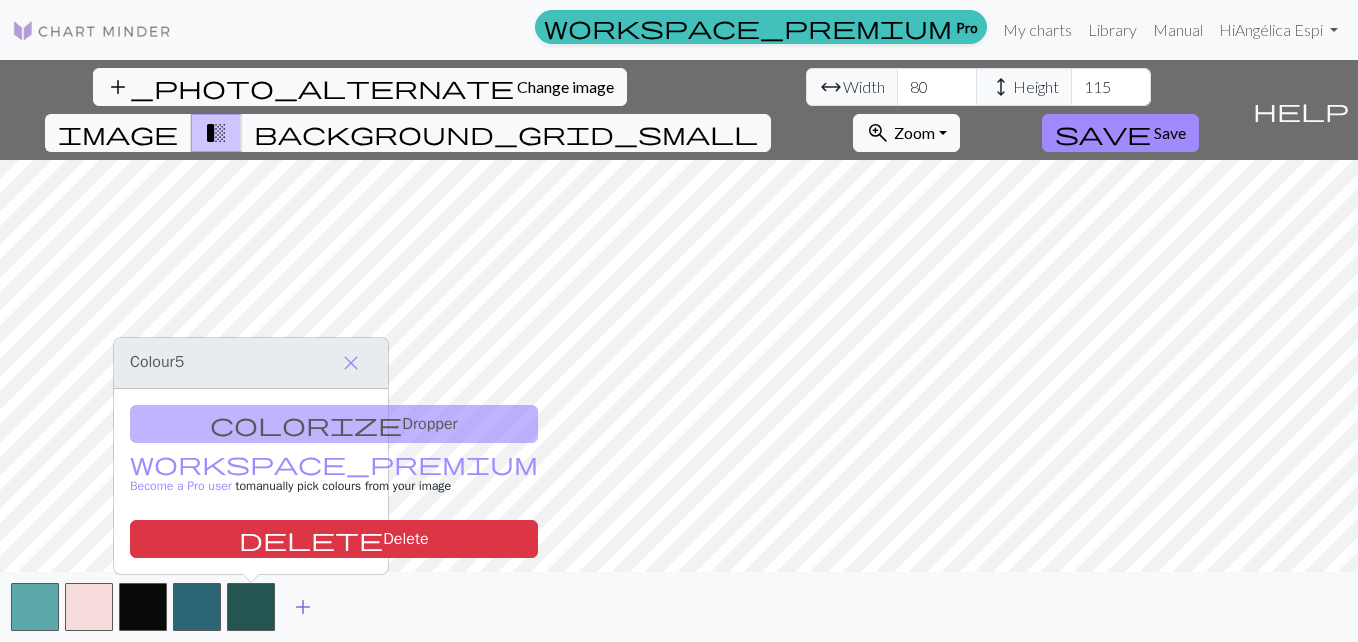 click on "add" at bounding box center [303, 607] 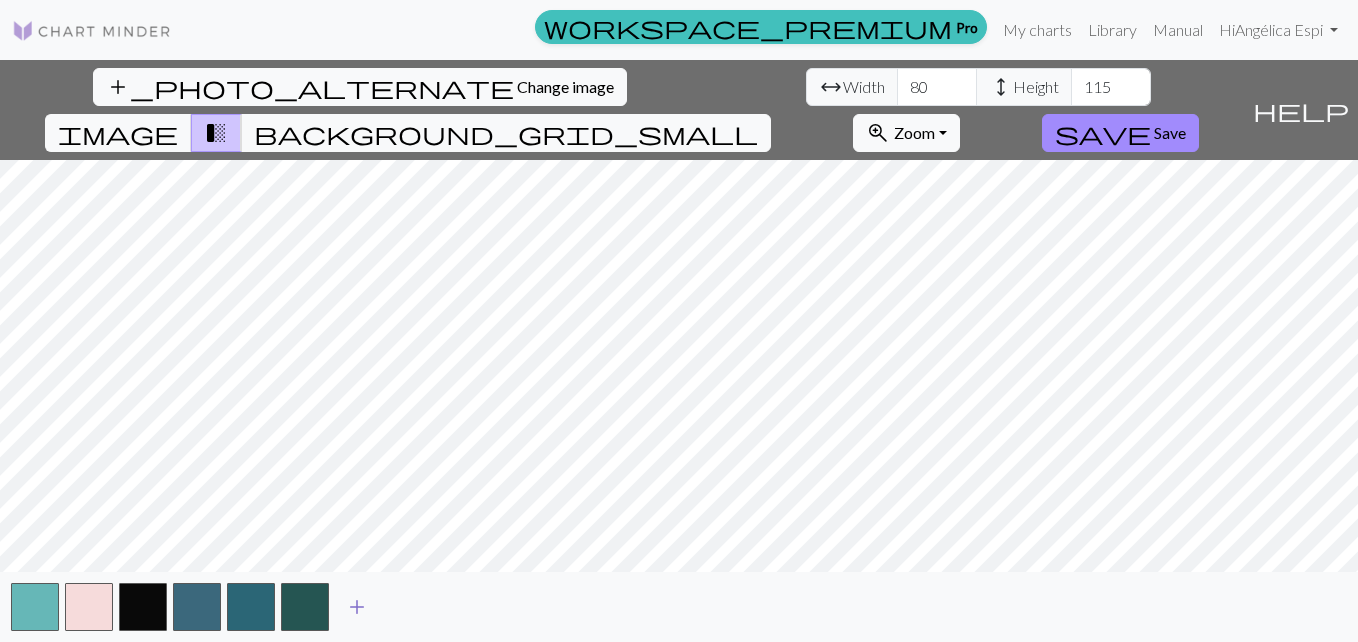 click at bounding box center [305, 607] 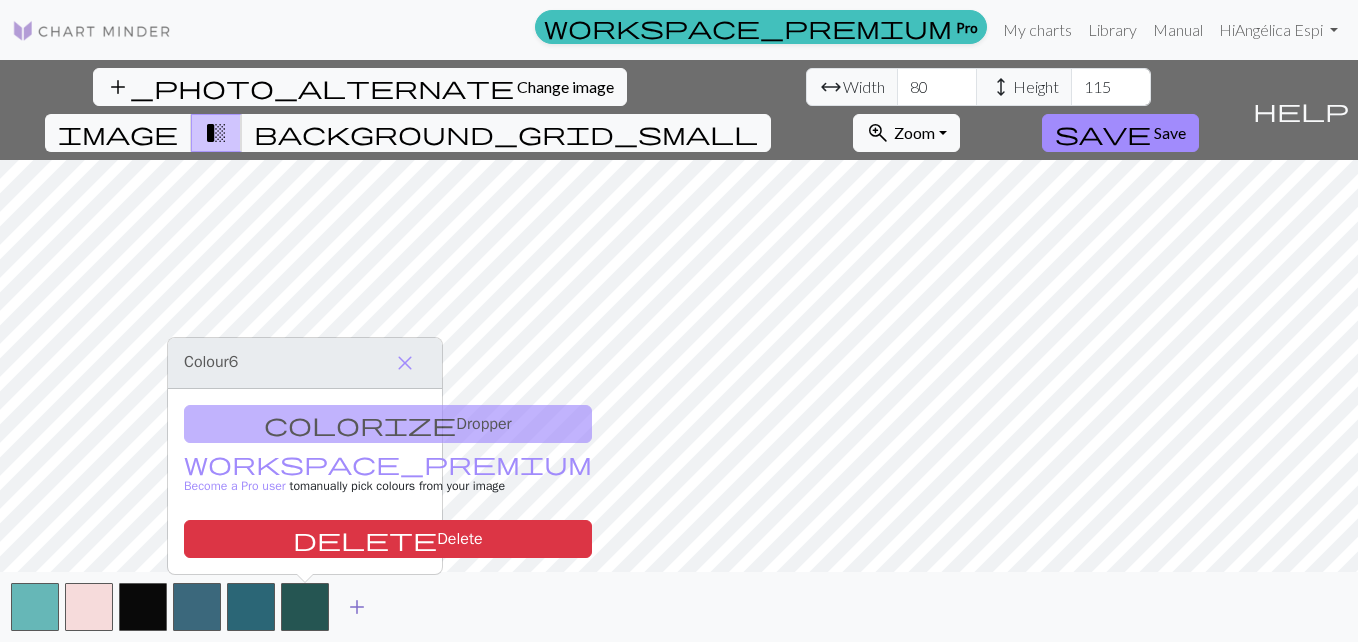 click on "add" at bounding box center [357, 607] 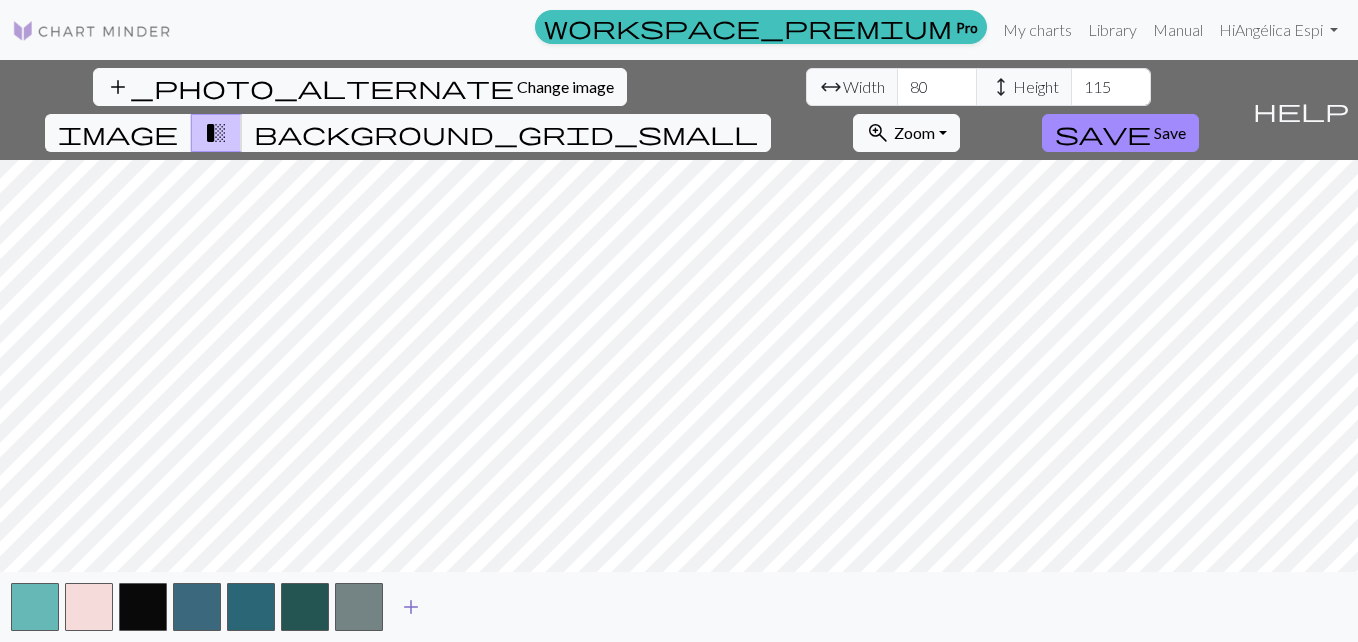 click on "add" at bounding box center (411, 607) 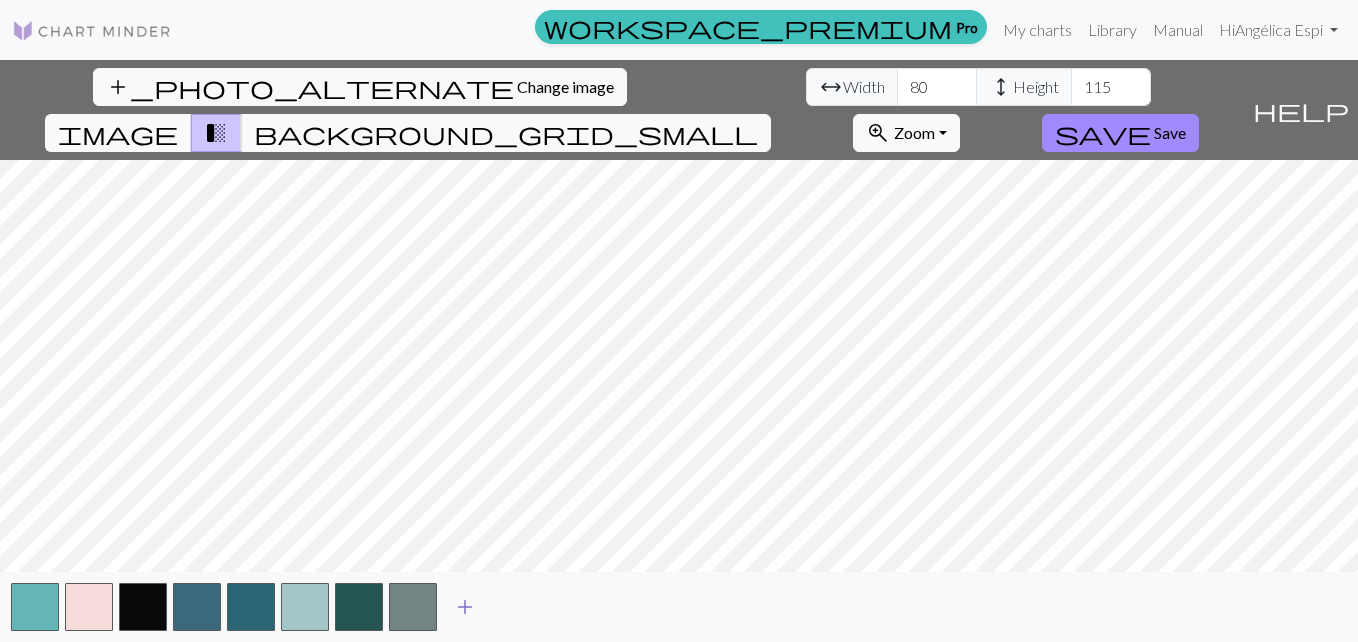 click on "add" at bounding box center [465, 607] 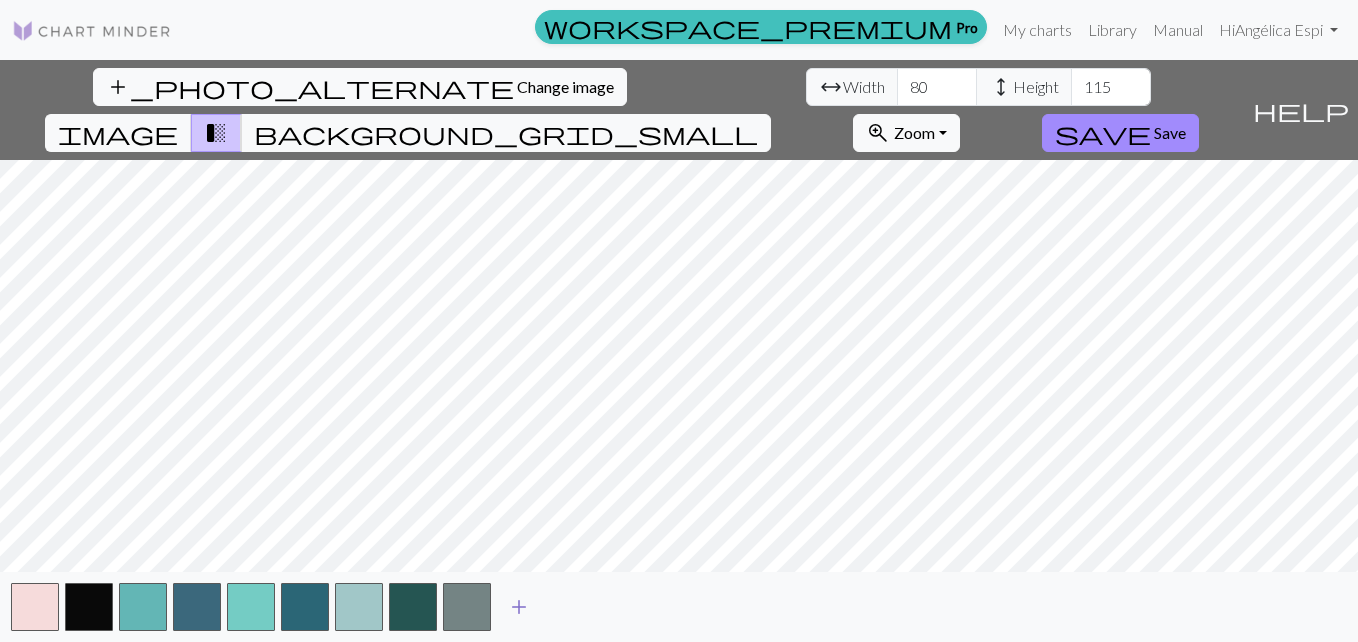 click on "add" at bounding box center (519, 607) 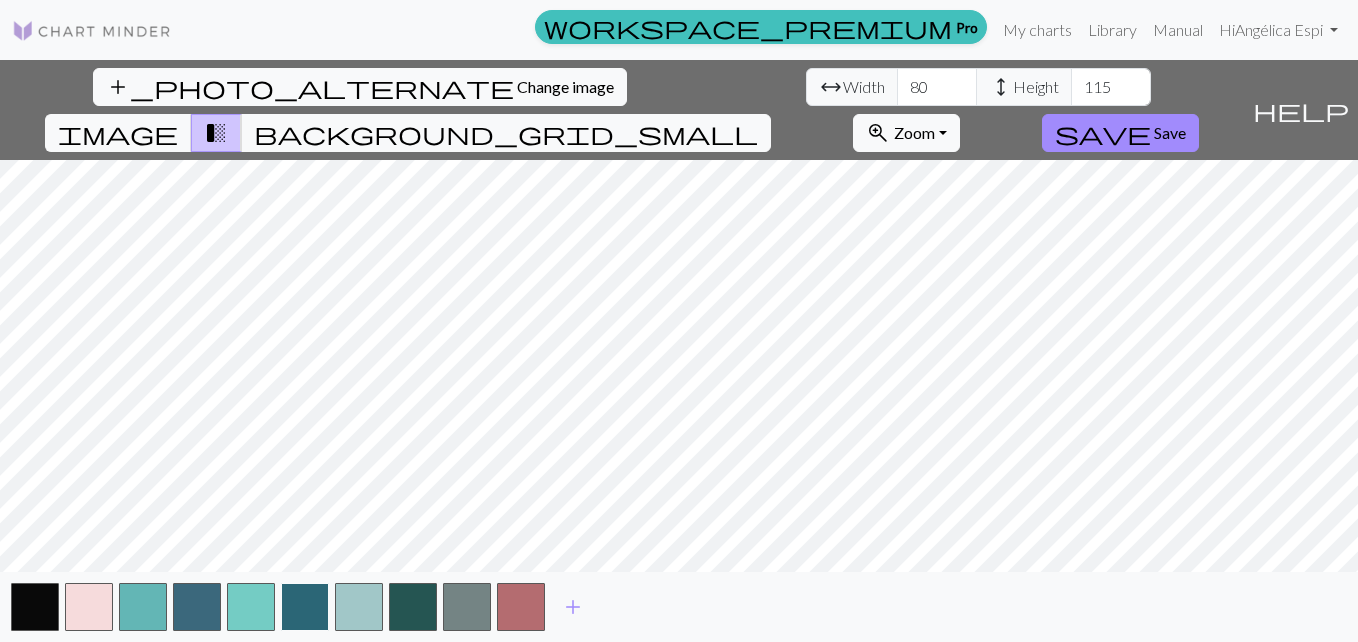 click at bounding box center (305, 607) 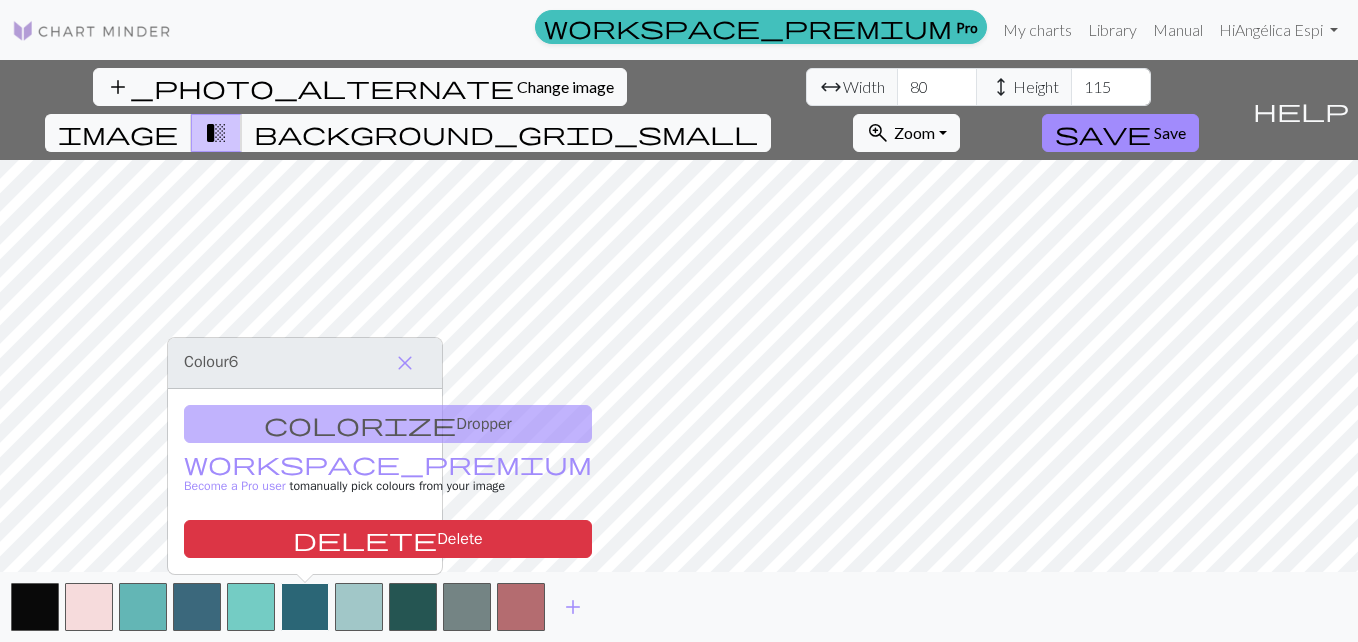 click at bounding box center (305, 607) 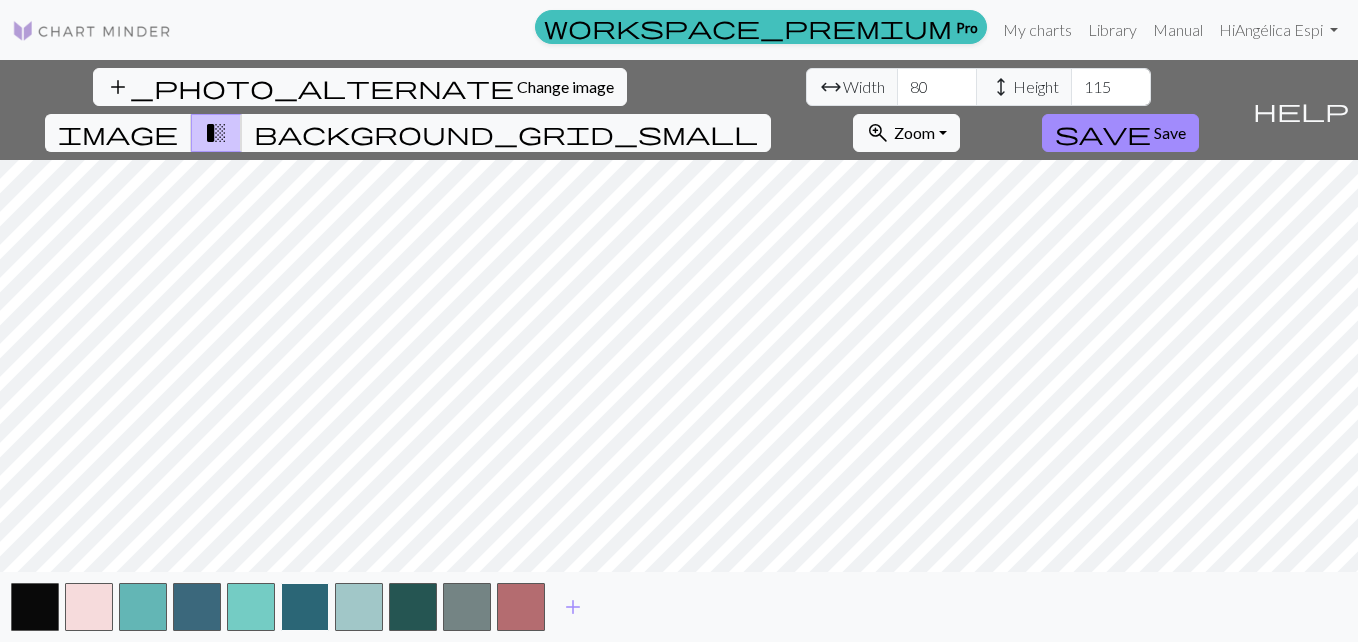 click at bounding box center (305, 607) 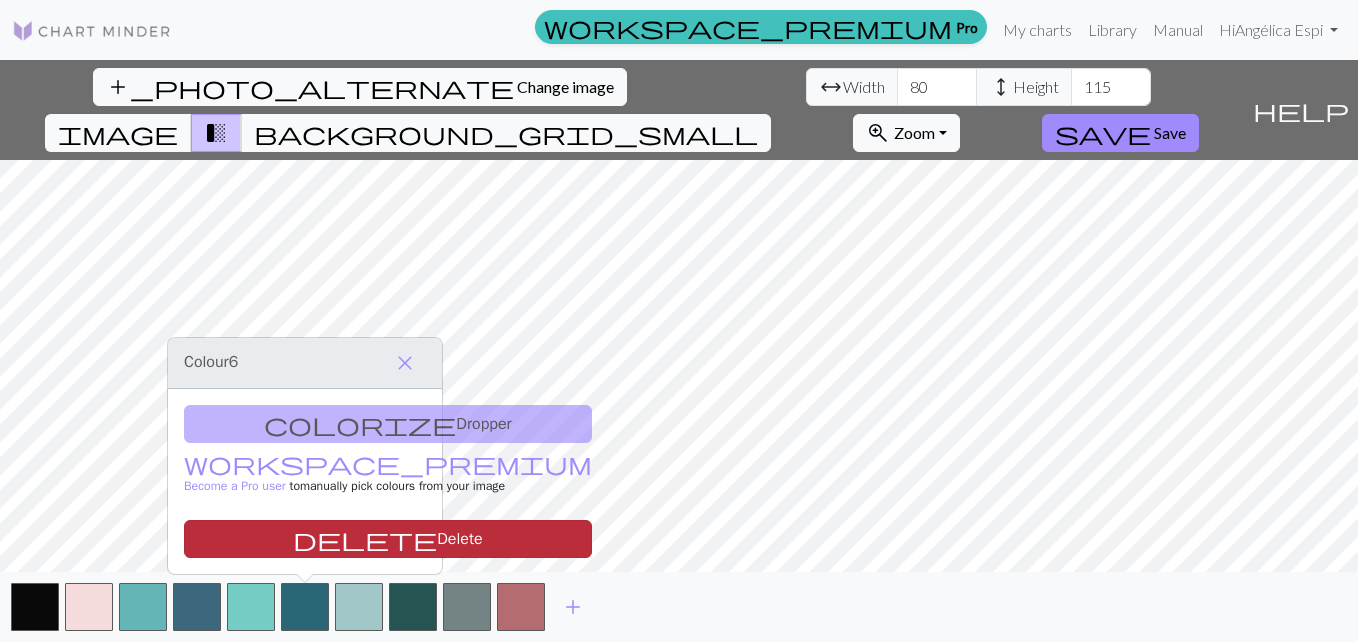 click on "delete Delete" at bounding box center [388, 539] 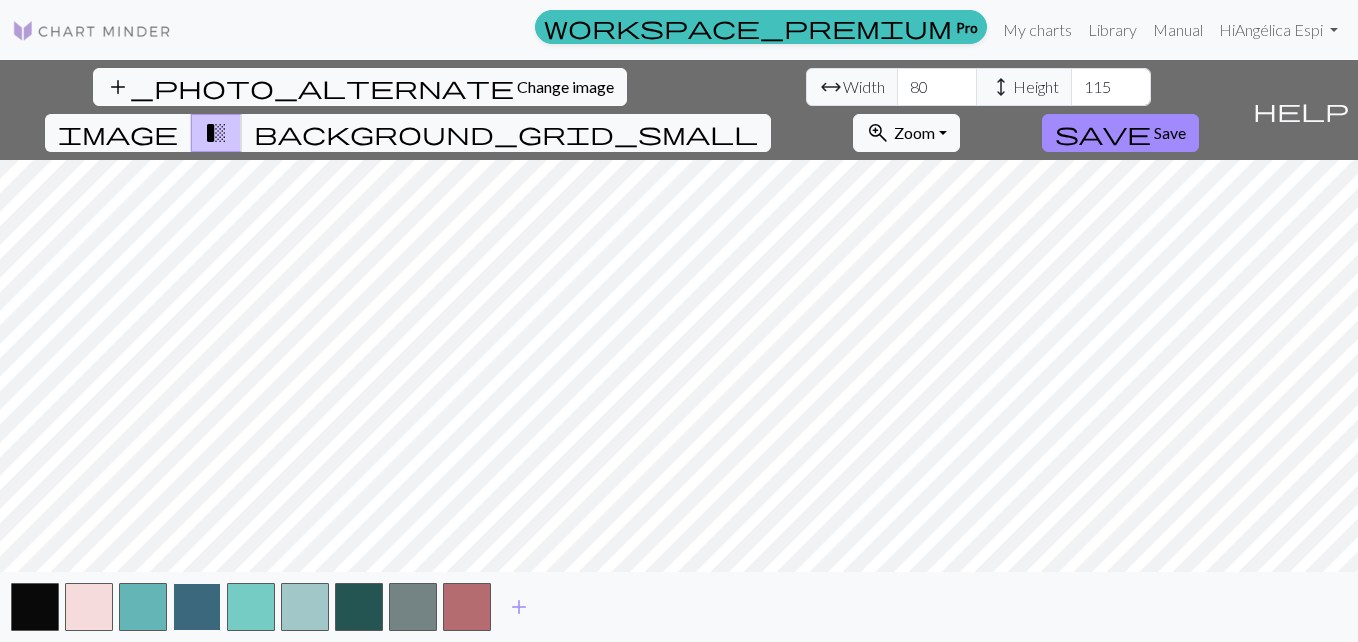 click at bounding box center (197, 607) 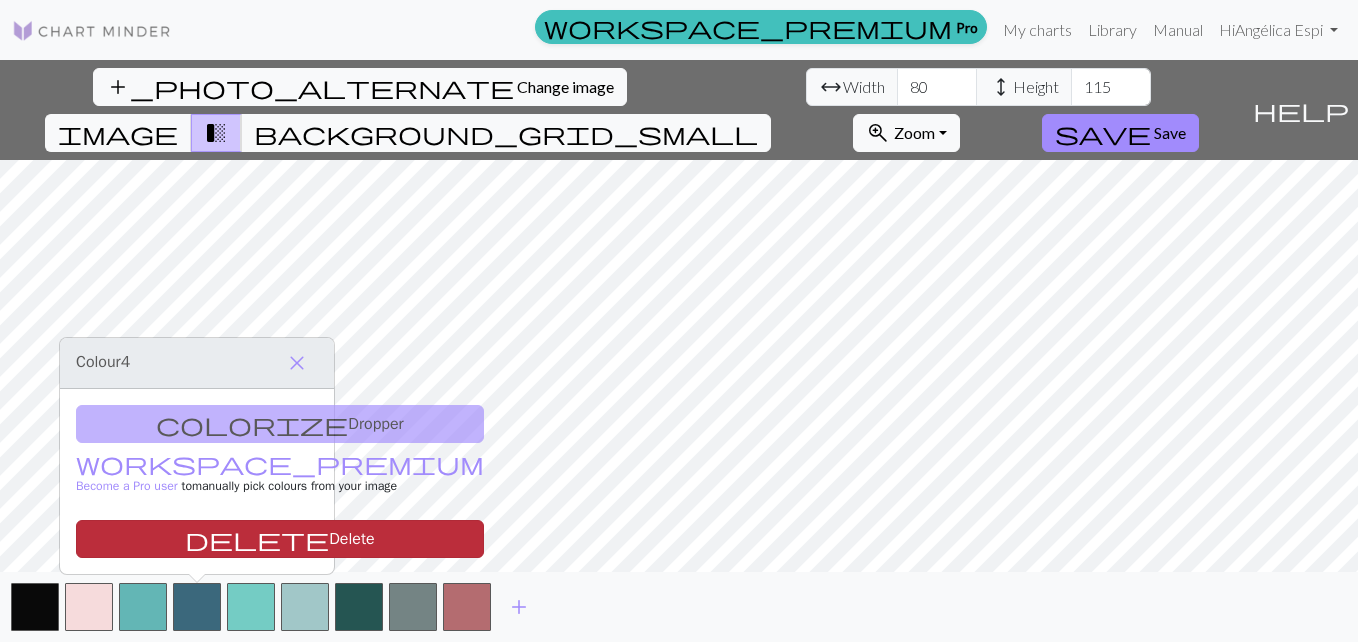 click on "delete Delete" at bounding box center [280, 539] 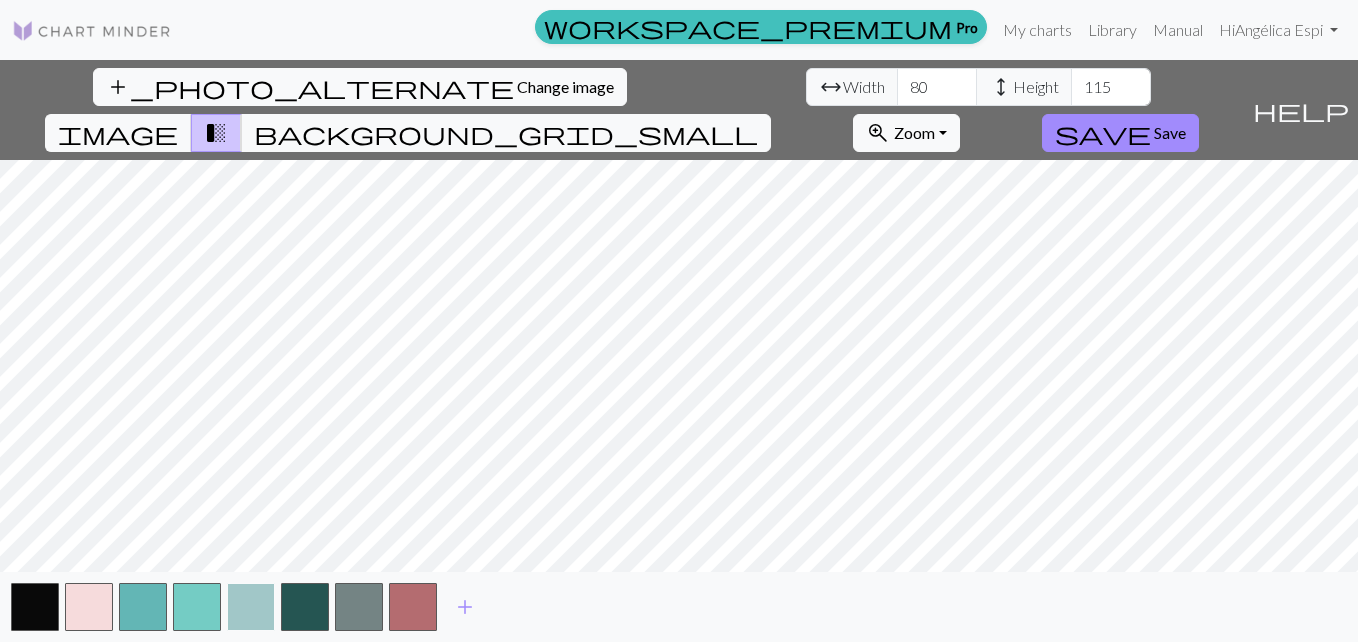click at bounding box center (251, 607) 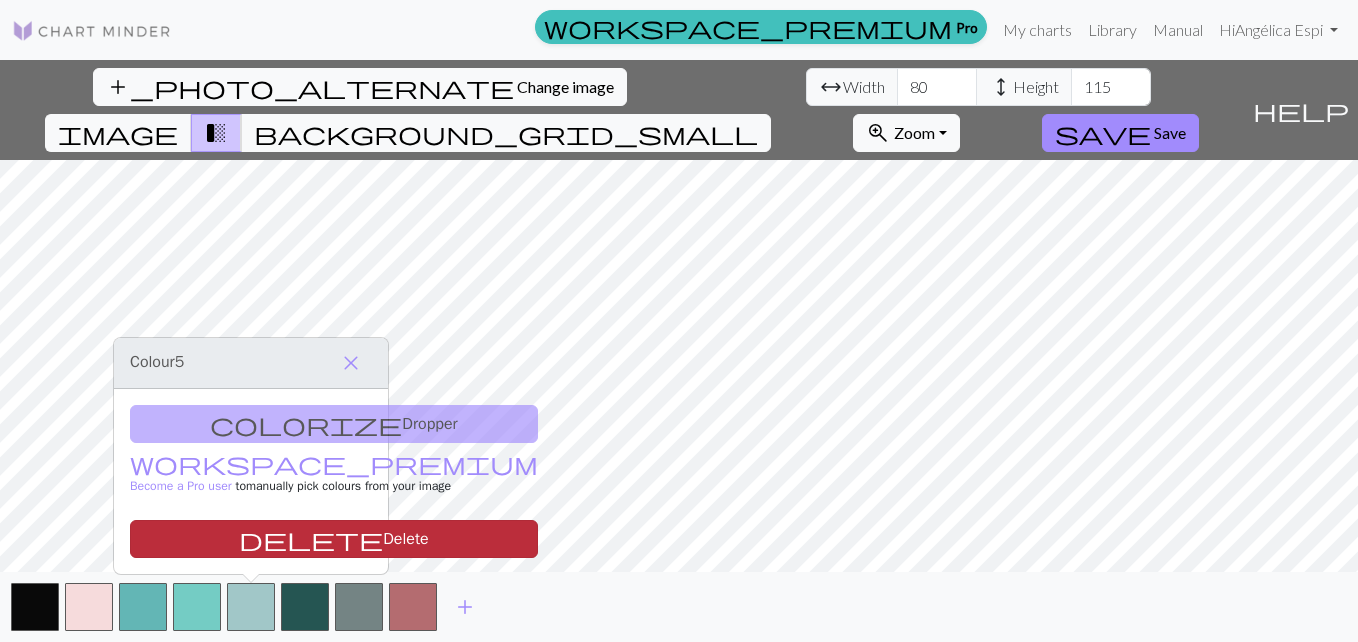 click on "delete Delete" at bounding box center [334, 539] 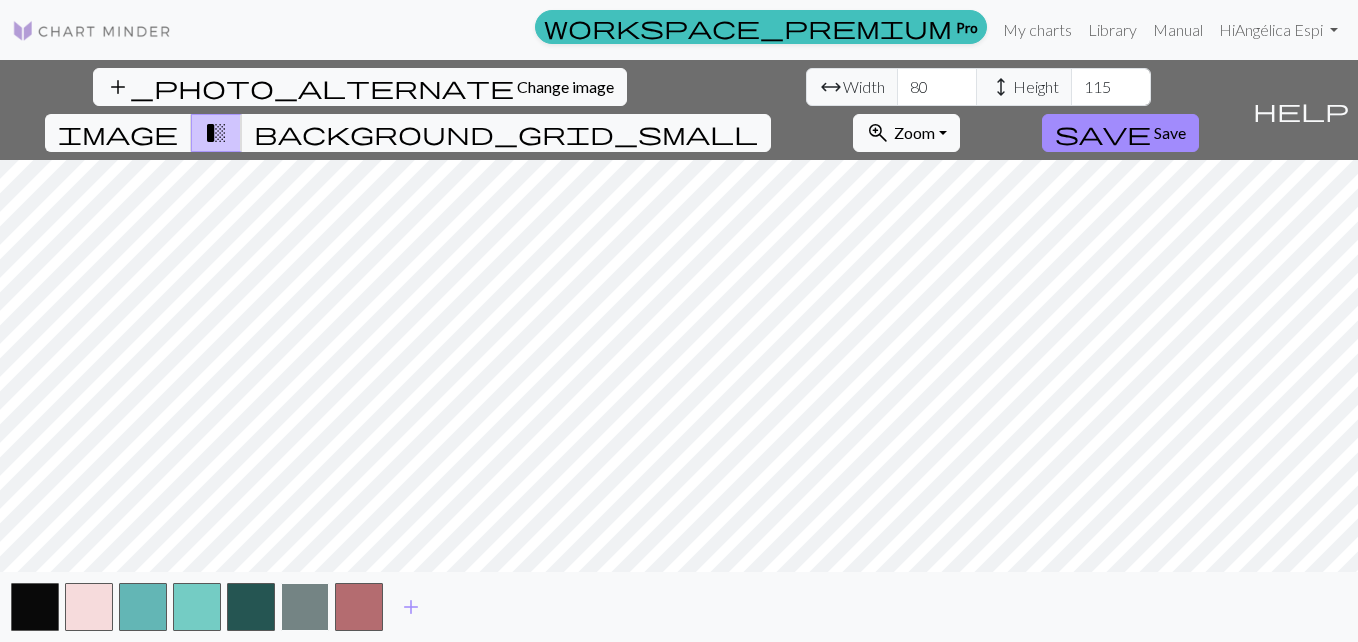 click at bounding box center (305, 607) 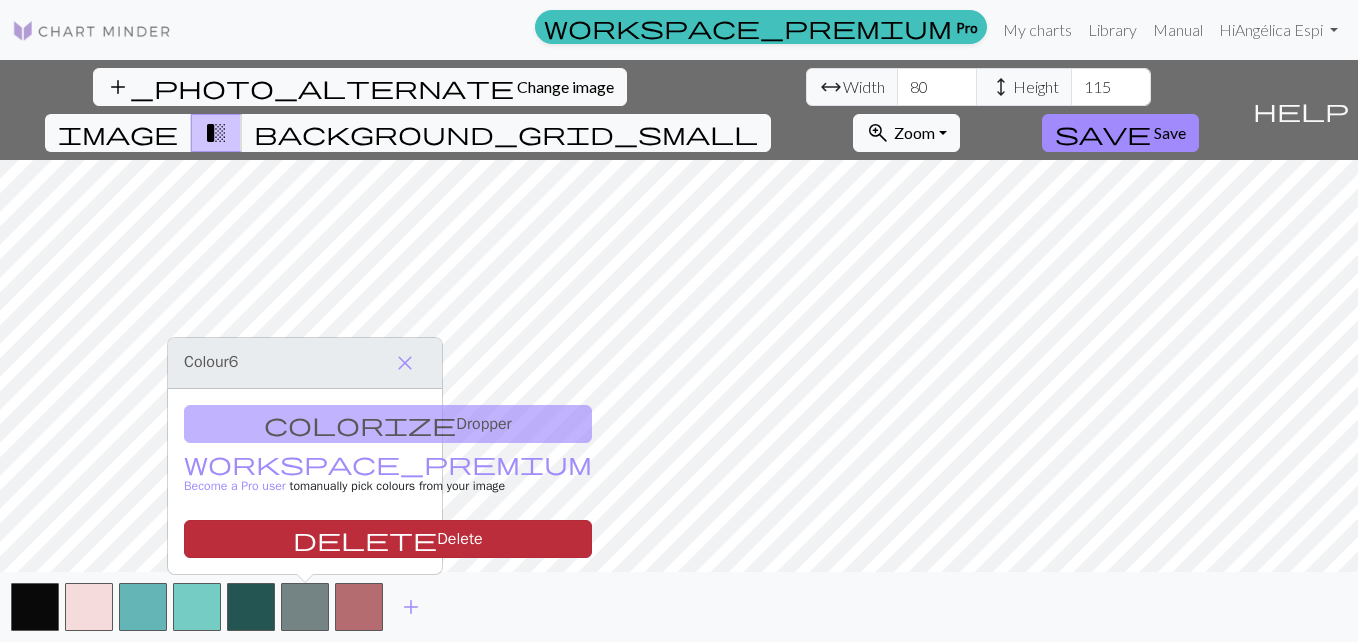click on "delete Delete" at bounding box center (388, 539) 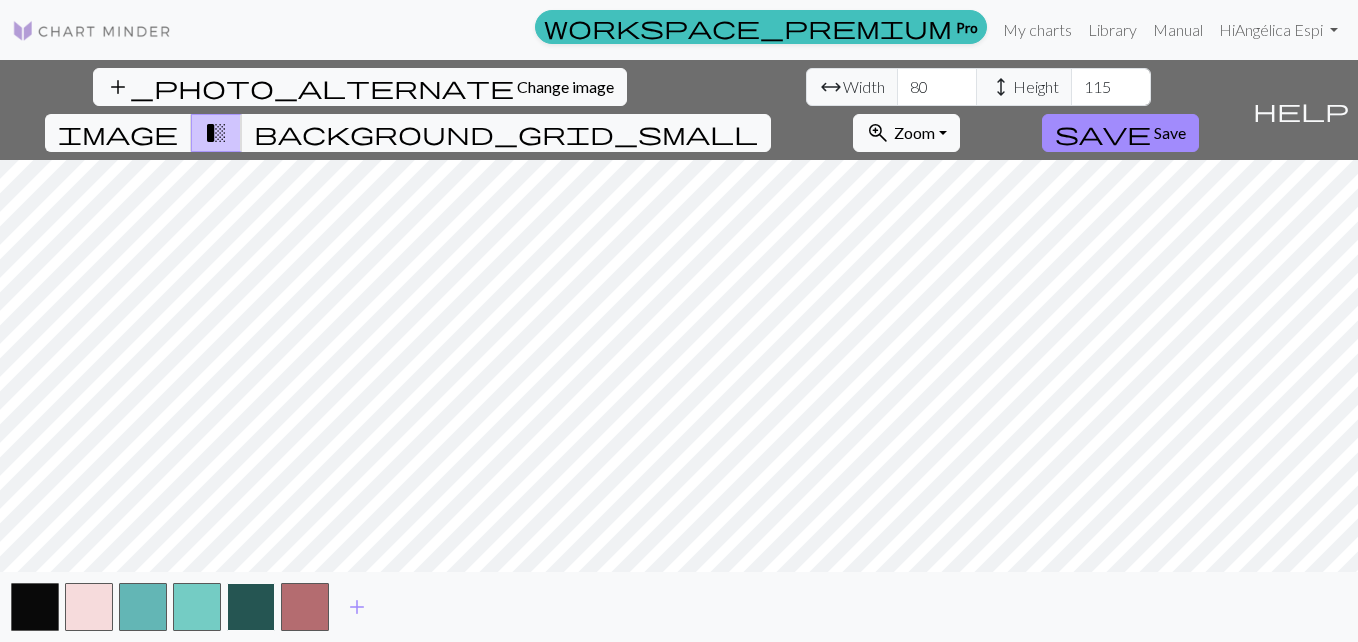click at bounding box center (251, 607) 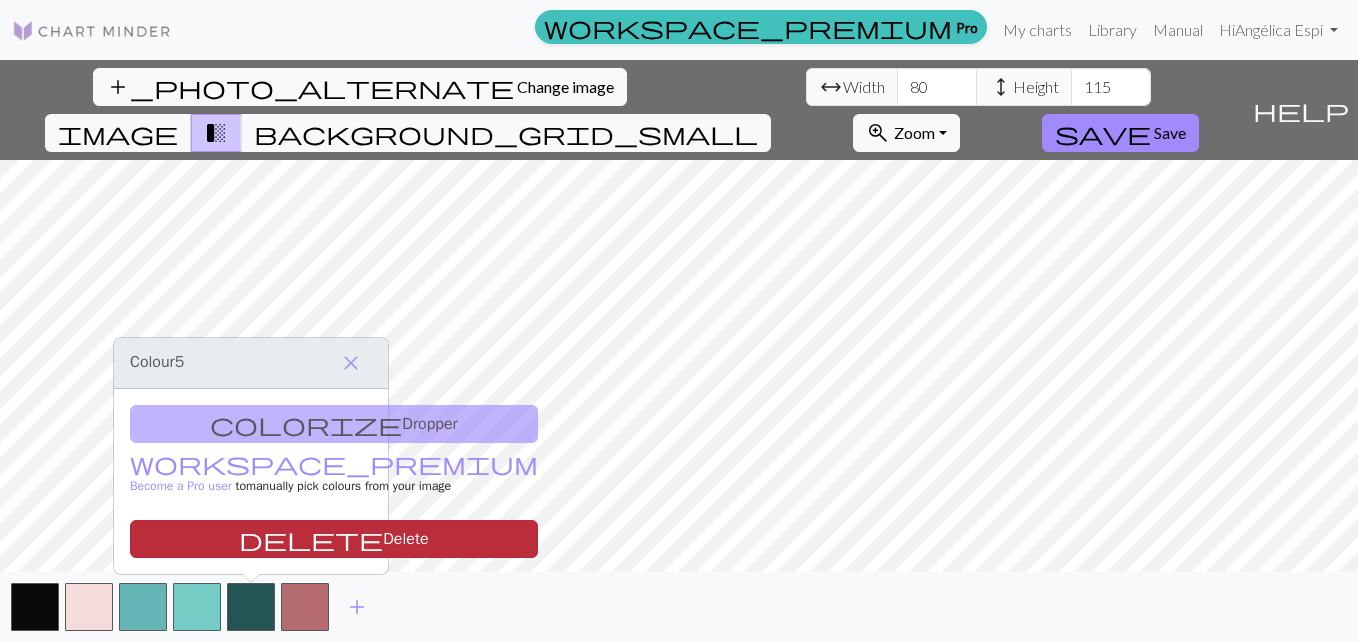 click on "delete Delete" at bounding box center [334, 539] 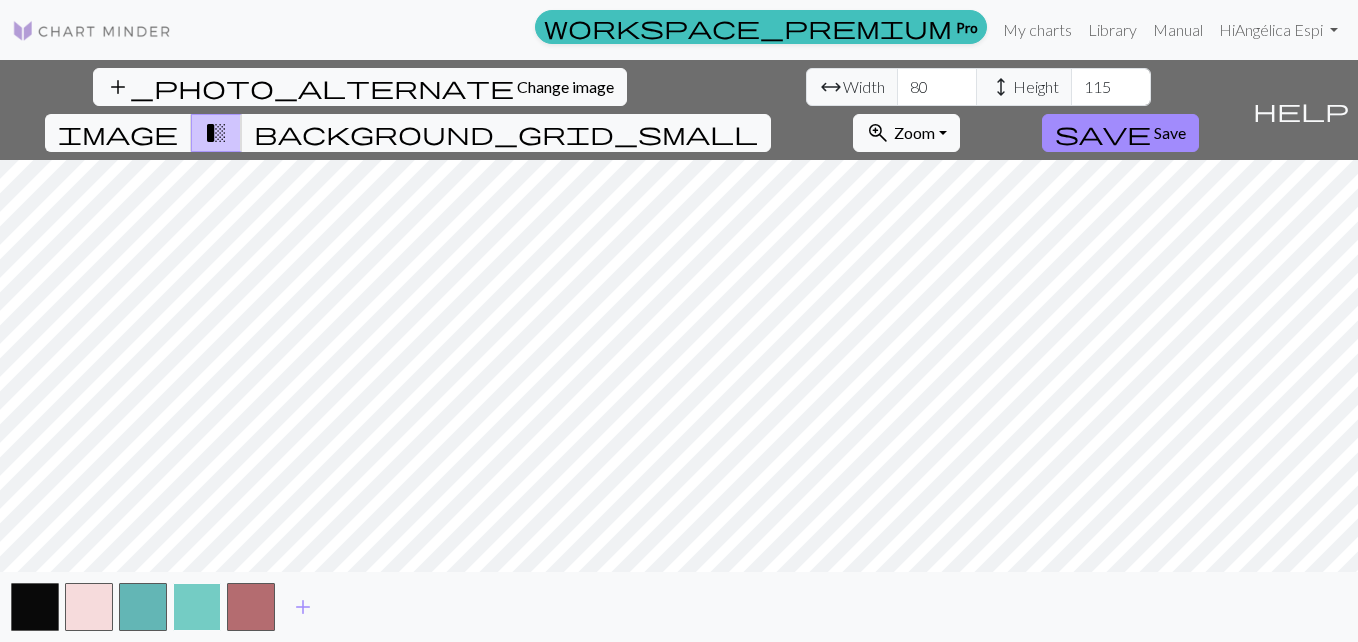 click at bounding box center [197, 607] 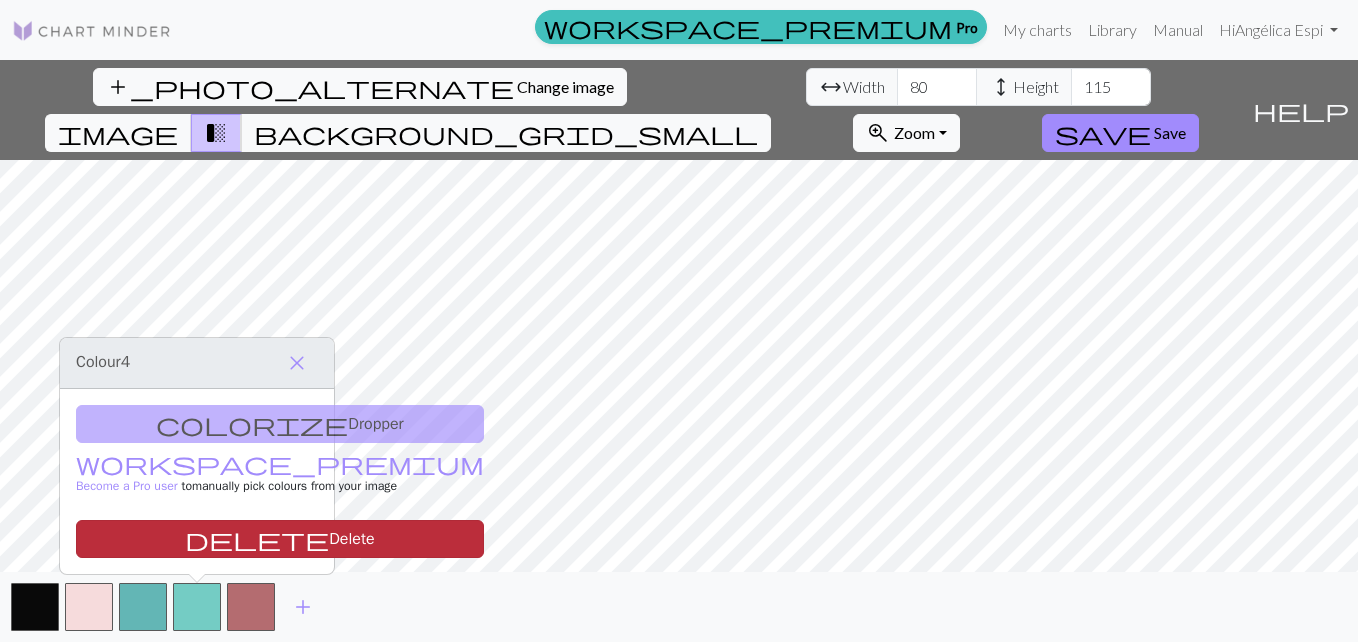 click on "delete Delete" at bounding box center (280, 539) 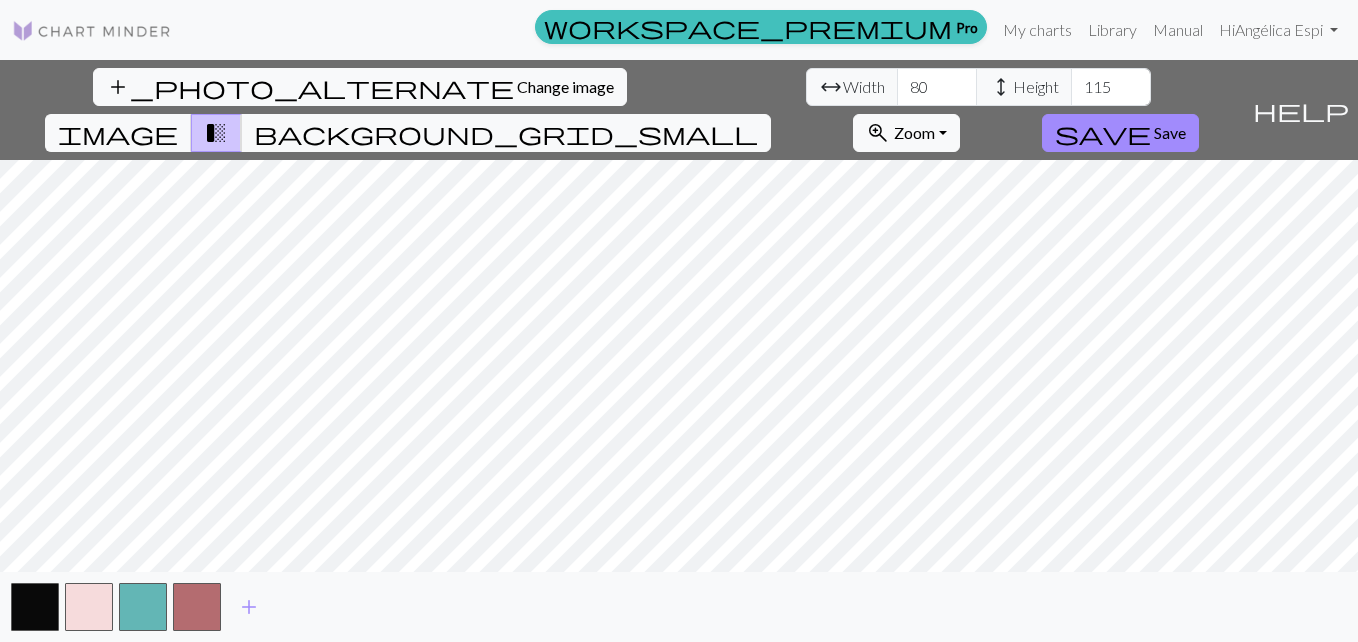 click on "add" at bounding box center (679, 607) 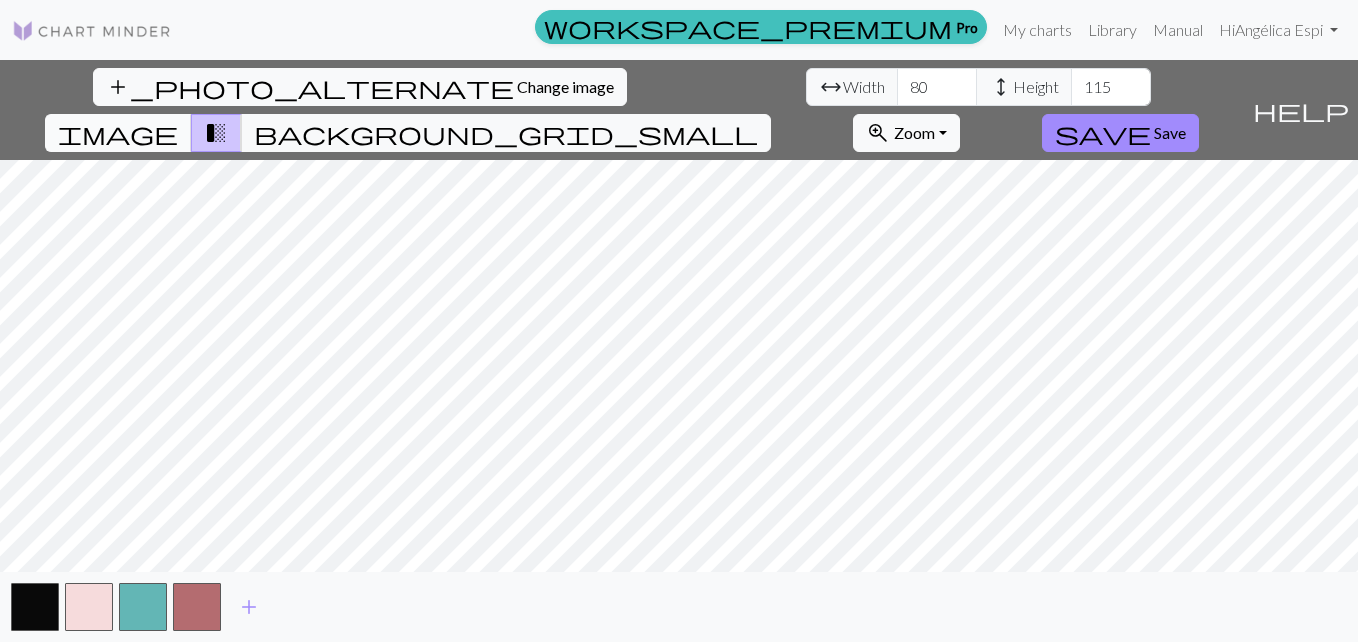 click on "image" at bounding box center [118, 133] 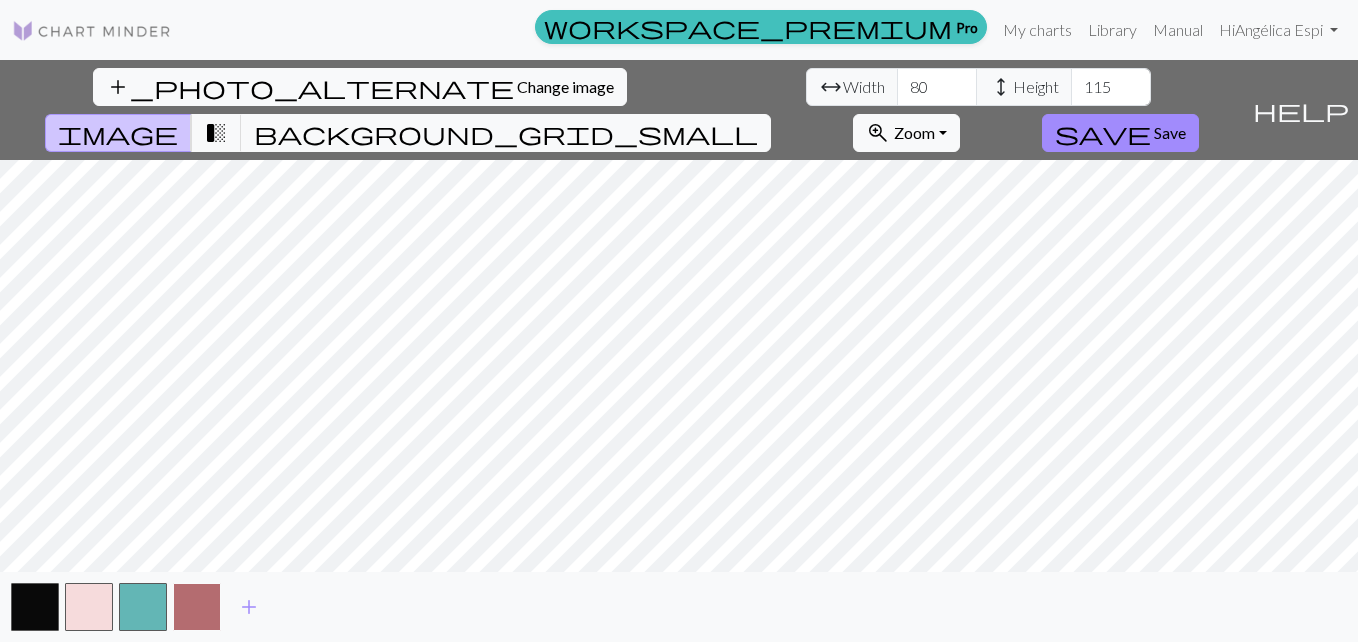 click at bounding box center (197, 607) 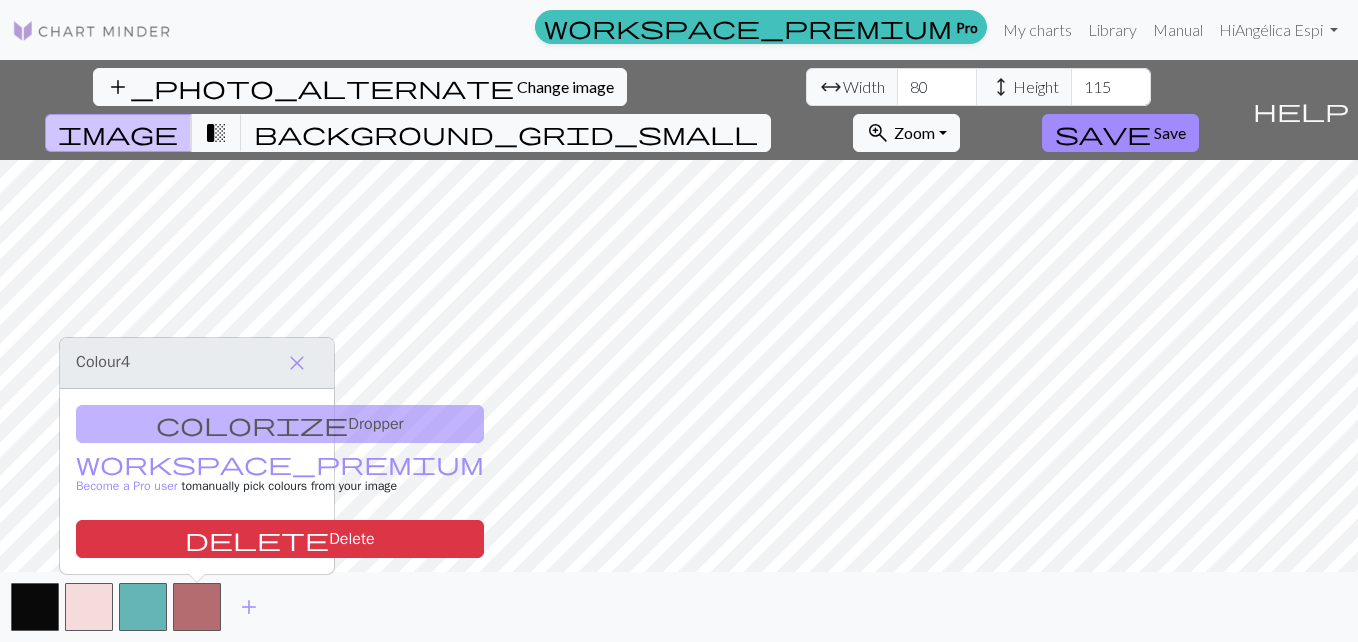 click on "colorize Dropper workspace_premium Become a Pro user   to  manually pick colours from your image delete Delete" at bounding box center [197, 481] 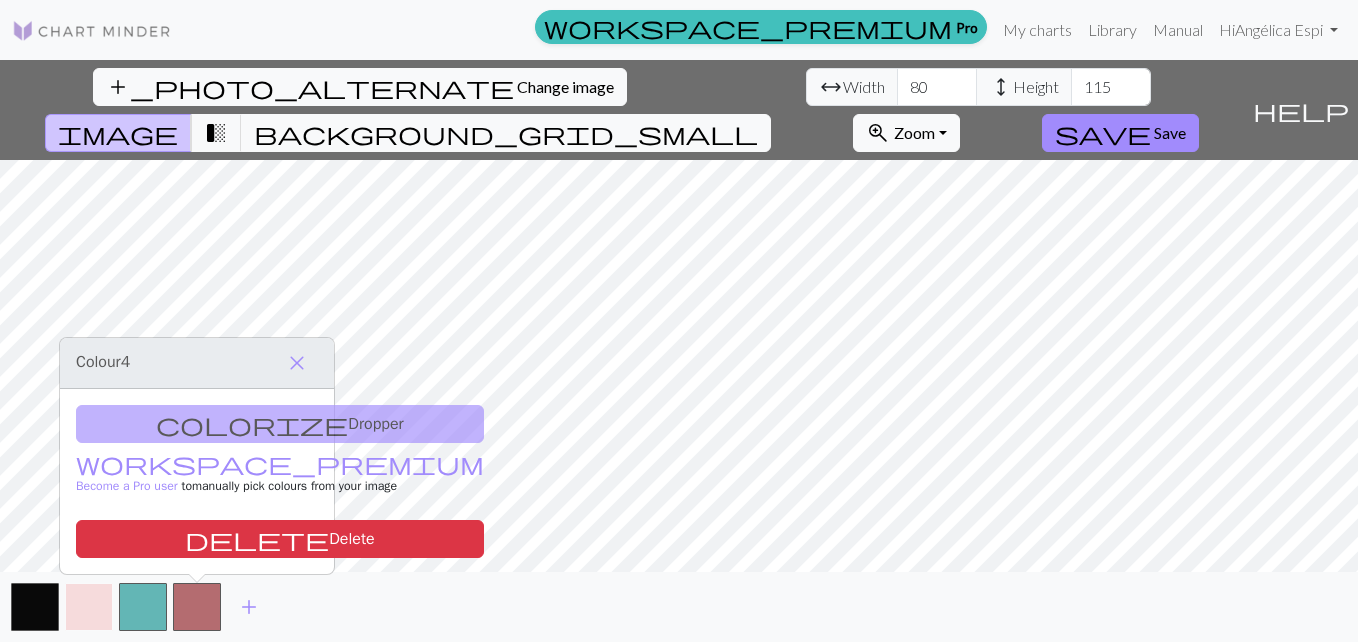 click at bounding box center (89, 607) 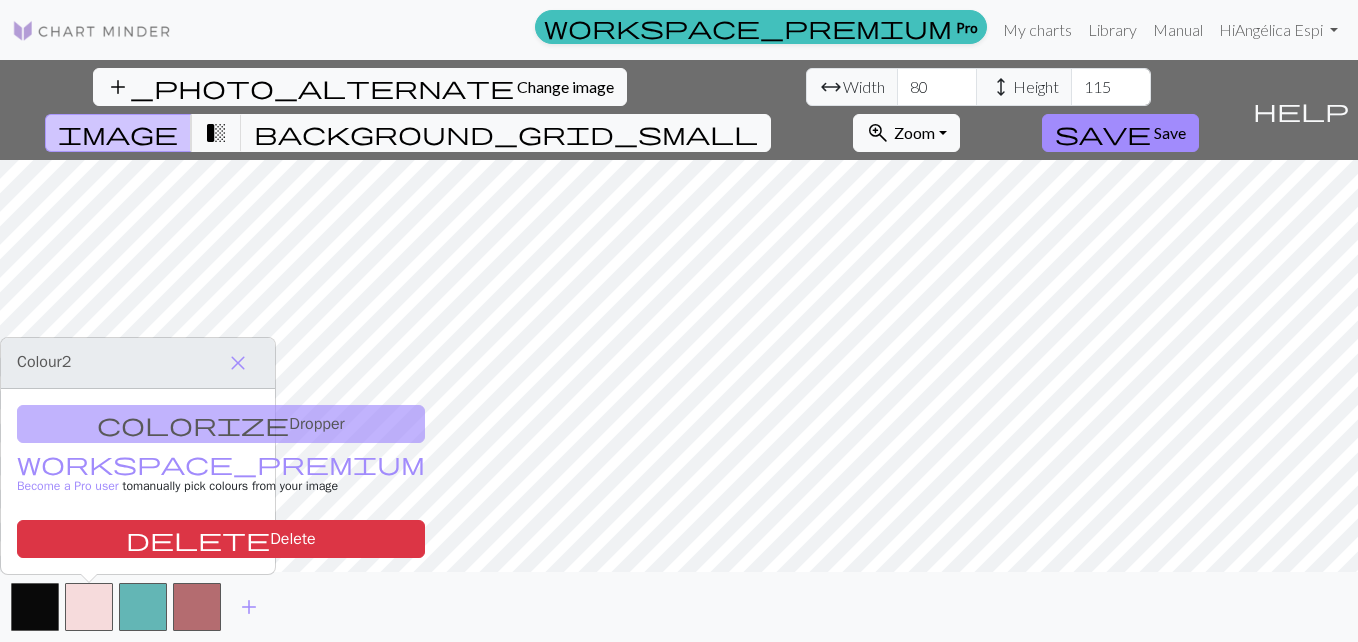 click on "colorize Dropper workspace_premium Become a Pro user   to  manually pick colours from your image delete Delete" at bounding box center [138, 481] 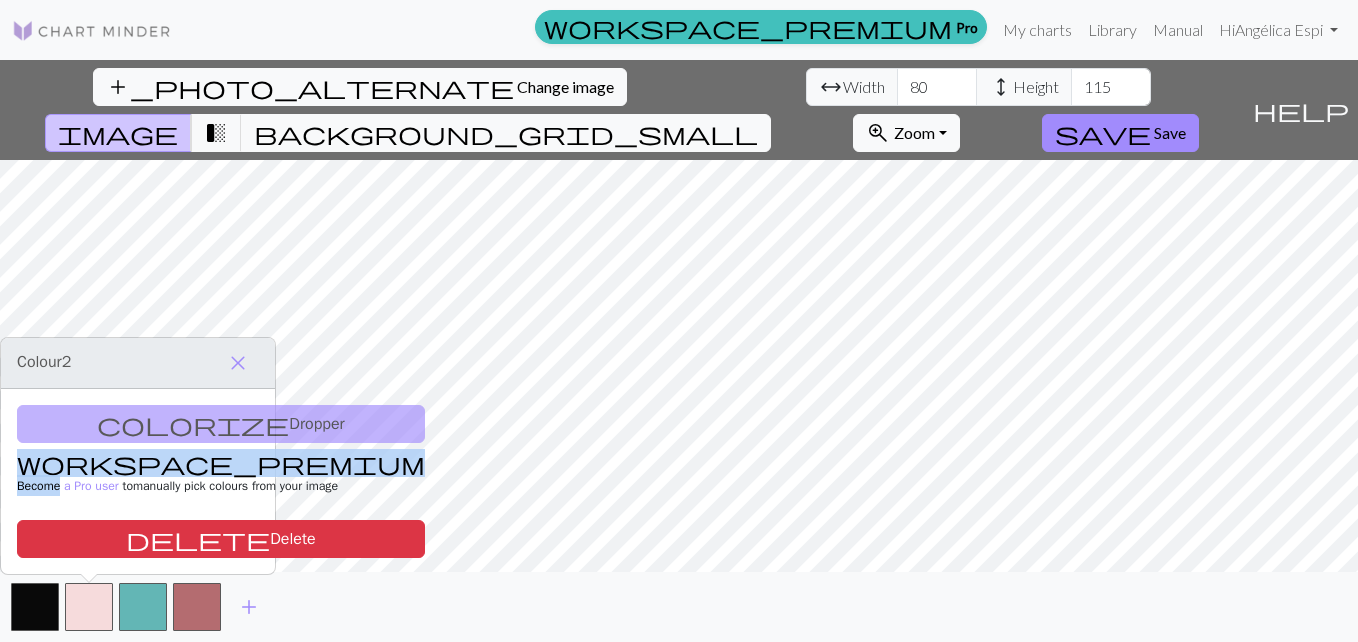click on "colorize Dropper workspace_premium Become a Pro user   to  manually pick colours from your image delete Delete" at bounding box center [138, 481] 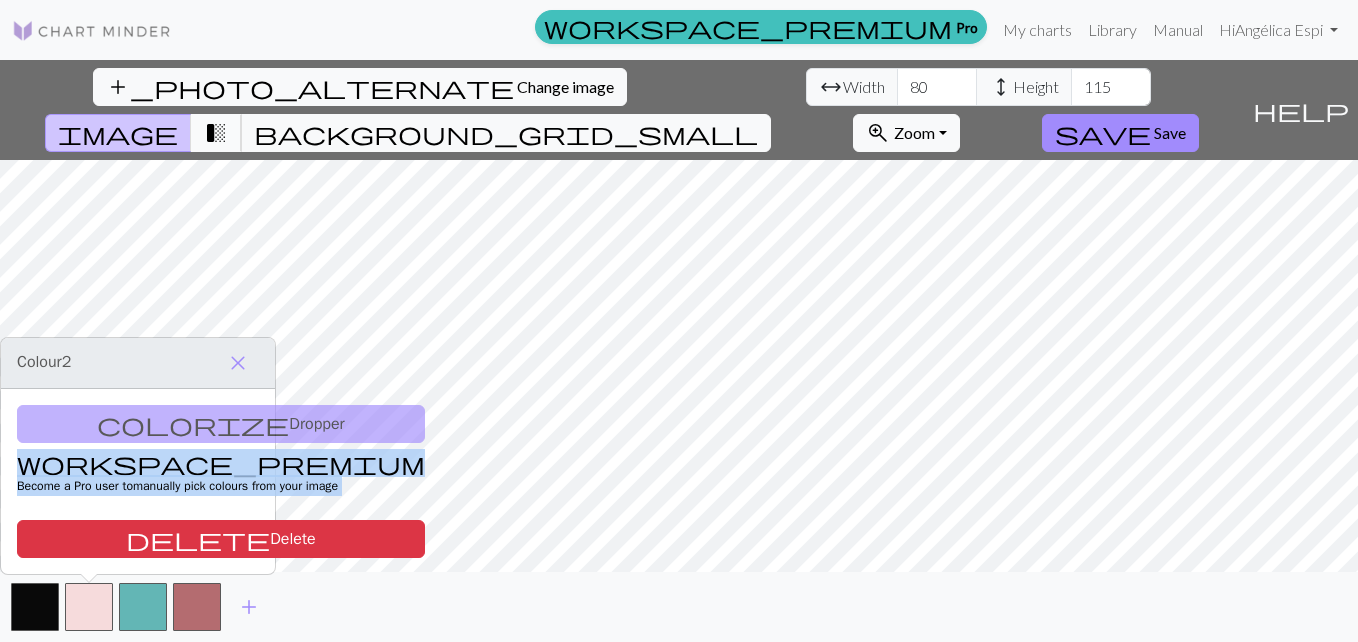 click on "transition_fade" at bounding box center (216, 133) 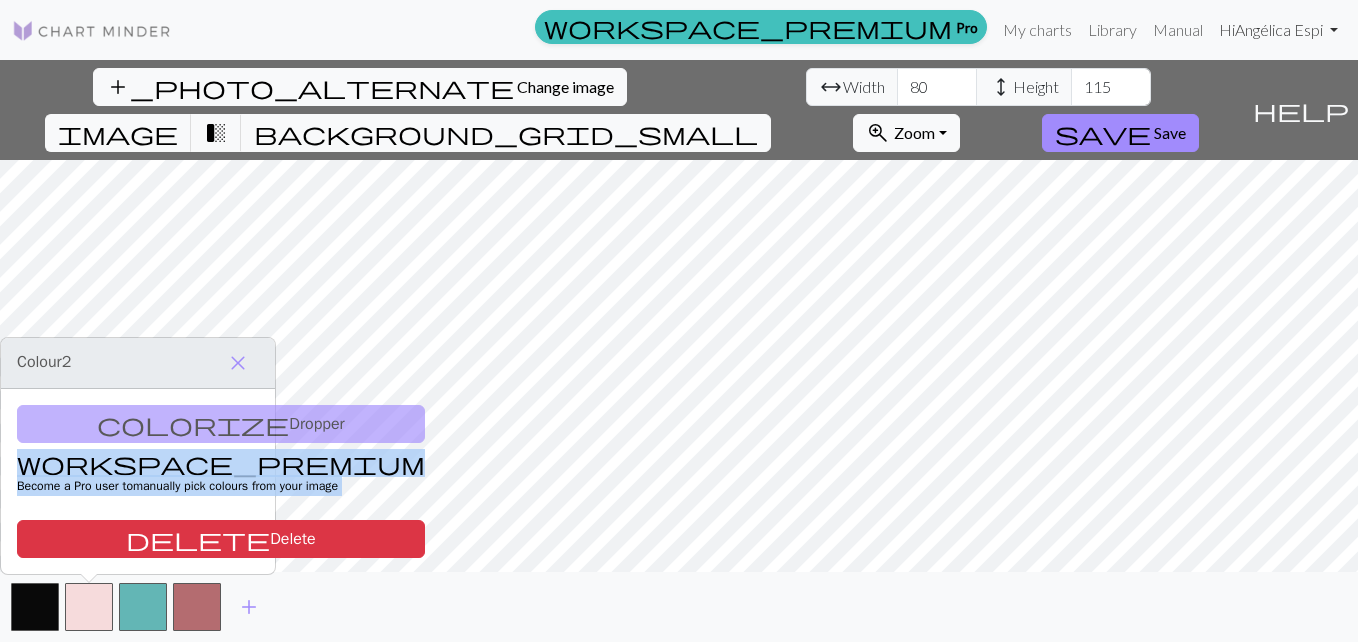click on "Hi  Angélica Espi" at bounding box center [1278, 30] 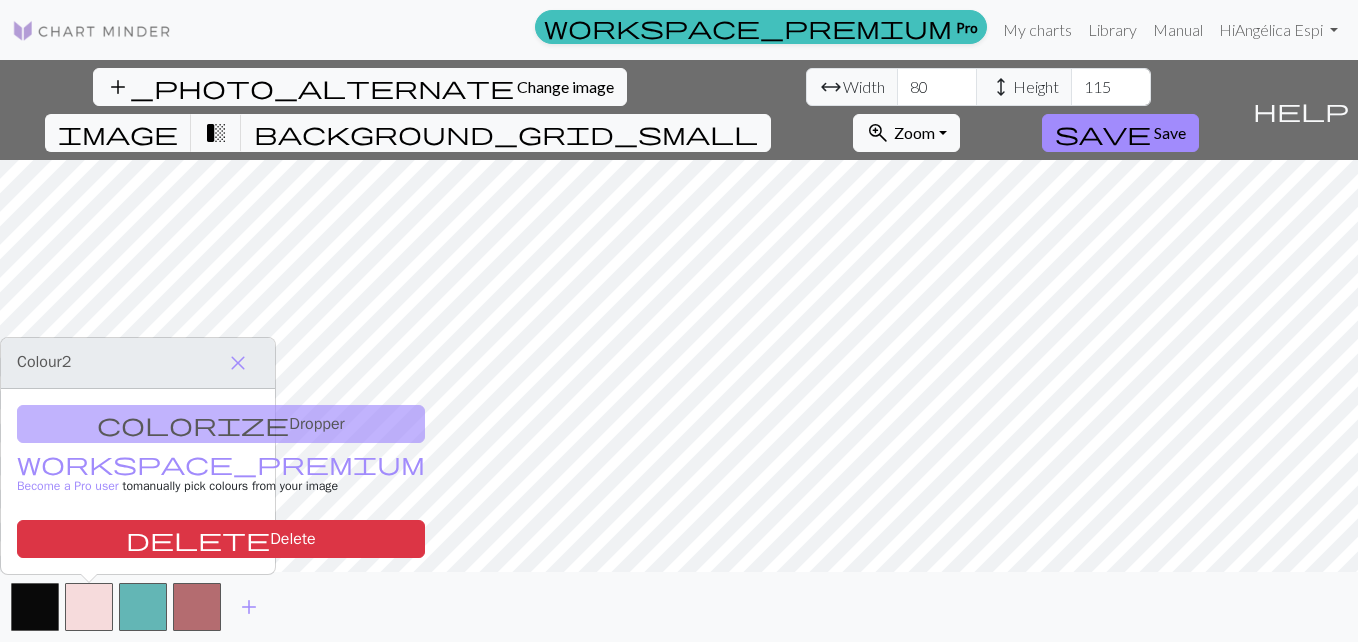 click on "colorize Dropper workspace_premium Become a Pro user   to  manually pick colours from your image delete Delete" at bounding box center [138, 481] 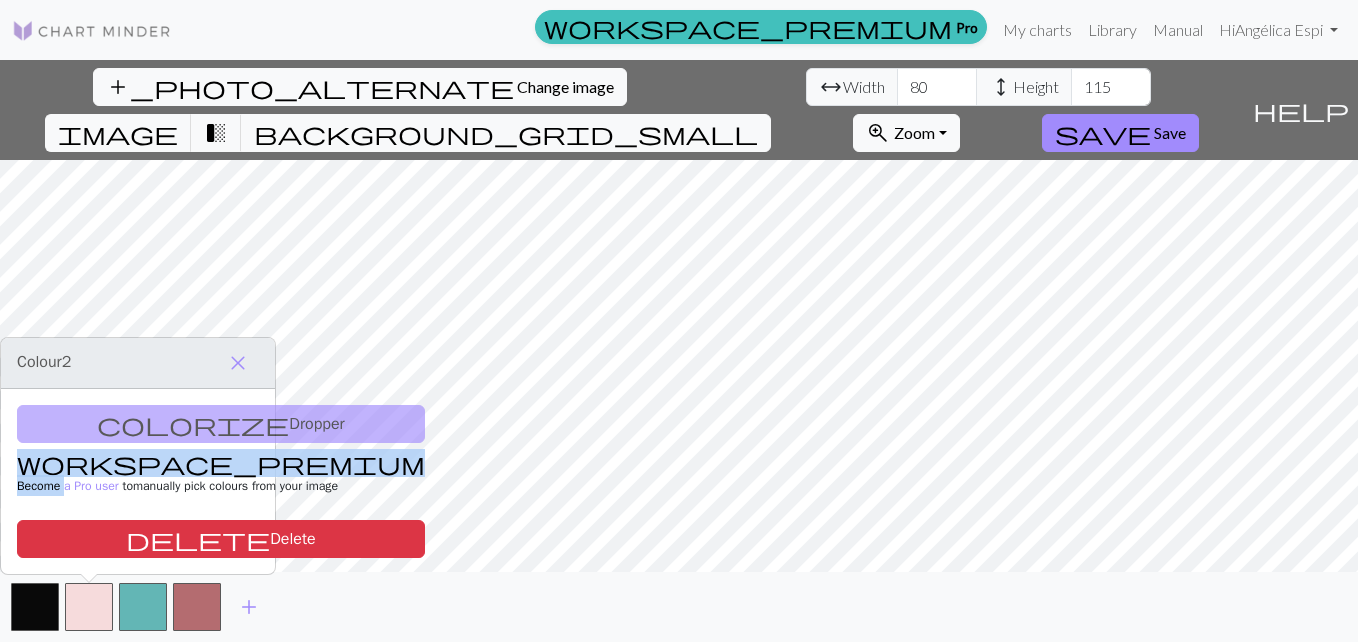 click on "colorize Dropper workspace_premium Become a Pro user   to  manually pick colours from your image delete Delete" at bounding box center (138, 481) 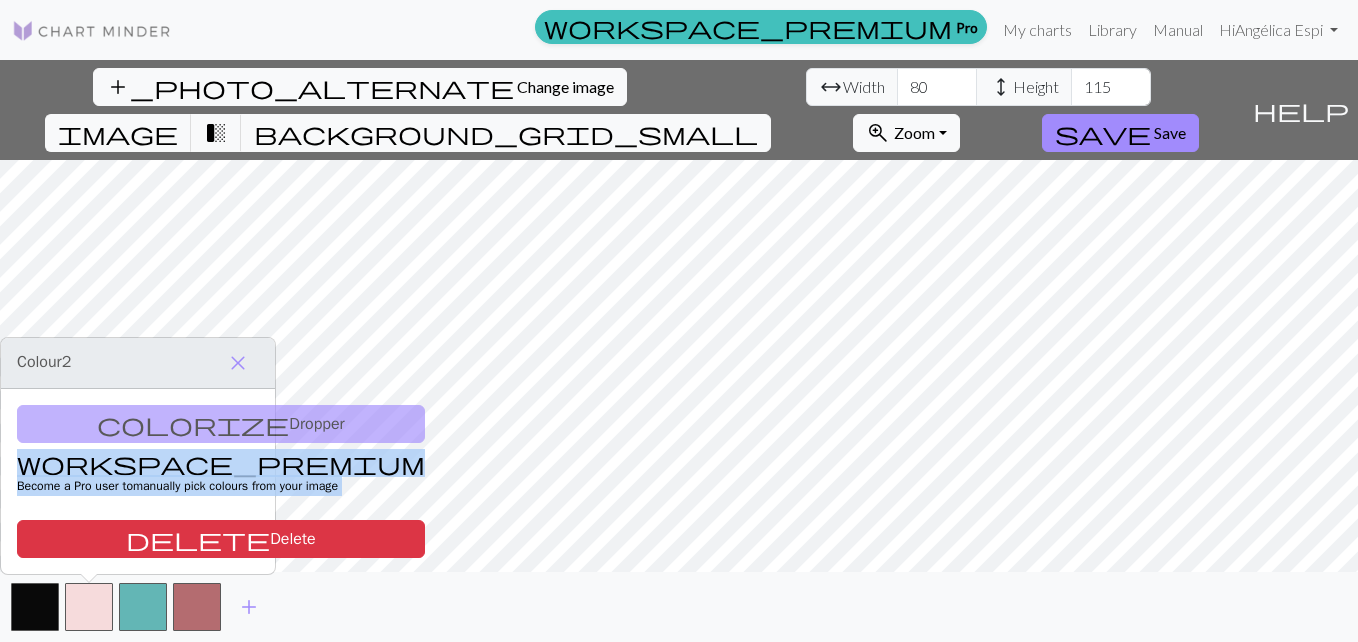 click on "colorize Dropper workspace_premium Become a Pro user   to  manually pick colours from your image delete Delete" at bounding box center [138, 481] 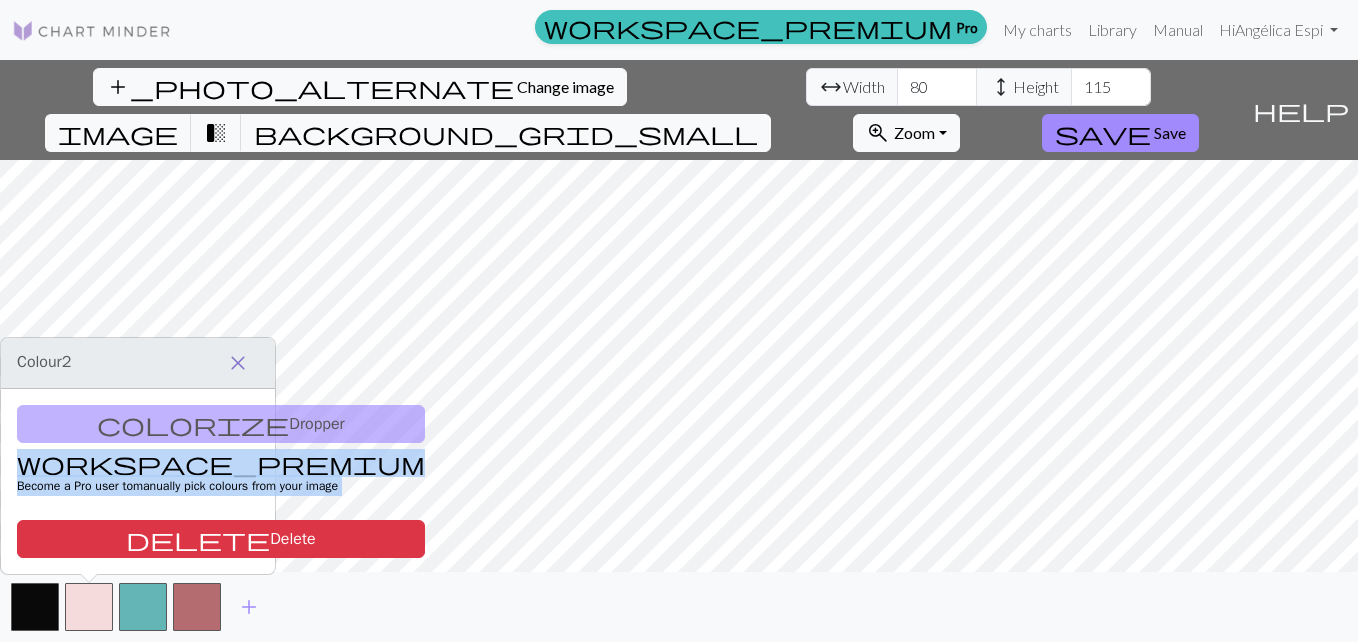 click on "close" at bounding box center [238, 363] 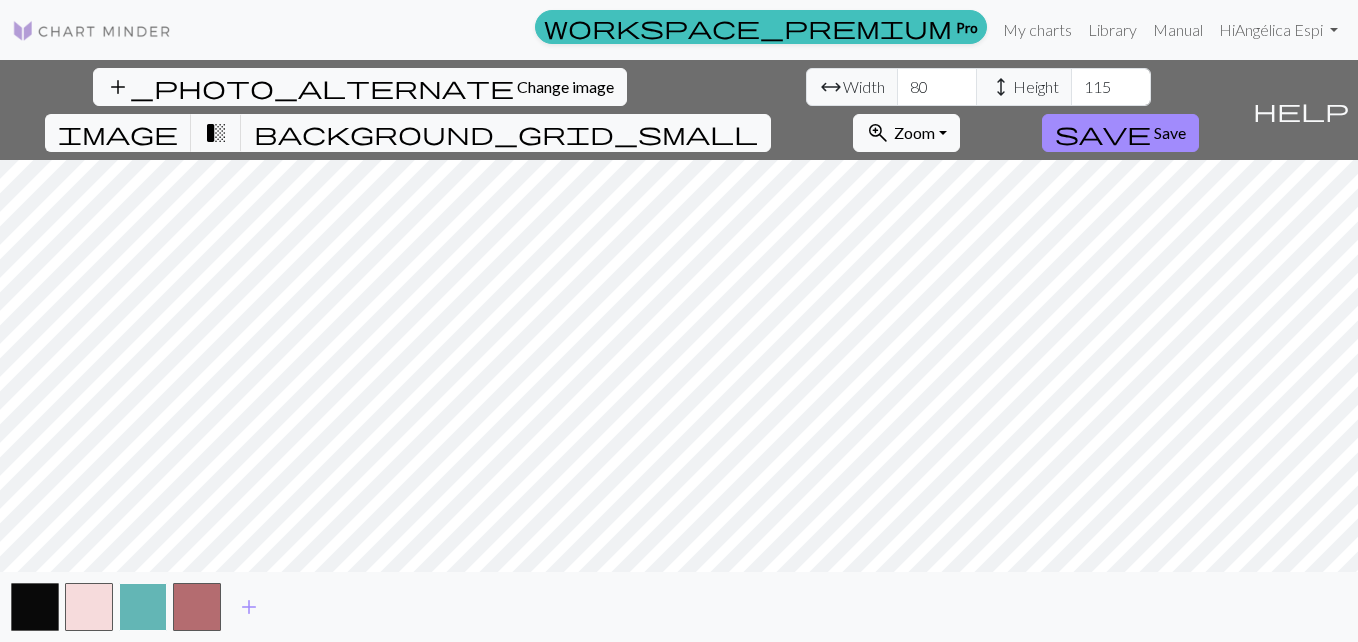 click at bounding box center (143, 607) 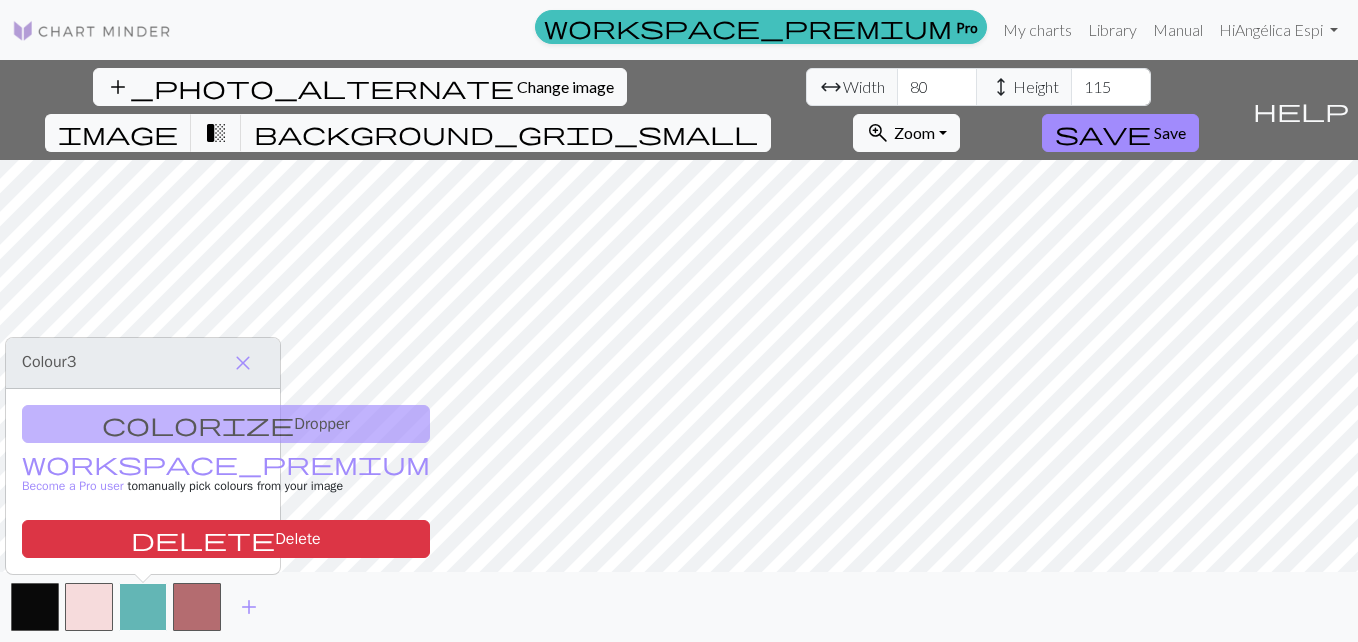 click at bounding box center (143, 607) 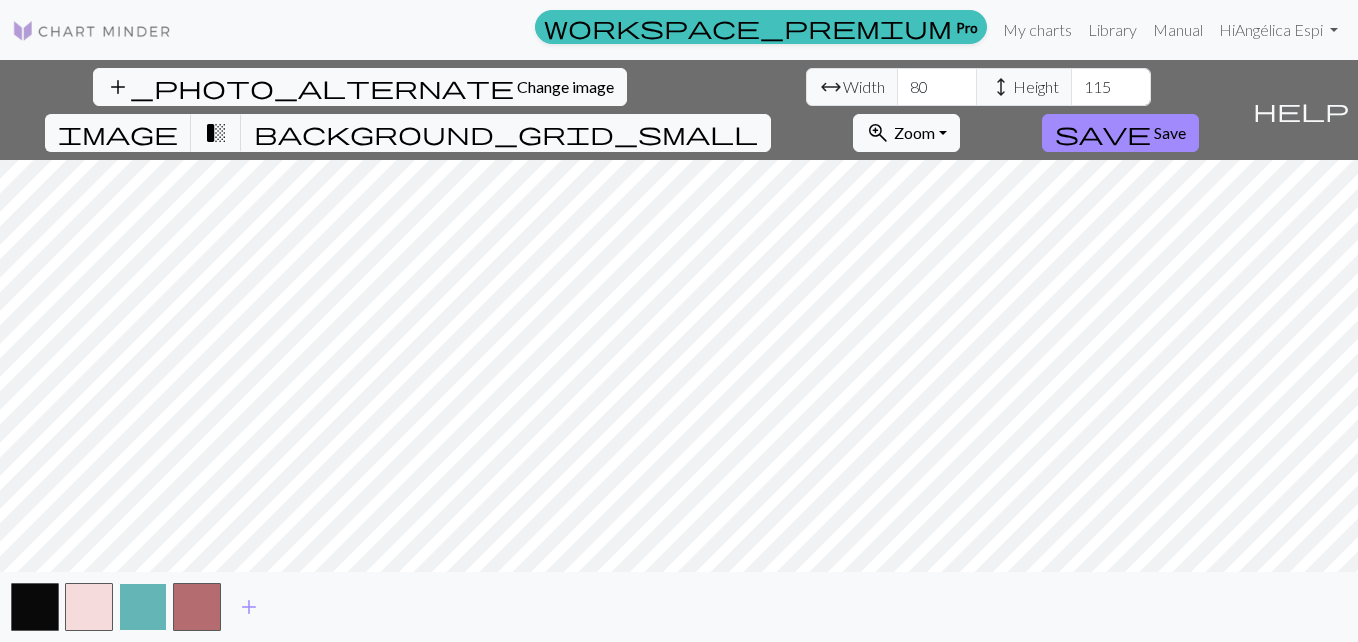click at bounding box center (143, 607) 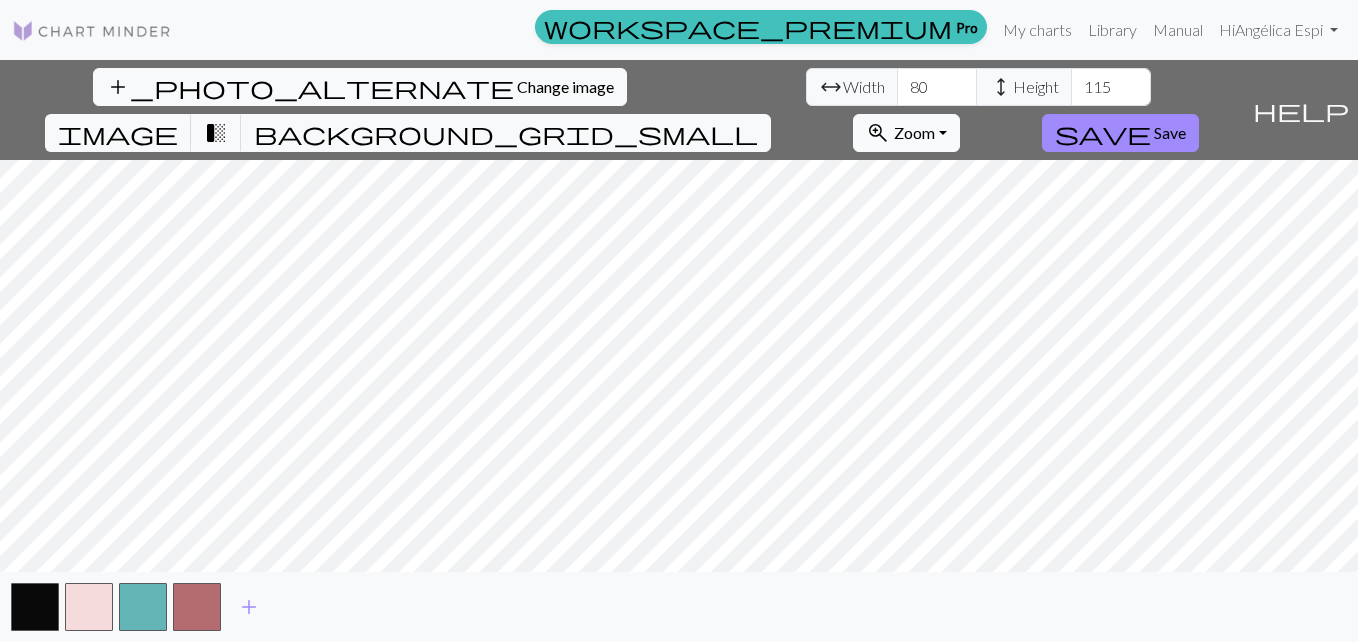 click on "zoom_in Zoom Zoom" at bounding box center (906, 133) 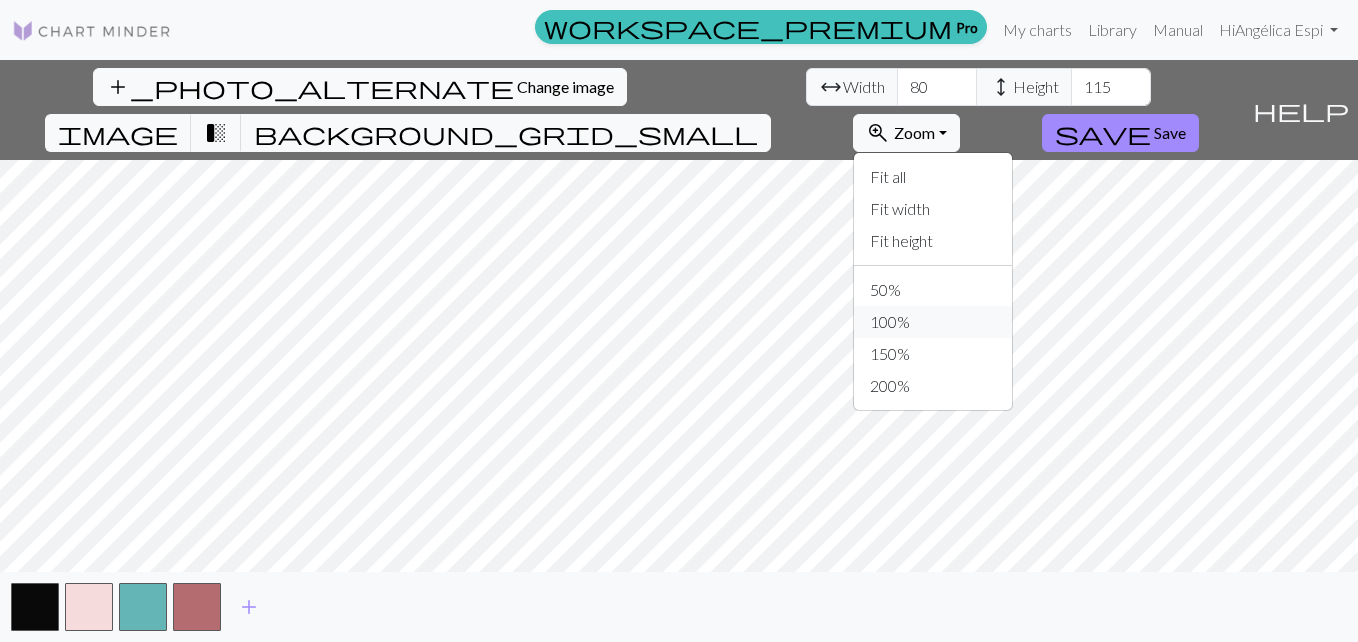click on "100%" at bounding box center (933, 322) 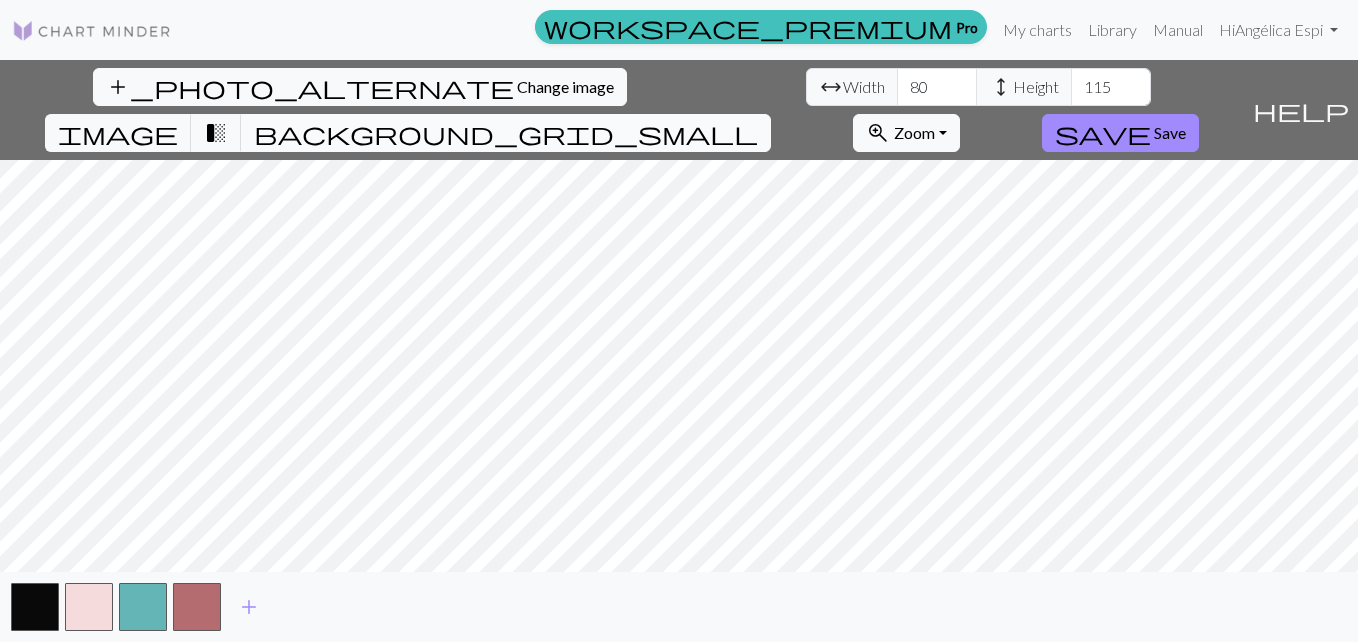 click on "background_grid_small" at bounding box center (506, 133) 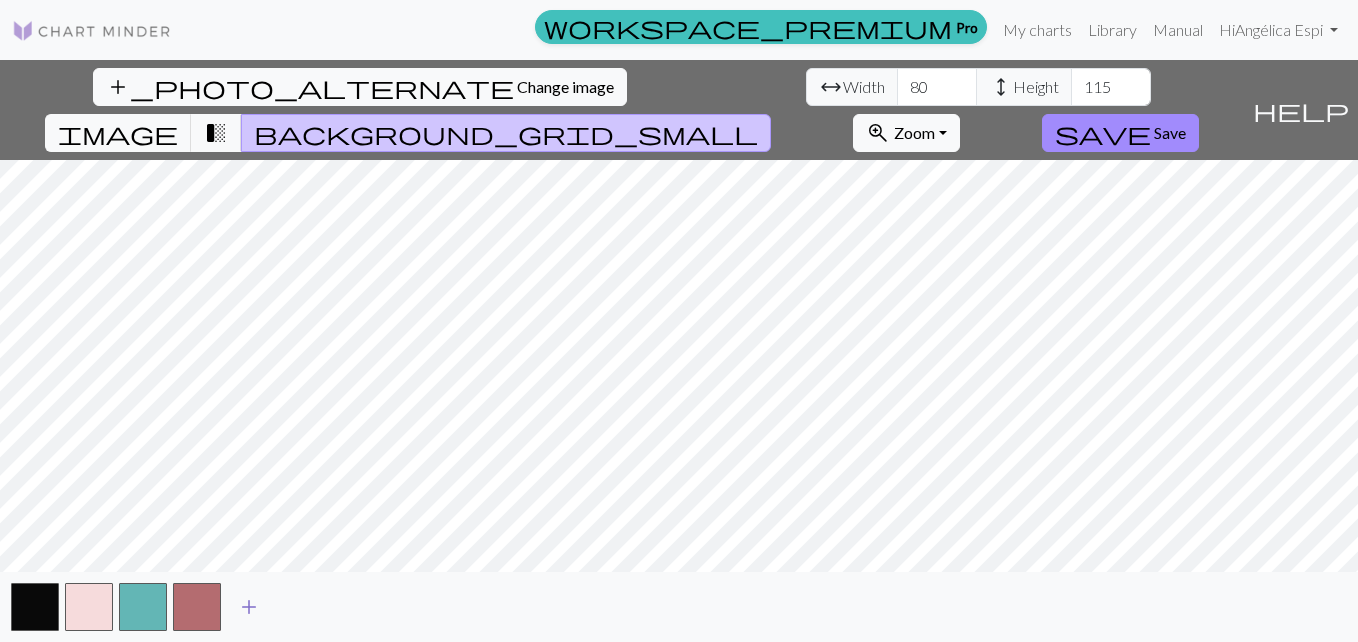 click on "add" at bounding box center [249, 607] 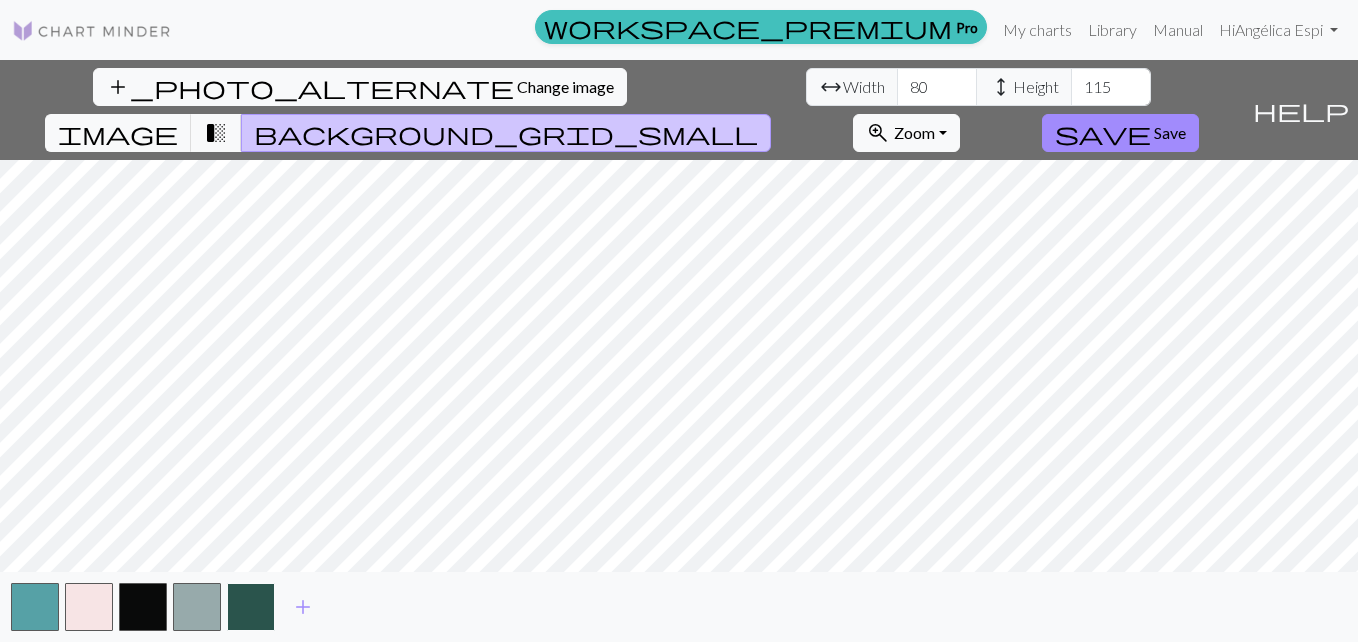 click at bounding box center [251, 607] 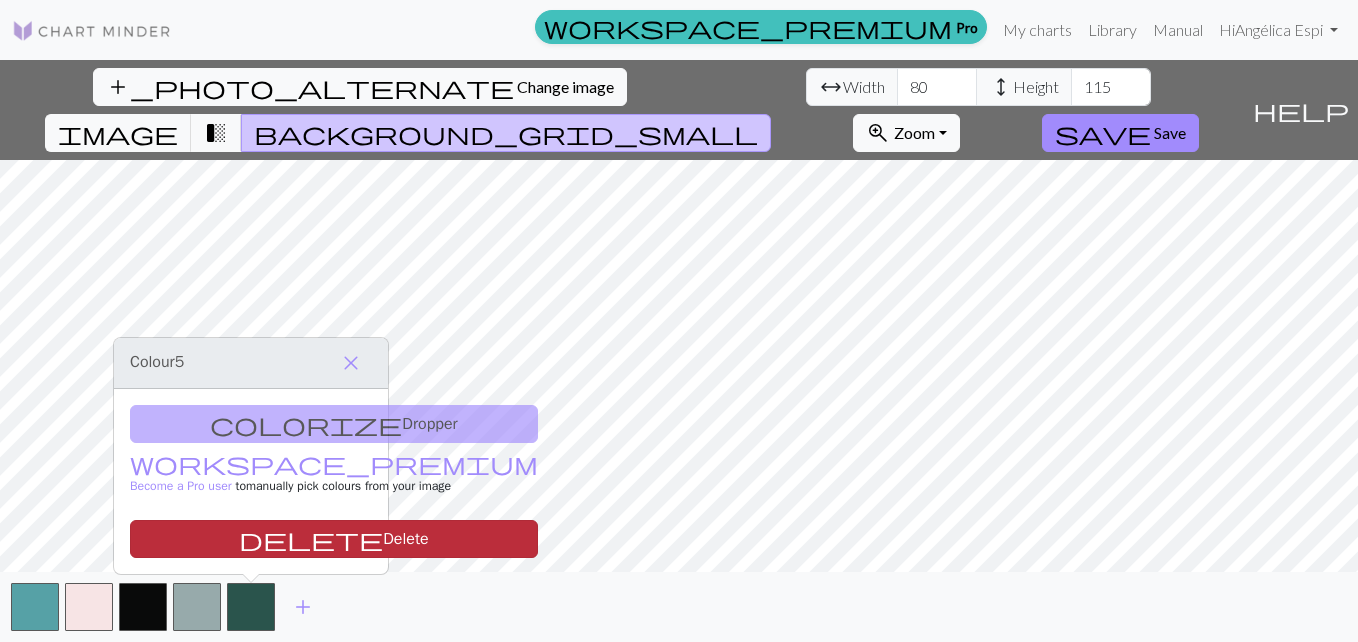 click on "delete Delete" at bounding box center (334, 539) 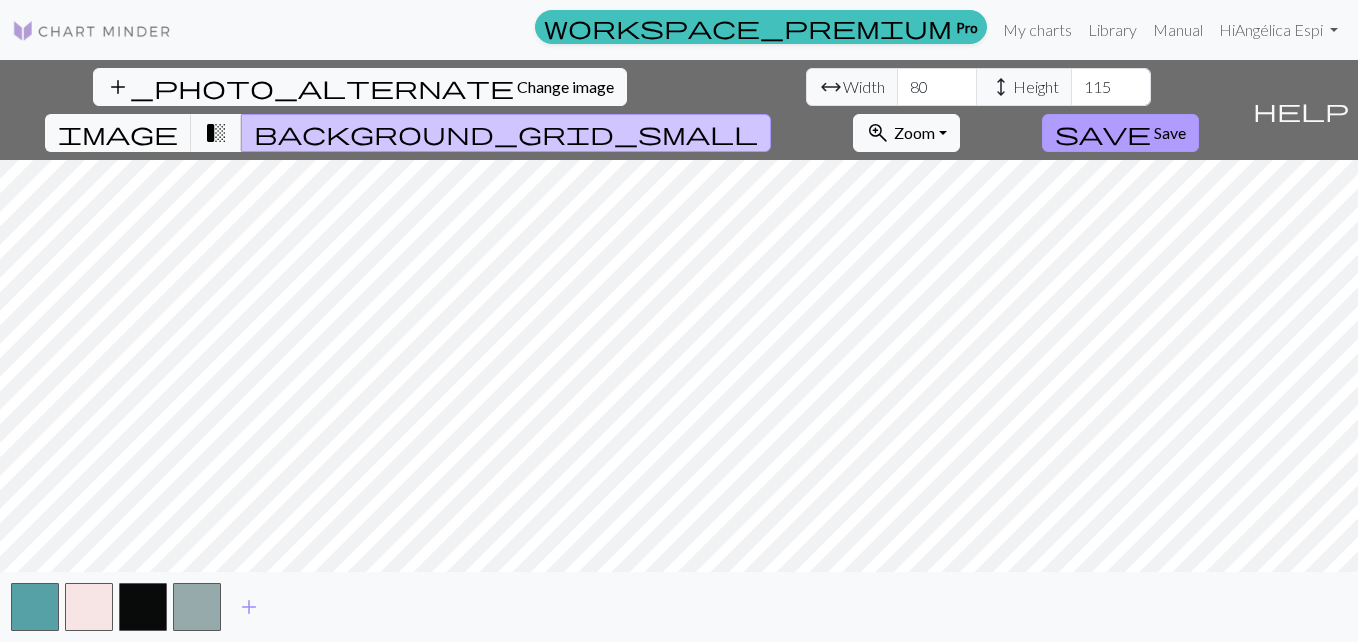 click on "Save" at bounding box center (1170, 132) 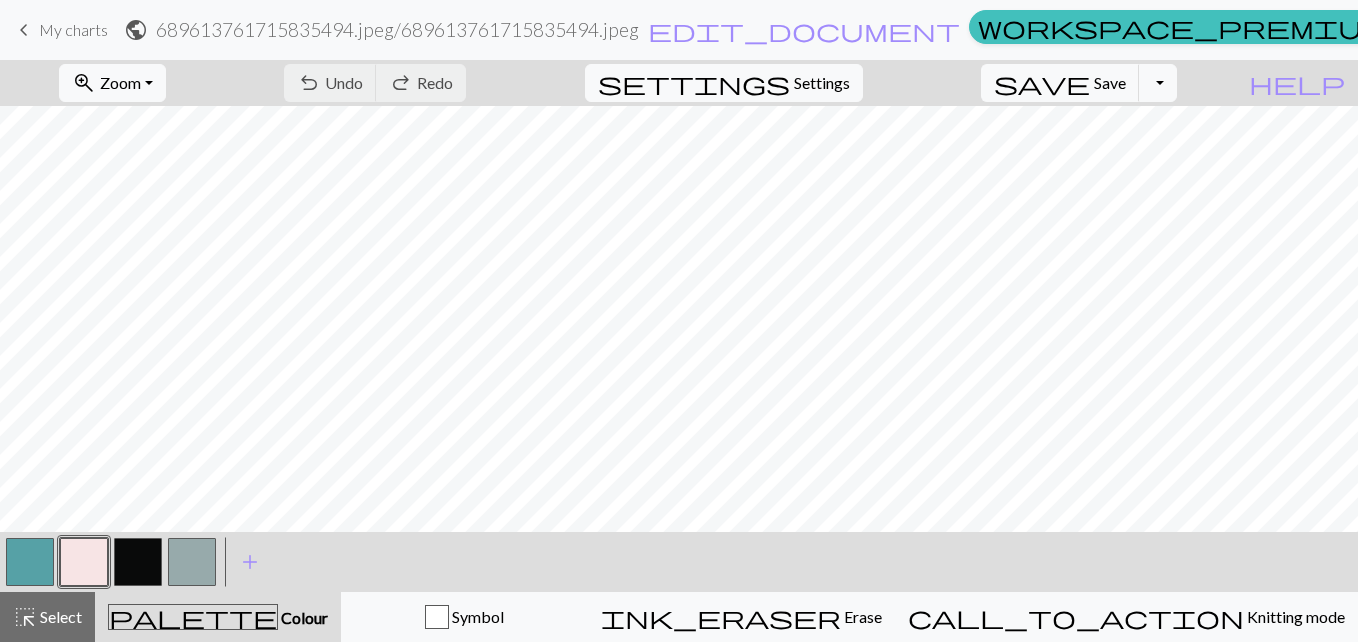 click at bounding box center (30, 562) 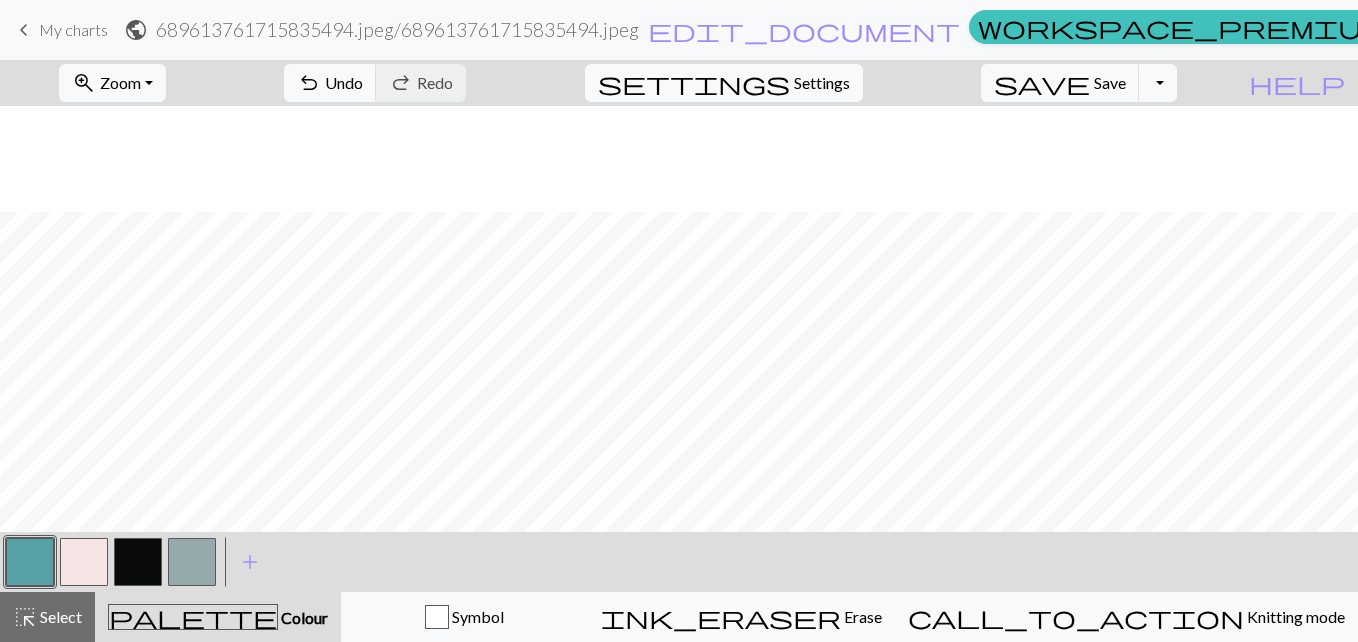scroll, scrollTop: 186, scrollLeft: 0, axis: vertical 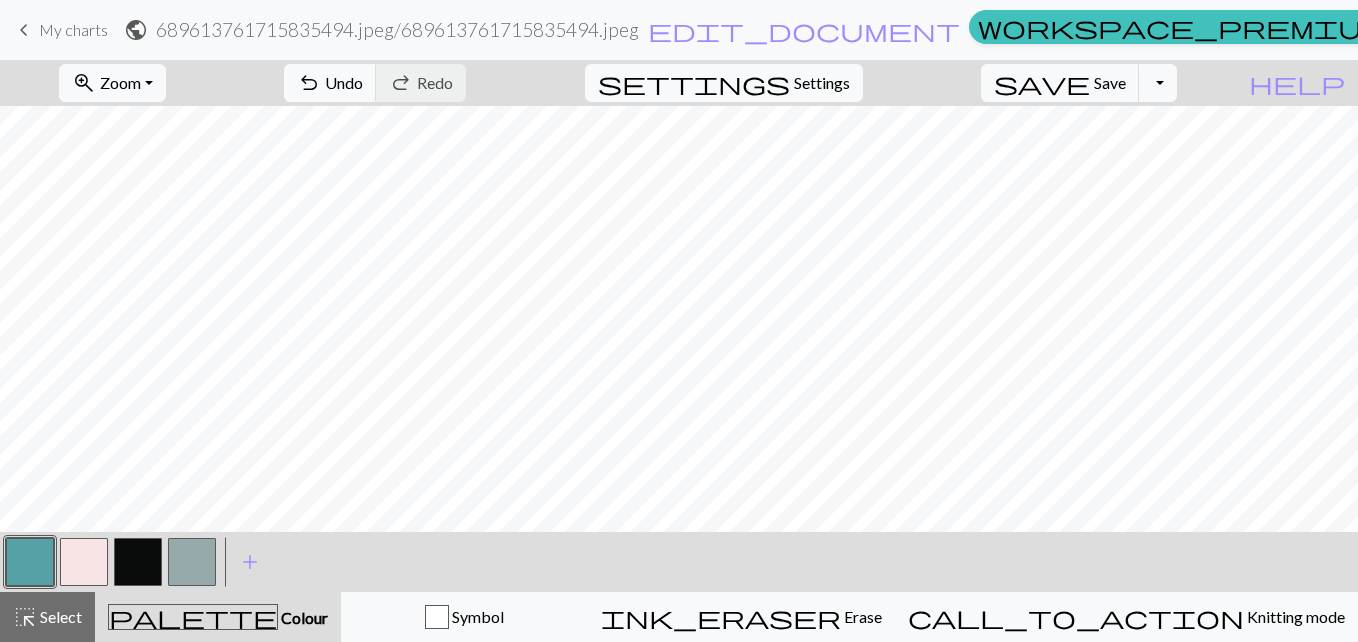 click at bounding box center (192, 562) 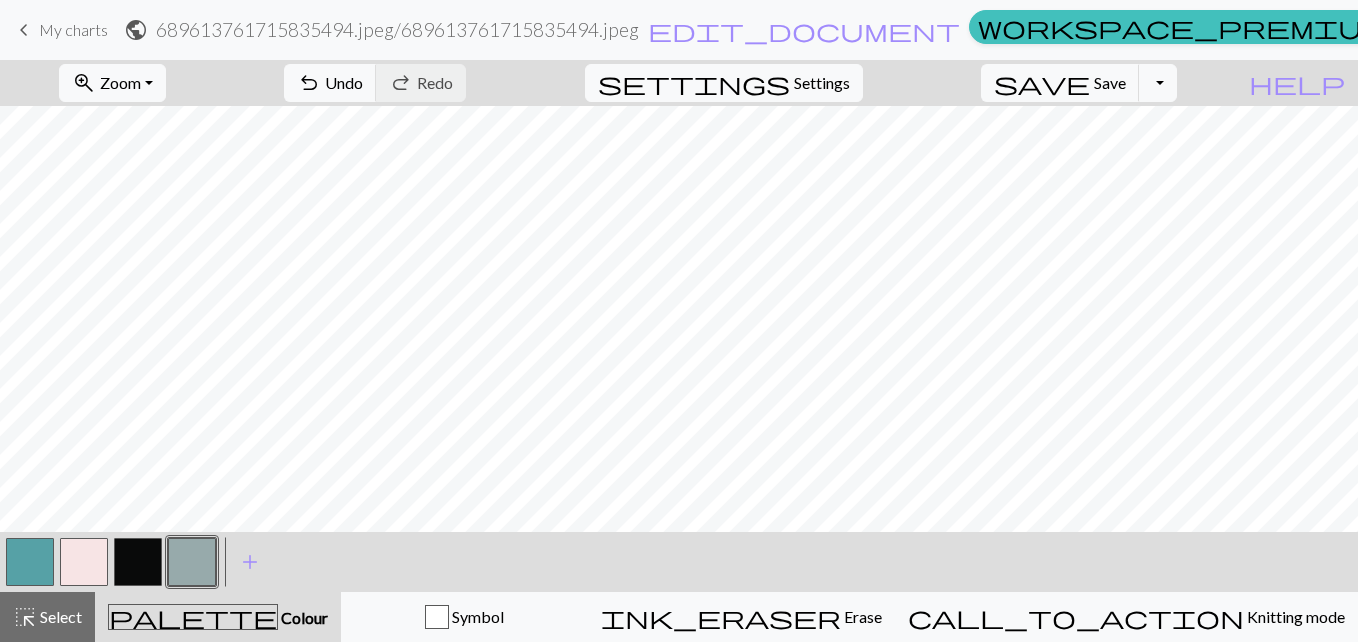 click on "palette   Colour   Colour" at bounding box center [218, 617] 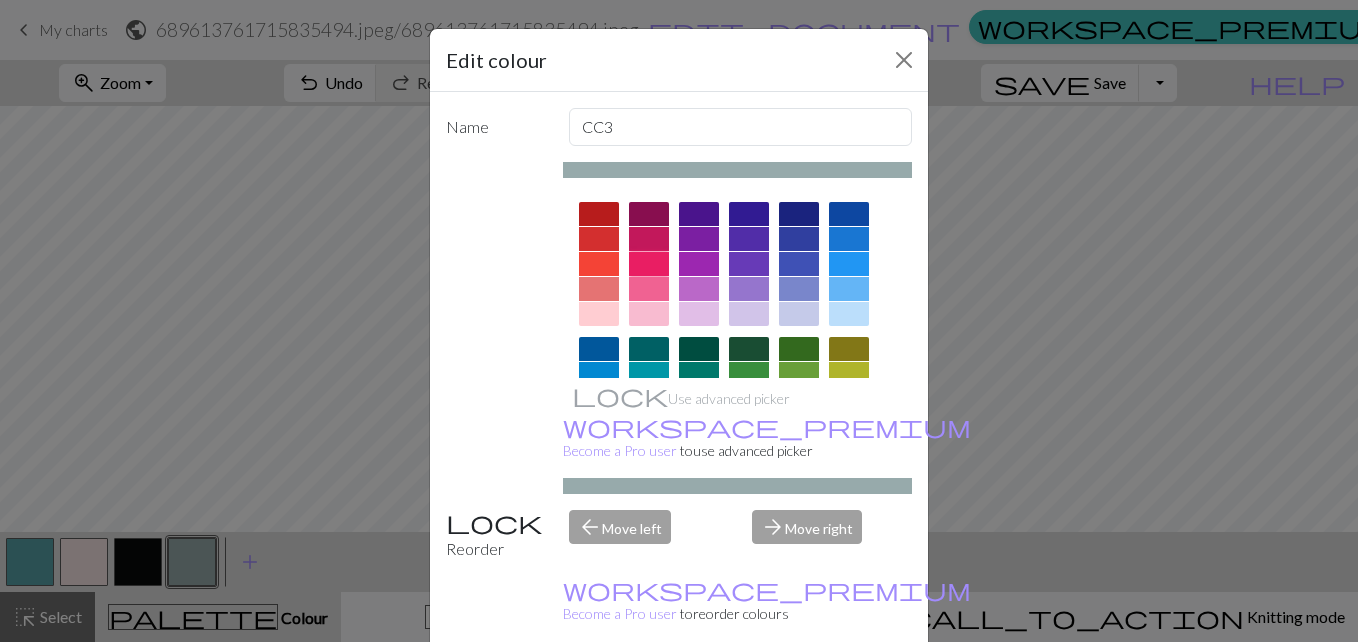 click at bounding box center [649, 264] 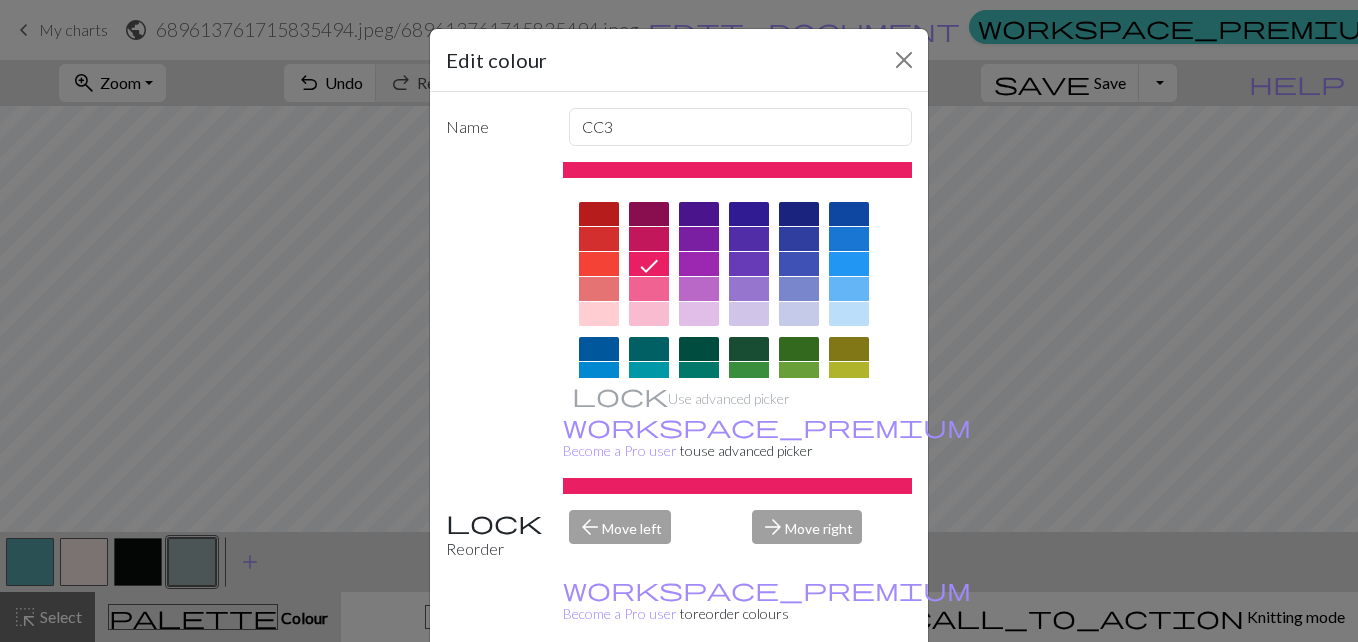 click on "Edit colour" at bounding box center [679, 60] 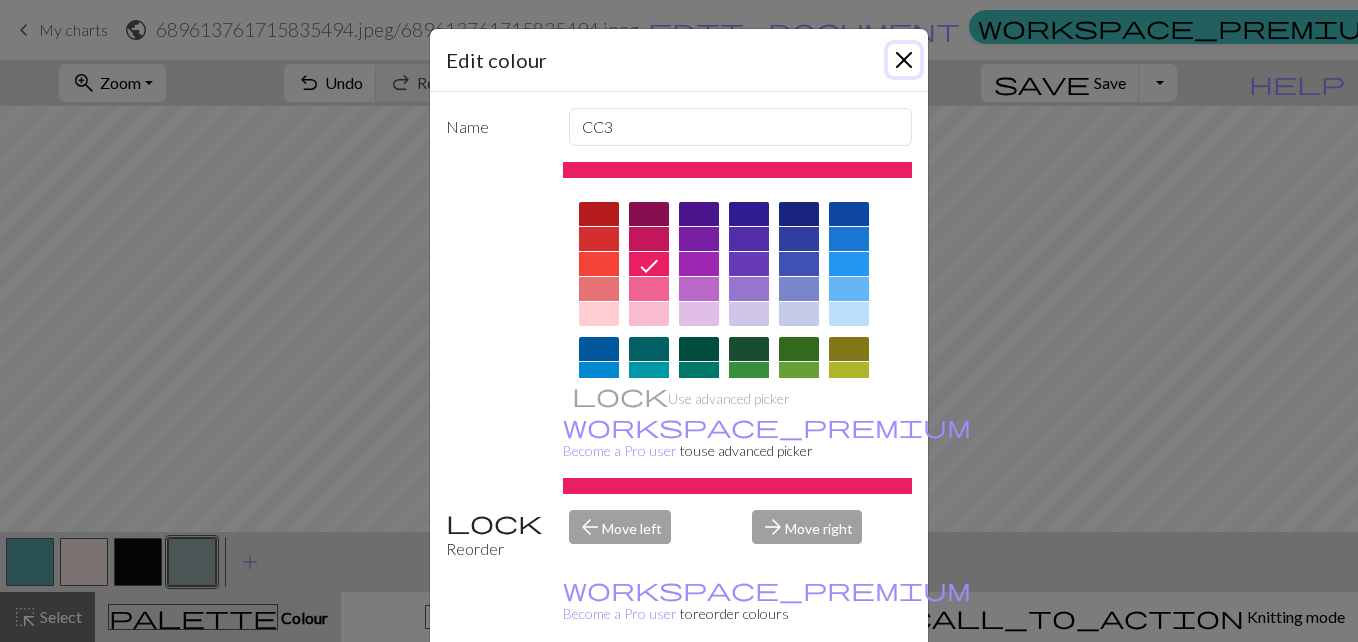 click at bounding box center [904, 60] 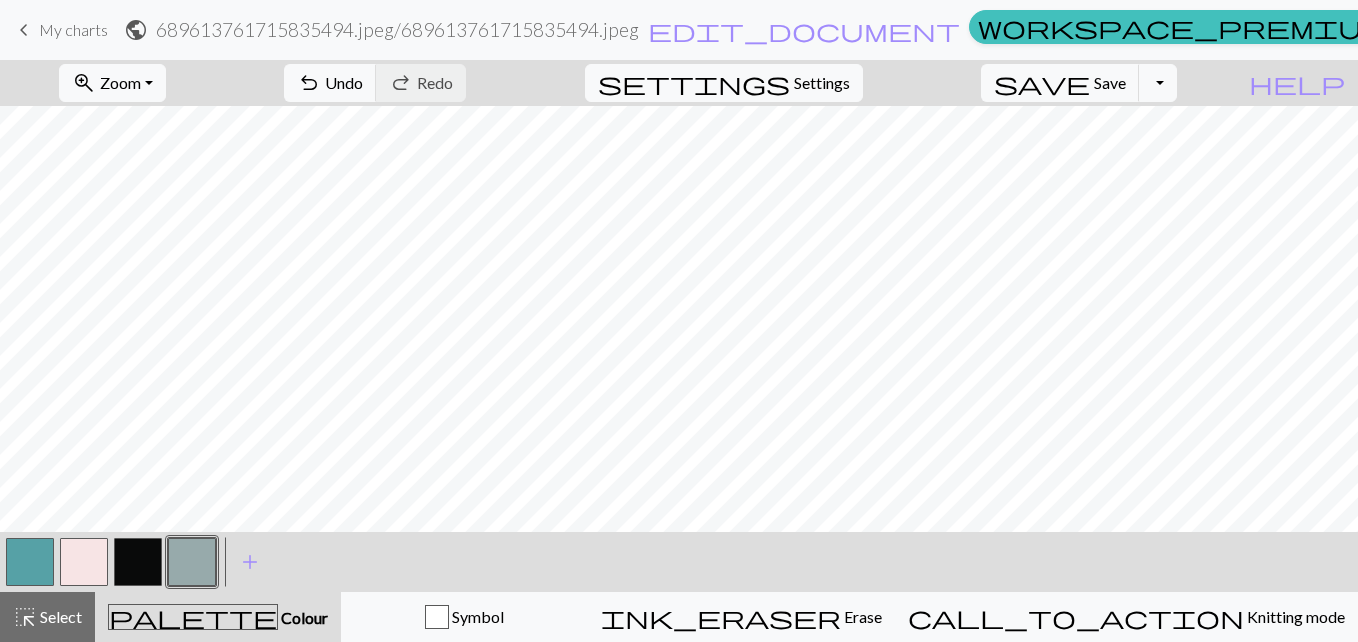 click at bounding box center [192, 562] 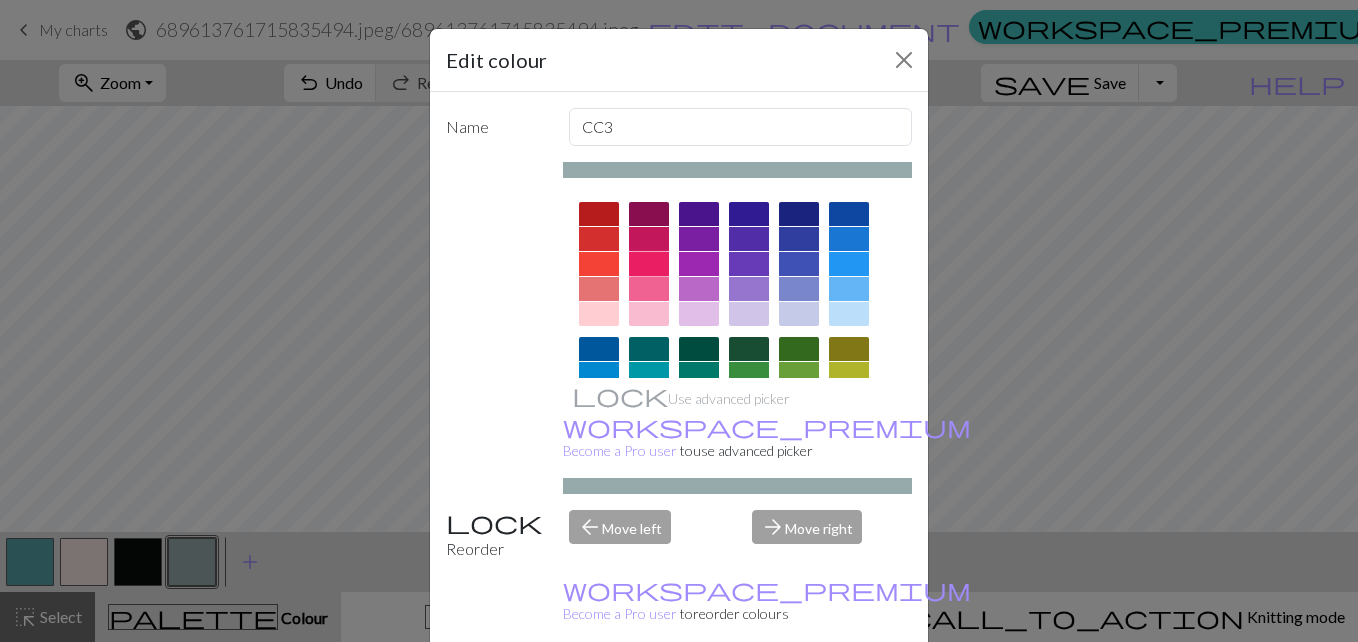 click at bounding box center (649, 264) 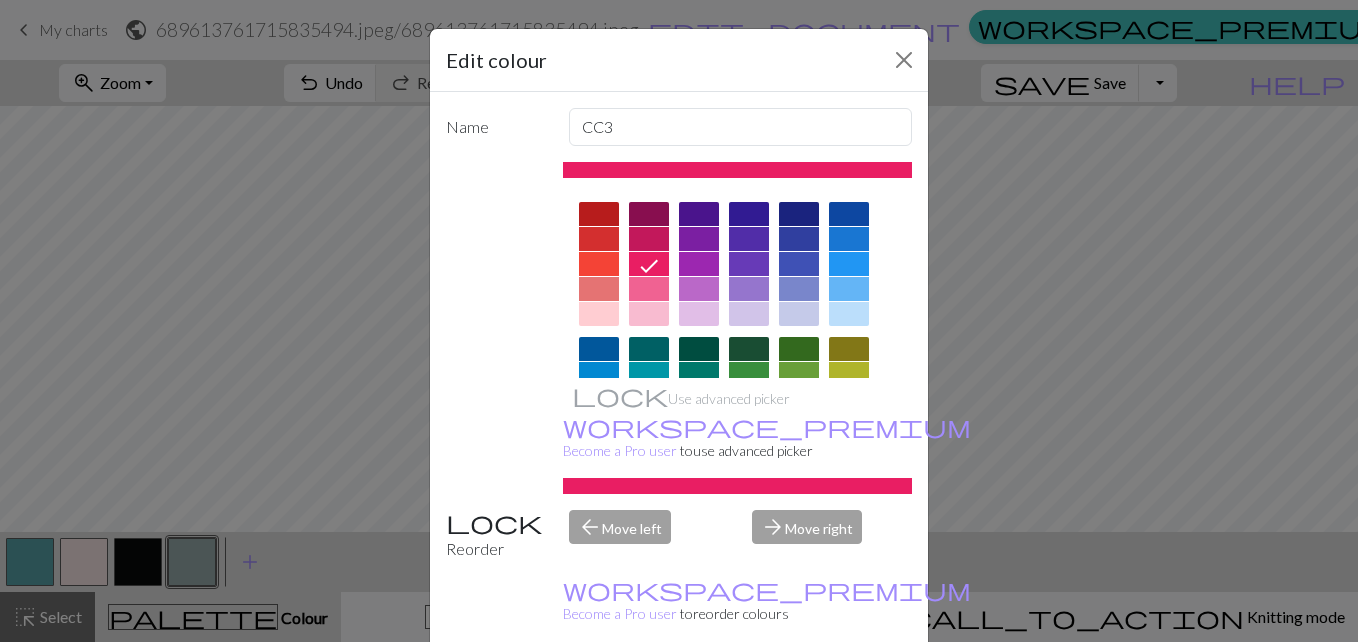 click on "Done" at bounding box center [799, 693] 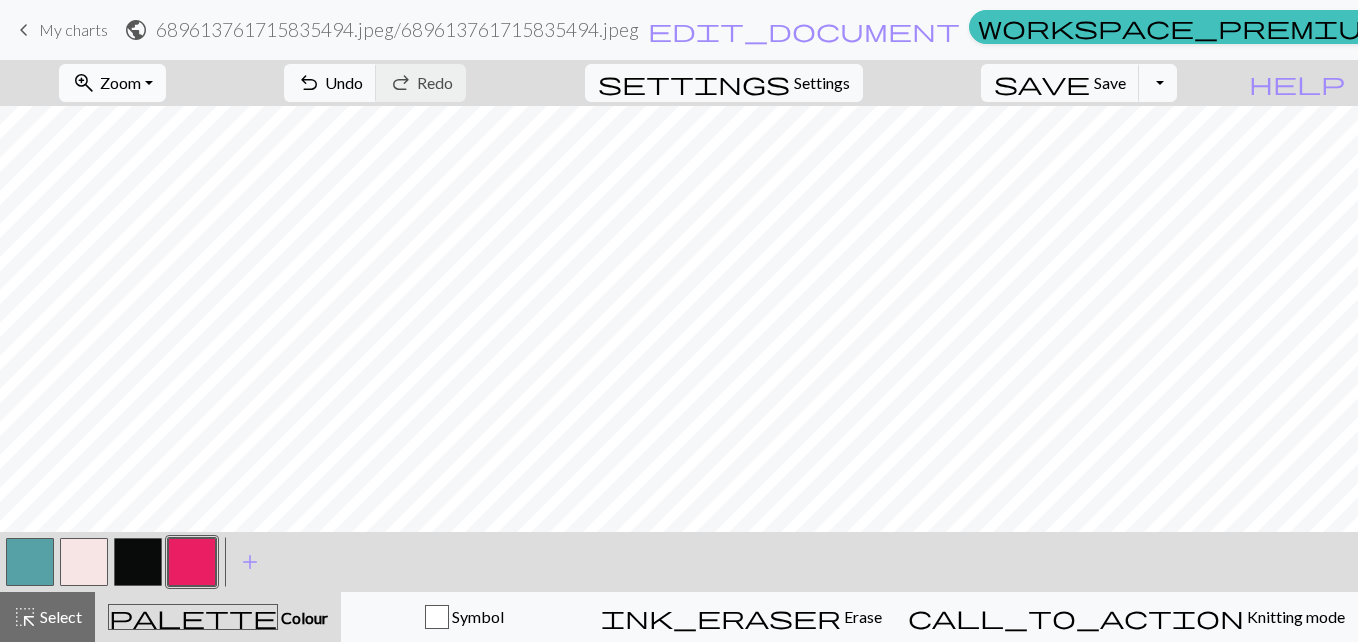 click on "zoom_in Zoom Zoom" at bounding box center [112, 83] 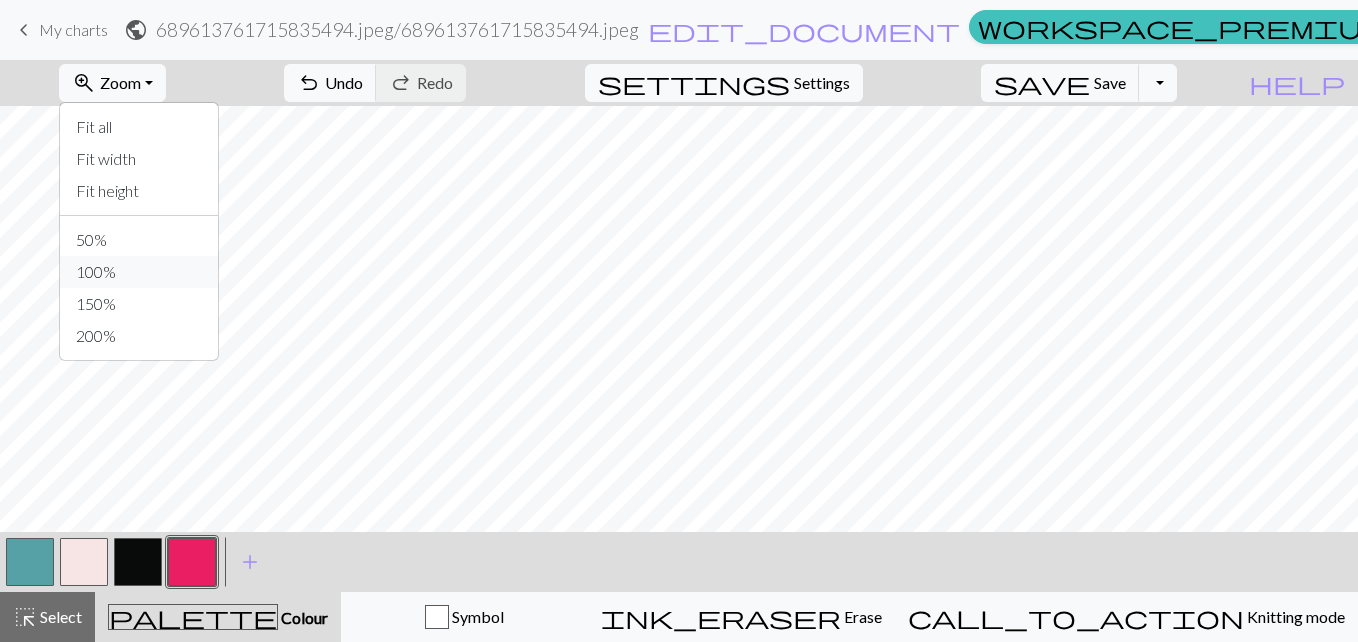 click on "100%" at bounding box center (139, 272) 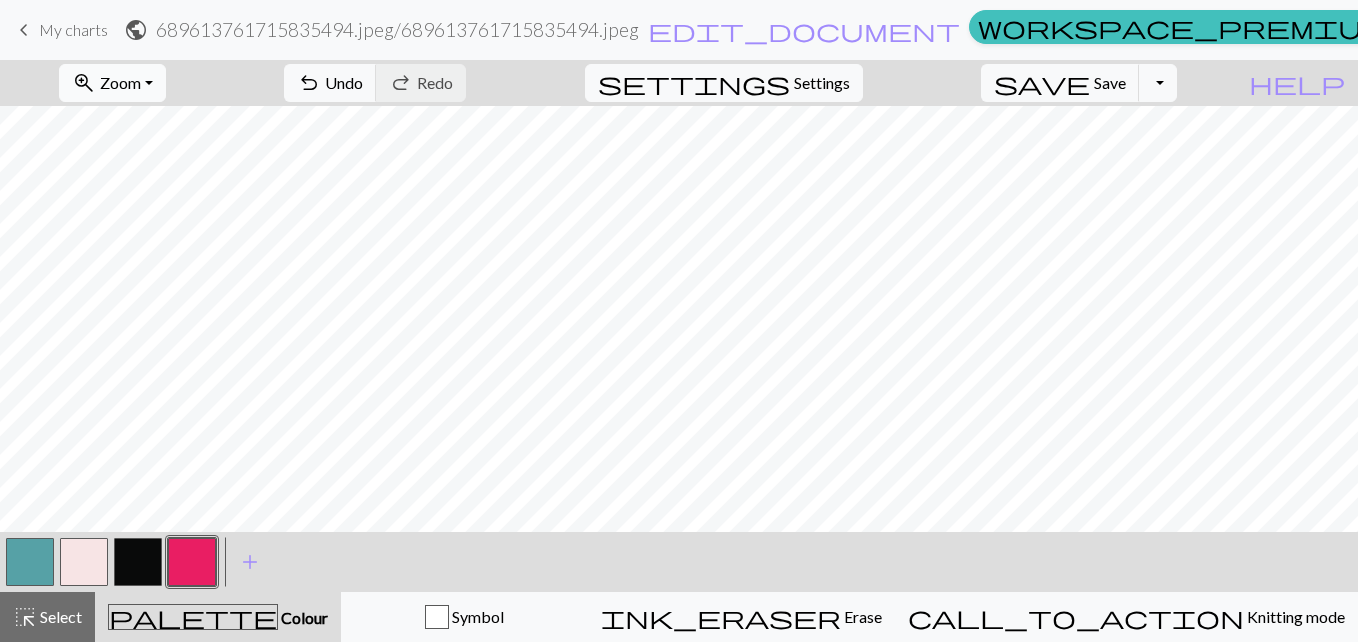 click on "zoom_in Zoom Zoom" at bounding box center [112, 83] 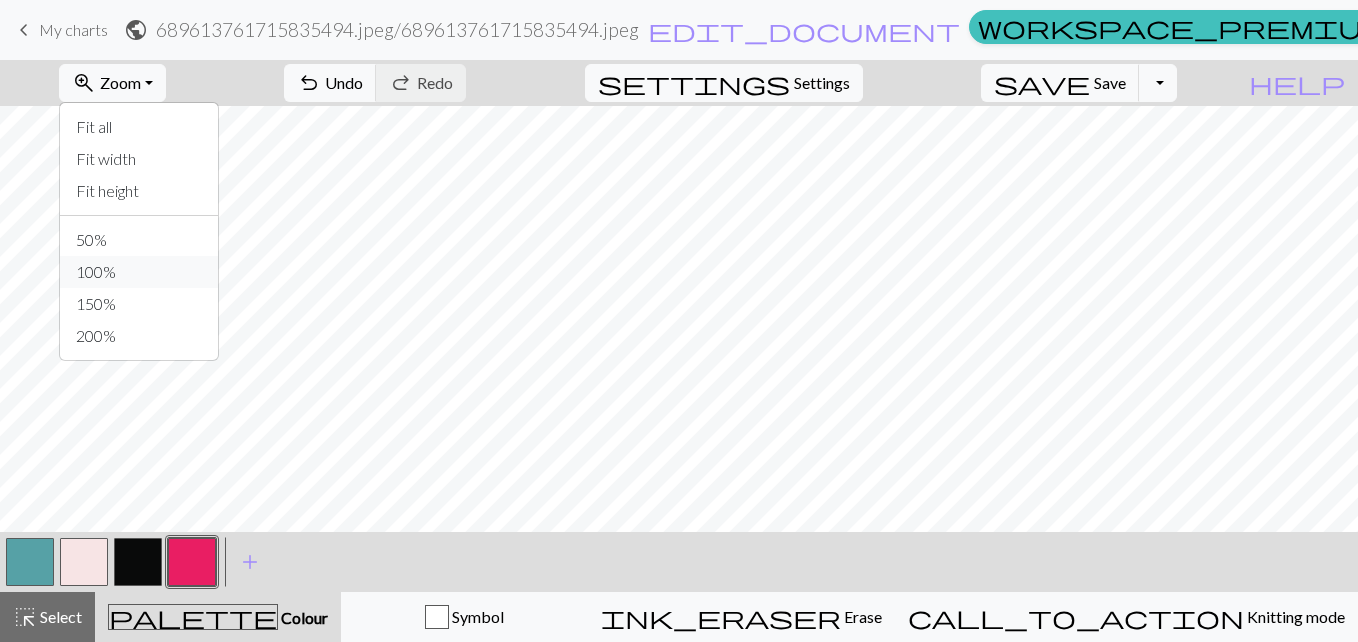 click on "100%" at bounding box center [139, 272] 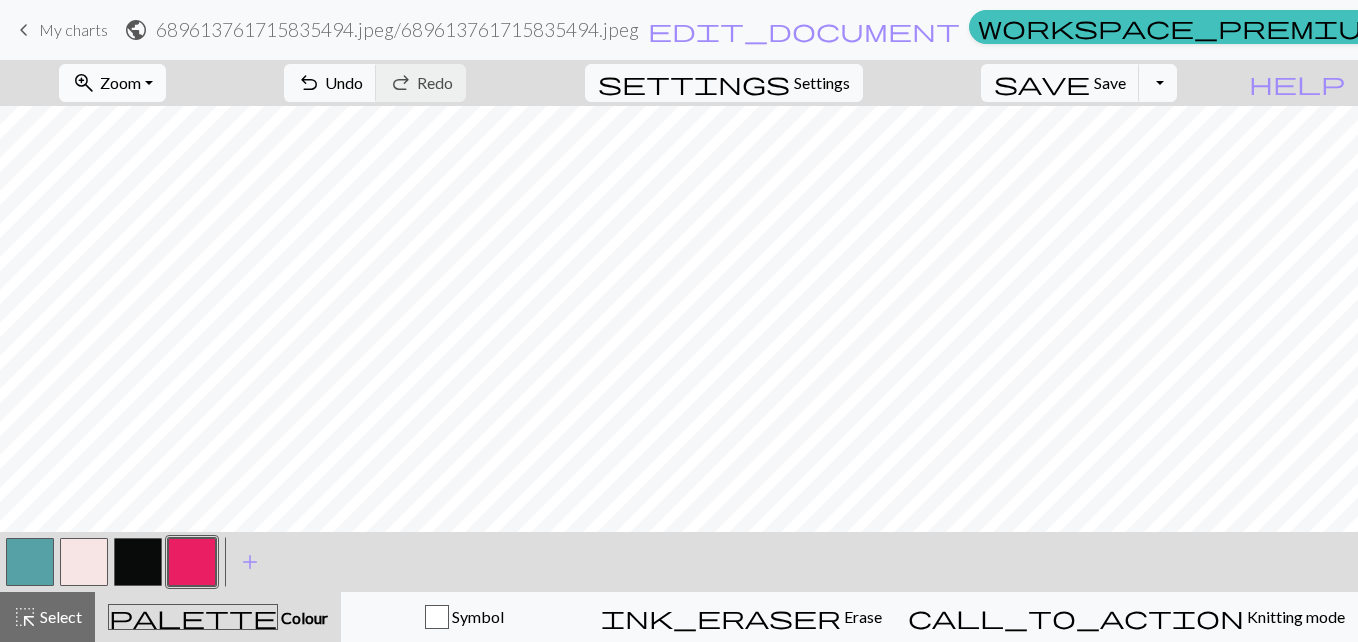 click on "zoom_in Zoom Zoom" at bounding box center [112, 83] 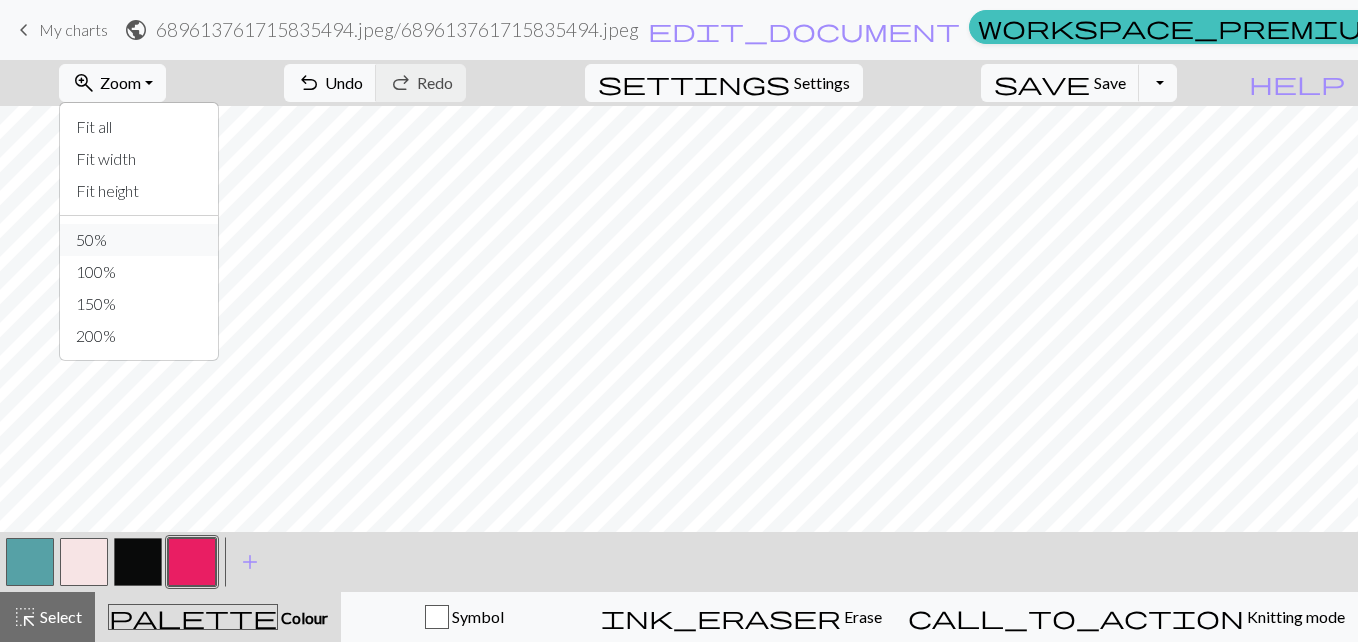 click on "50%" at bounding box center [139, 240] 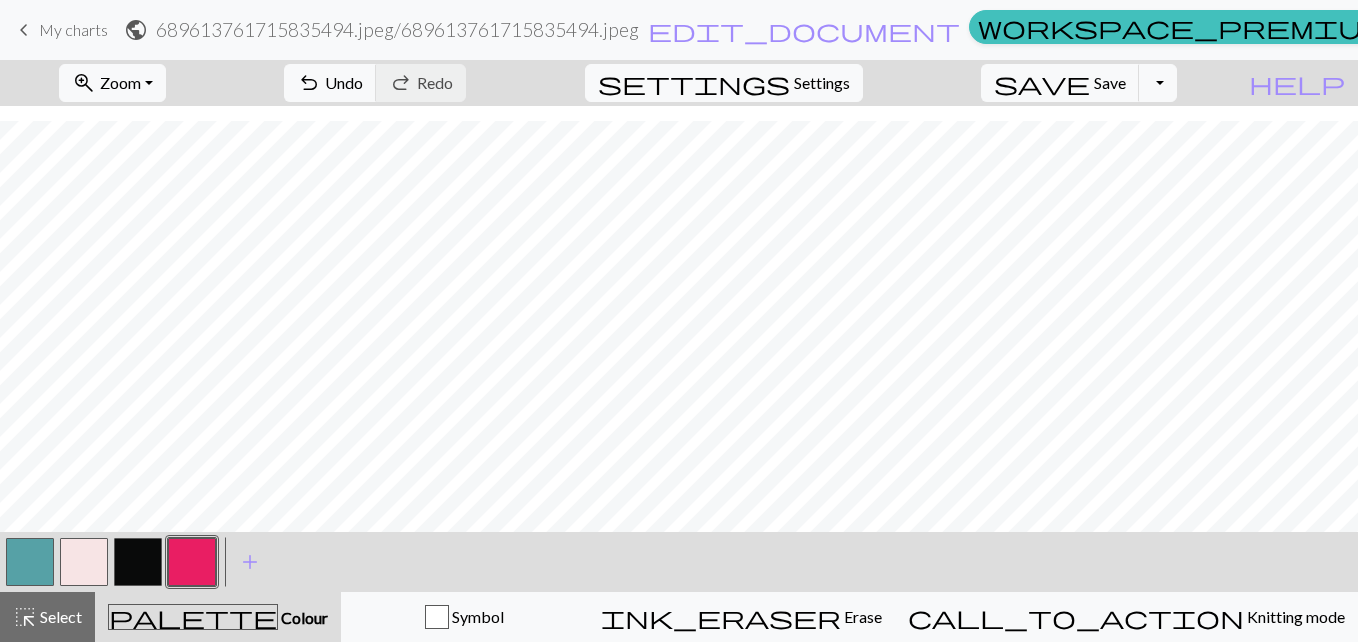 scroll, scrollTop: 809, scrollLeft: 0, axis: vertical 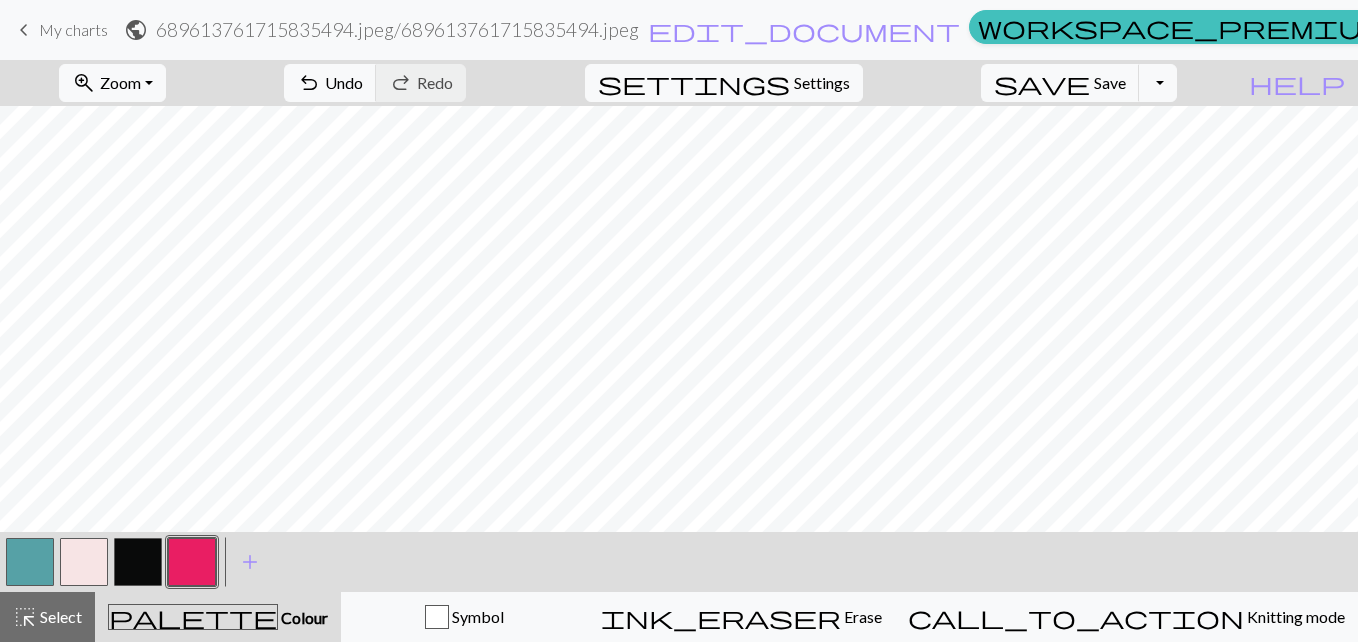 click on "zoom_in Zoom Zoom Fit all Fit width Fit height 50% 100% 150% 200% undo Undo Undo redo Redo Redo settings  Settings save Save Save Toggle Dropdown file_copy  Save a copy save_alt  Download help Show me around < > add Add a  colour highlight_alt   Select   Select palette   Colour   Colour   Symbol ink_eraser   Erase   Erase call_to_action   Knitting mode   Knitting mode" at bounding box center [679, 351] 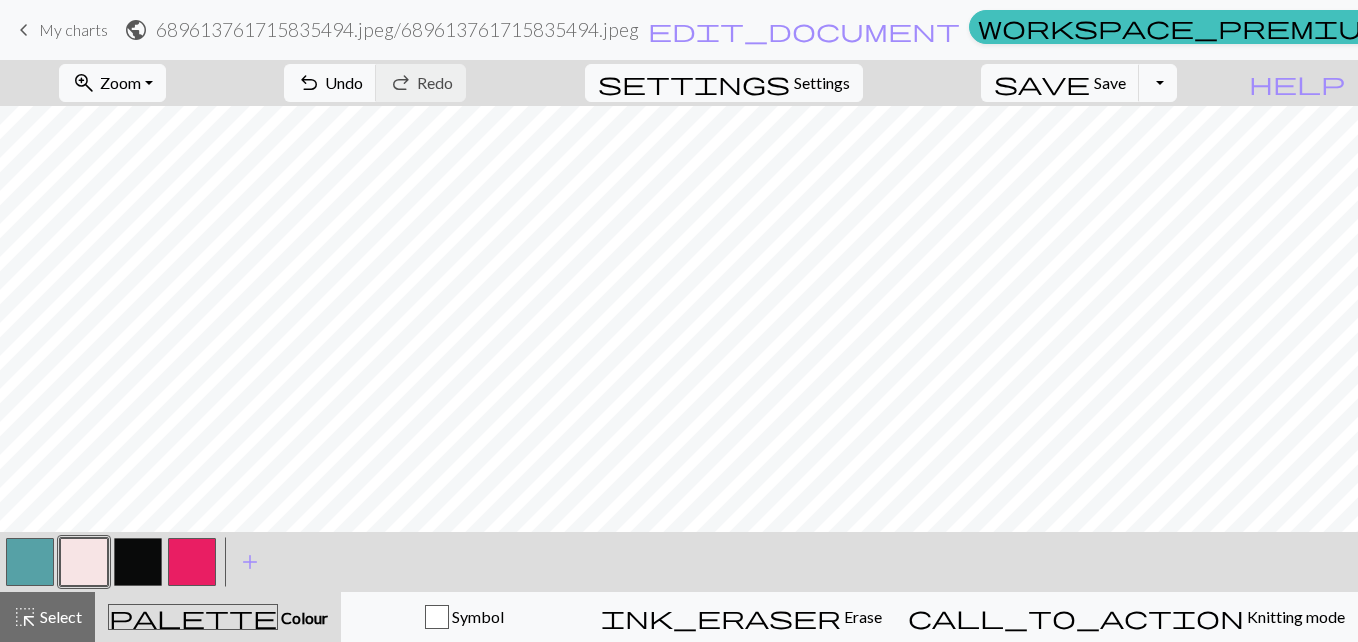 click at bounding box center (192, 562) 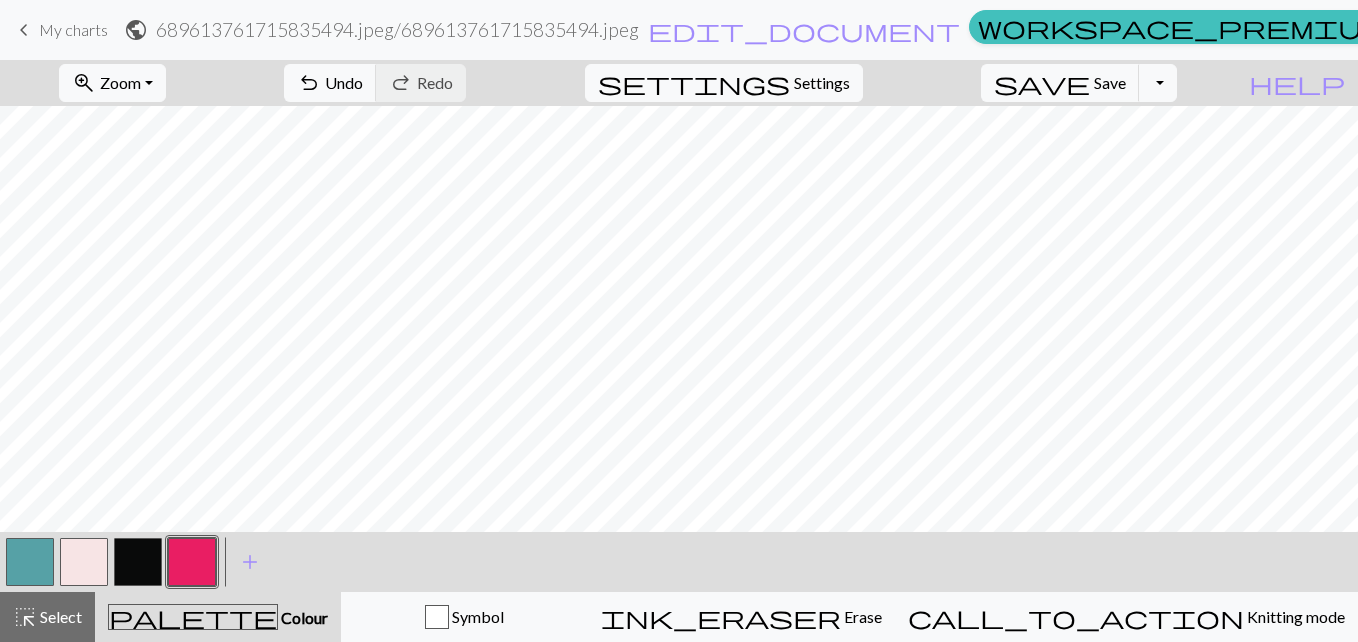 click at bounding box center (30, 562) 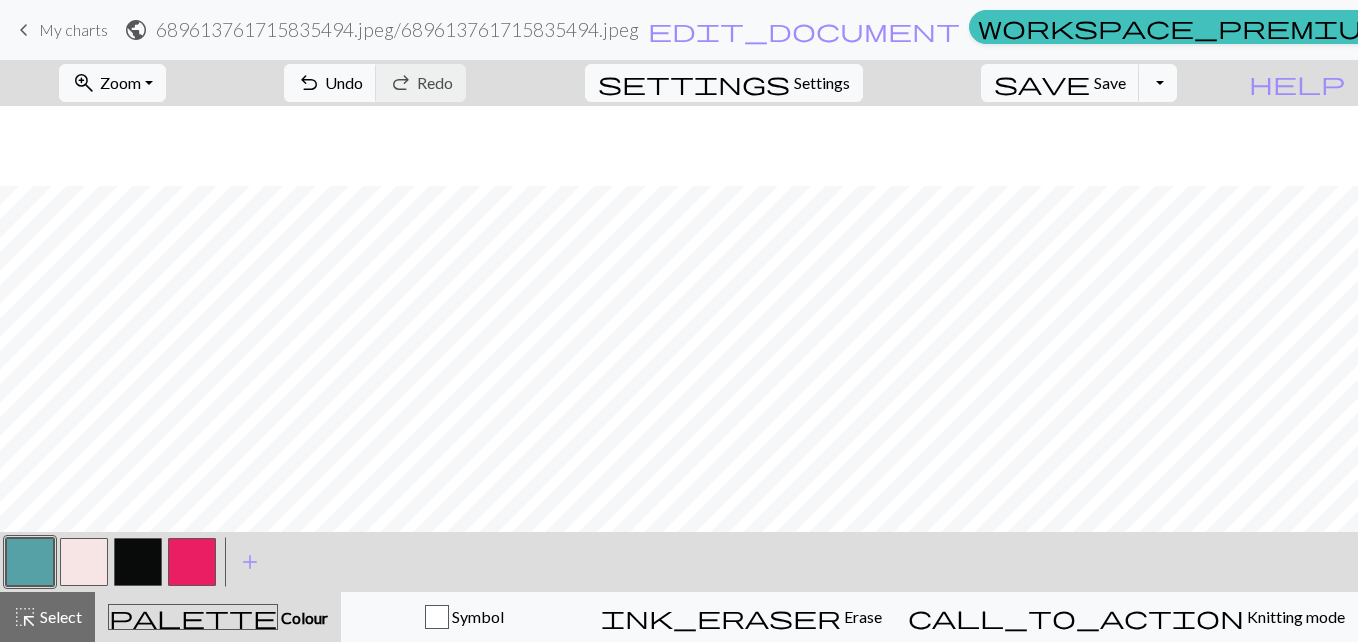 scroll, scrollTop: 329, scrollLeft: 0, axis: vertical 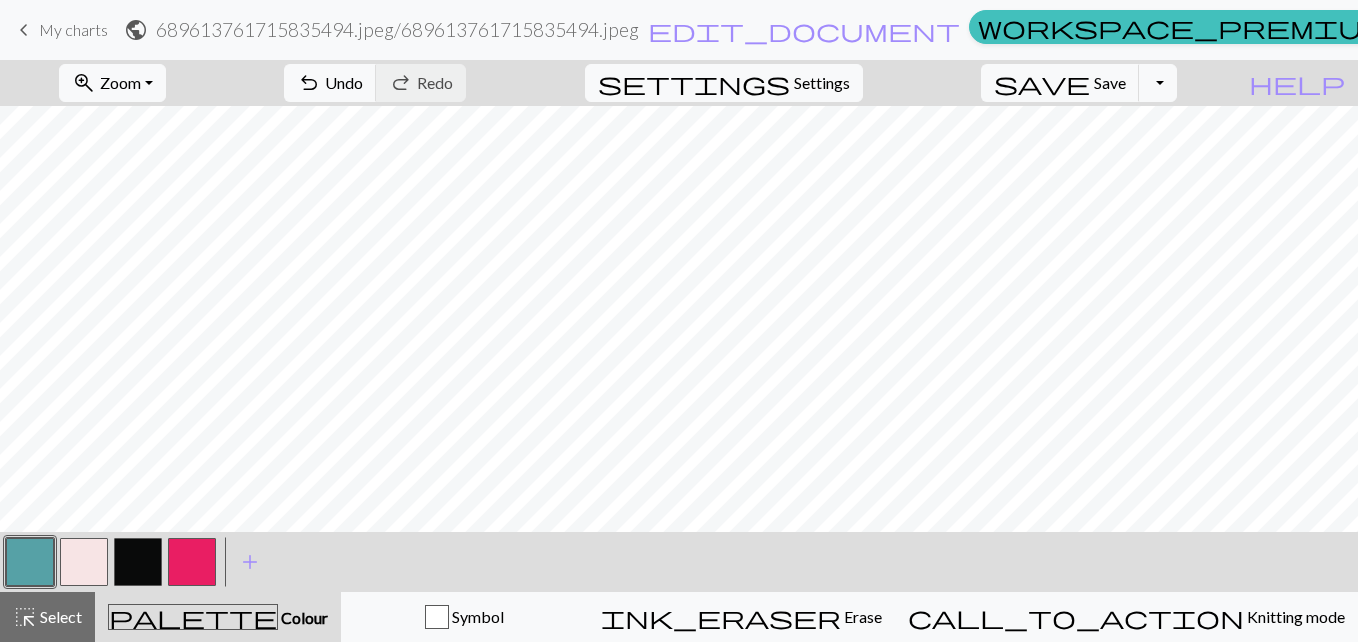 click at bounding box center [138, 562] 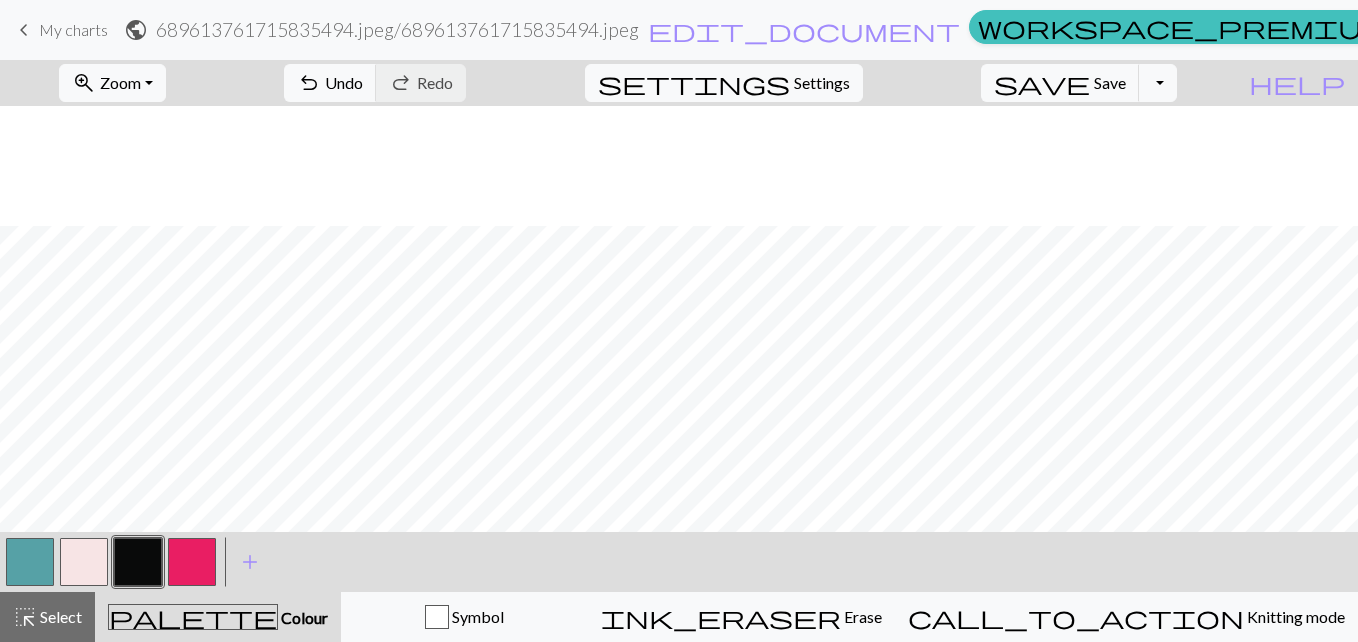 scroll, scrollTop: 569, scrollLeft: 0, axis: vertical 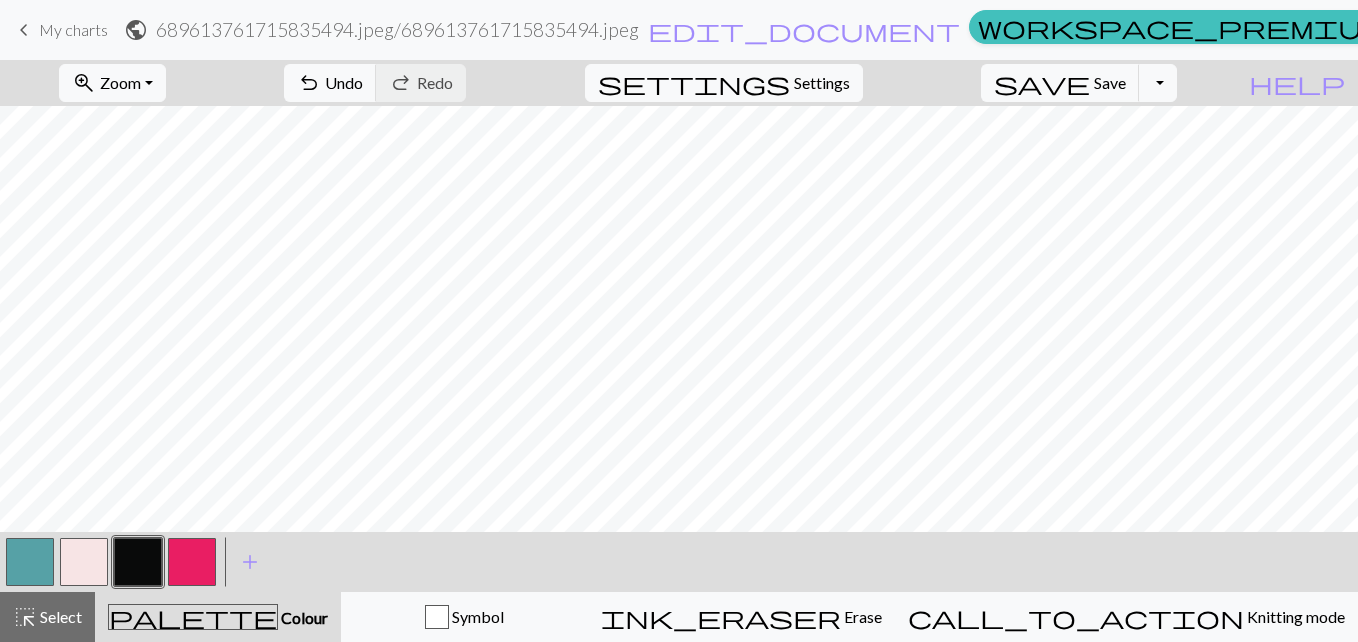 drag, startPoint x: 191, startPoint y: 559, endPoint x: 335, endPoint y: 596, distance: 148.6775 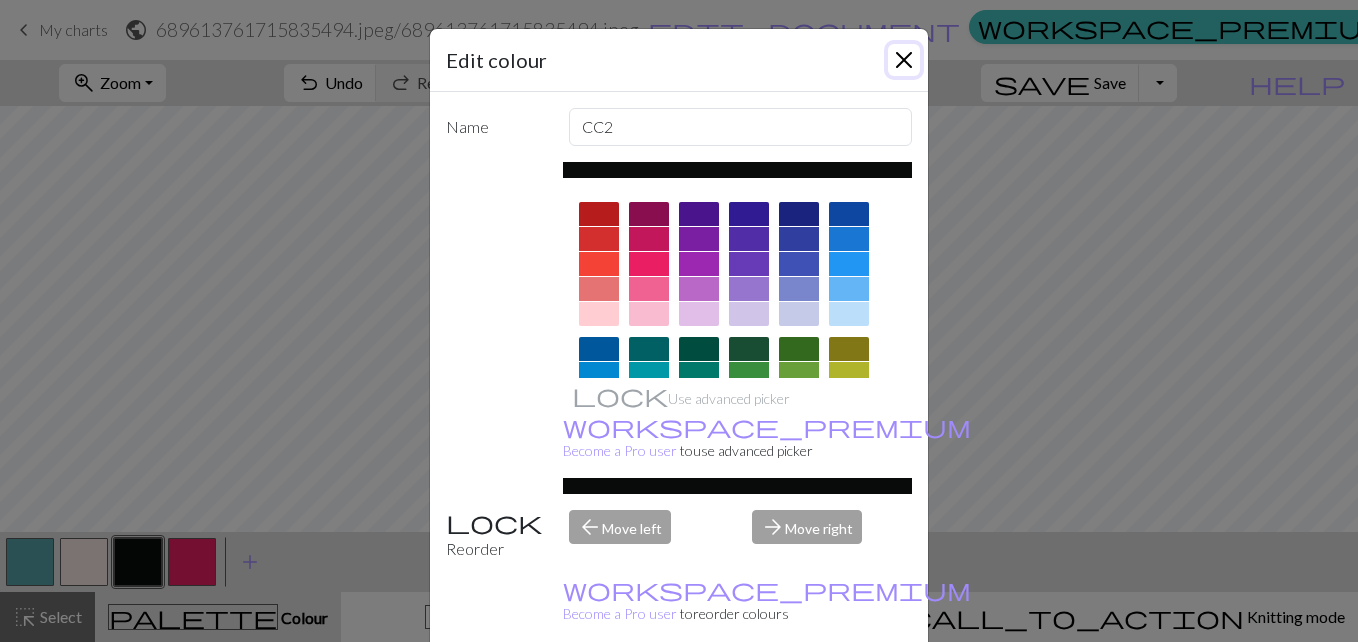 click at bounding box center [904, 60] 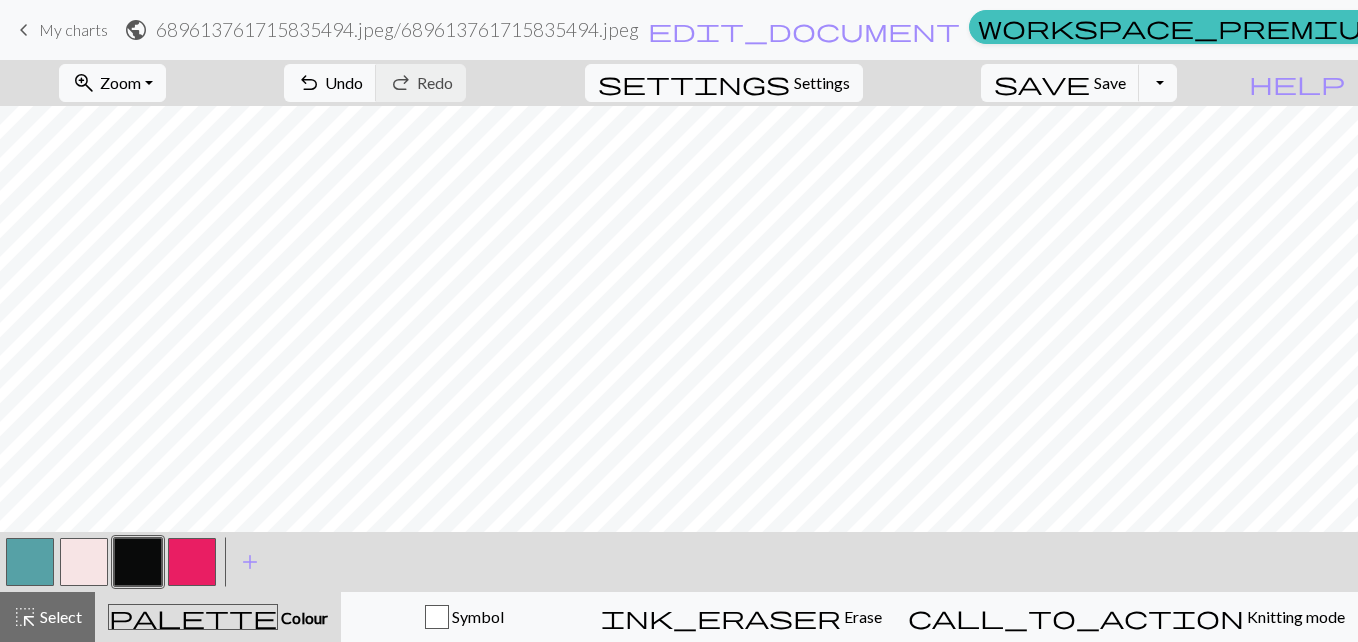 click at bounding box center [30, 562] 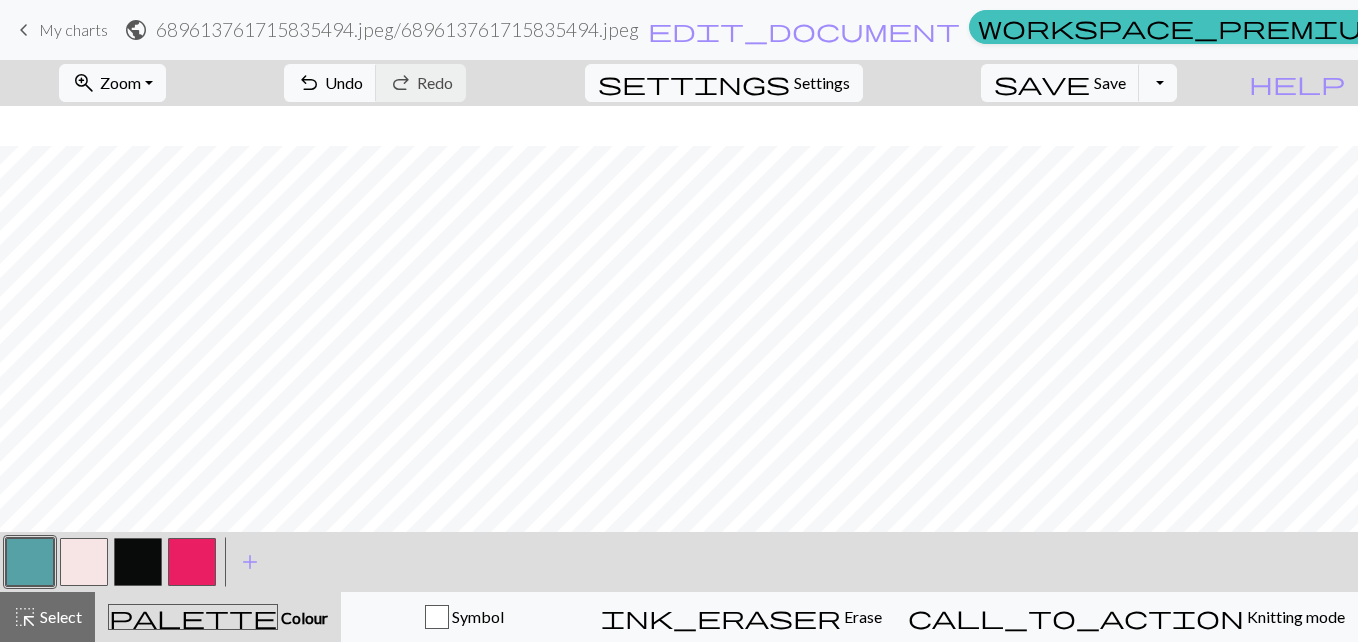 scroll, scrollTop: 609, scrollLeft: 0, axis: vertical 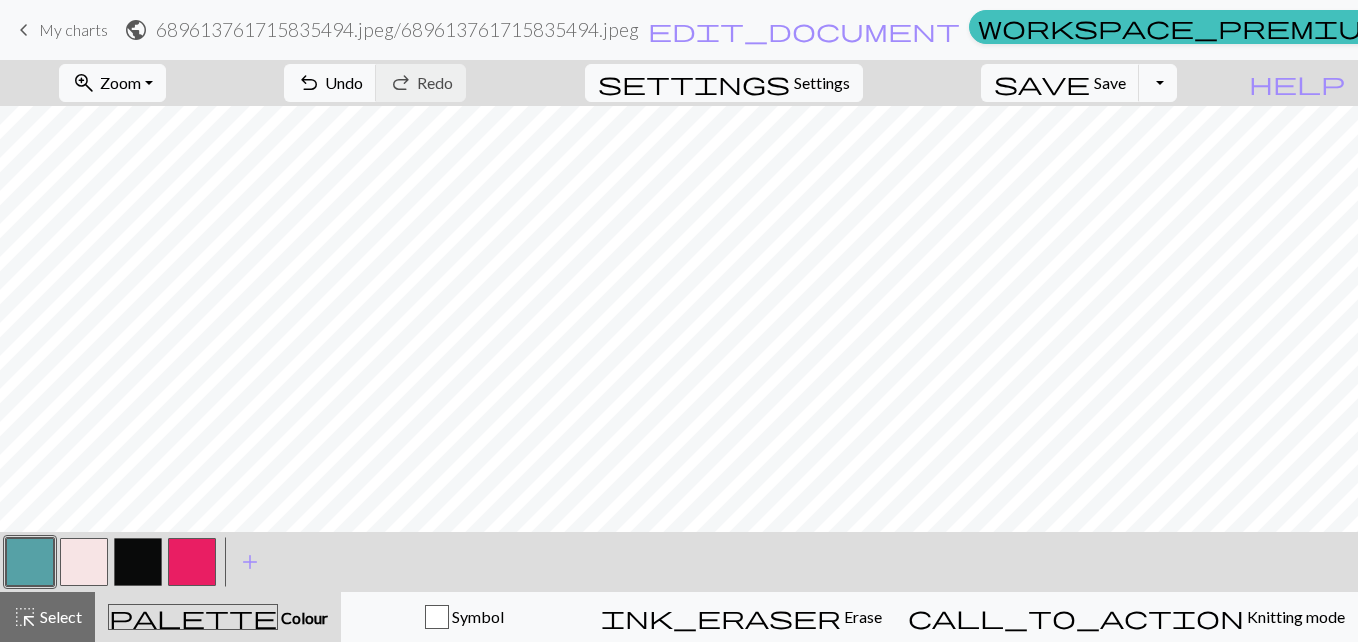 click at bounding box center (138, 562) 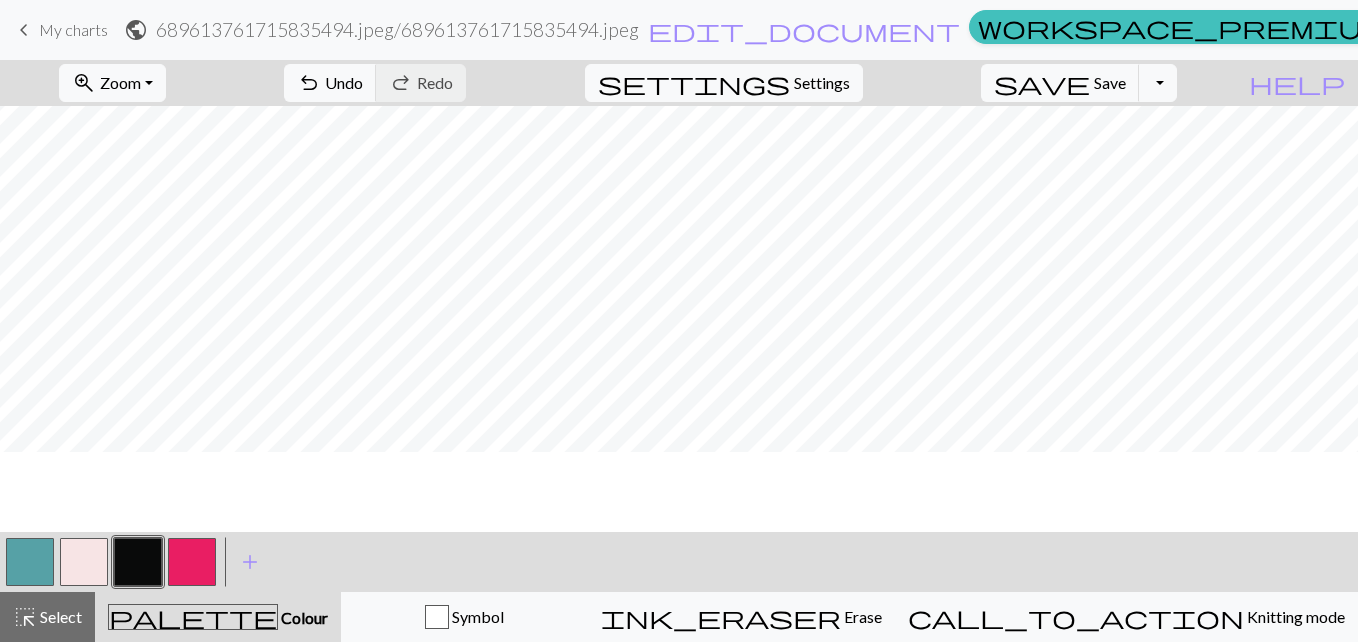 scroll, scrollTop: 409, scrollLeft: 0, axis: vertical 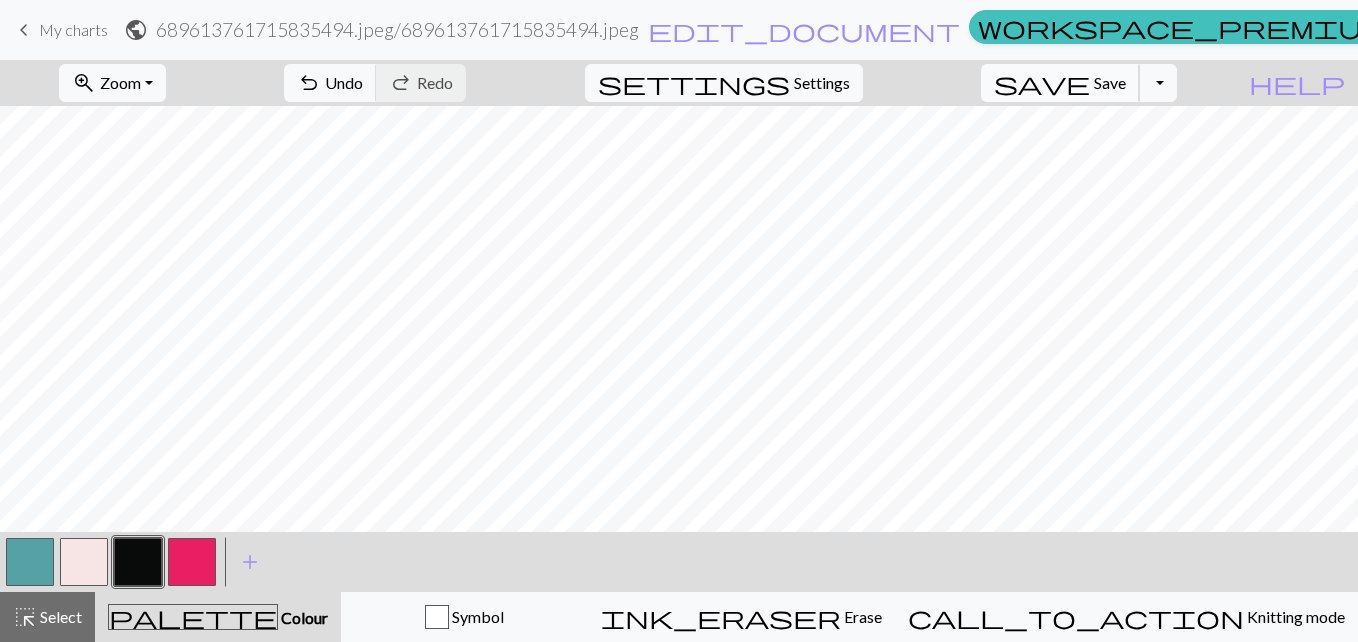click on "save Save Save" at bounding box center (1060, 83) 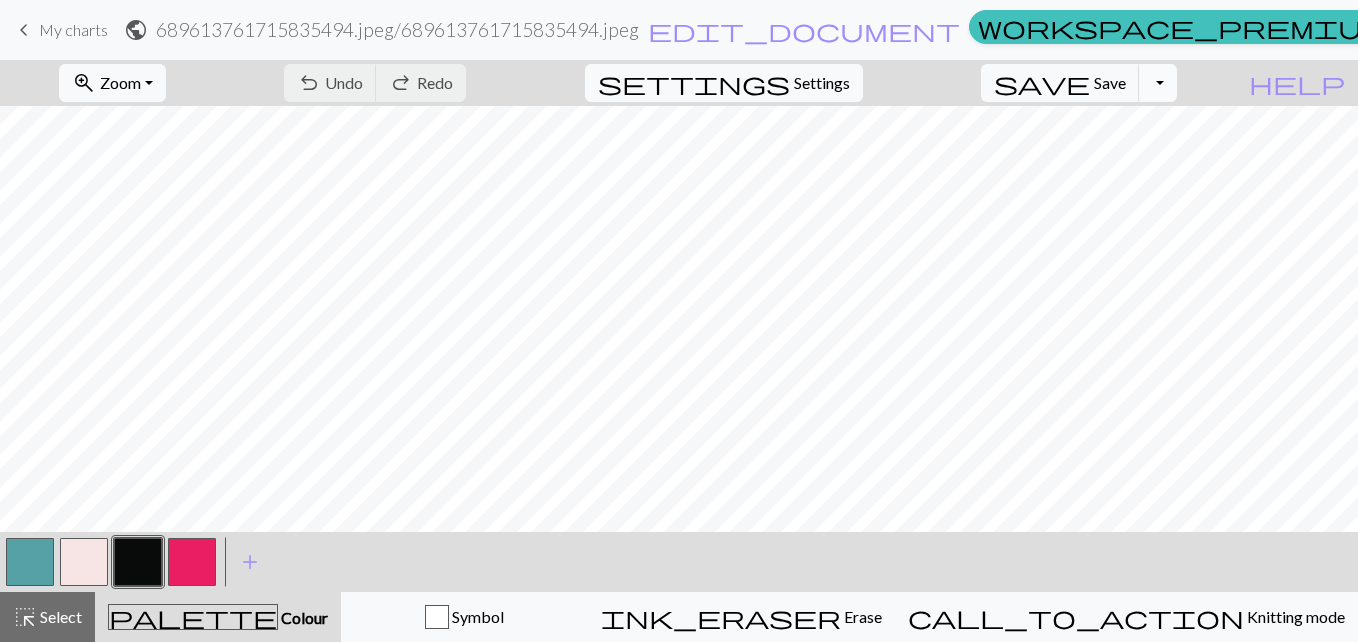 click on "Toggle Dropdown" at bounding box center (1158, 83) 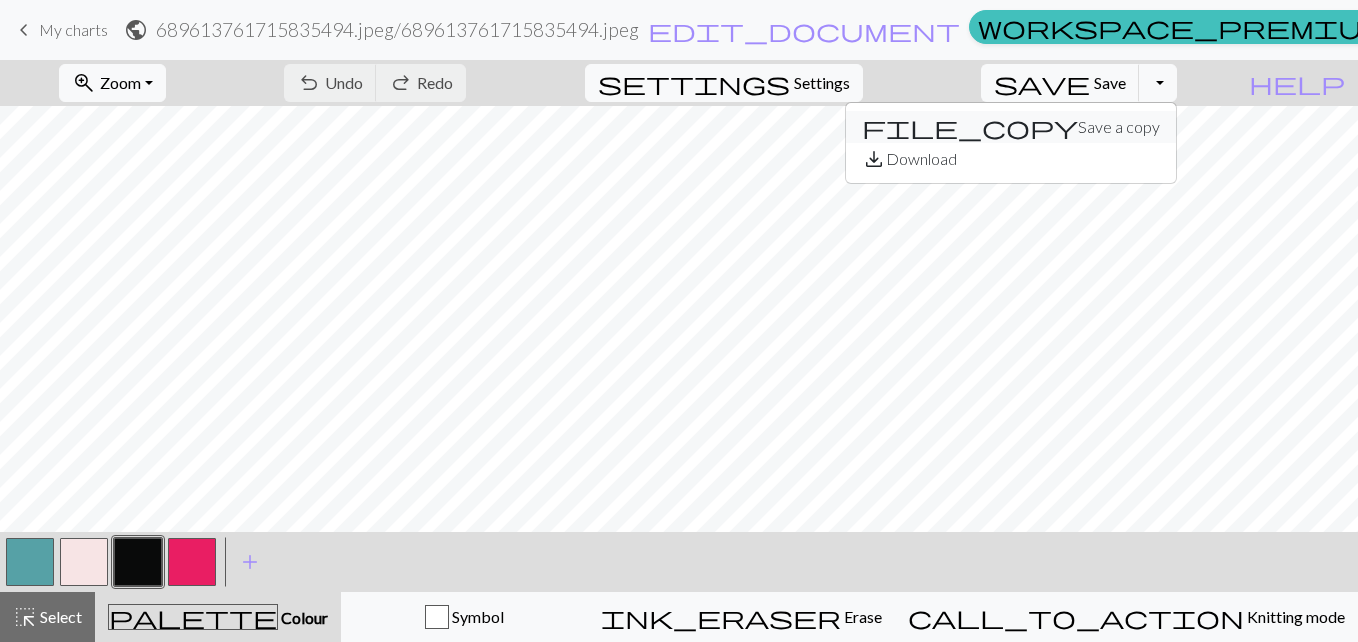 click on "file_copy  Save a copy" at bounding box center (1011, 127) 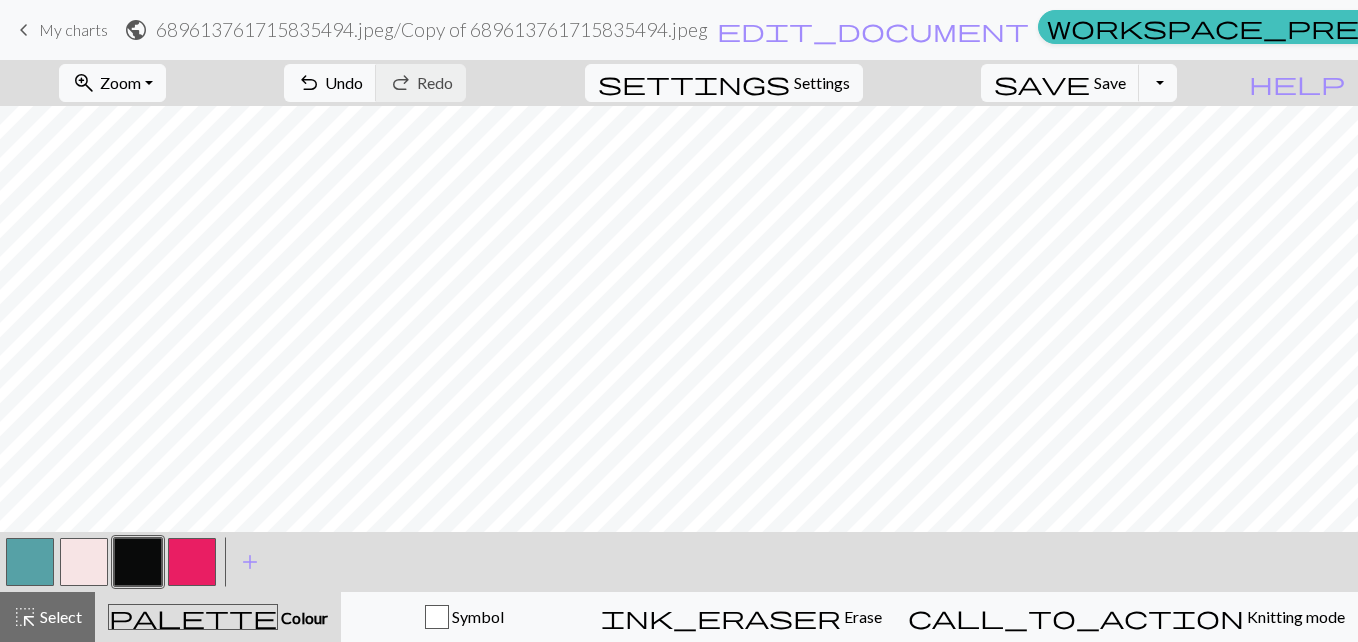 drag, startPoint x: 94, startPoint y: 19, endPoint x: 767, endPoint y: 98, distance: 677.62085 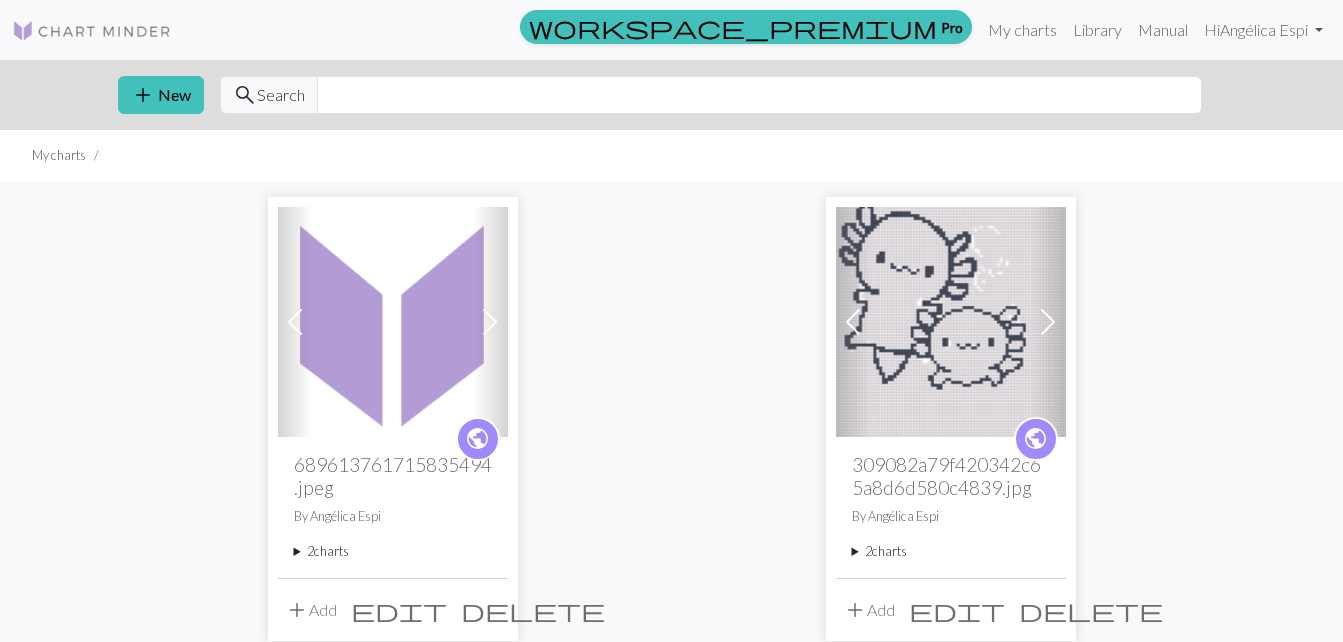 click at bounding box center (490, 322) 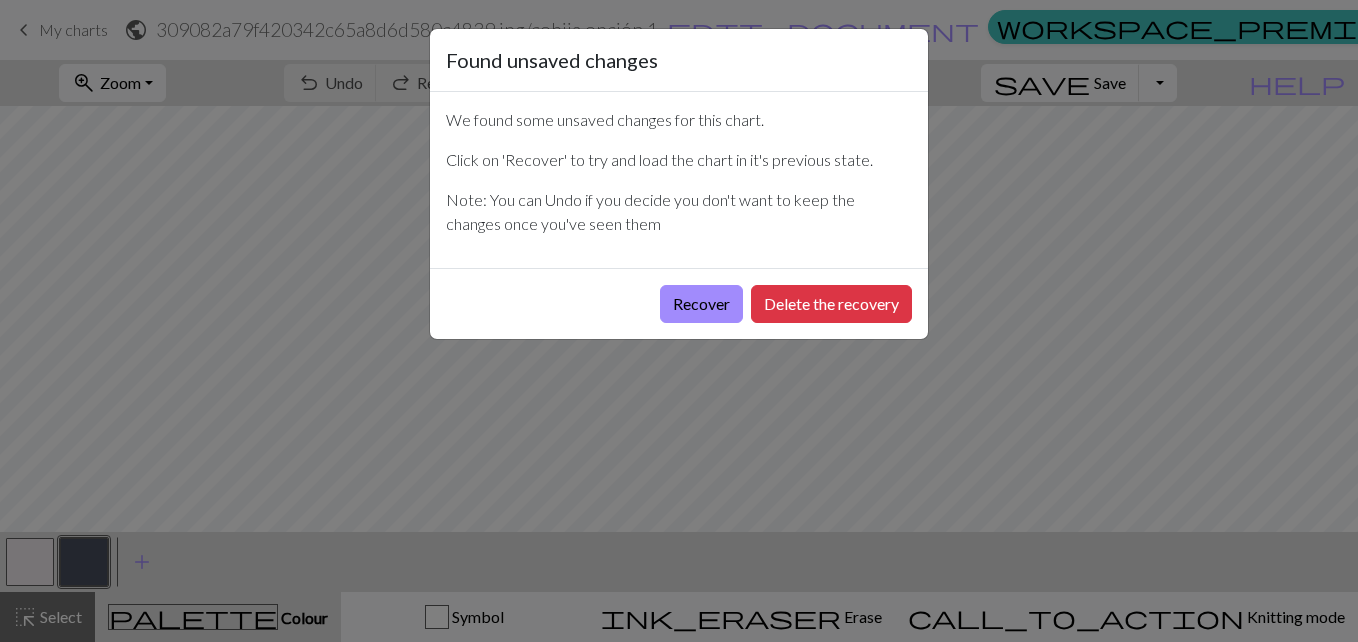 click on "Found unsaved changes We found some unsaved changes for this chart. Click on 'Recover' to try and load the chart in it's previous state. Note: You can Undo if you decide you don't want to keep the changes once you've seen them Recover   Delete the recovery" at bounding box center (679, 321) 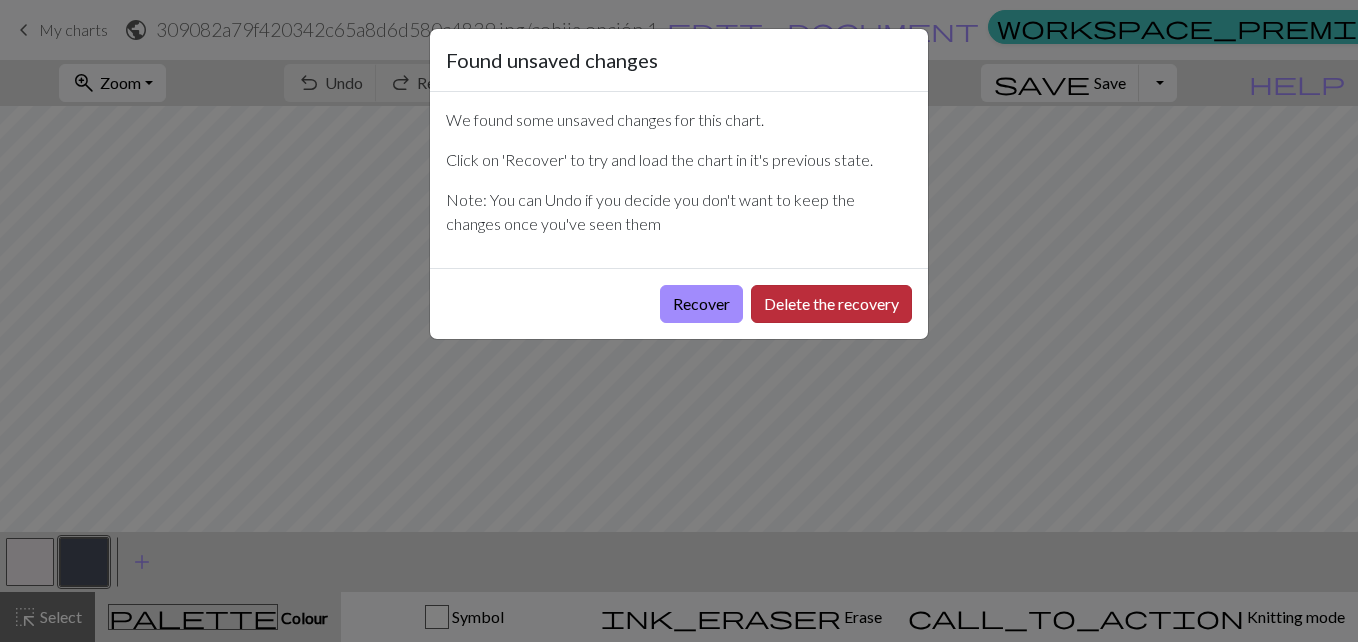click on "Delete the recovery" at bounding box center (831, 304) 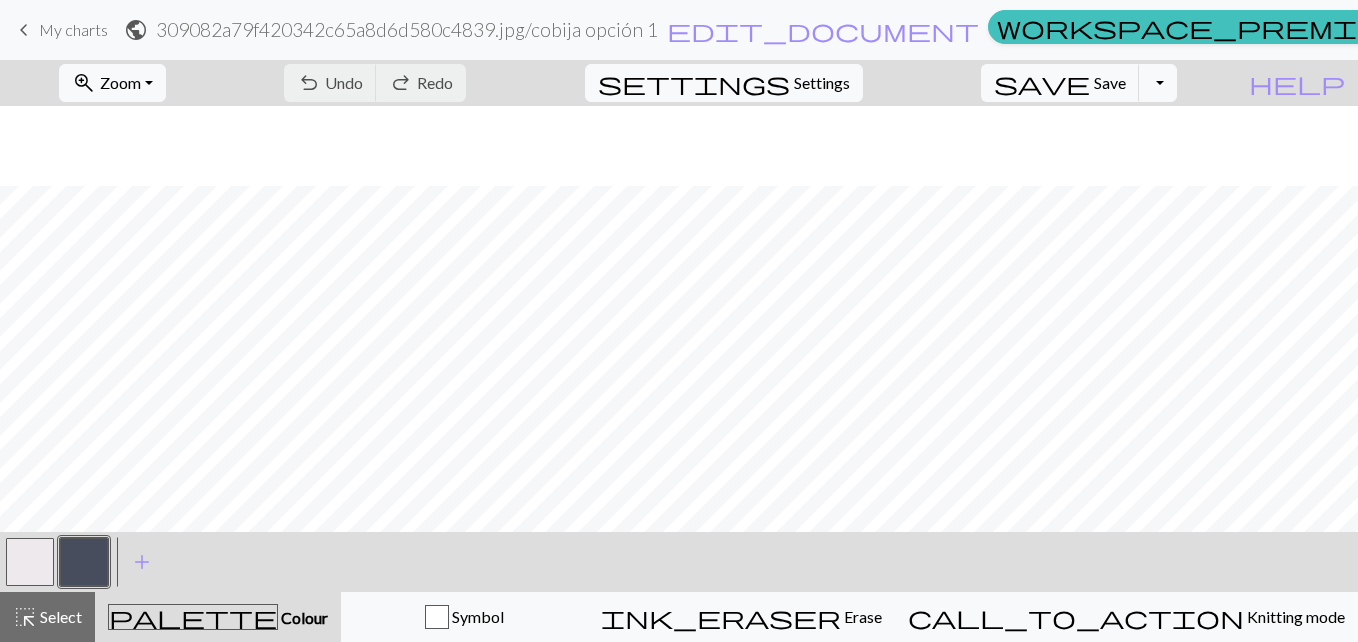 scroll, scrollTop: 80, scrollLeft: 0, axis: vertical 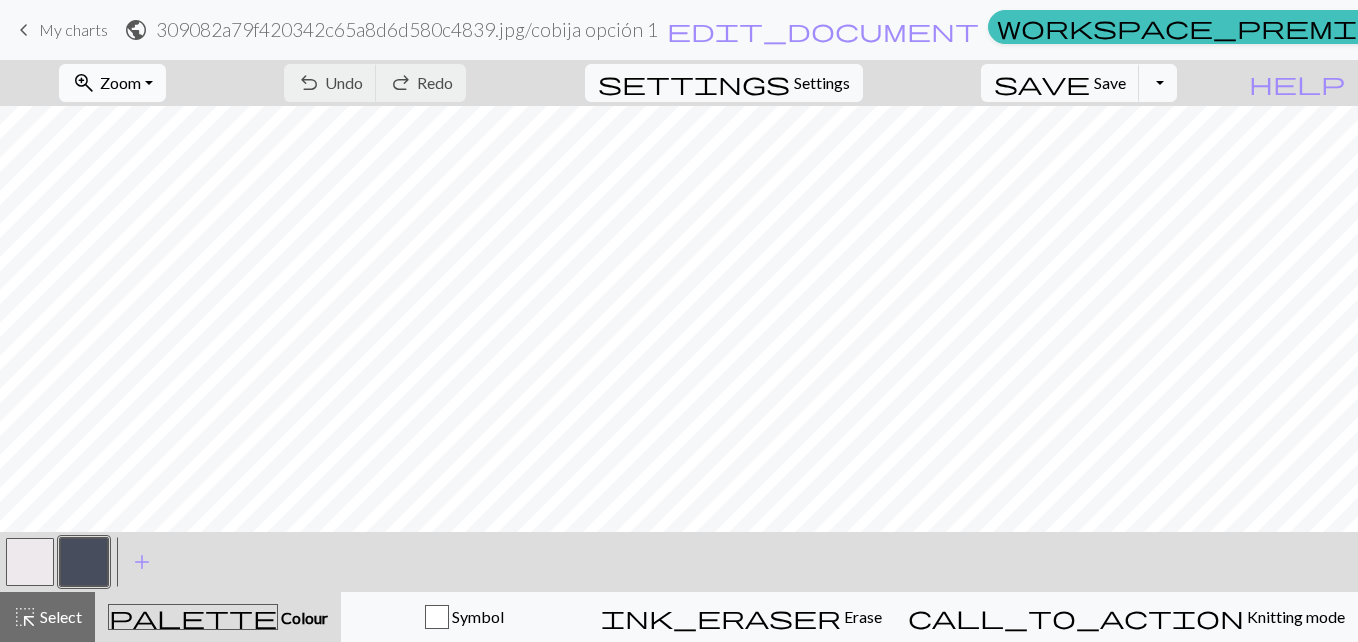 click on "zoom_in Zoom Zoom" at bounding box center [112, 83] 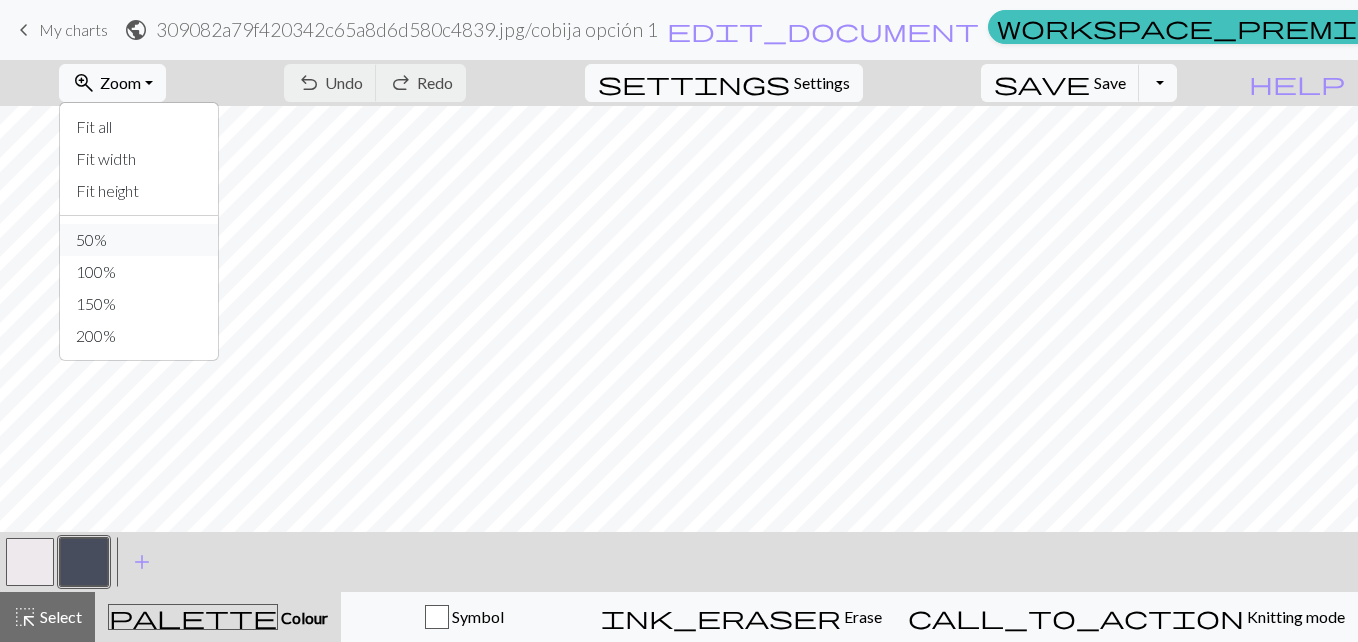 click on "50%" at bounding box center (139, 240) 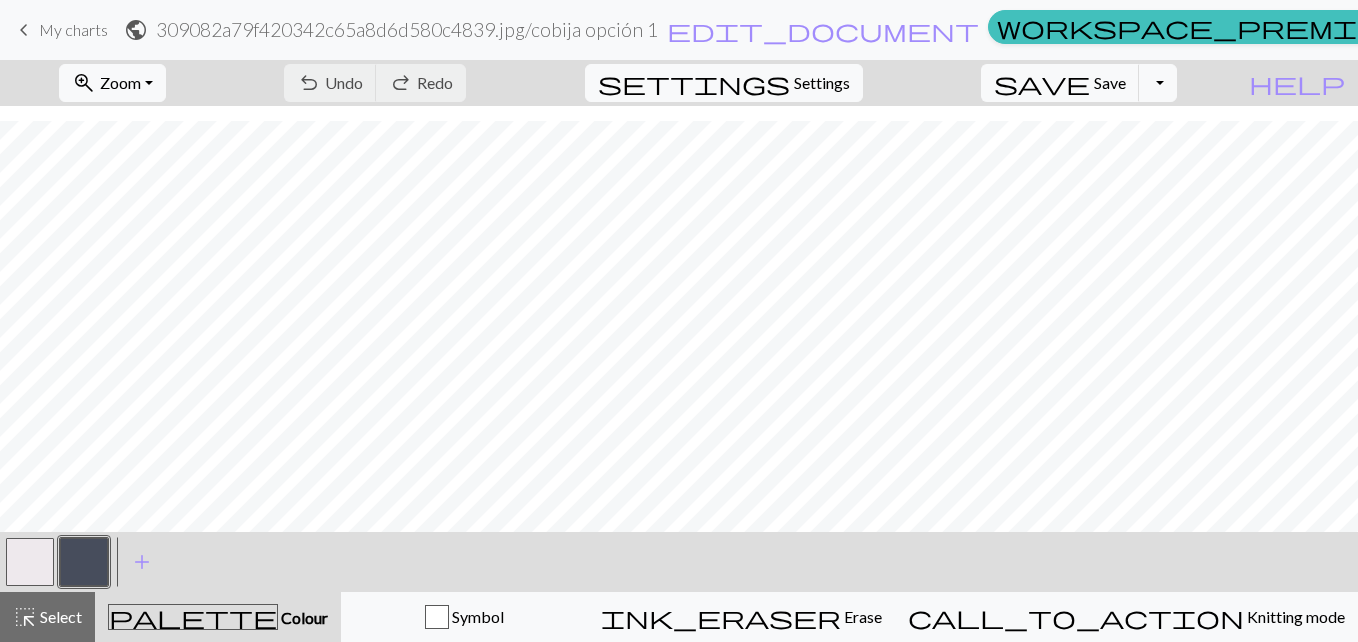 scroll, scrollTop: 809, scrollLeft: 0, axis: vertical 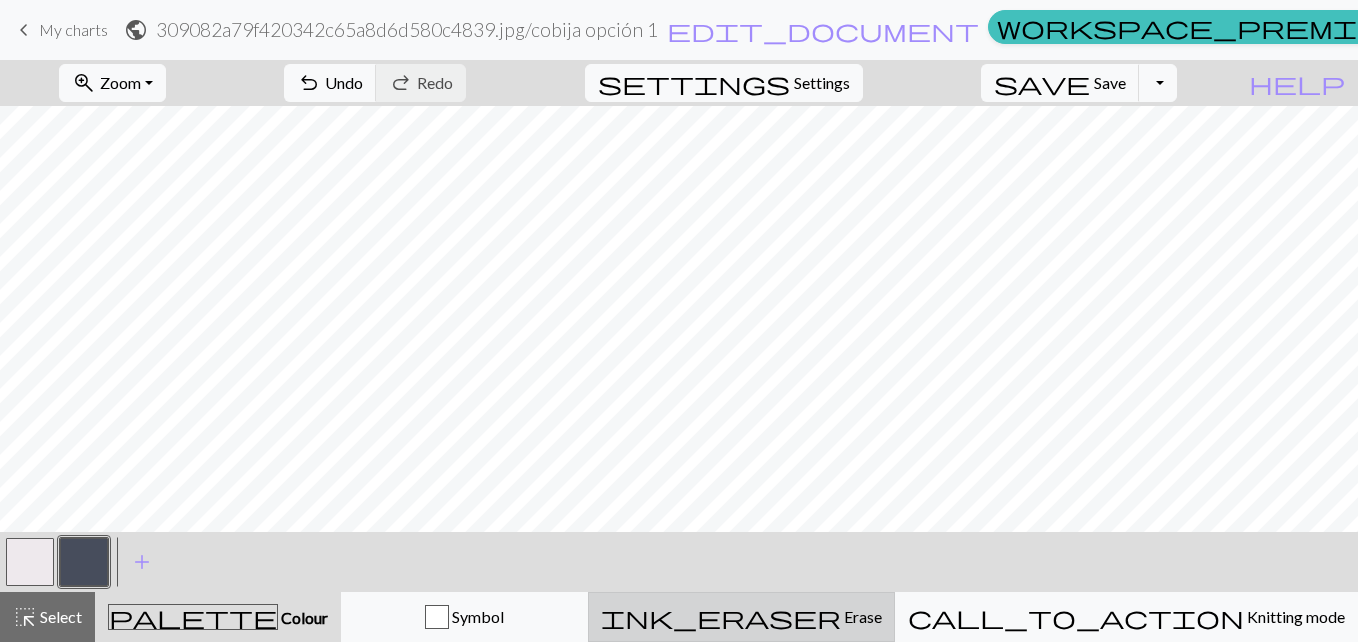 click on "ink_eraser   Erase   Erase" at bounding box center [741, 617] 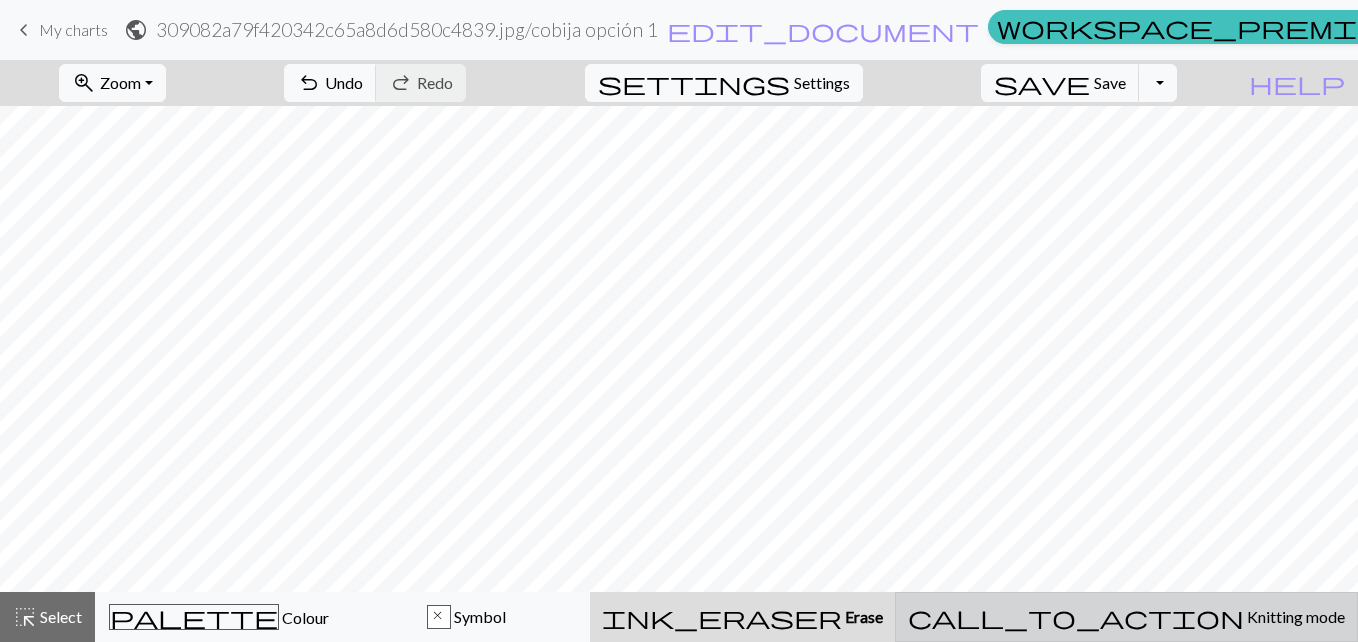 click on "call_to_action   Knitting mode   Knitting mode" at bounding box center [1126, 617] 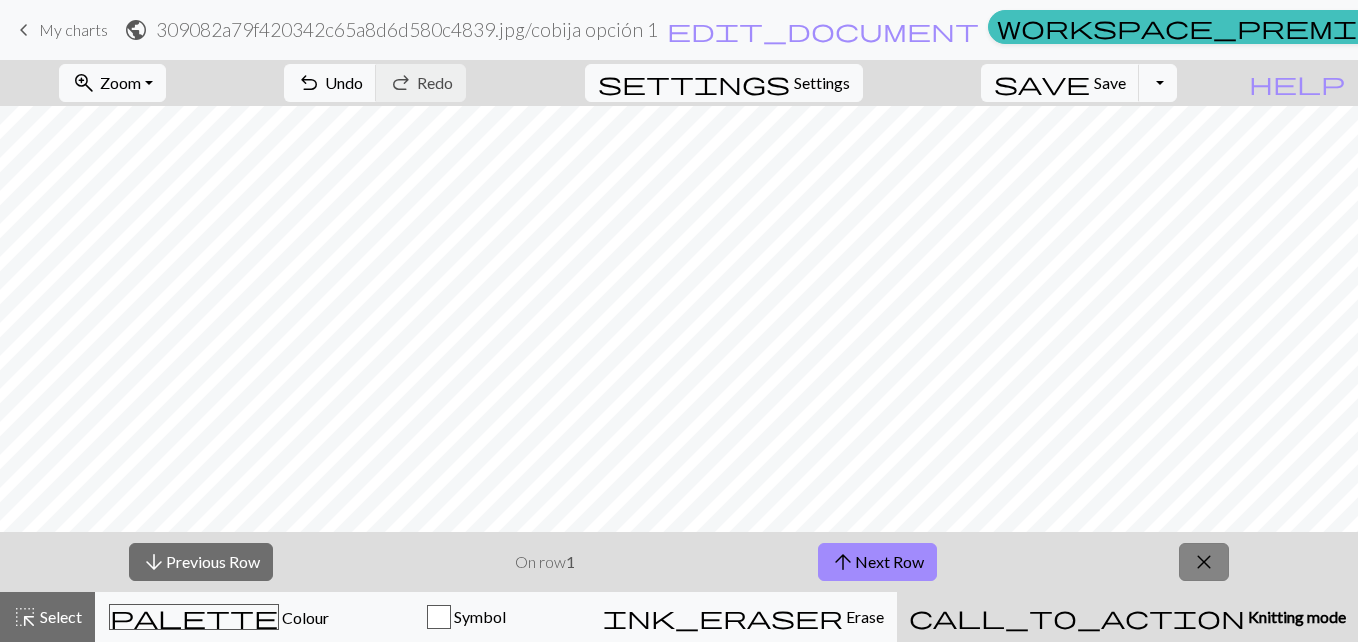 click on "close" at bounding box center (1204, 562) 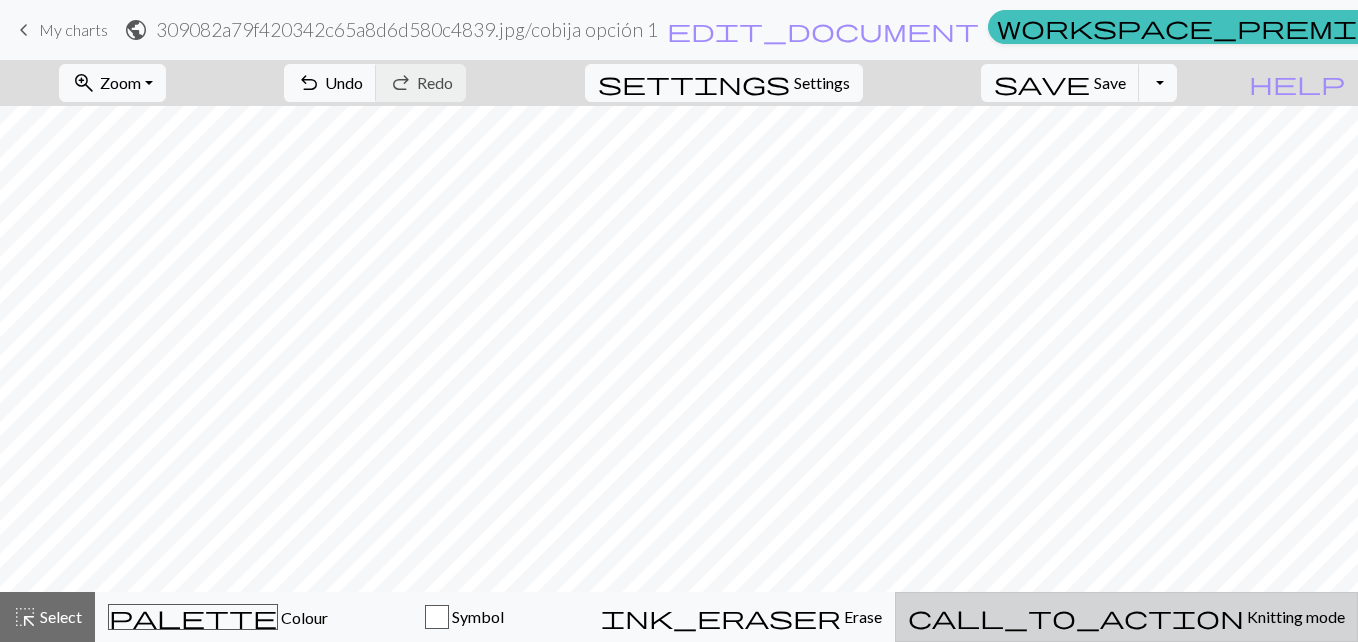 click on "call_to_action" at bounding box center [1076, 617] 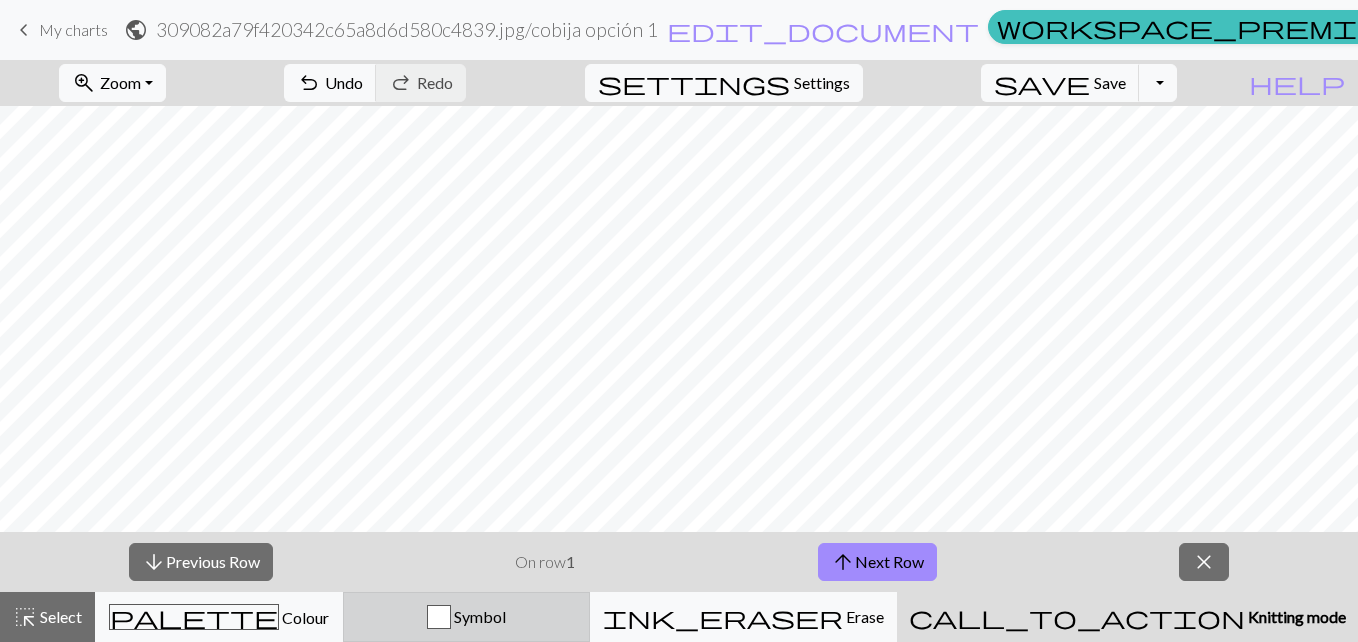 click at bounding box center (439, 617) 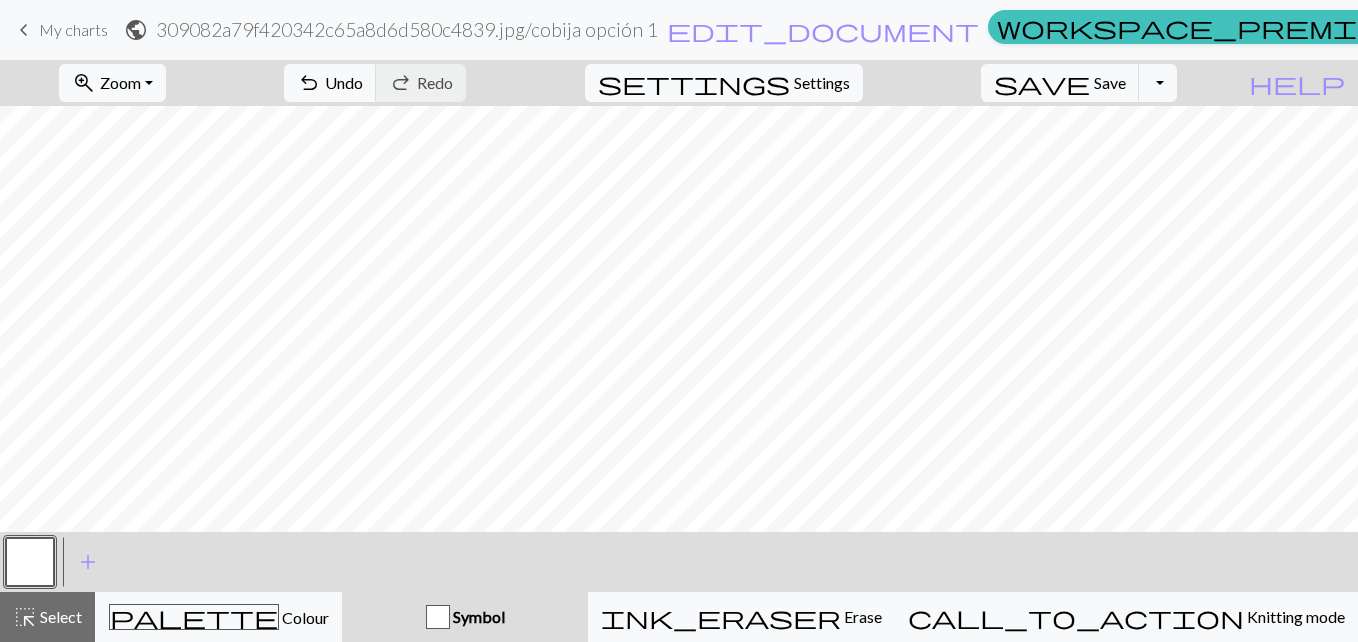 click at bounding box center [438, 617] 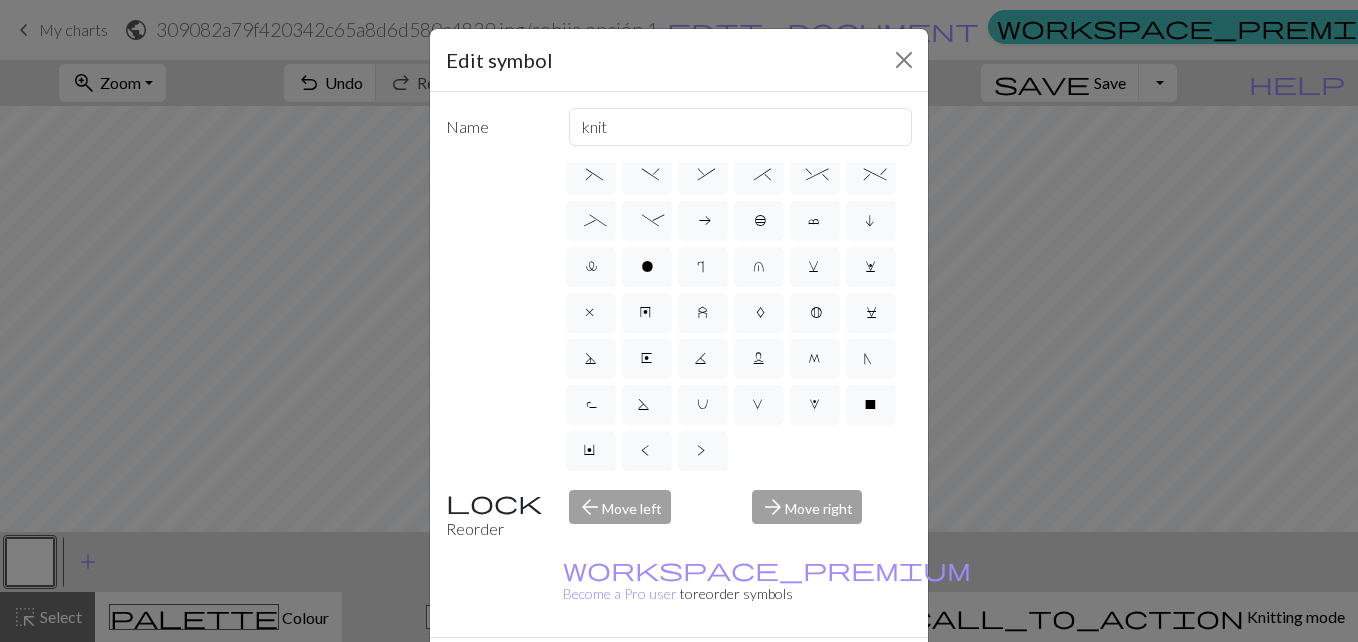 scroll, scrollTop: 360, scrollLeft: 0, axis: vertical 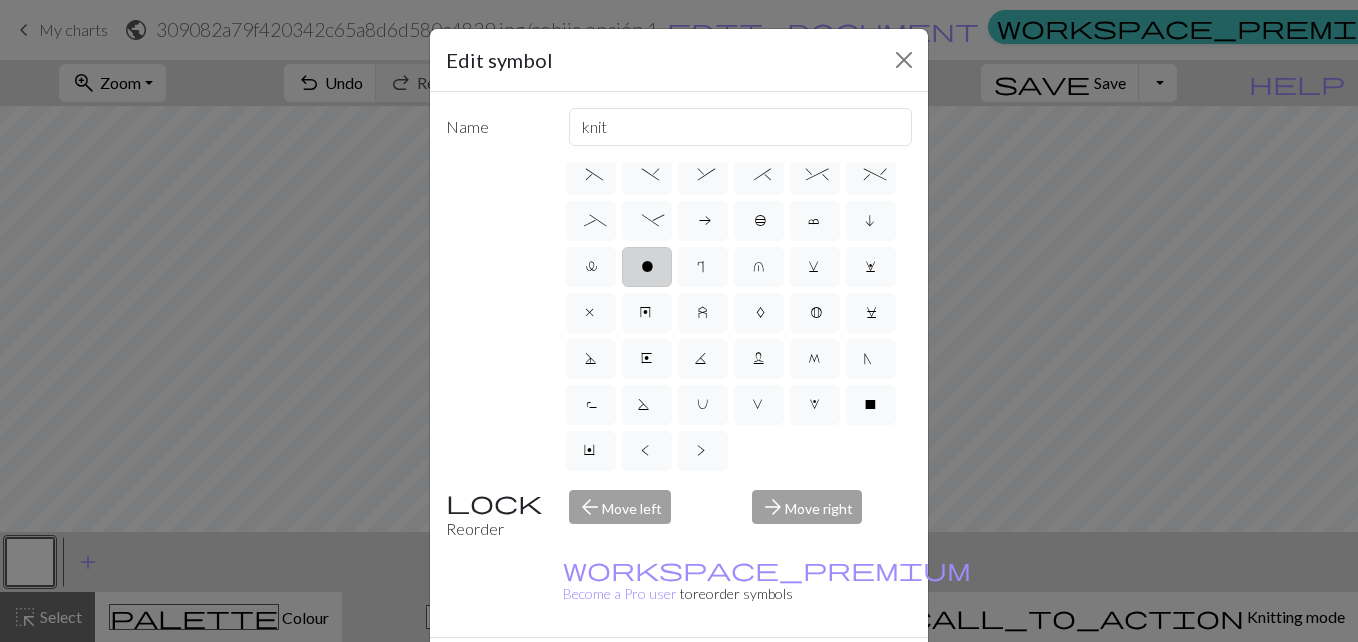 click on "o" at bounding box center (647, 267) 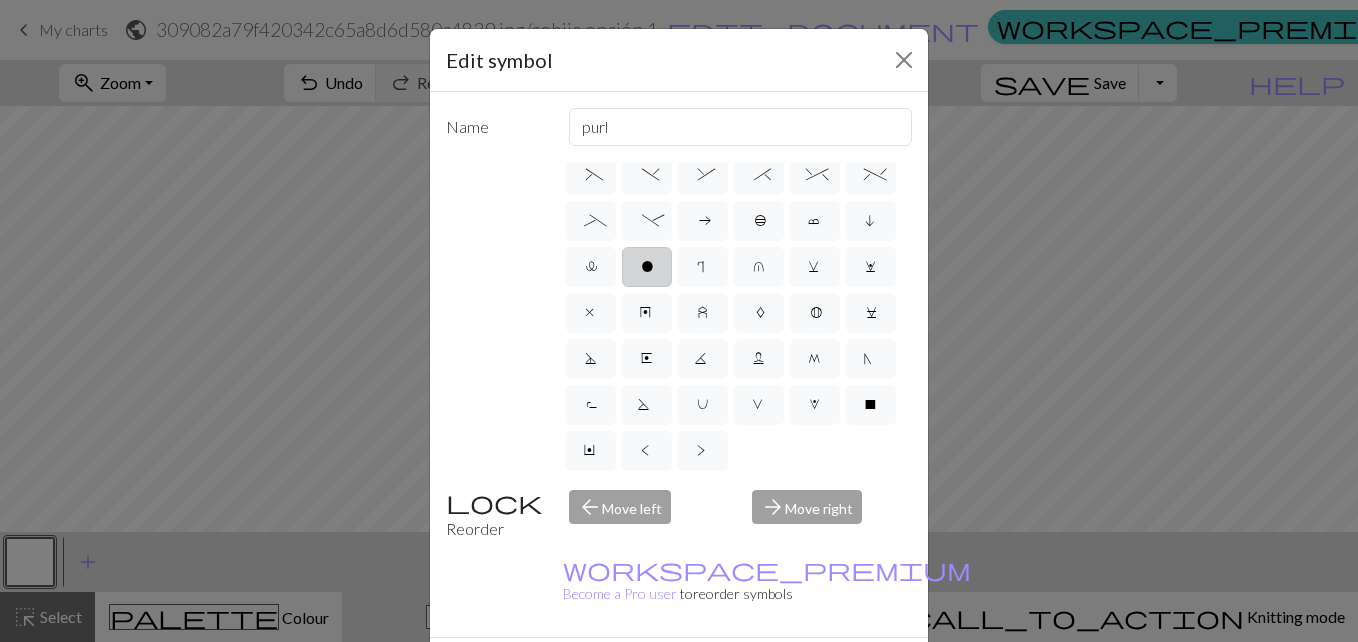 scroll, scrollTop: 279, scrollLeft: 0, axis: vertical 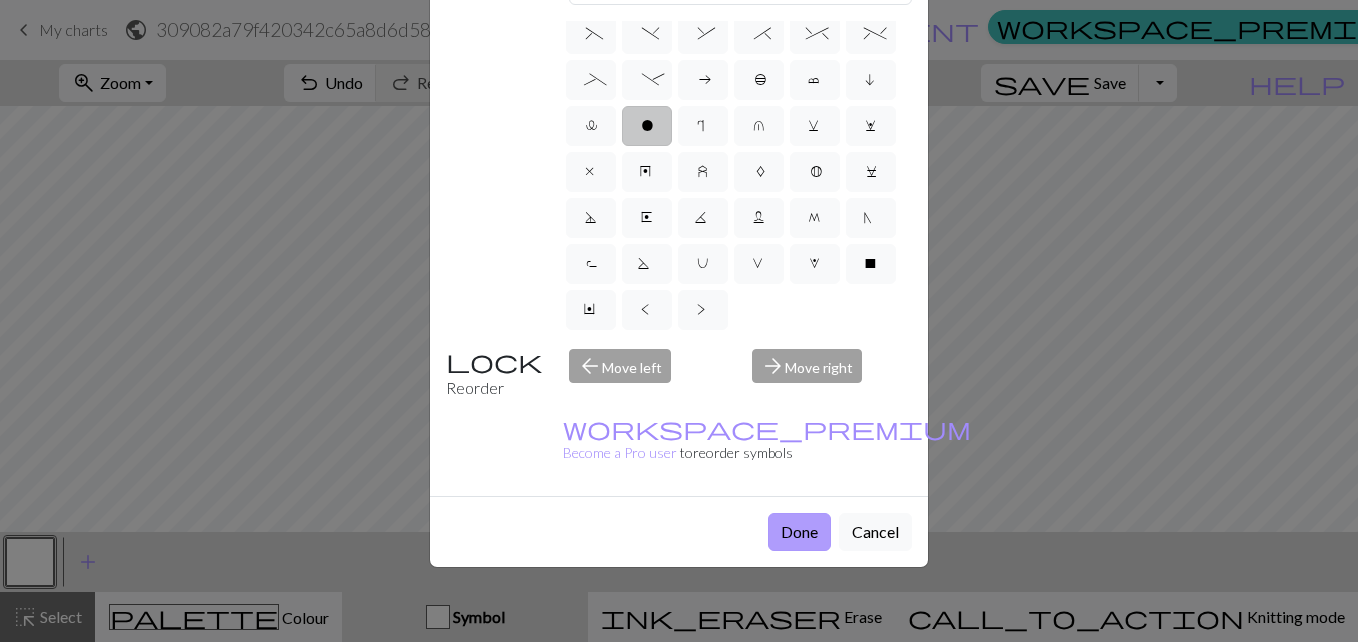 click on "Done" at bounding box center [799, 532] 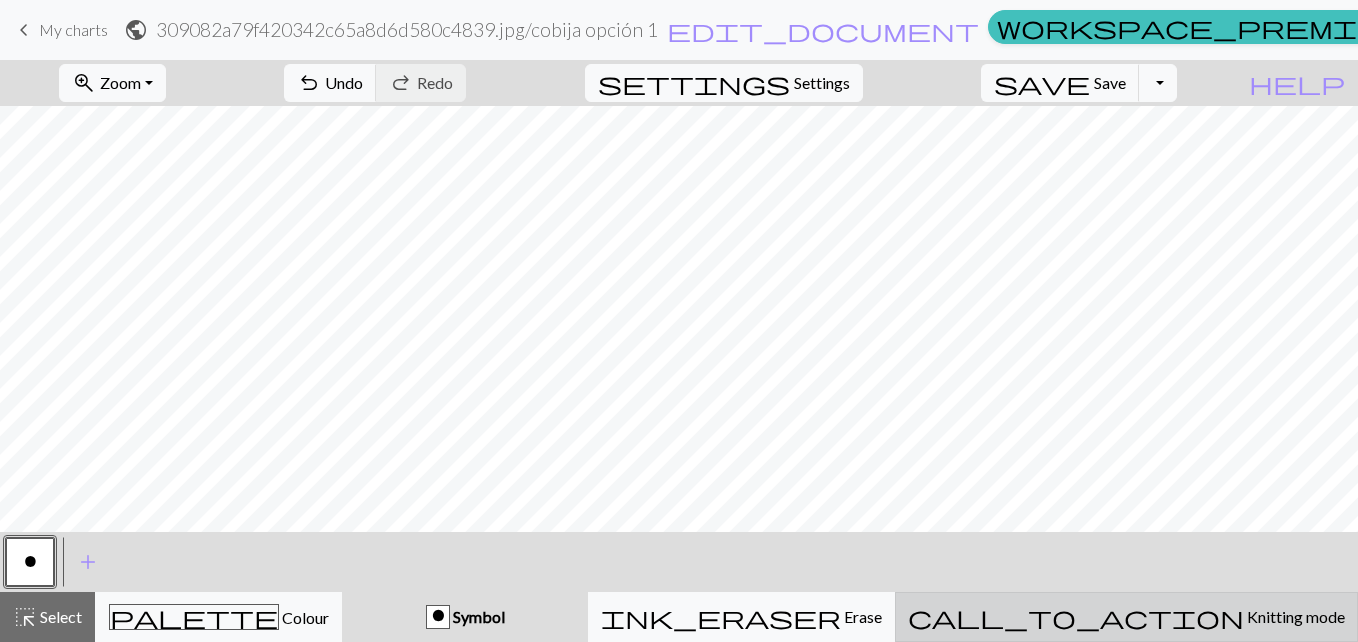 click on "call_to_action" at bounding box center (1076, 617) 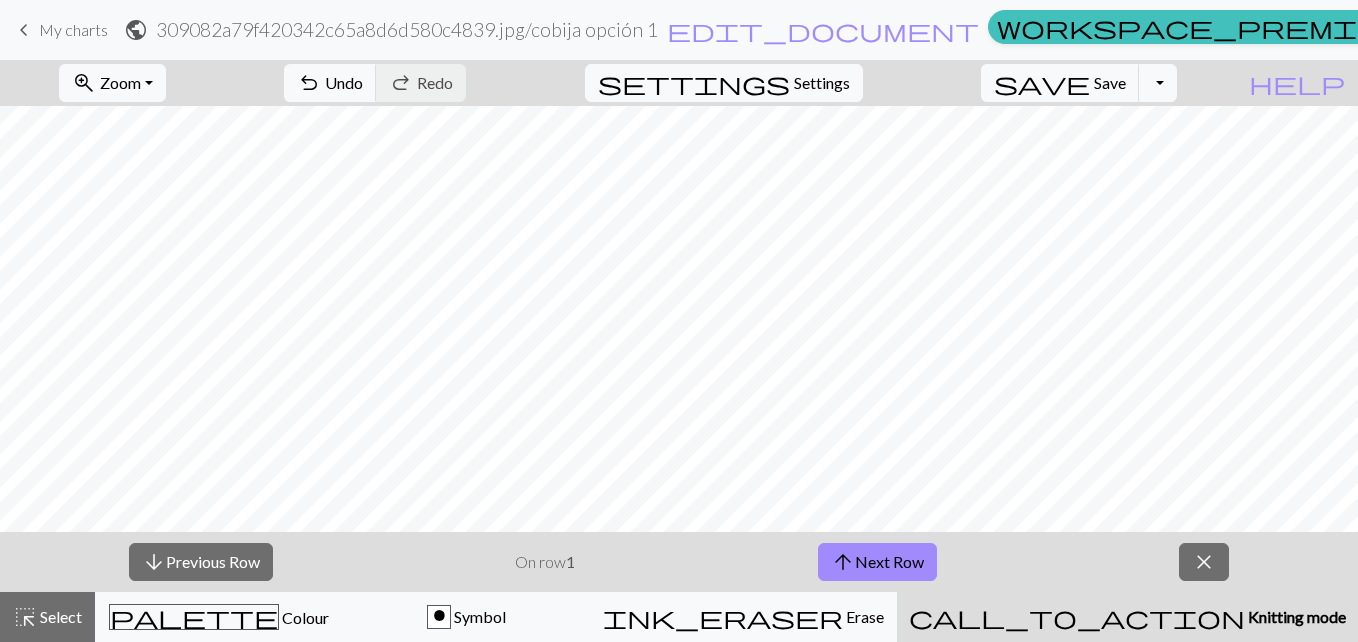 click on "On row  1" at bounding box center [545, 562] 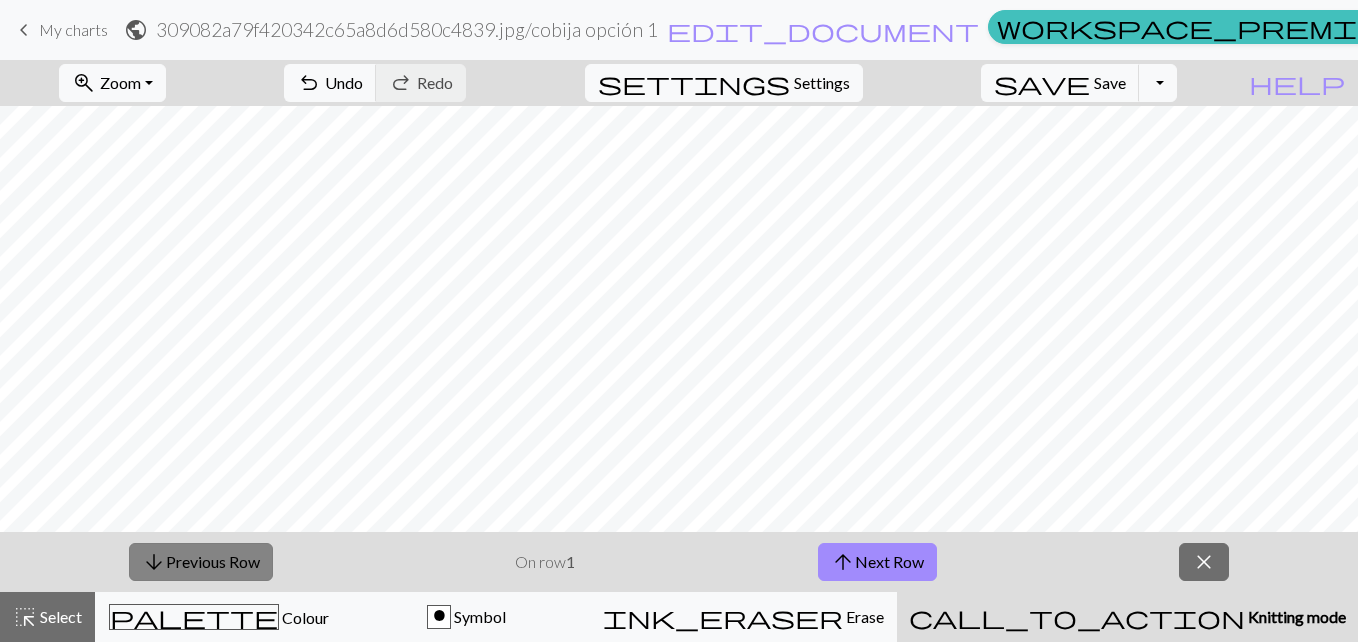 click on "arrow_downward Previous Row" at bounding box center (201, 562) 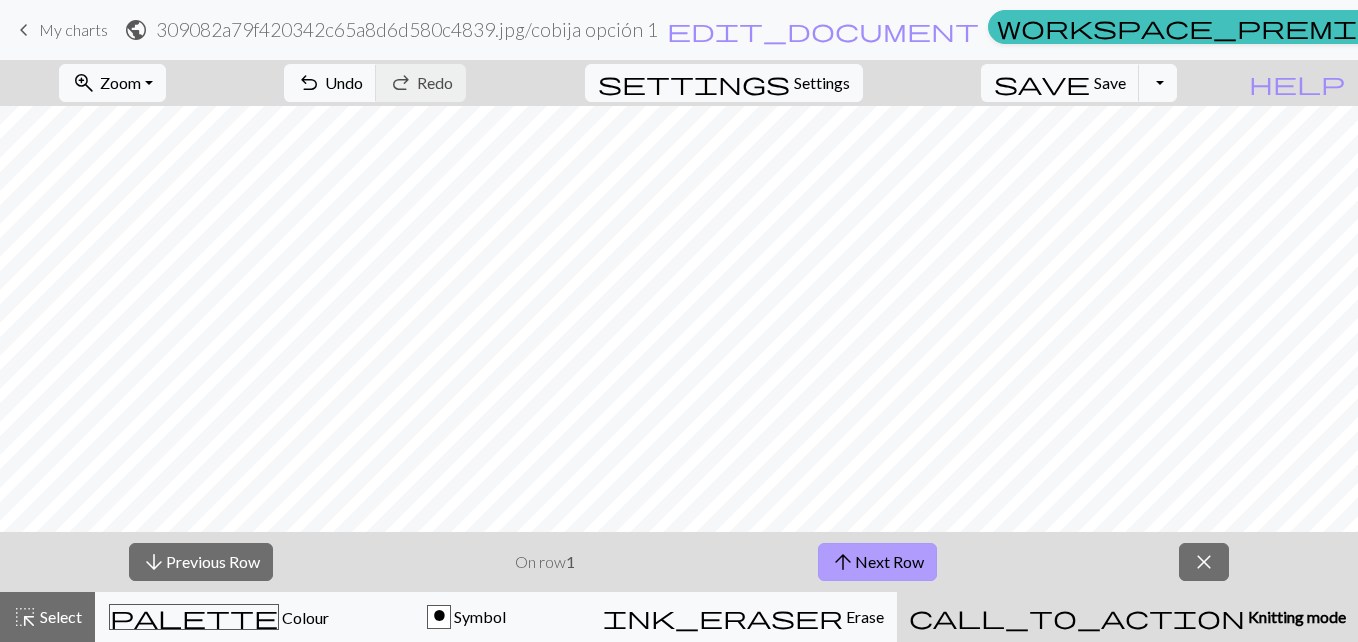 click on "arrow_upward  Next Row" at bounding box center [877, 562] 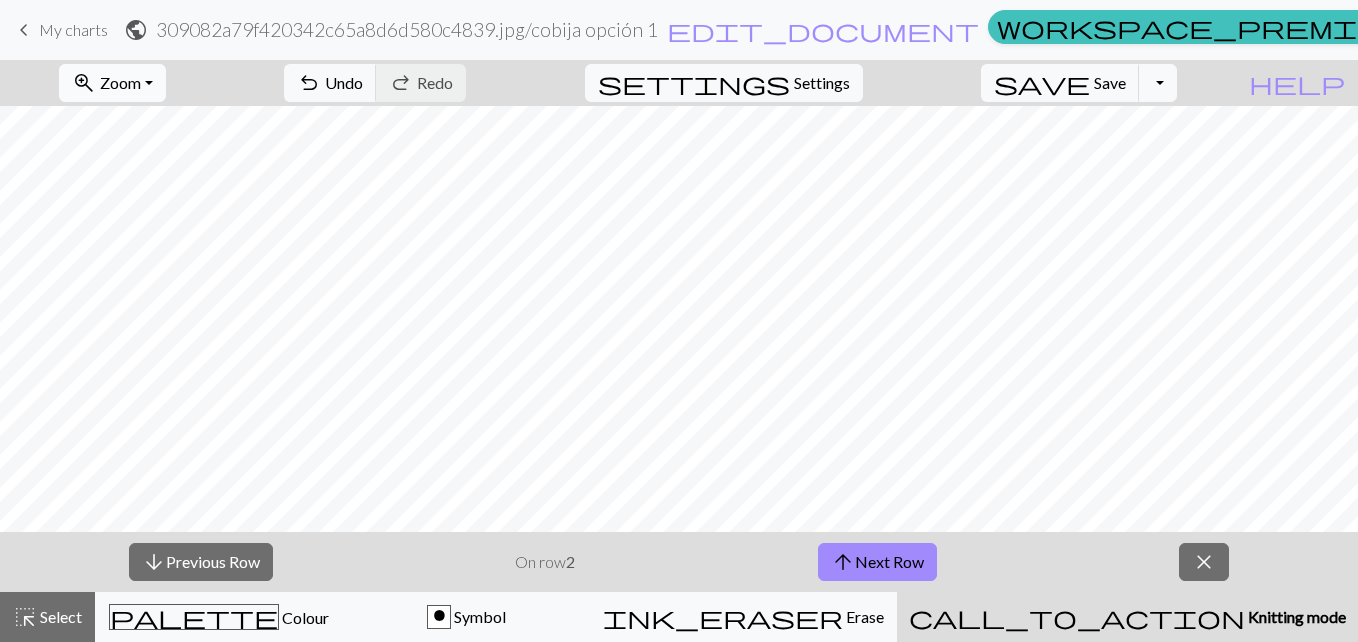 click on "zoom_in Zoom Zoom" at bounding box center [112, 83] 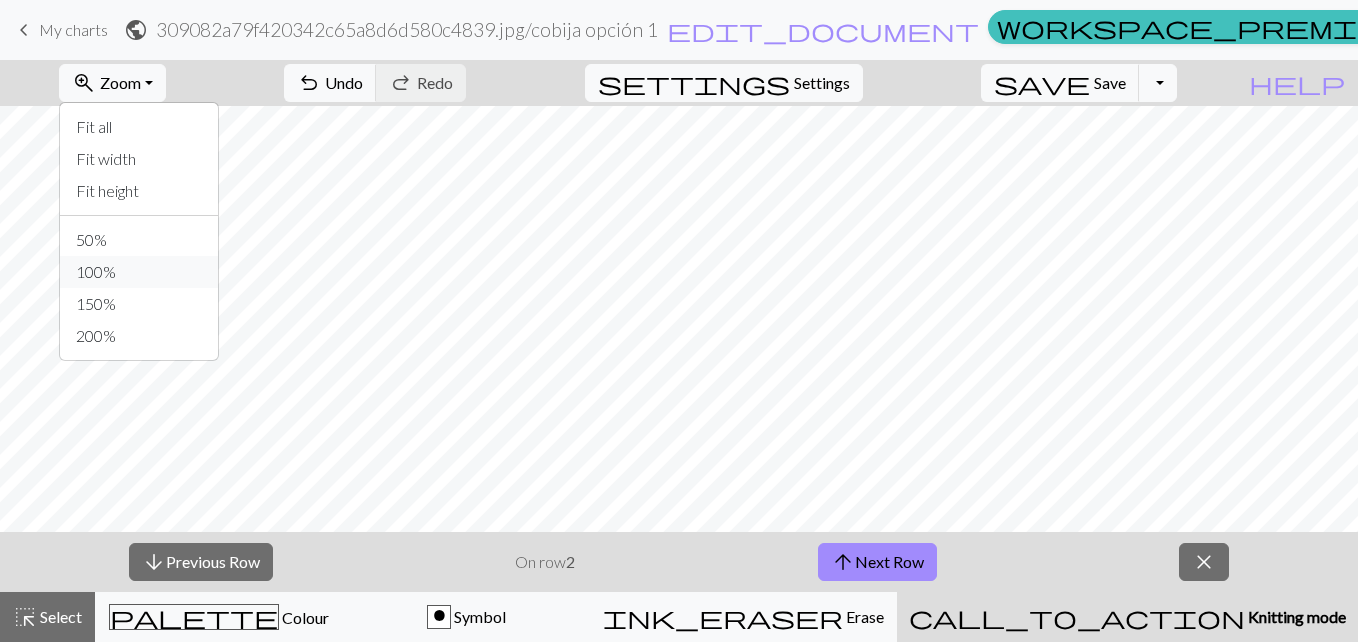 click on "100%" at bounding box center [139, 272] 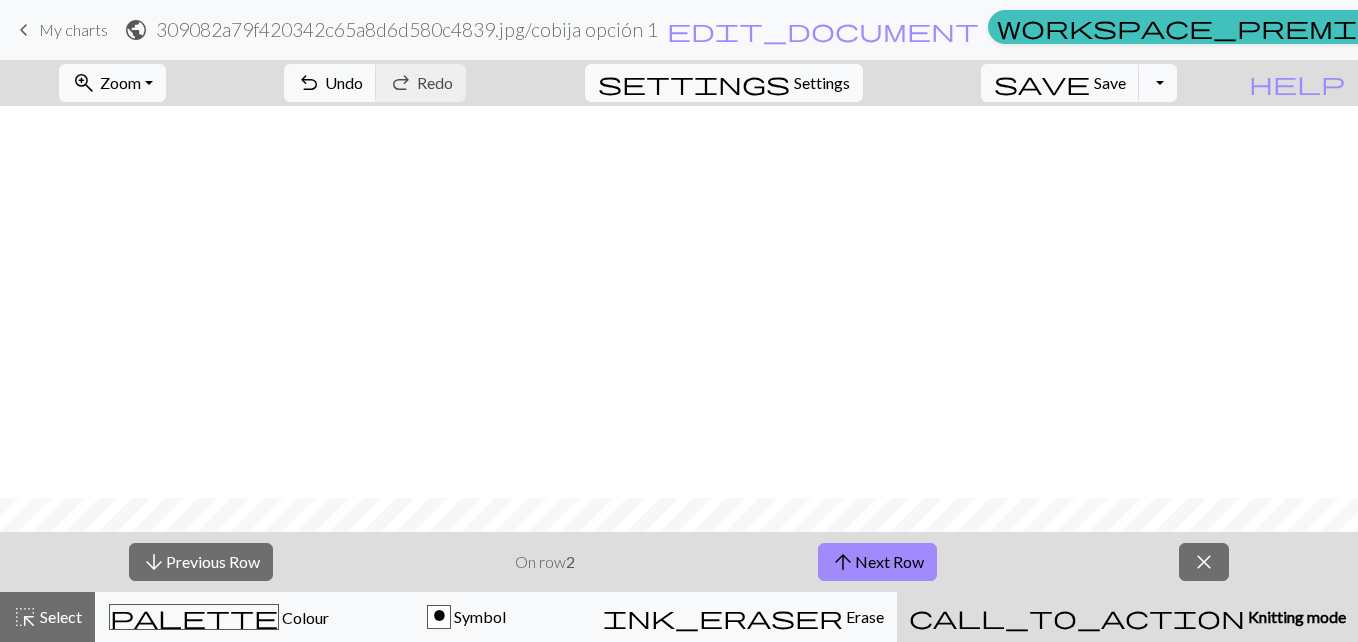 scroll, scrollTop: 1979, scrollLeft: 0, axis: vertical 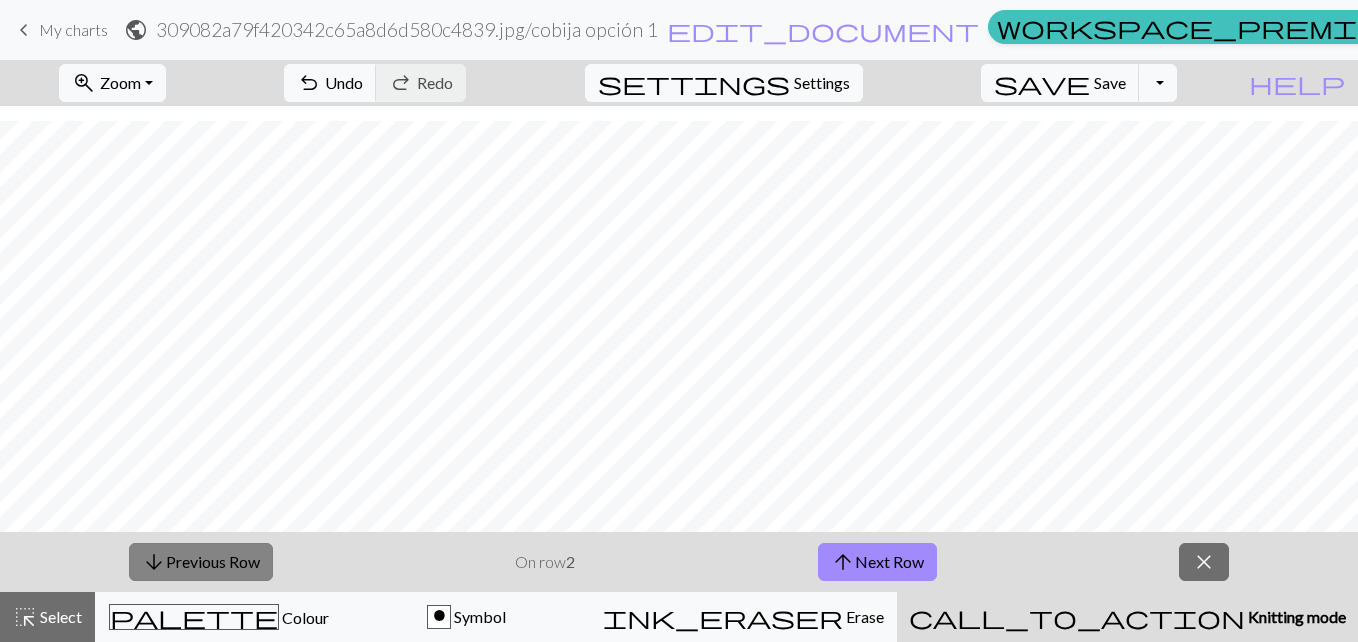 click on "arrow_downward Previous Row" at bounding box center [201, 562] 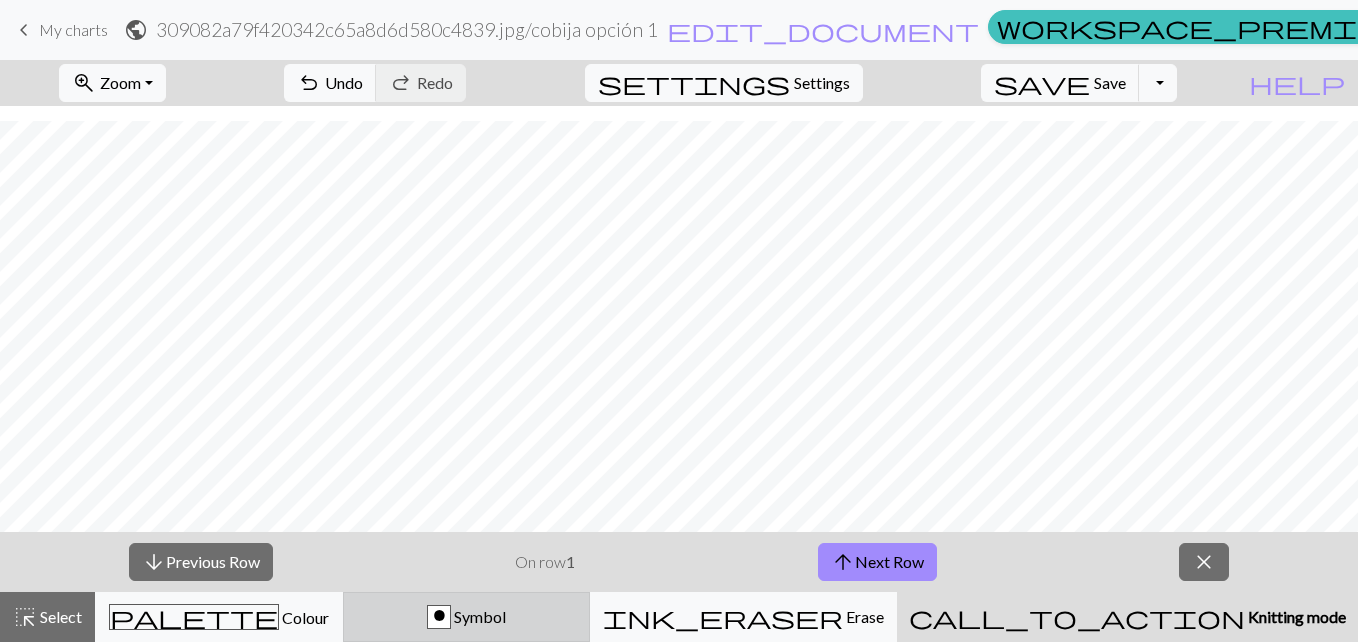 click on "o   Symbol" at bounding box center [467, 617] 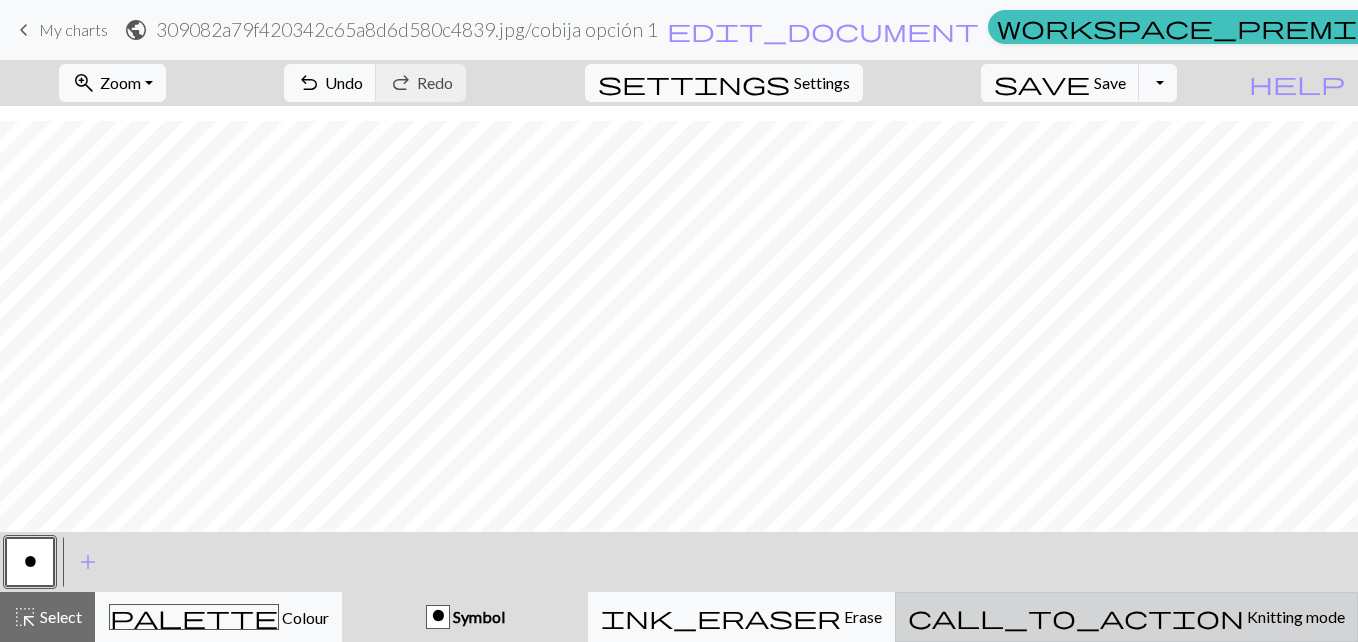 click on "Knitting mode" at bounding box center (1294, 616) 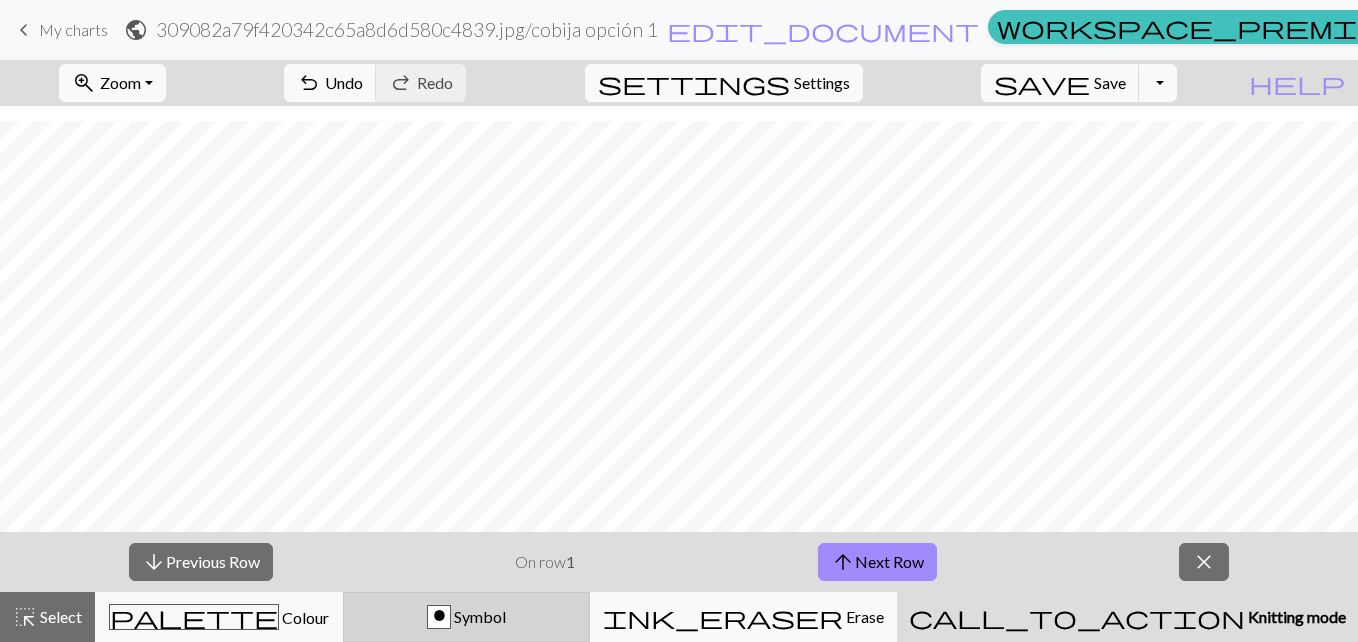 click on "o" at bounding box center (439, 618) 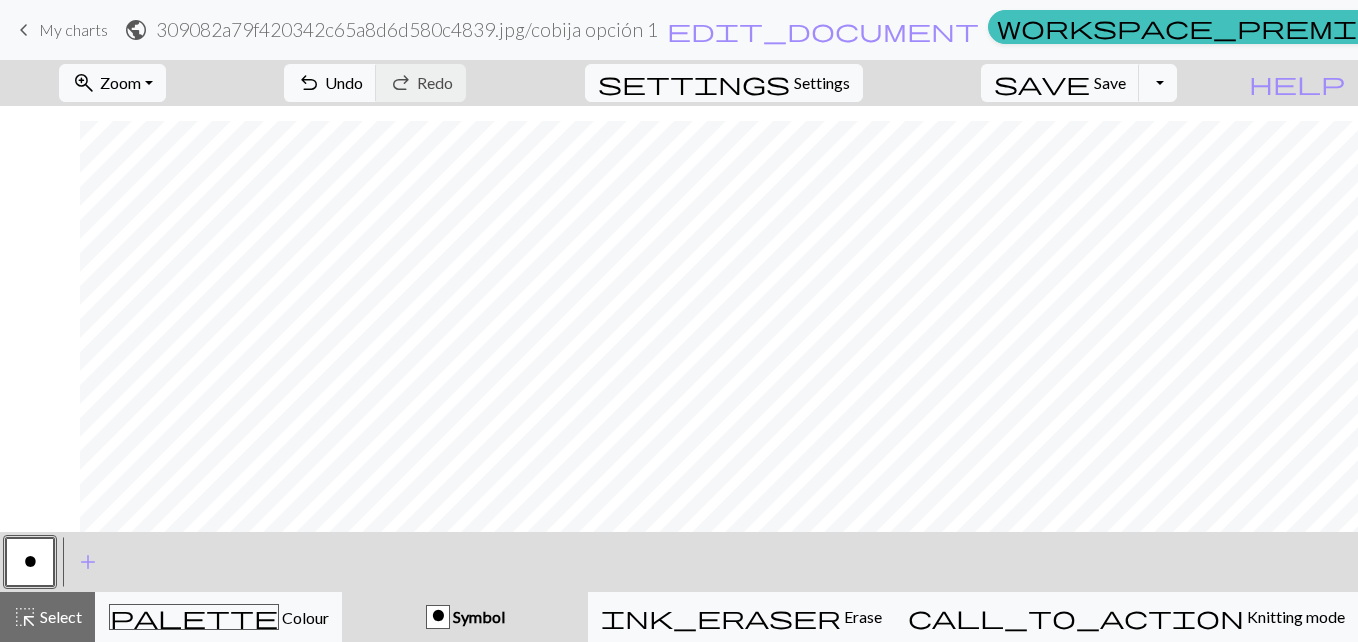 scroll, scrollTop: 1979, scrollLeft: 80, axis: both 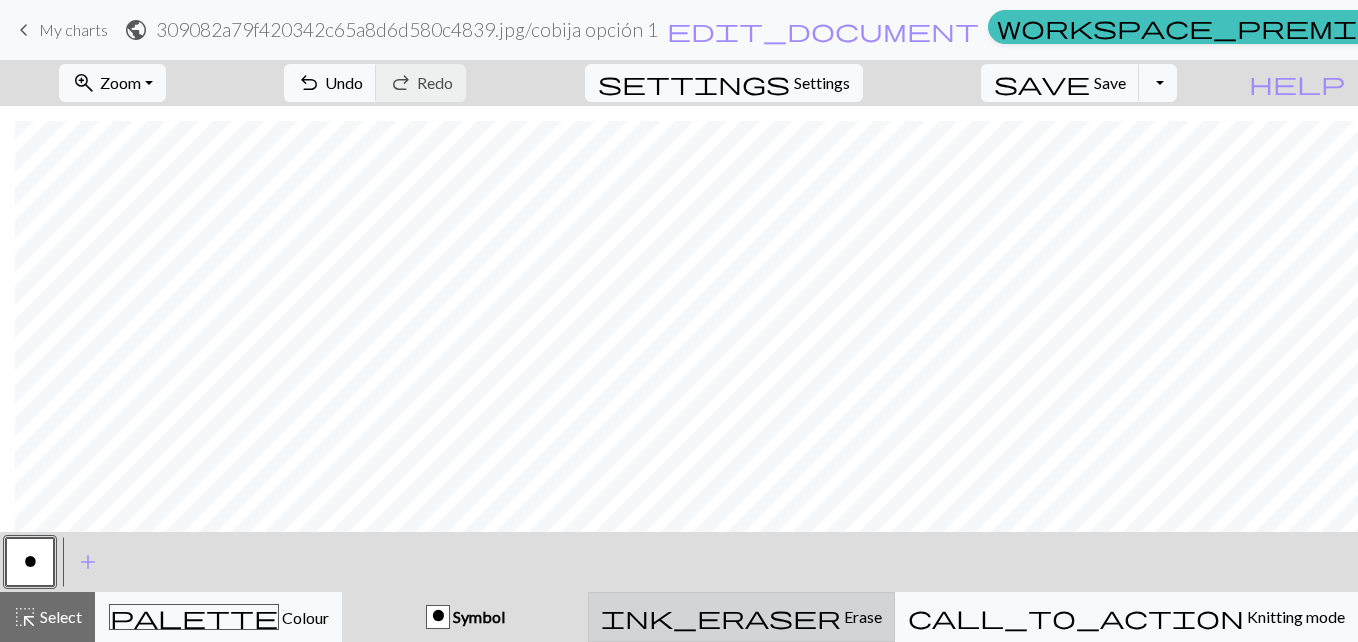 click on "ink_eraser   Erase   Erase" at bounding box center (741, 617) 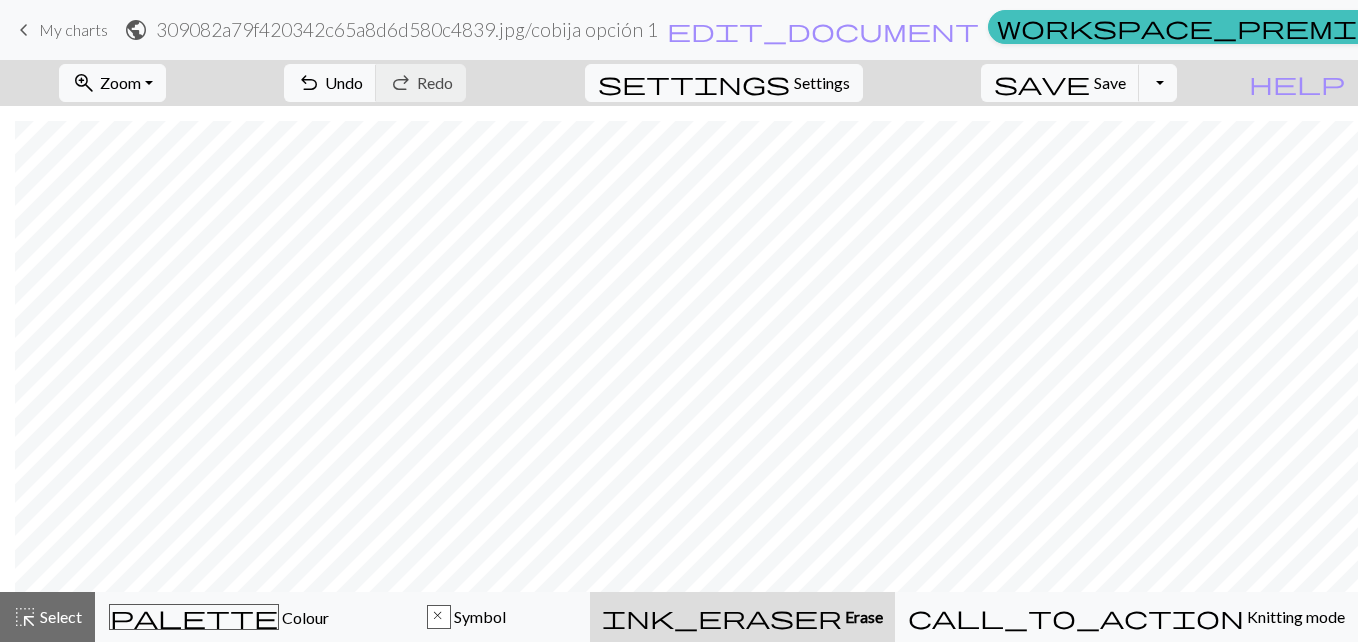 scroll, scrollTop: 1919, scrollLeft: 443, axis: both 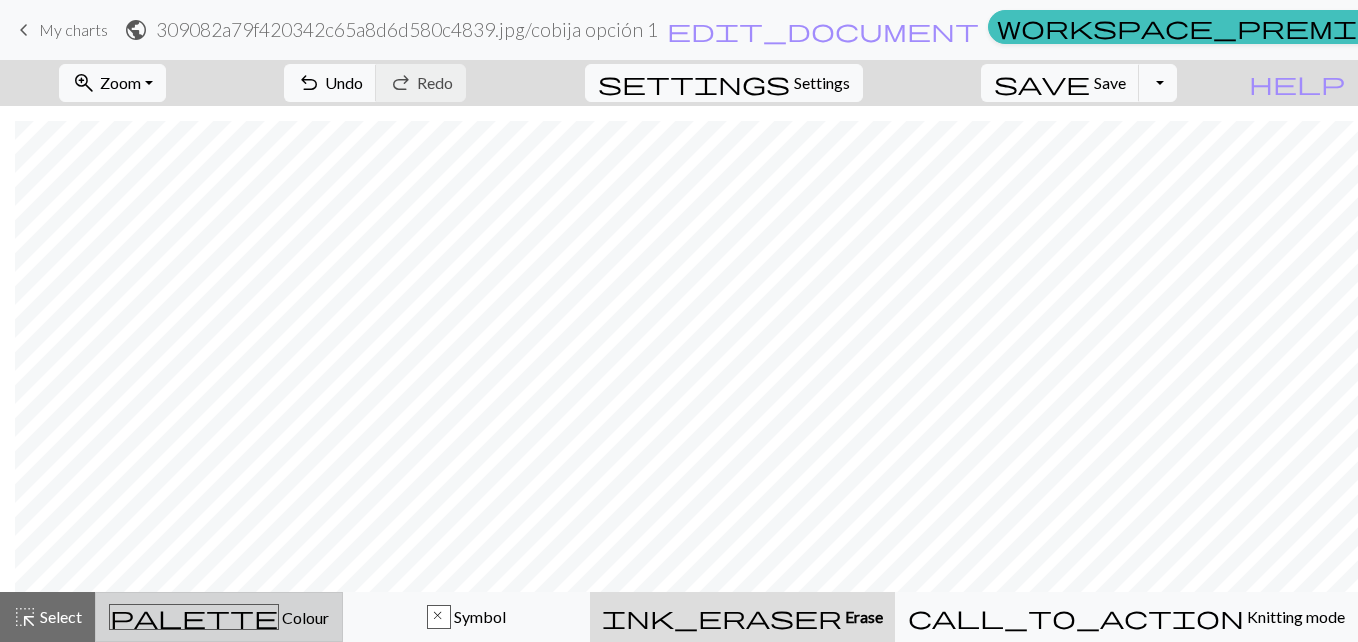 click on "palette   Colour   Colour" at bounding box center (219, 617) 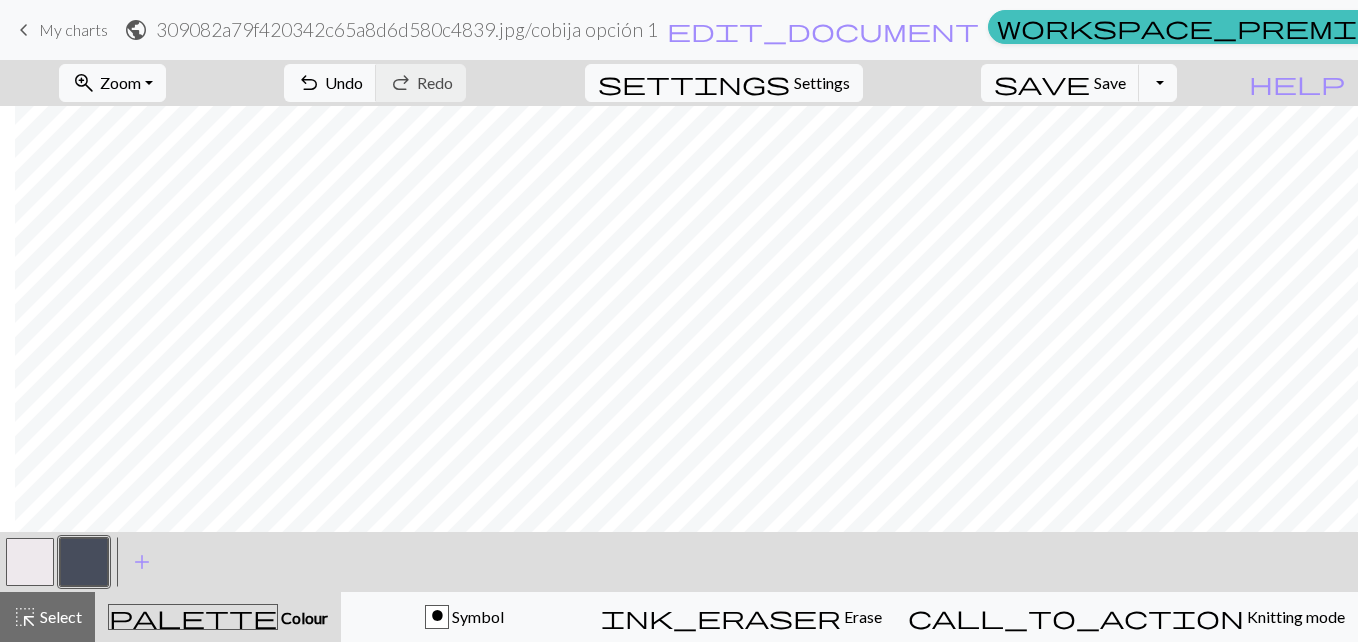 click at bounding box center [30, 562] 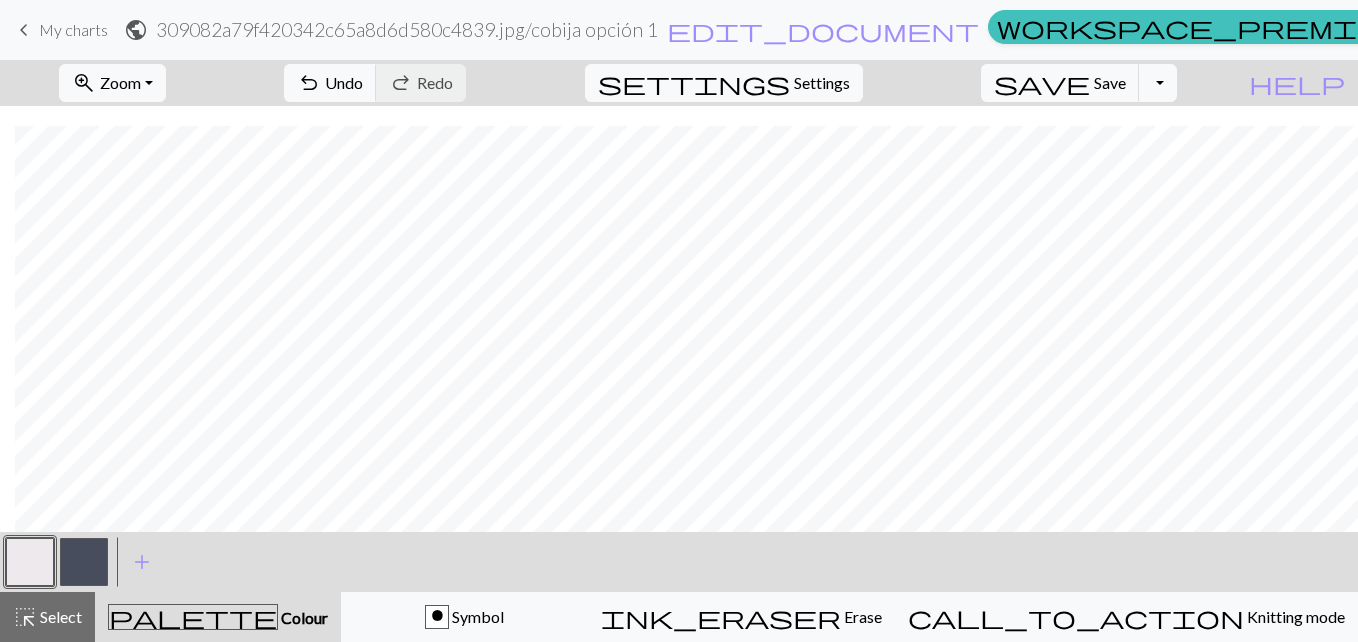 scroll, scrollTop: 1979, scrollLeft: 443, axis: both 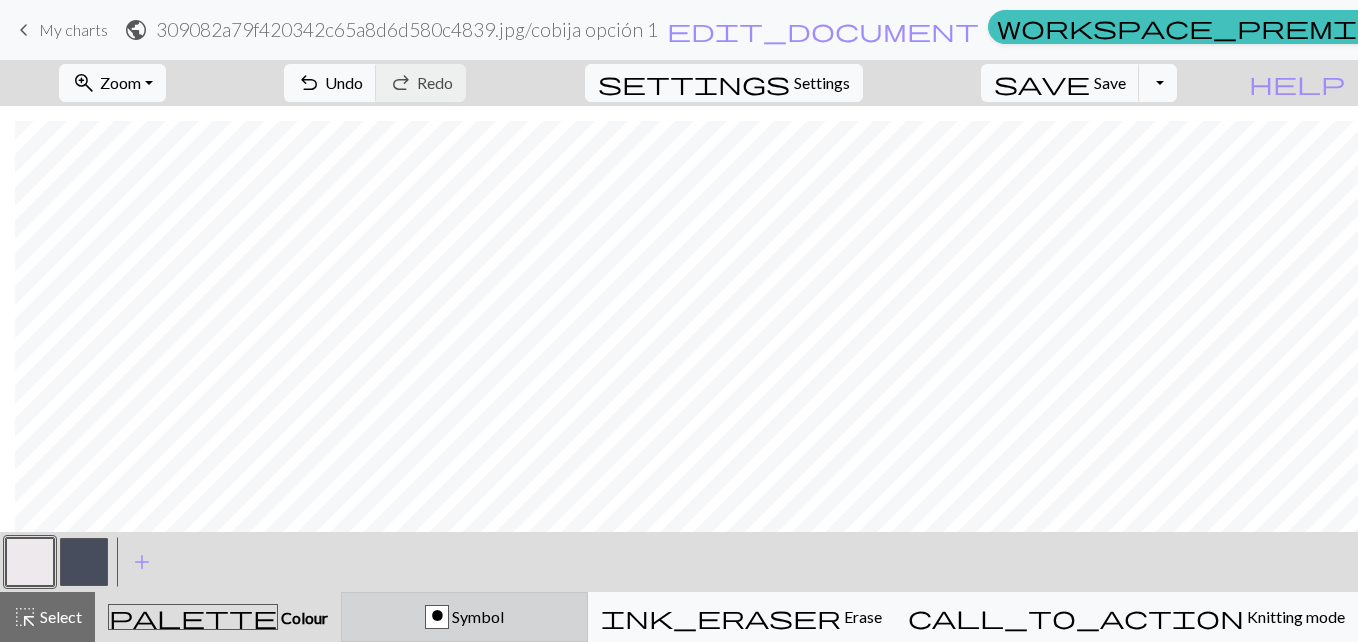 click on "o   Symbol" at bounding box center (464, 617) 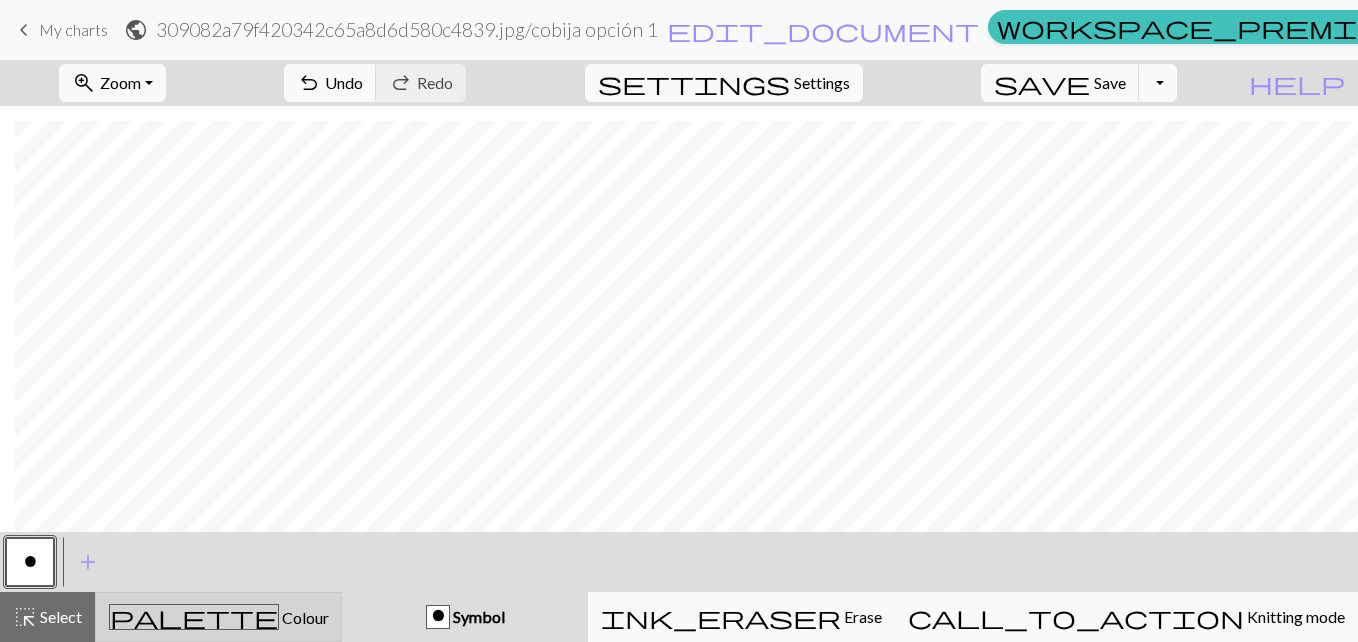click on "Colour" at bounding box center [304, 617] 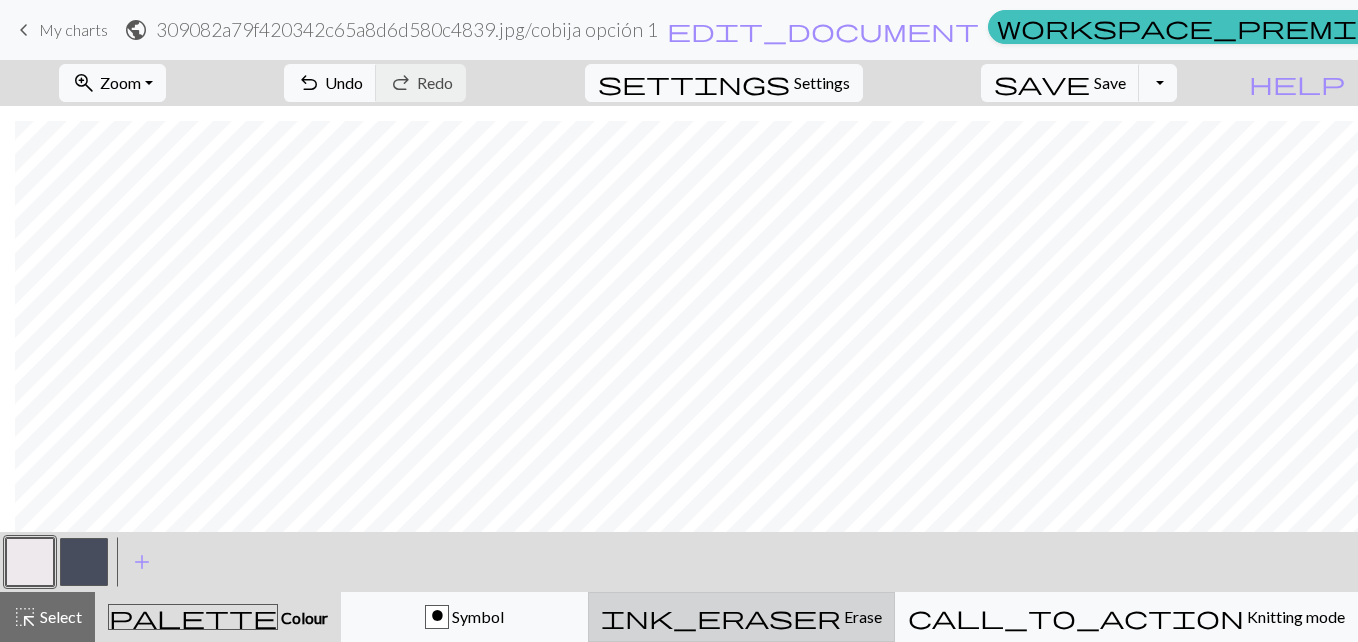 click on "Erase" at bounding box center [861, 616] 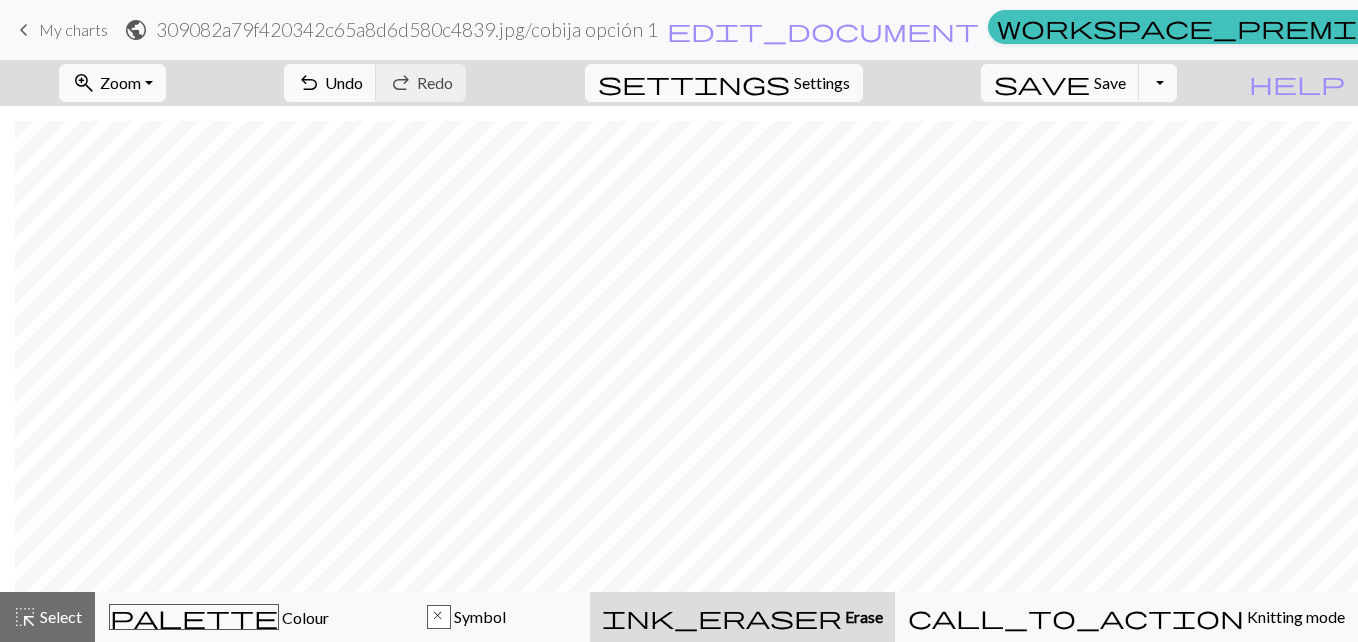 scroll, scrollTop: 1919, scrollLeft: 443, axis: both 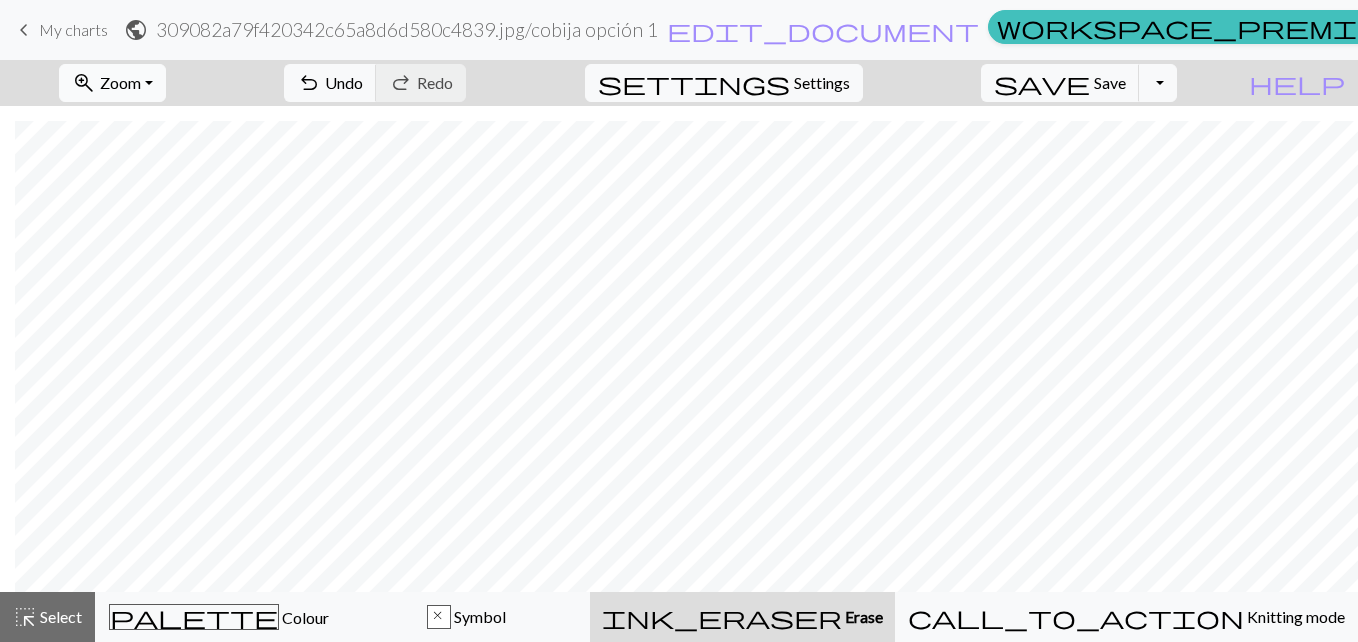 click on "zoom_in Zoom Zoom" at bounding box center (112, 83) 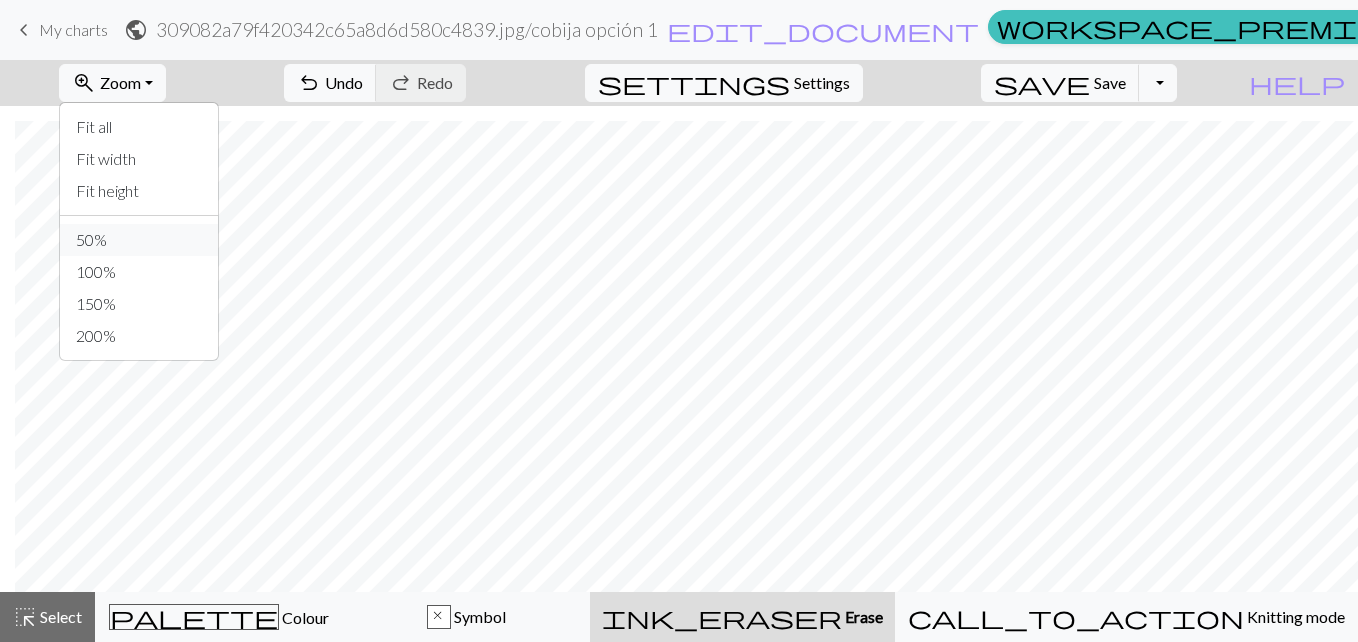 click on "50%" at bounding box center (139, 240) 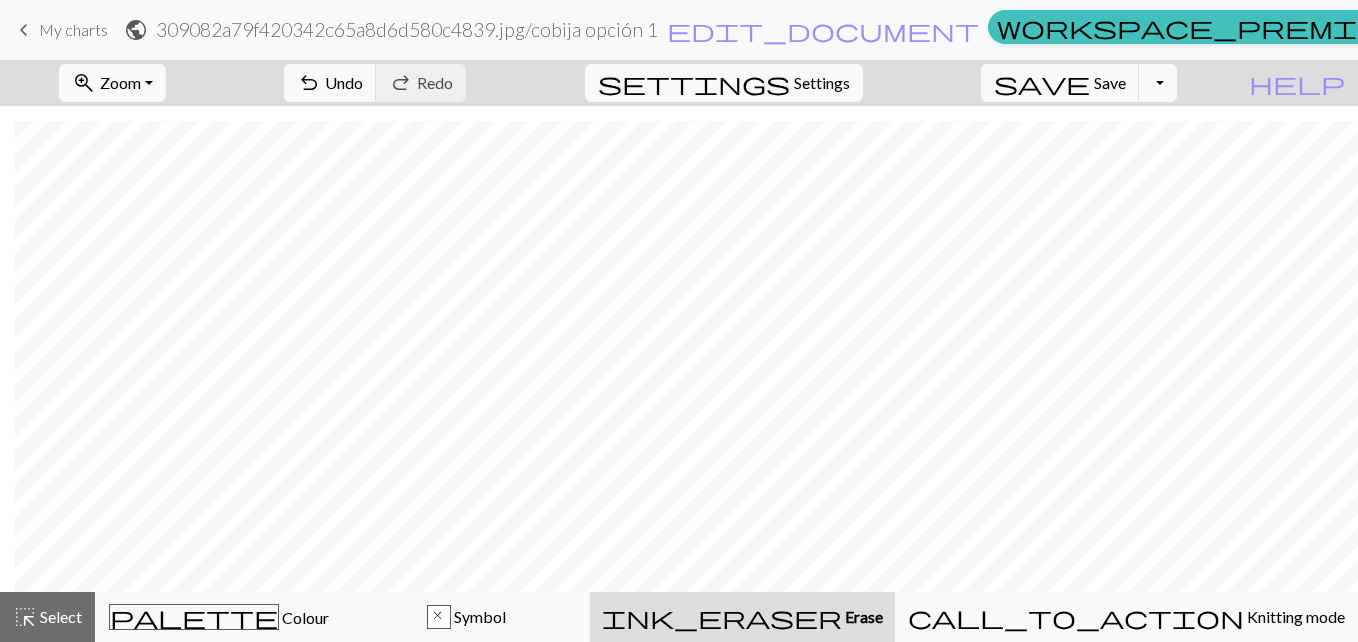 scroll, scrollTop: 749, scrollLeft: 15, axis: both 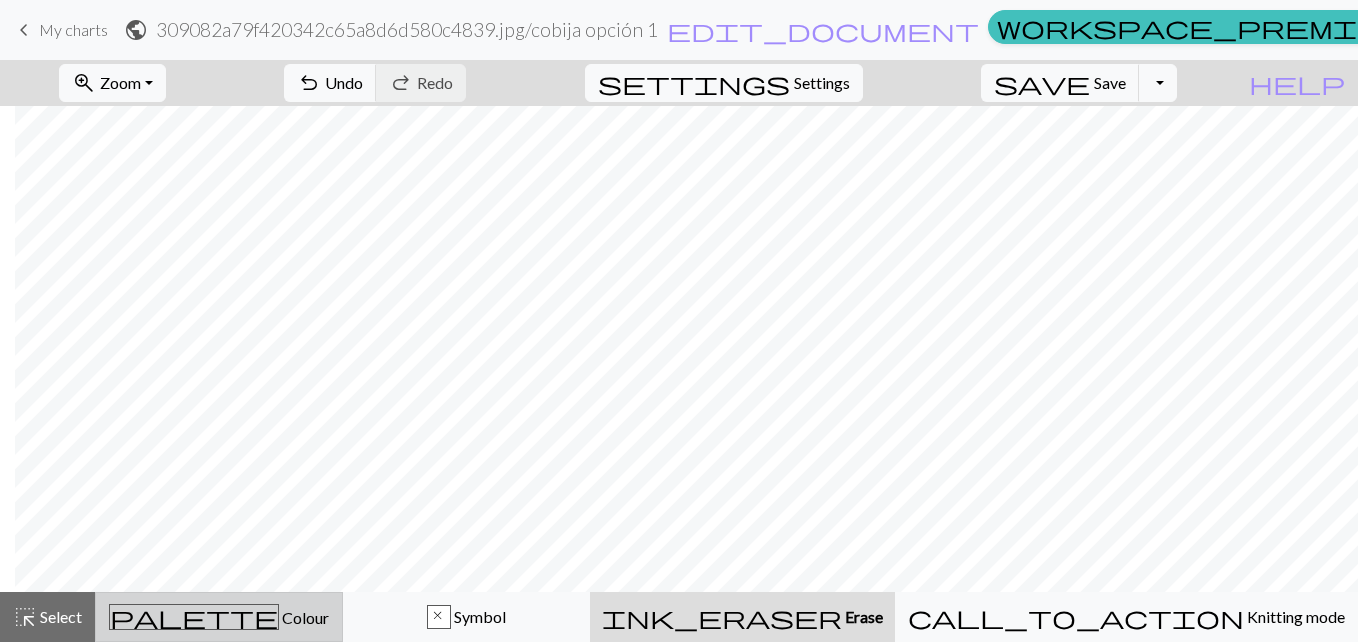 click on "Colour" at bounding box center [304, 617] 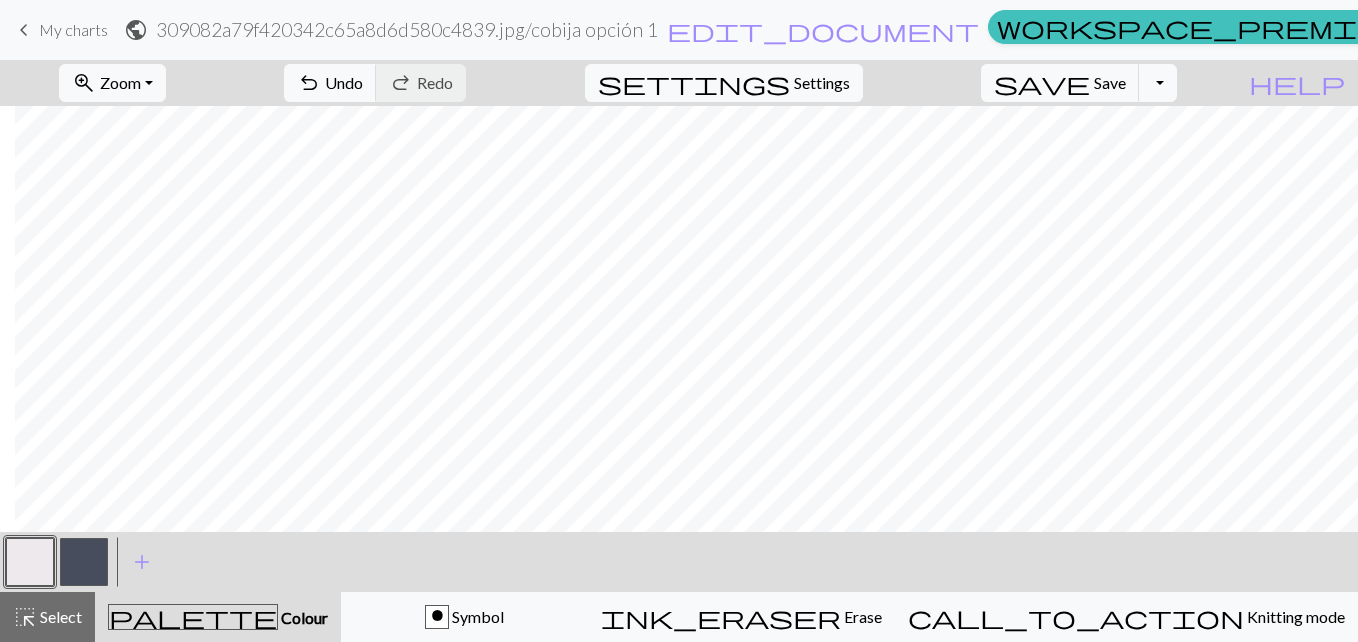 click at bounding box center (84, 562) 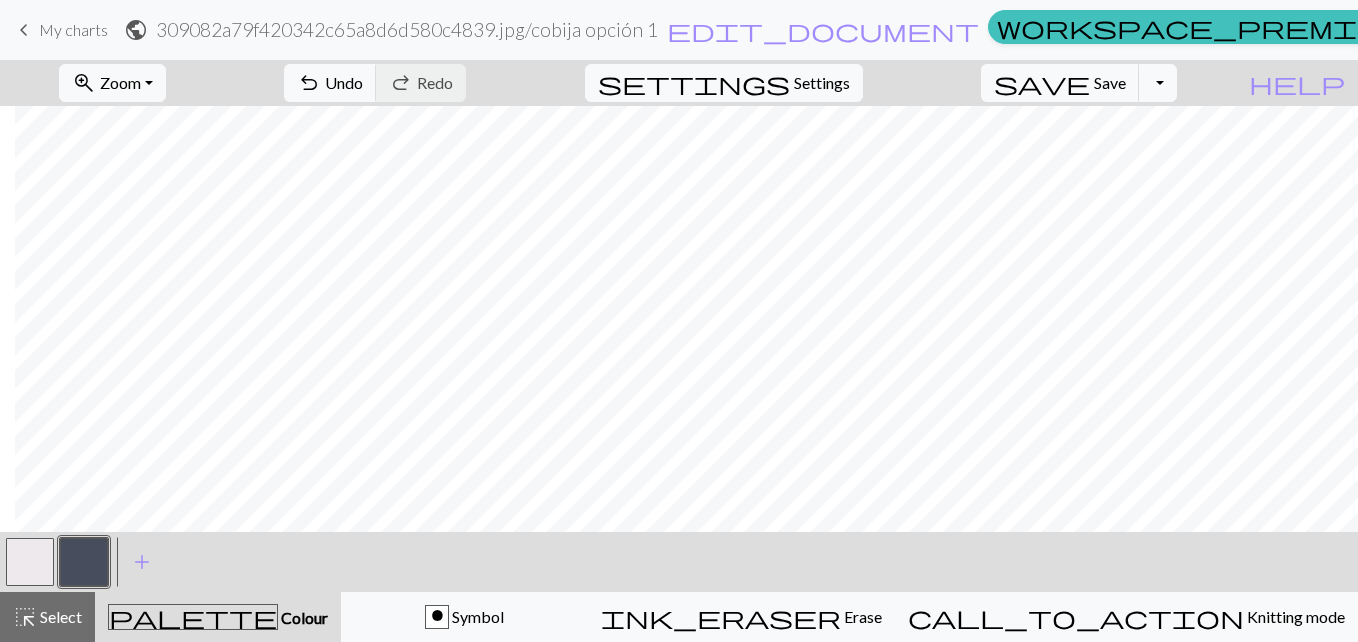click at bounding box center (84, 562) 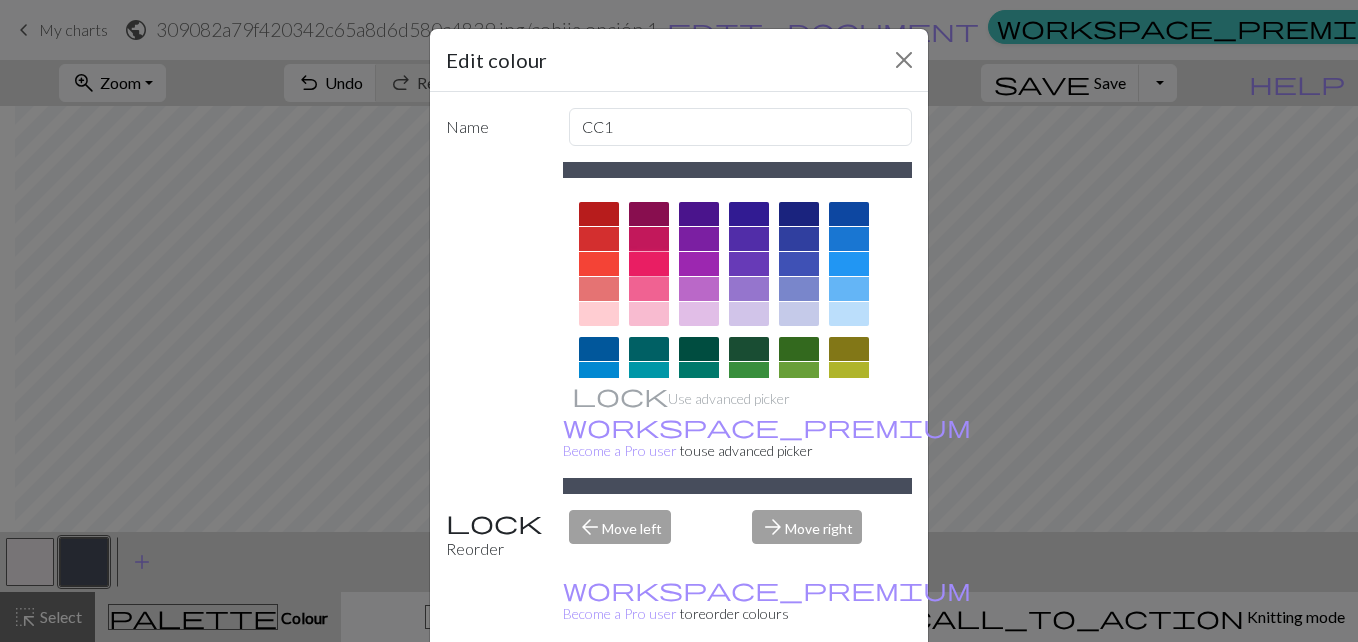 click at bounding box center [649, 264] 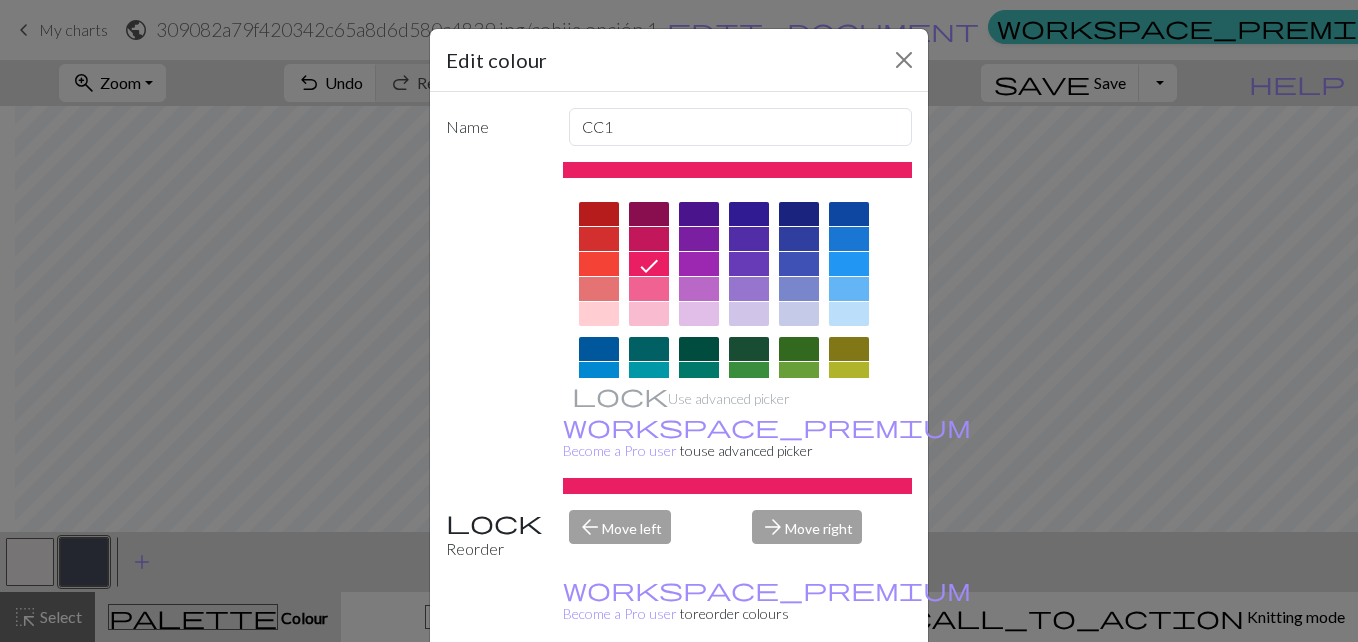 click on "Done" at bounding box center (799, 693) 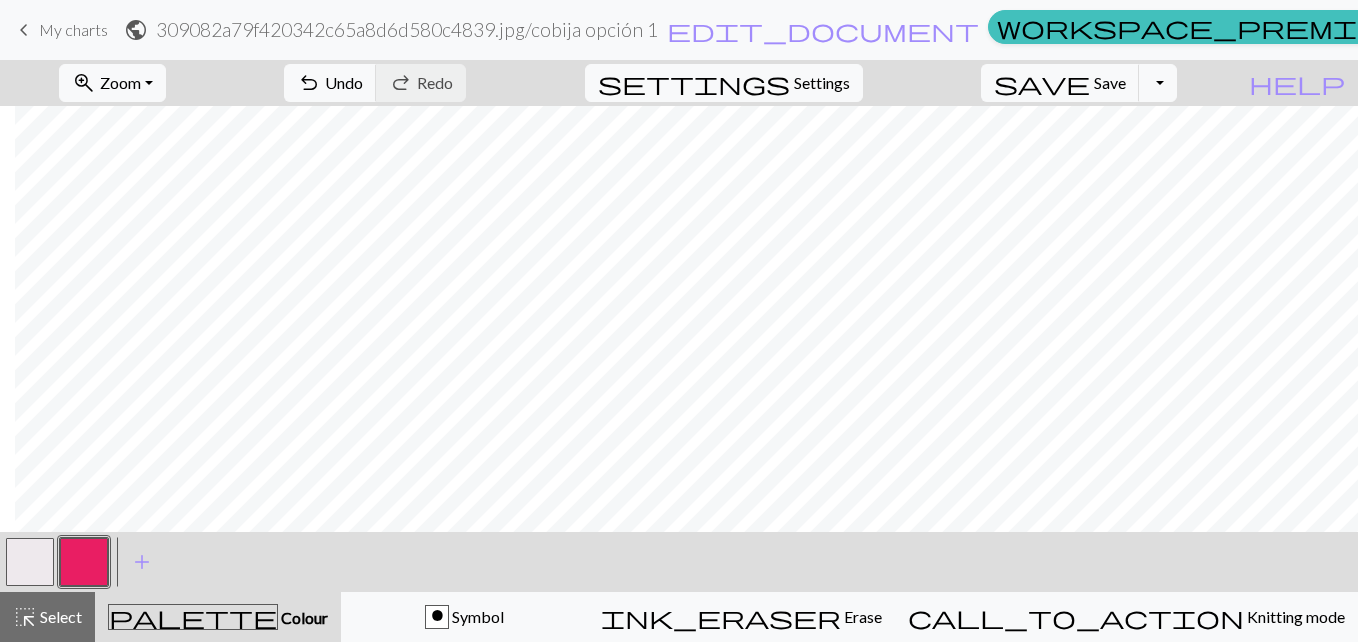 click on "Colour" at bounding box center [303, 617] 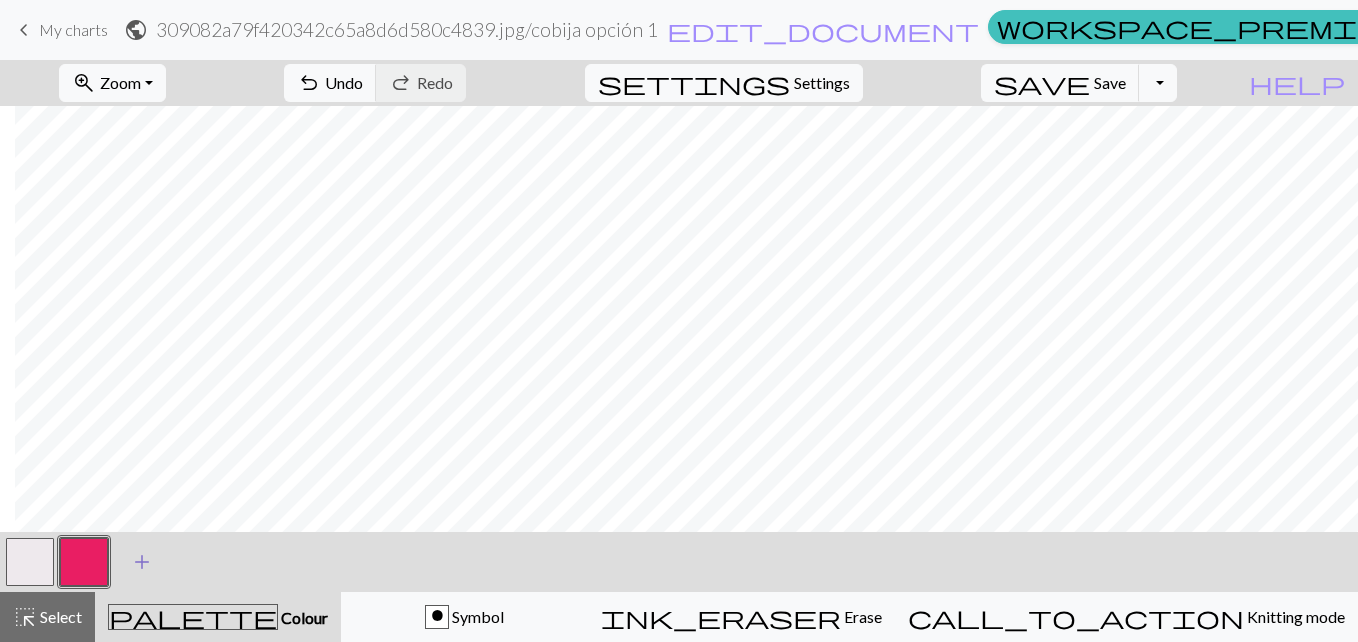 click on "add" at bounding box center (142, 562) 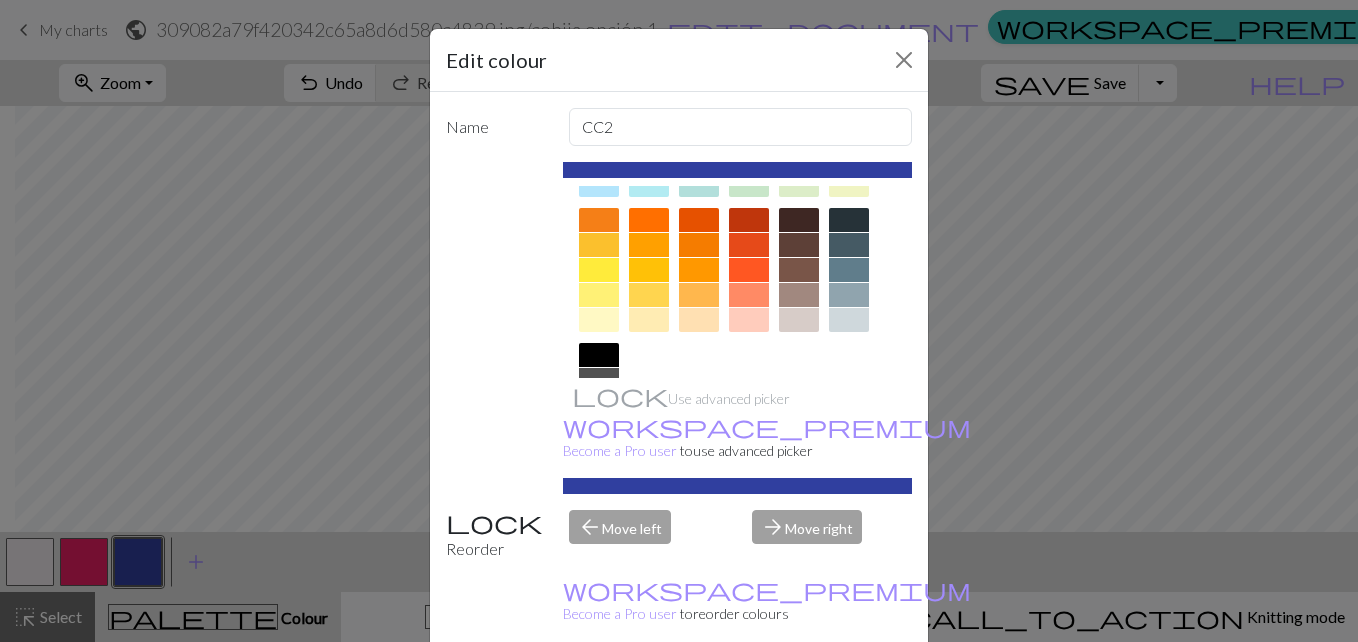 scroll, scrollTop: 280, scrollLeft: 0, axis: vertical 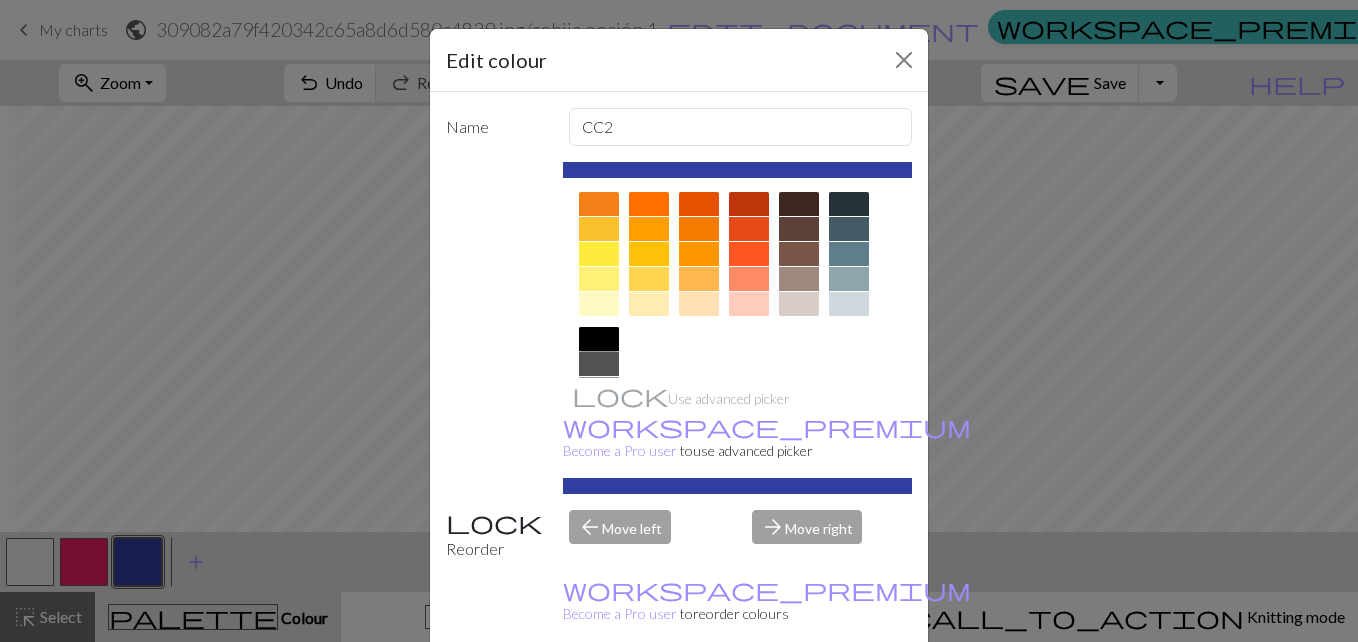 click at bounding box center (599, 339) 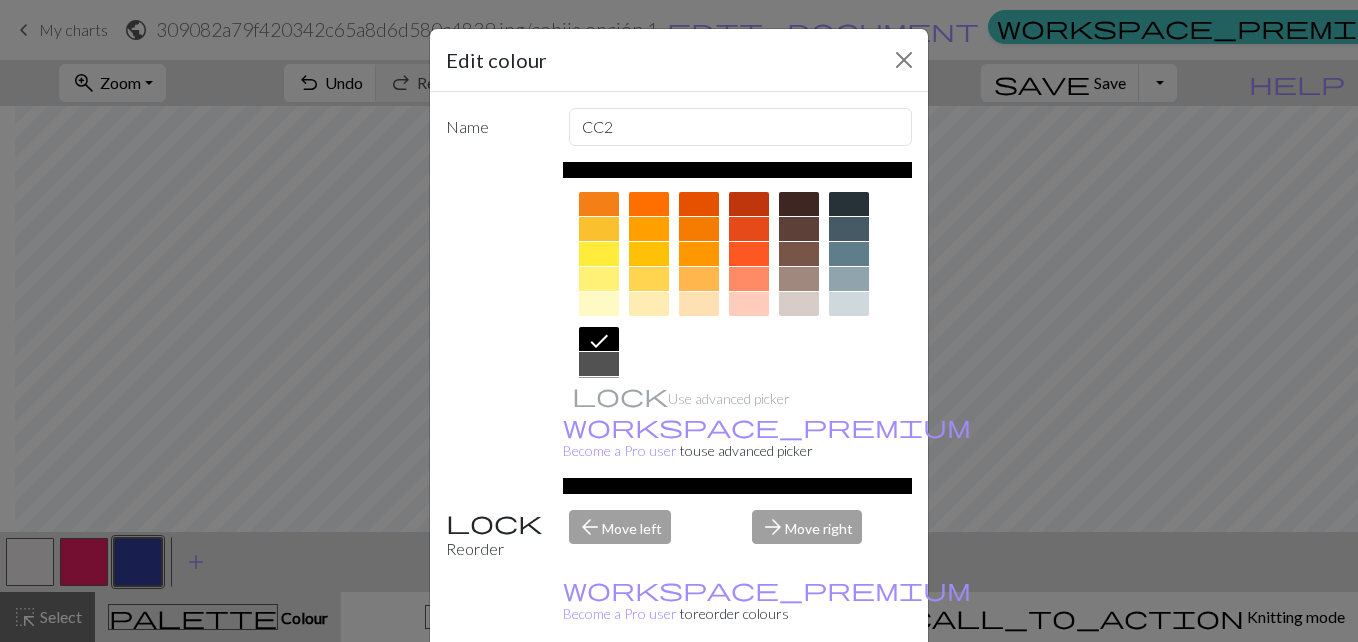 click on "Done" at bounding box center [799, 693] 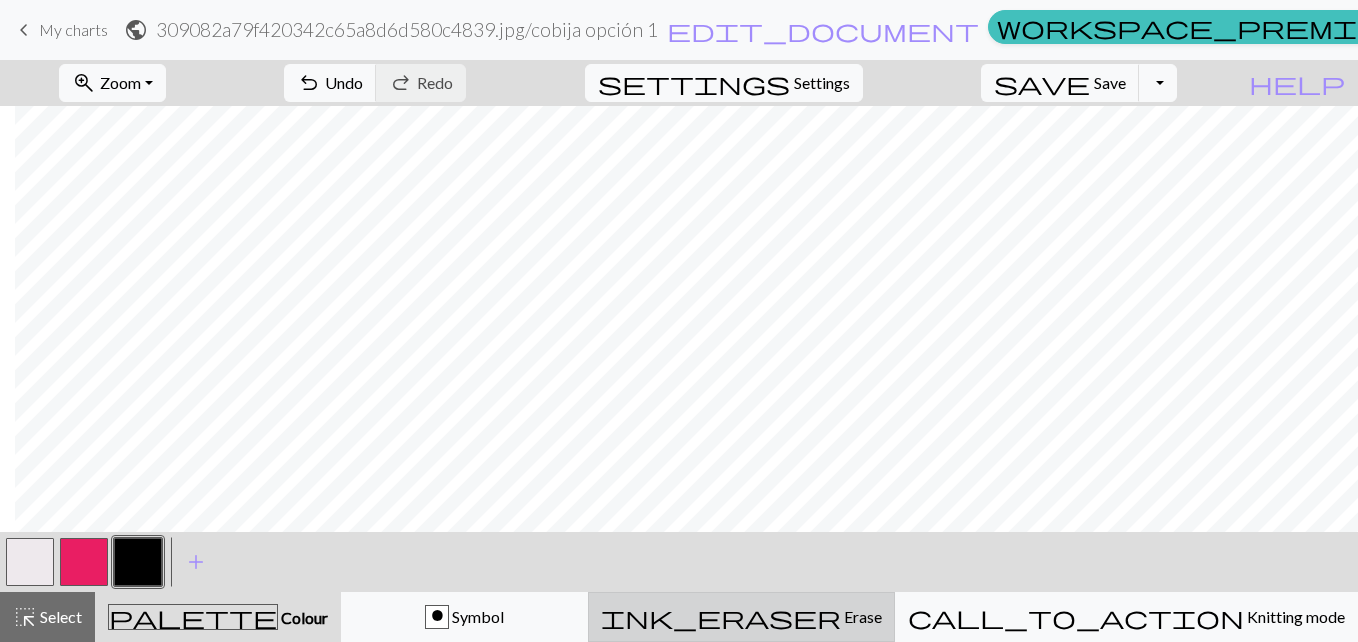 click on "ink_eraser" at bounding box center (721, 617) 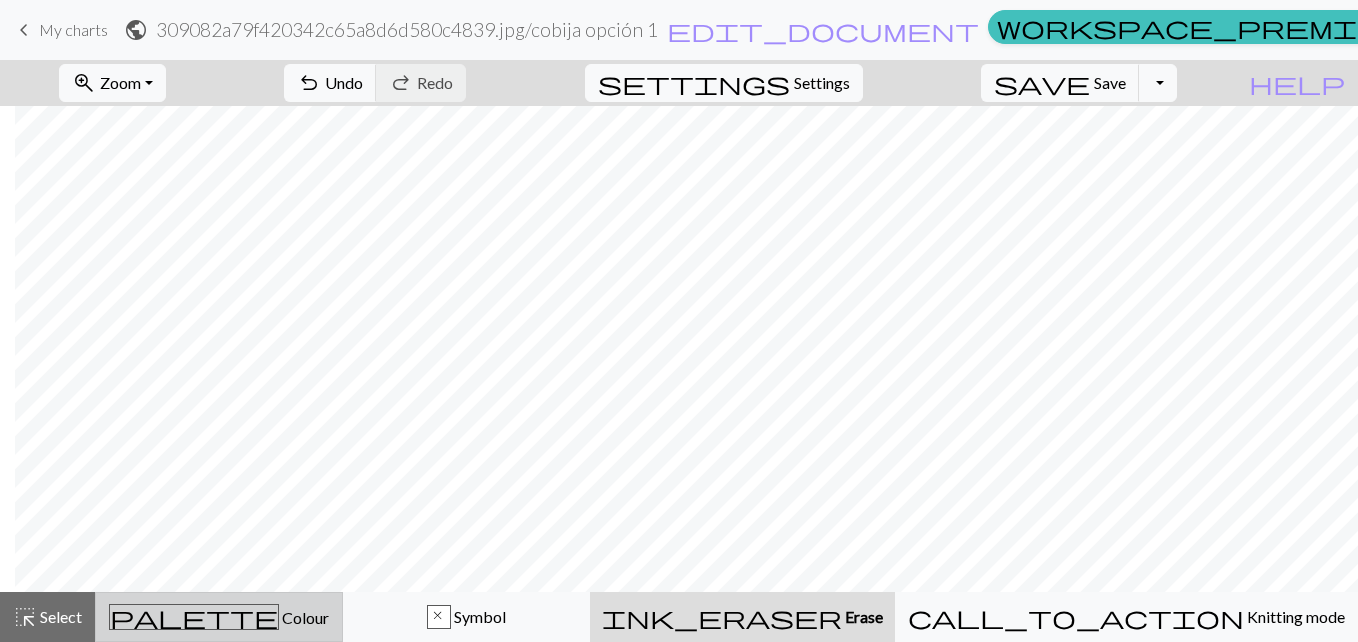 click on "Colour" at bounding box center (304, 617) 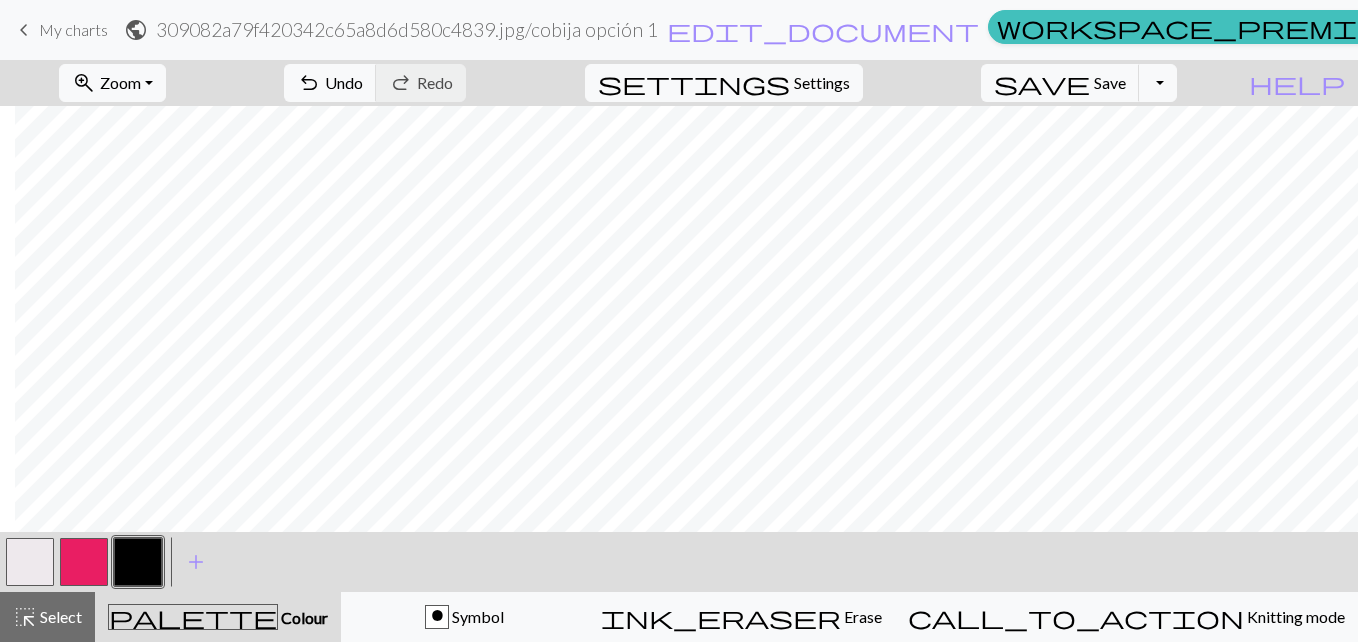 click at bounding box center [138, 562] 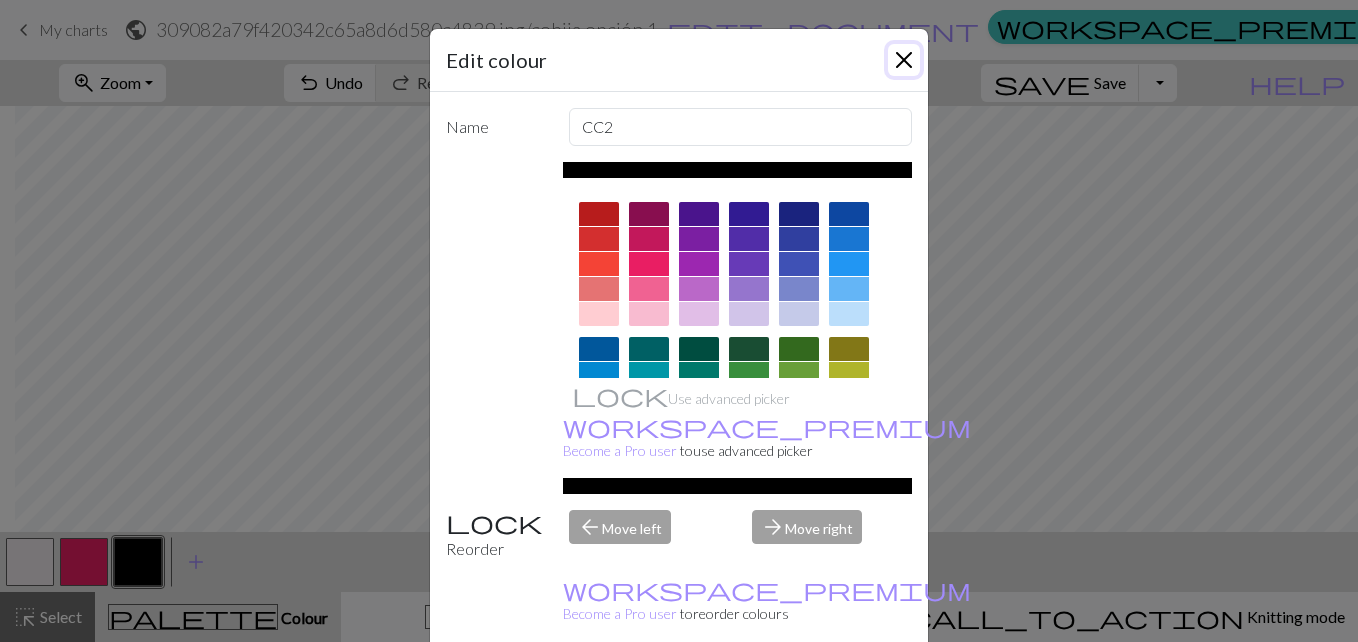 click at bounding box center (904, 60) 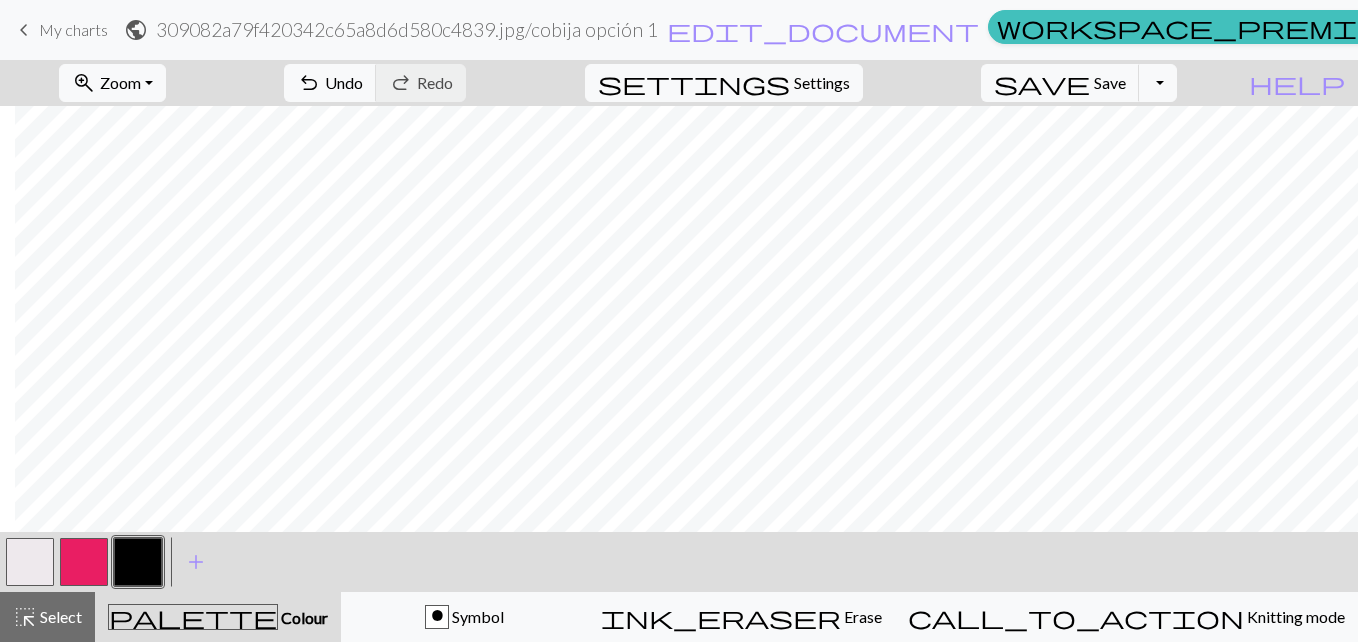 click at bounding box center [30, 562] 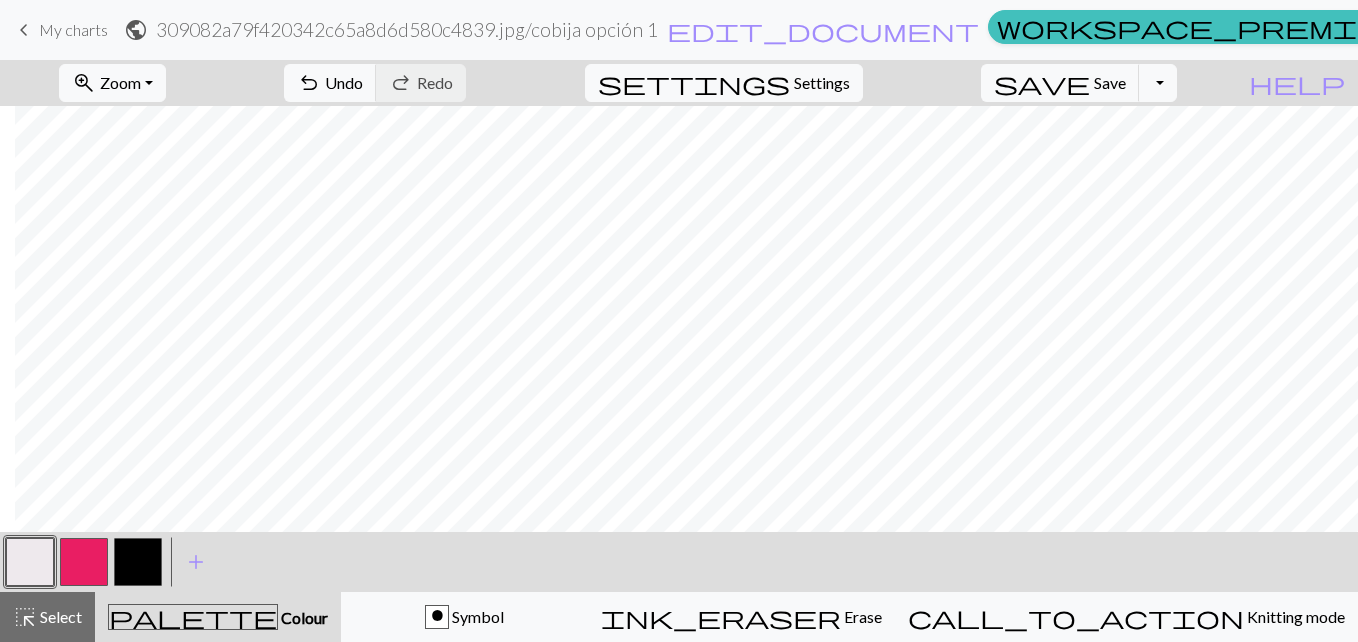 drag, startPoint x: 34, startPoint y: 550, endPoint x: 19, endPoint y: 553, distance: 15.297058 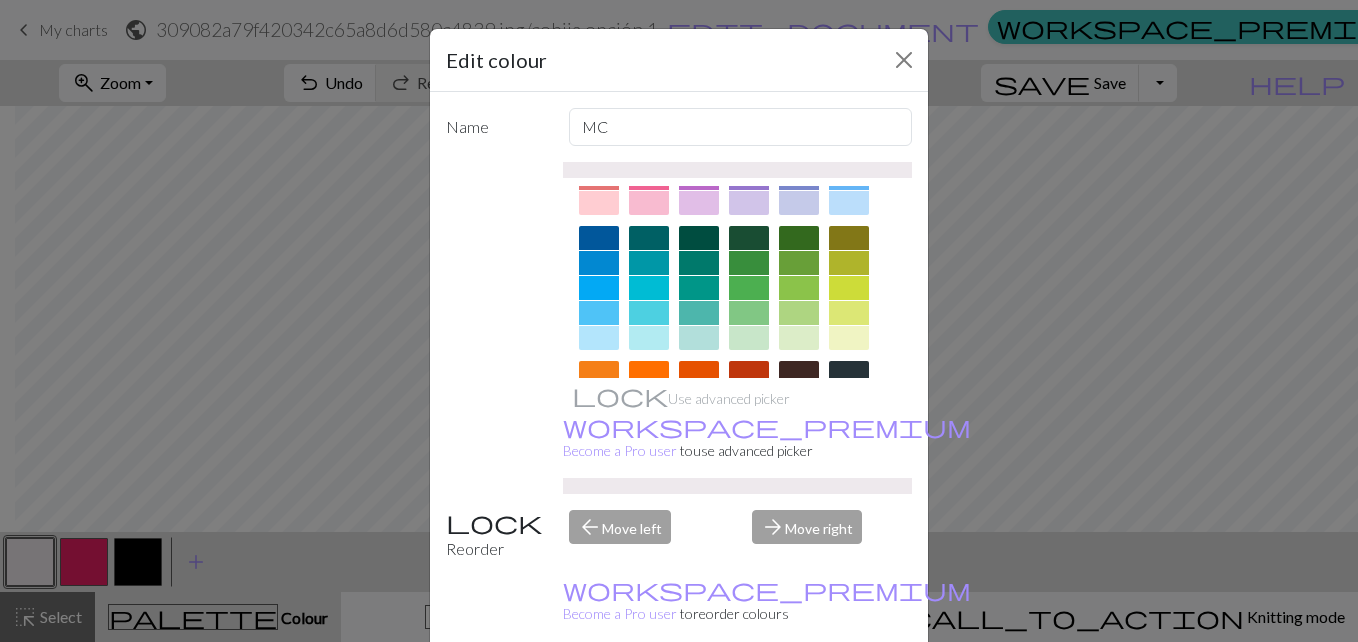 scroll, scrollTop: 120, scrollLeft: 0, axis: vertical 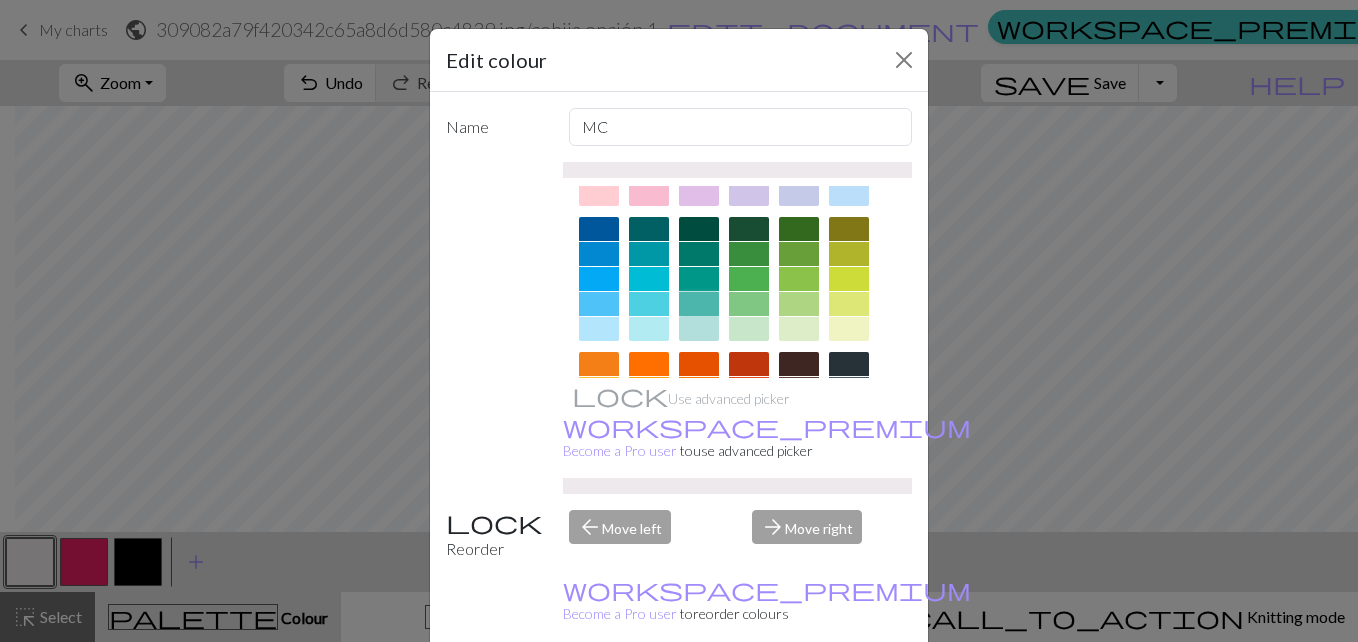 click at bounding box center [699, 304] 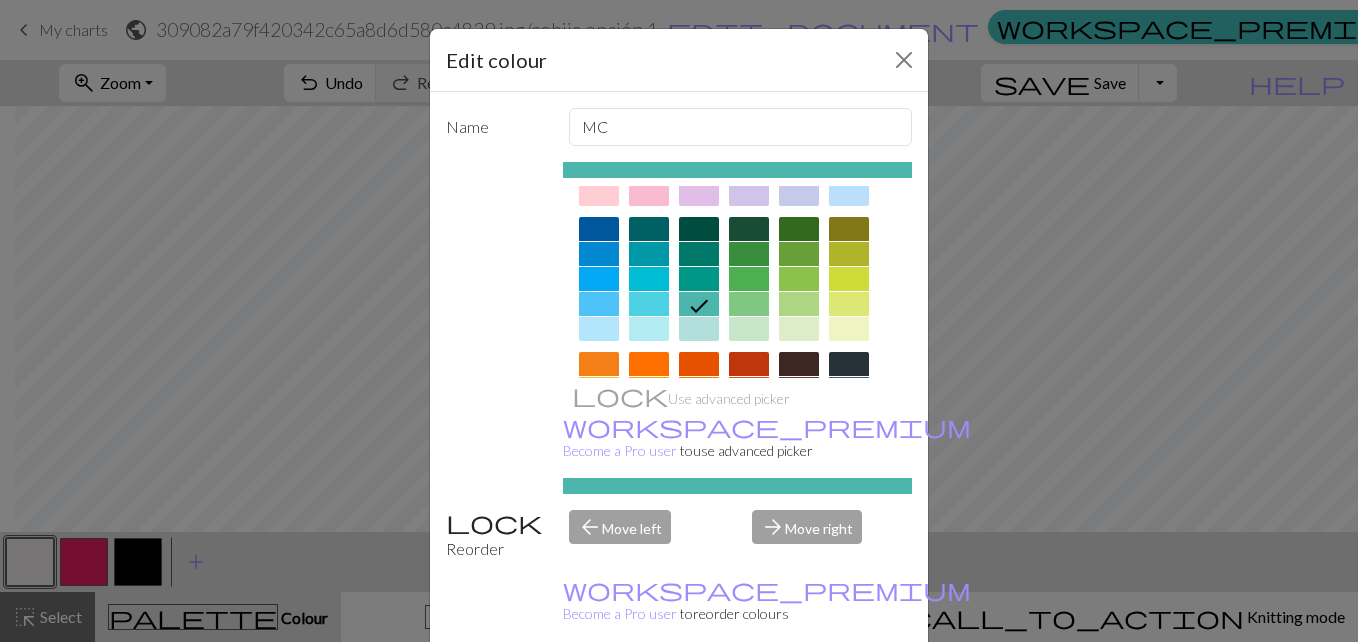 click on "Done" at bounding box center [799, 693] 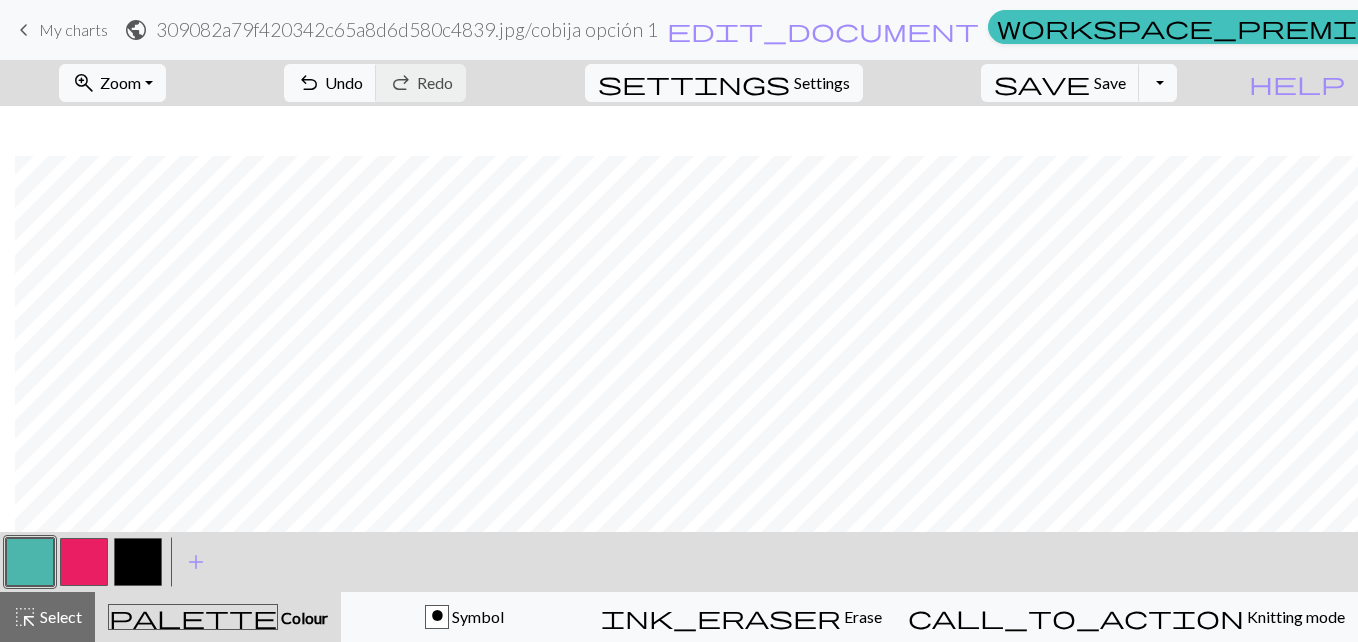 scroll, scrollTop: 809, scrollLeft: 15, axis: both 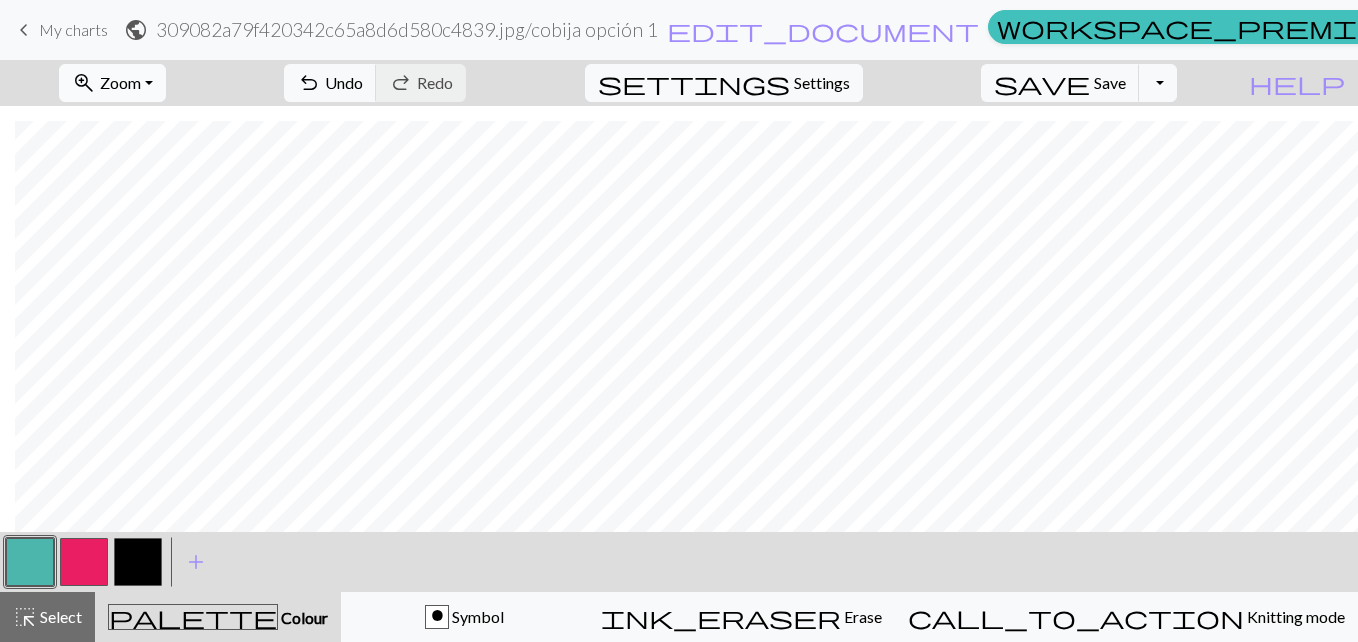 click on "Zoom" at bounding box center [120, 82] 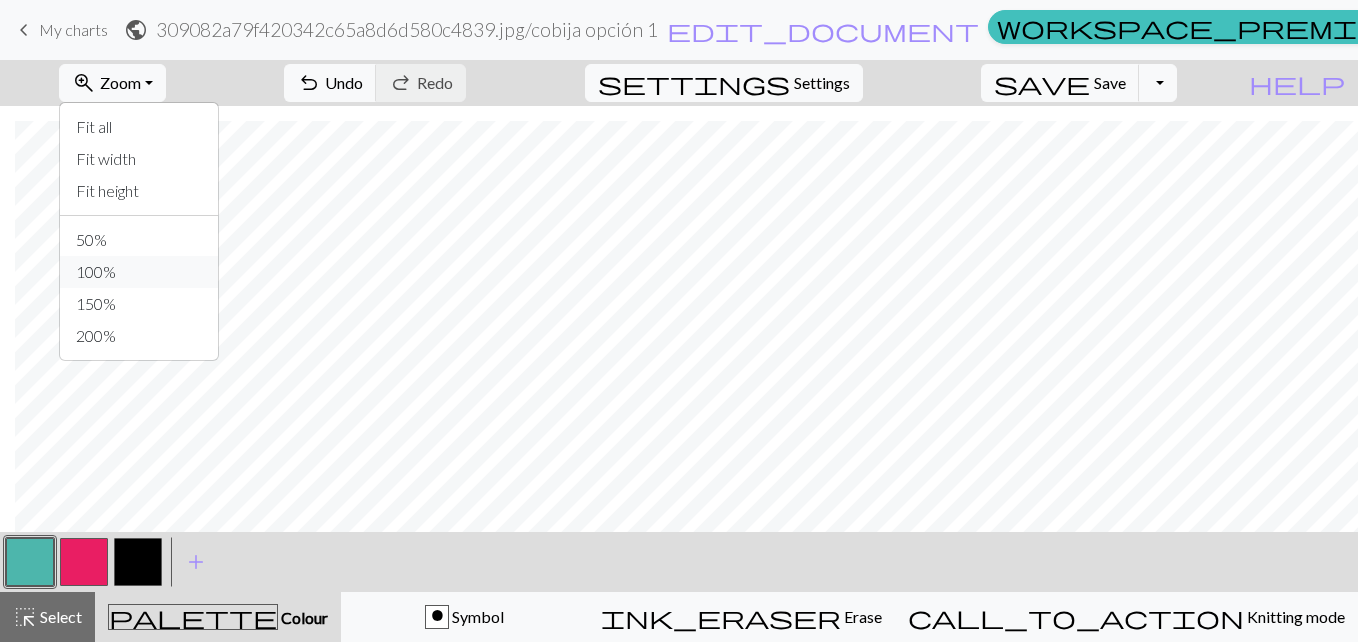 click on "100%" at bounding box center [139, 272] 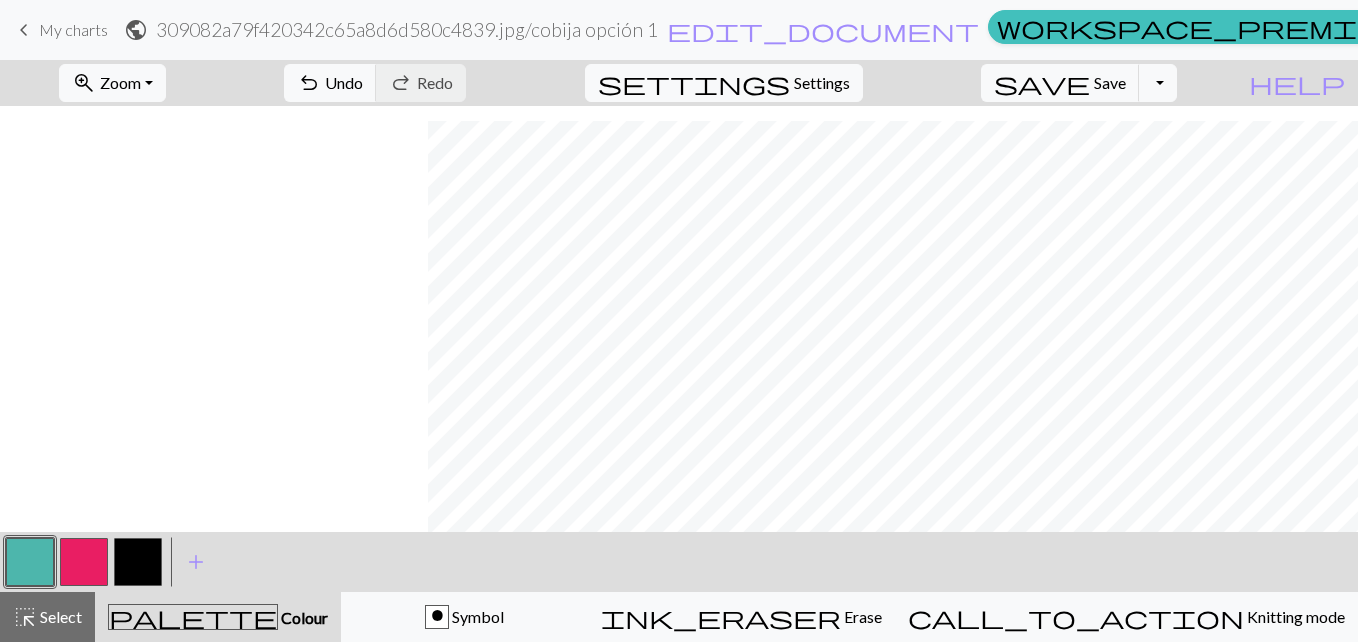 scroll, scrollTop: 1979, scrollLeft: 443, axis: both 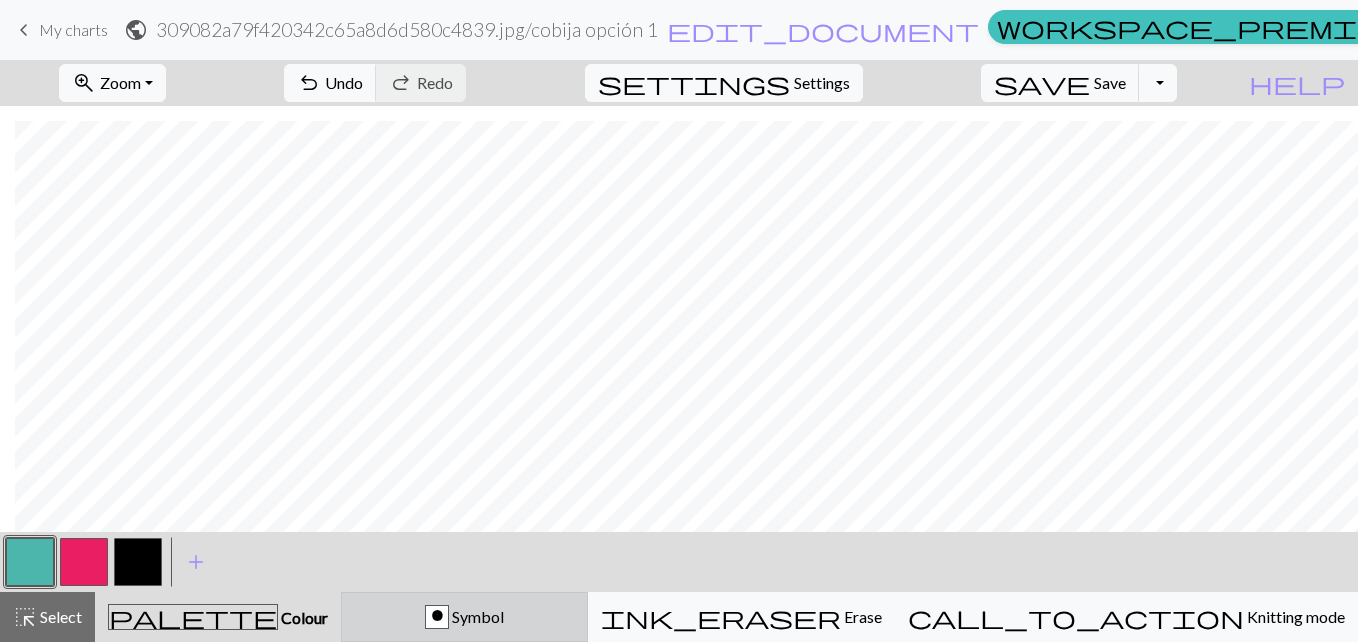 click on "Symbol" at bounding box center [476, 616] 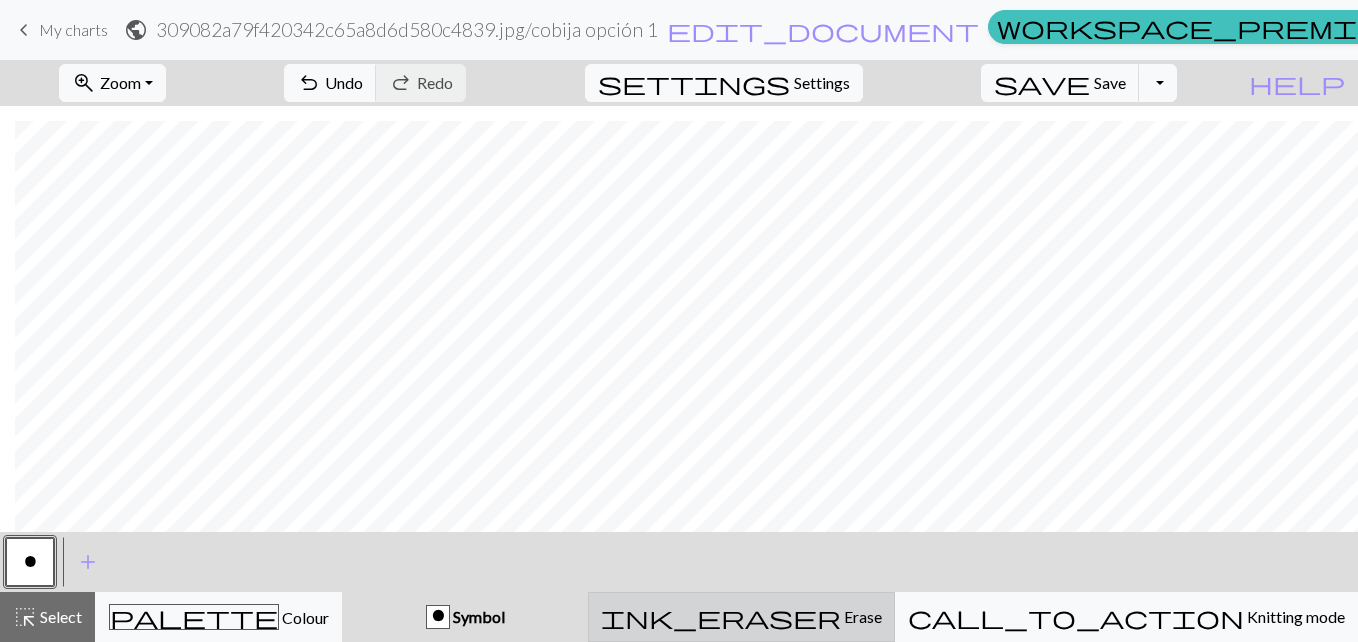 click on "Erase" at bounding box center [861, 616] 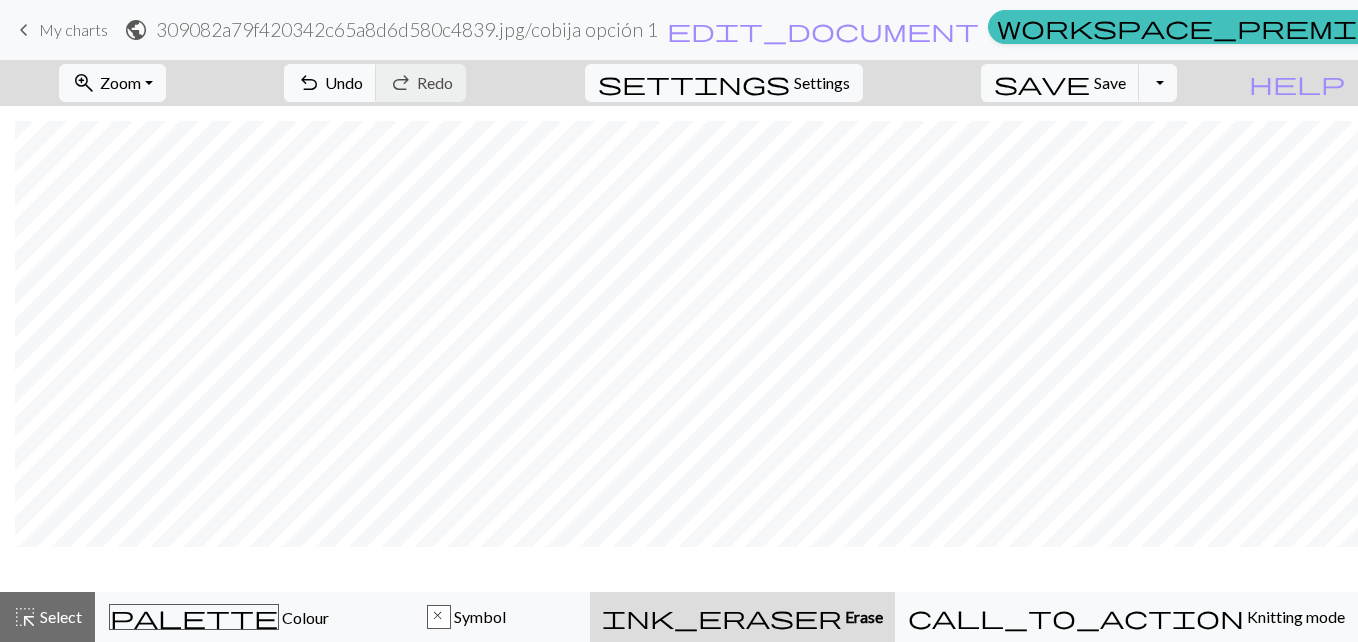 scroll, scrollTop: 1919, scrollLeft: 443, axis: both 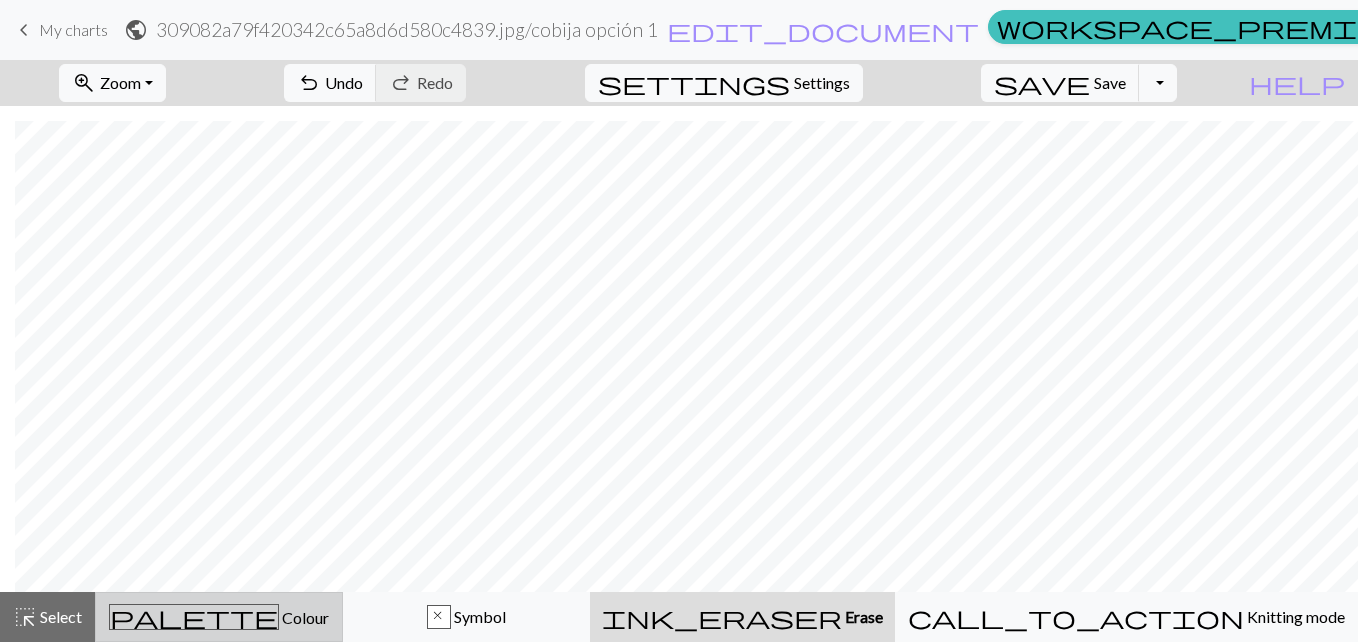 click on "palette   Colour   Colour" at bounding box center (219, 617) 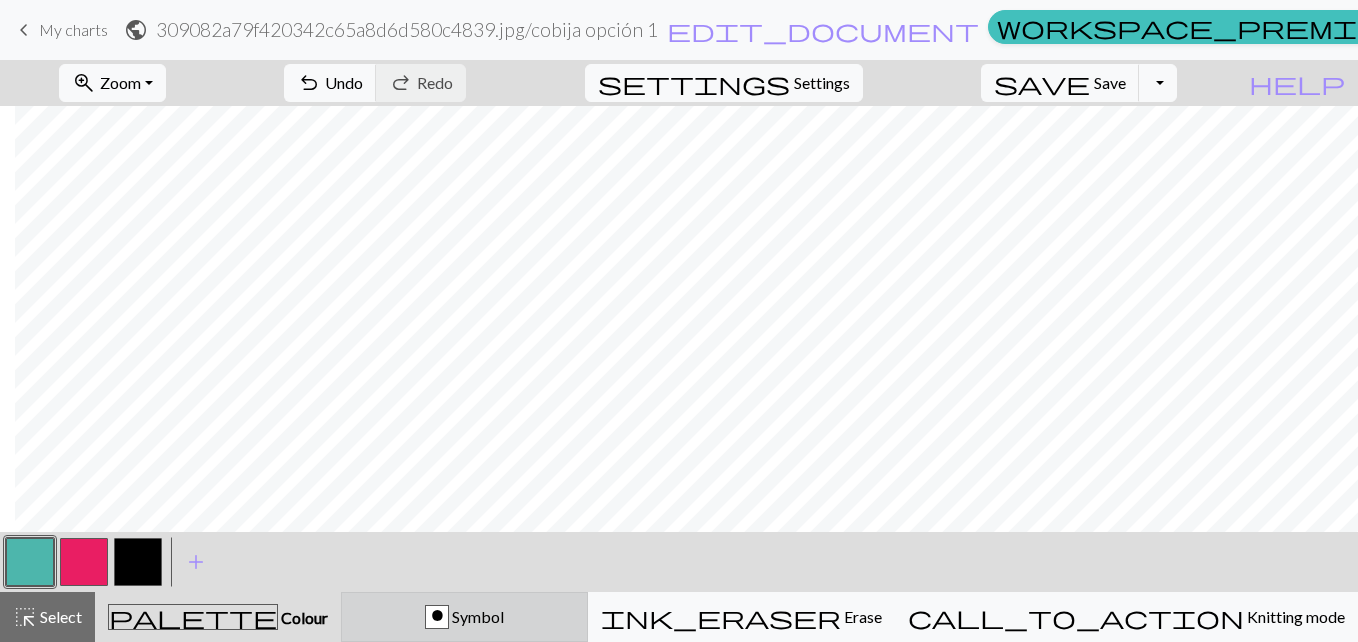 click on "Symbol" at bounding box center [476, 616] 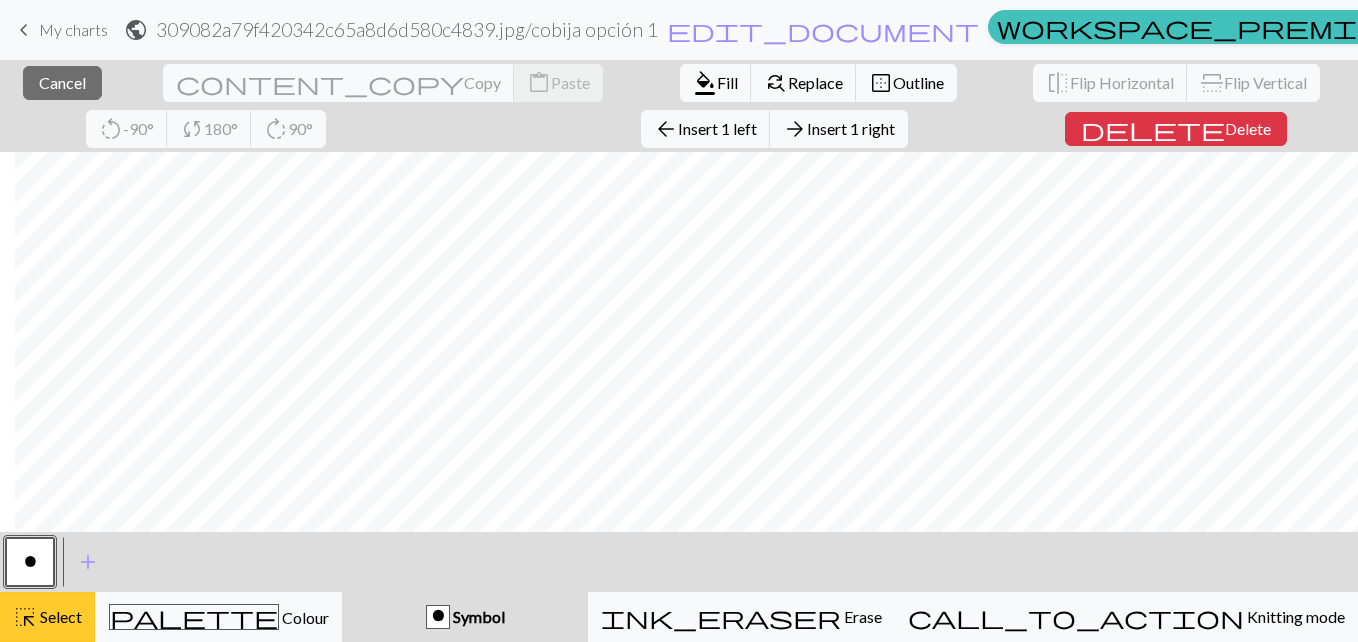 click on "highlight_alt   Select   Select" at bounding box center (47, 617) 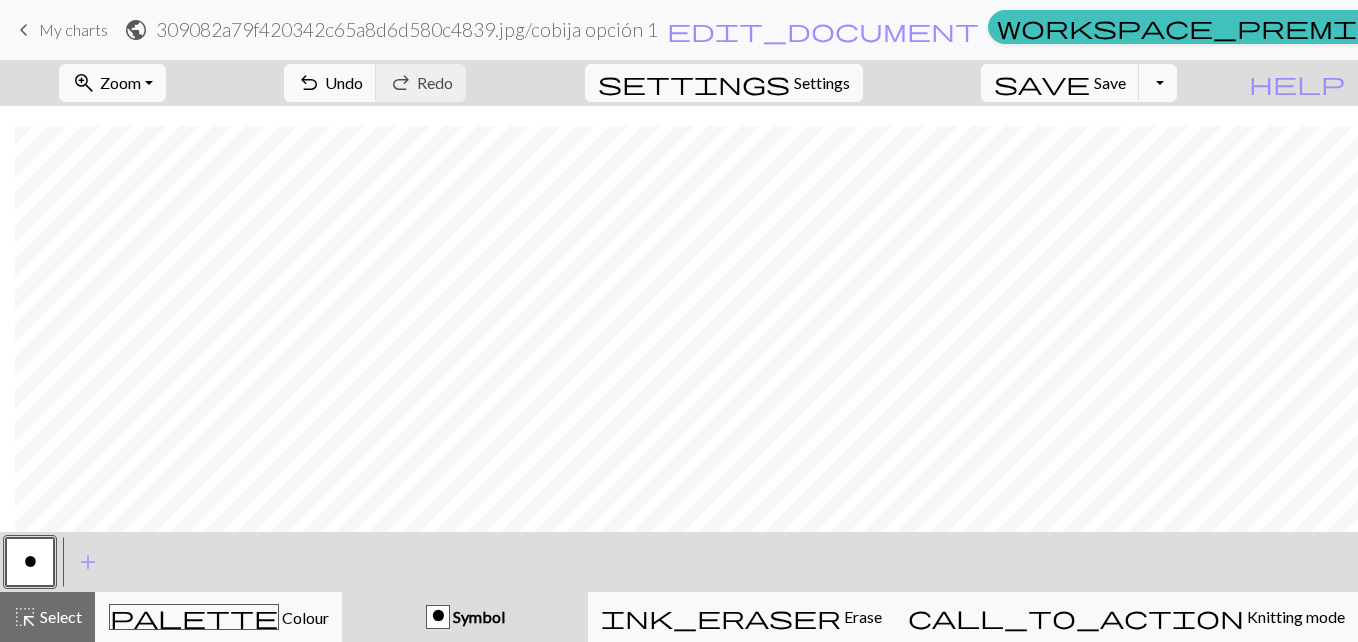 scroll, scrollTop: 1979, scrollLeft: 443, axis: both 